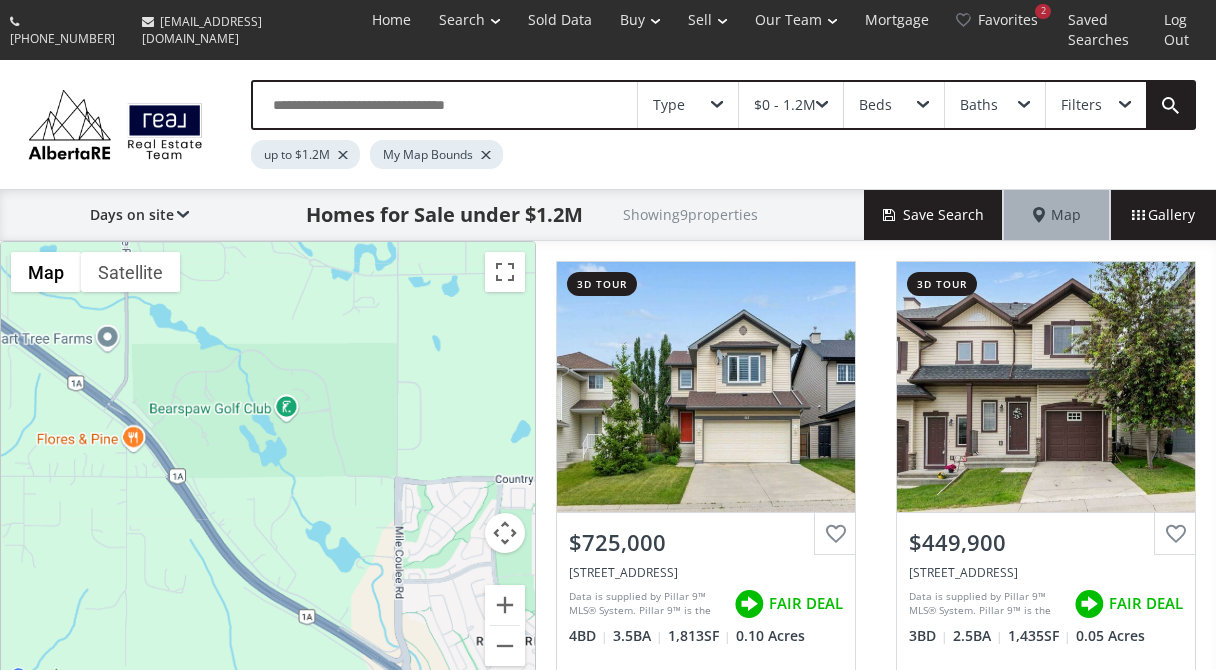 scroll, scrollTop: 0, scrollLeft: 0, axis: both 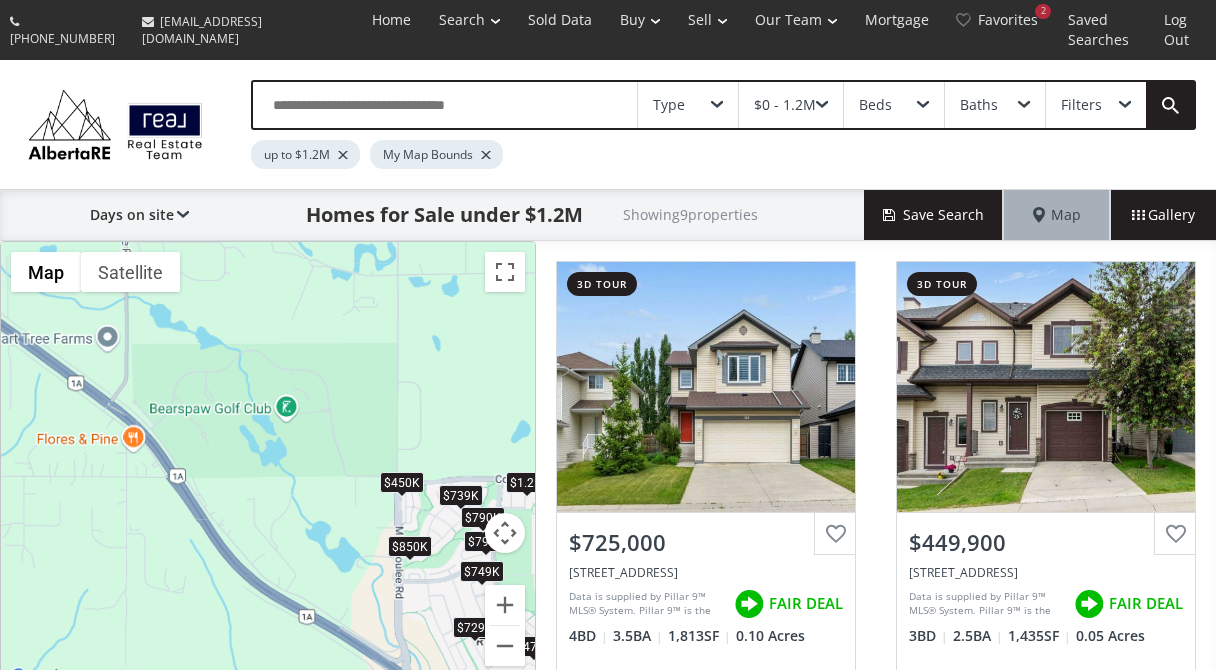 click at bounding box center (486, 155) 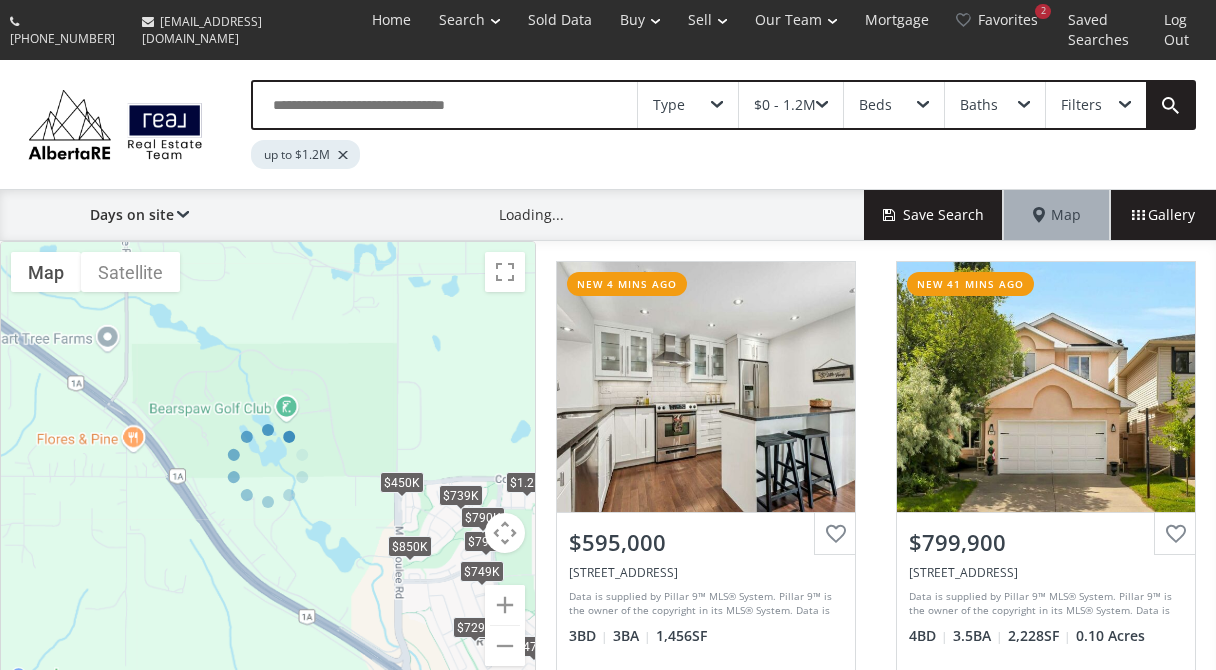 click on "up to $1.2M" at bounding box center (305, 154) 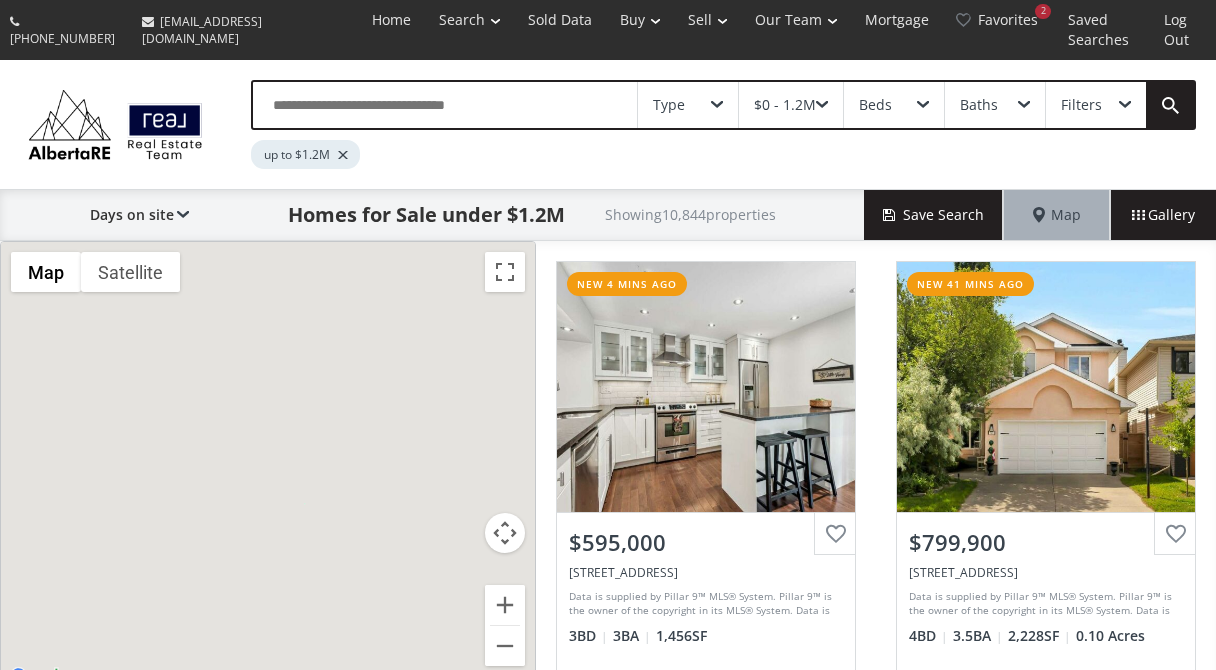 click on "up to $1.2M" at bounding box center (305, 154) 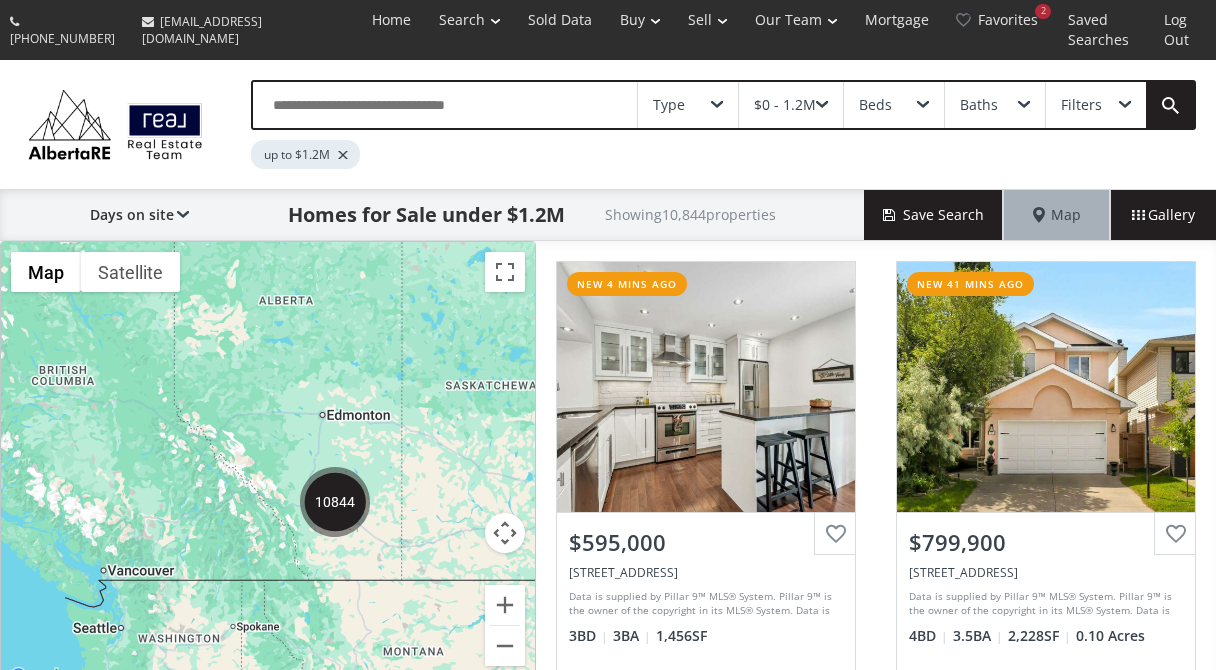 click at bounding box center (343, 155) 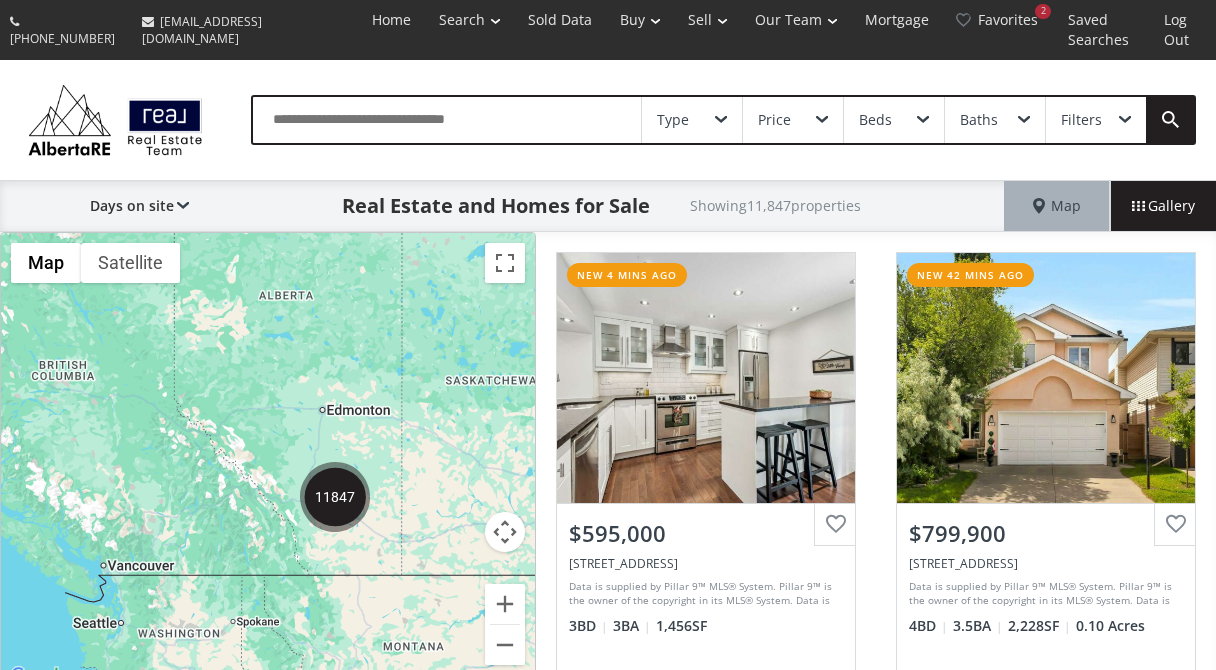 click on "To navigate, press the arrow keys." at bounding box center (268, 461) 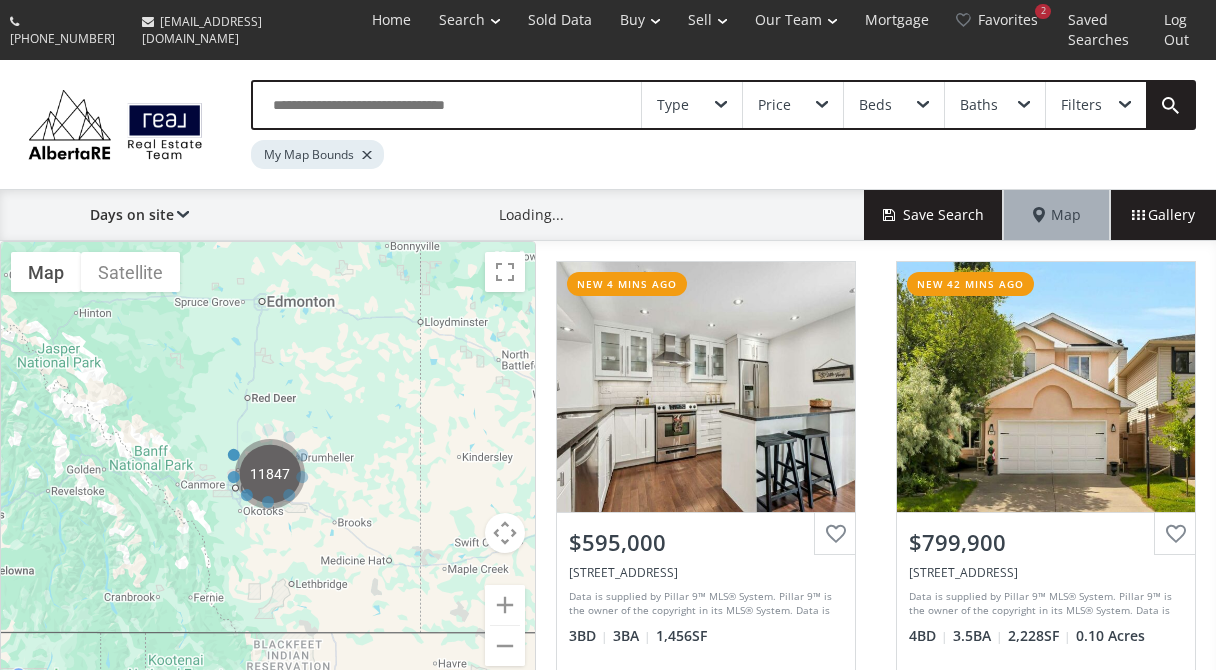 click at bounding box center [268, 466] 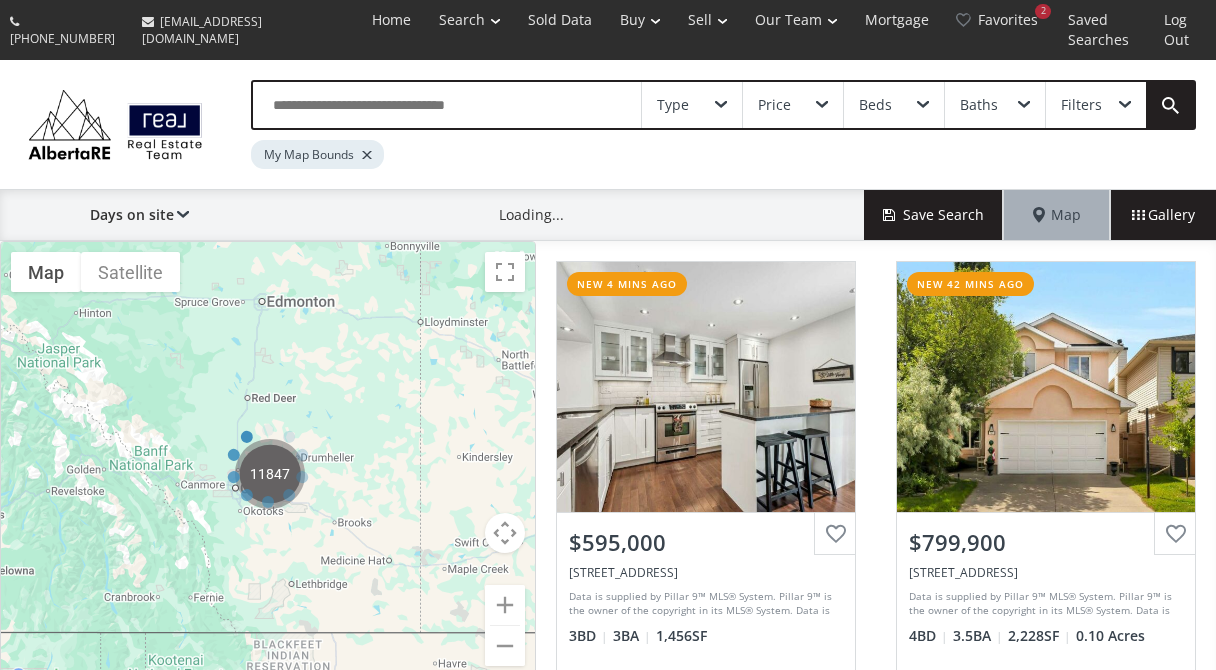 click at bounding box center (268, 466) 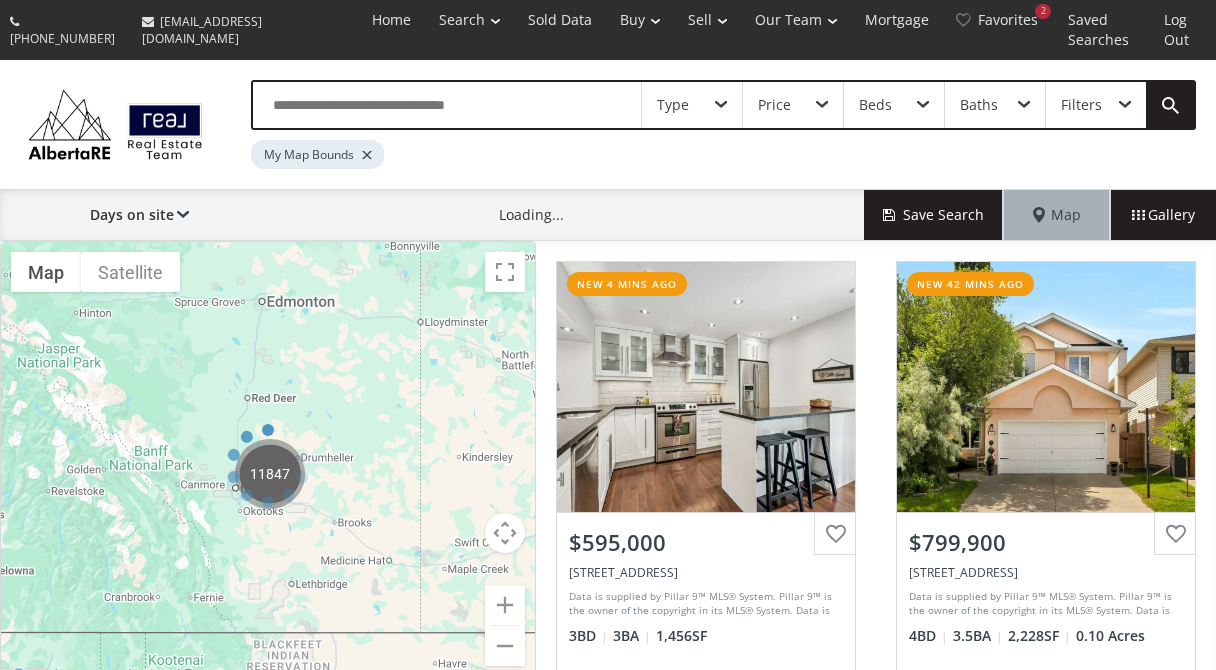 click at bounding box center (268, 466) 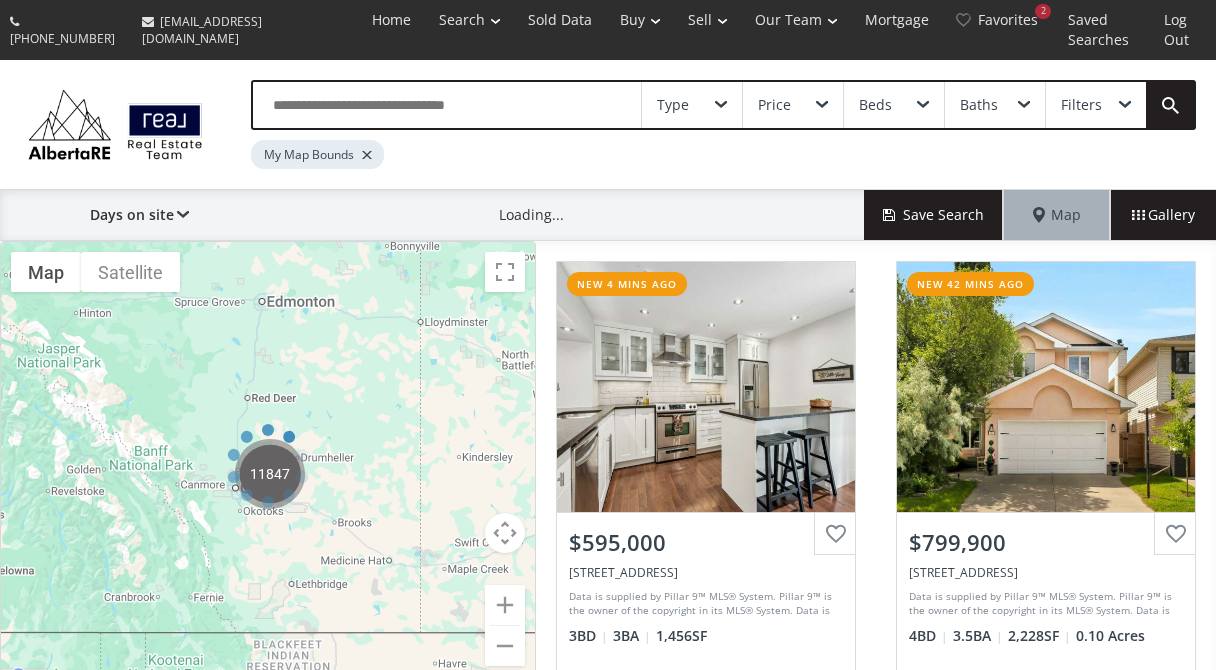 click at bounding box center [268, 466] 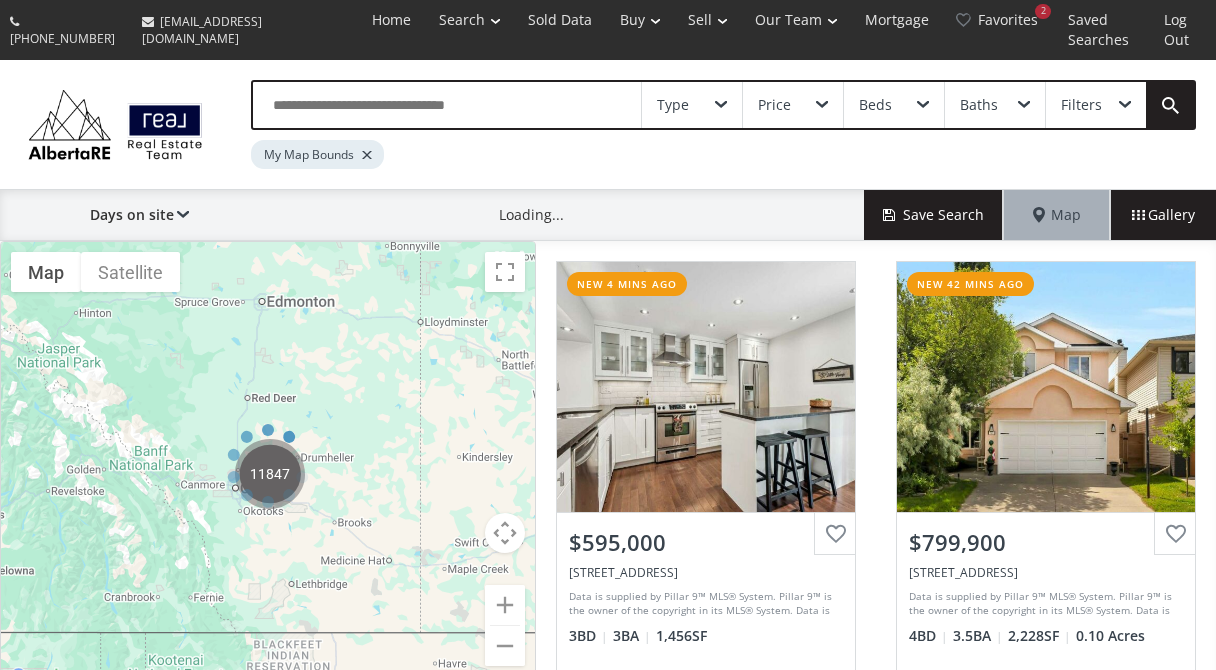 click on "← Move left → Move right ↑ Move up ↓ Move down + Zoom in - Zoom out Home Jump left by 75% End Jump right by 75% Page Up Jump up by 75% Page Down Jump down by 75% 11847 To navigate, press the arrow keys. Map Terrain Satellite Labels Keyboard shortcuts Map Data Map data ©2025 Google Map data ©2025 Google 100 km  Click to toggle between metric and imperial units Terms Report a map error" at bounding box center [268, 466] 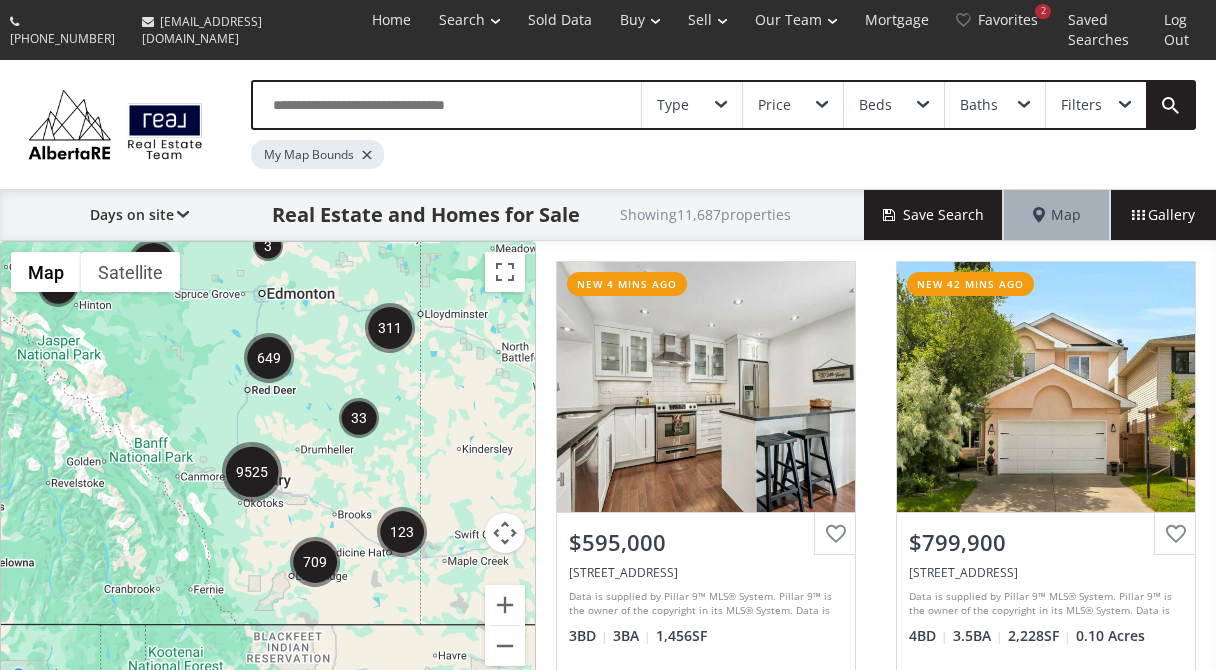 click on "To navigate, press the arrow keys." at bounding box center [268, 466] 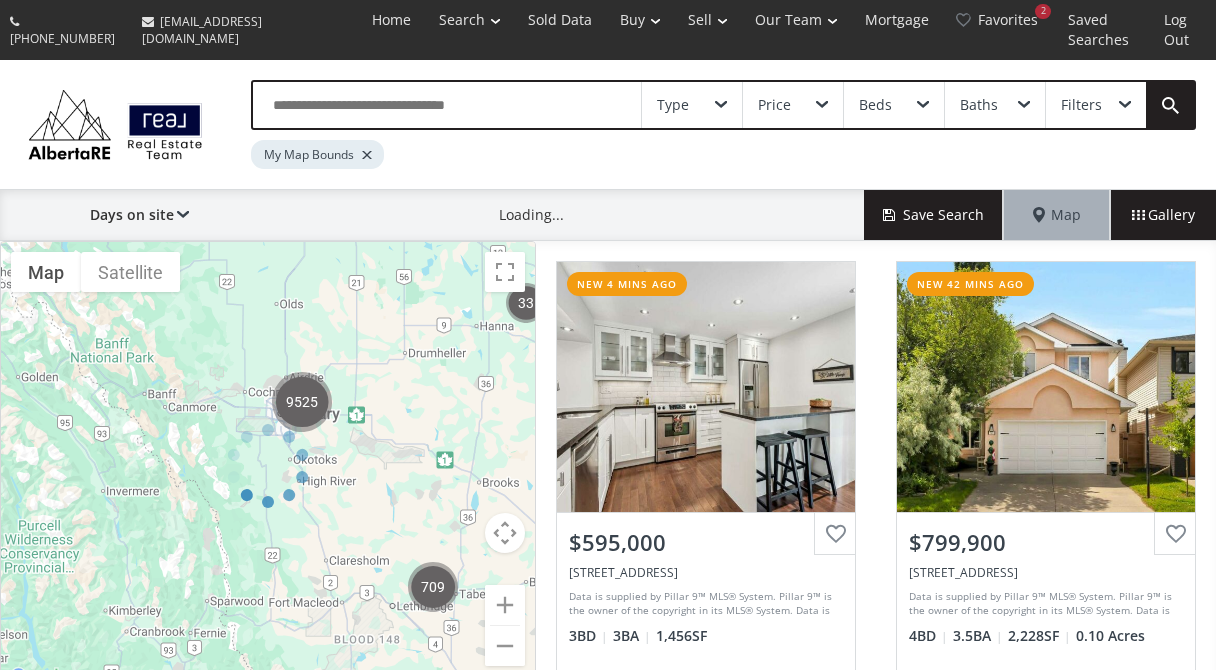 click at bounding box center (268, 466) 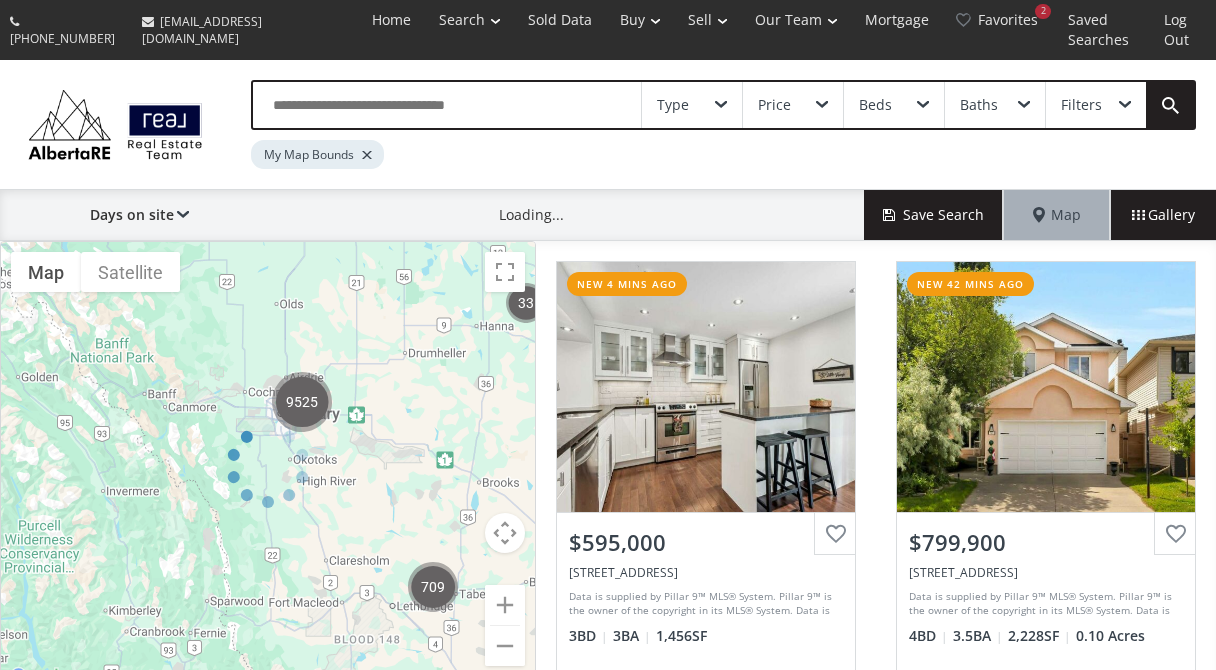 click at bounding box center (268, 466) 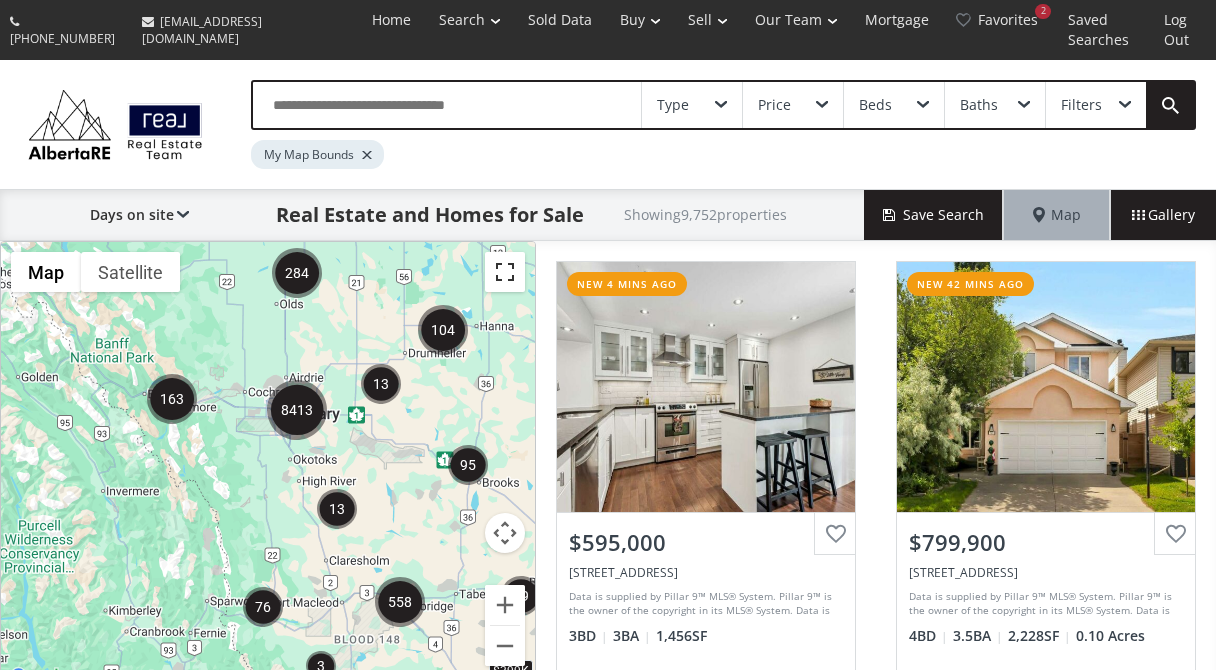 click at bounding box center (505, 272) 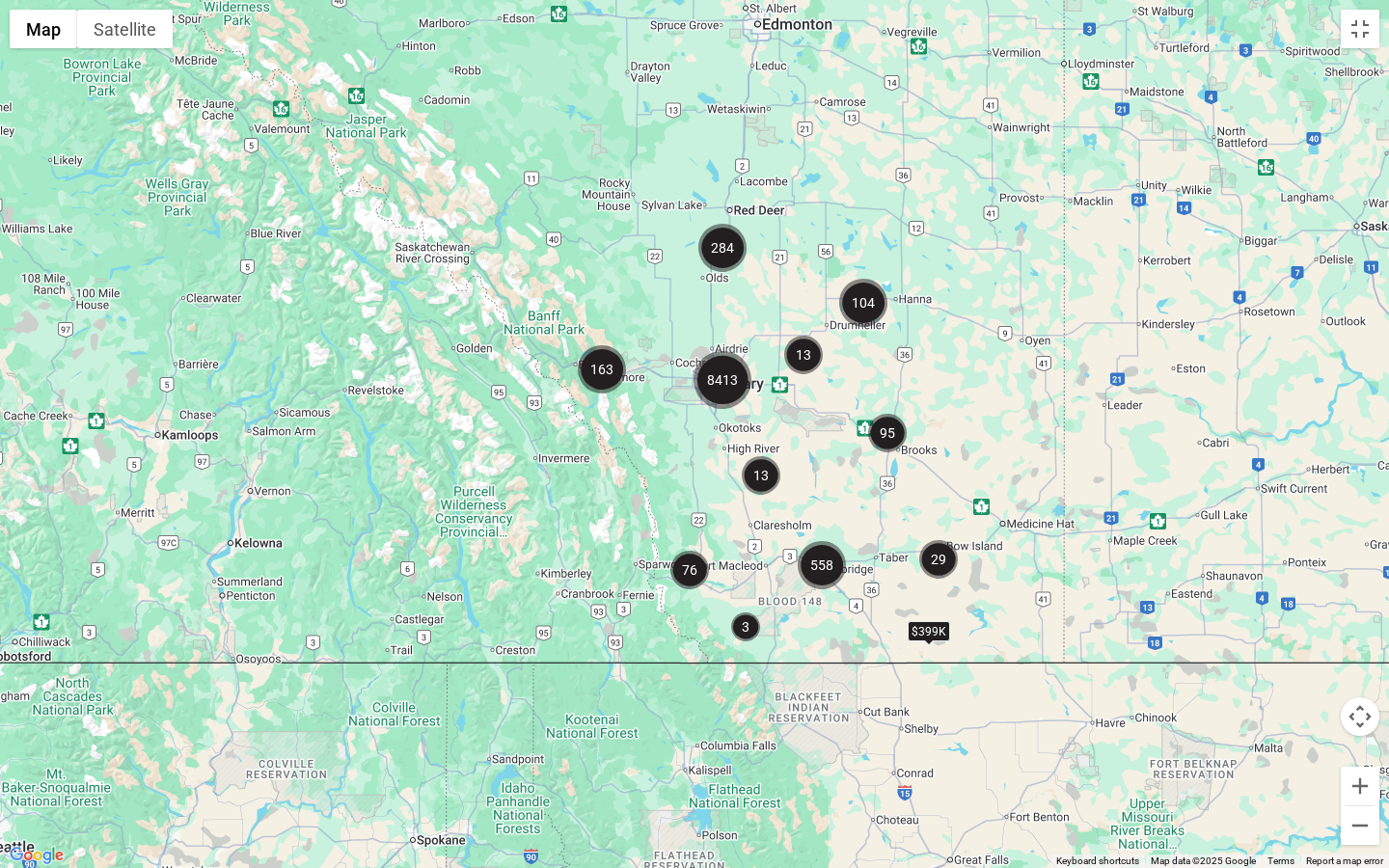 click on "To navigate, press the arrow keys. $399K" at bounding box center [694, 434] 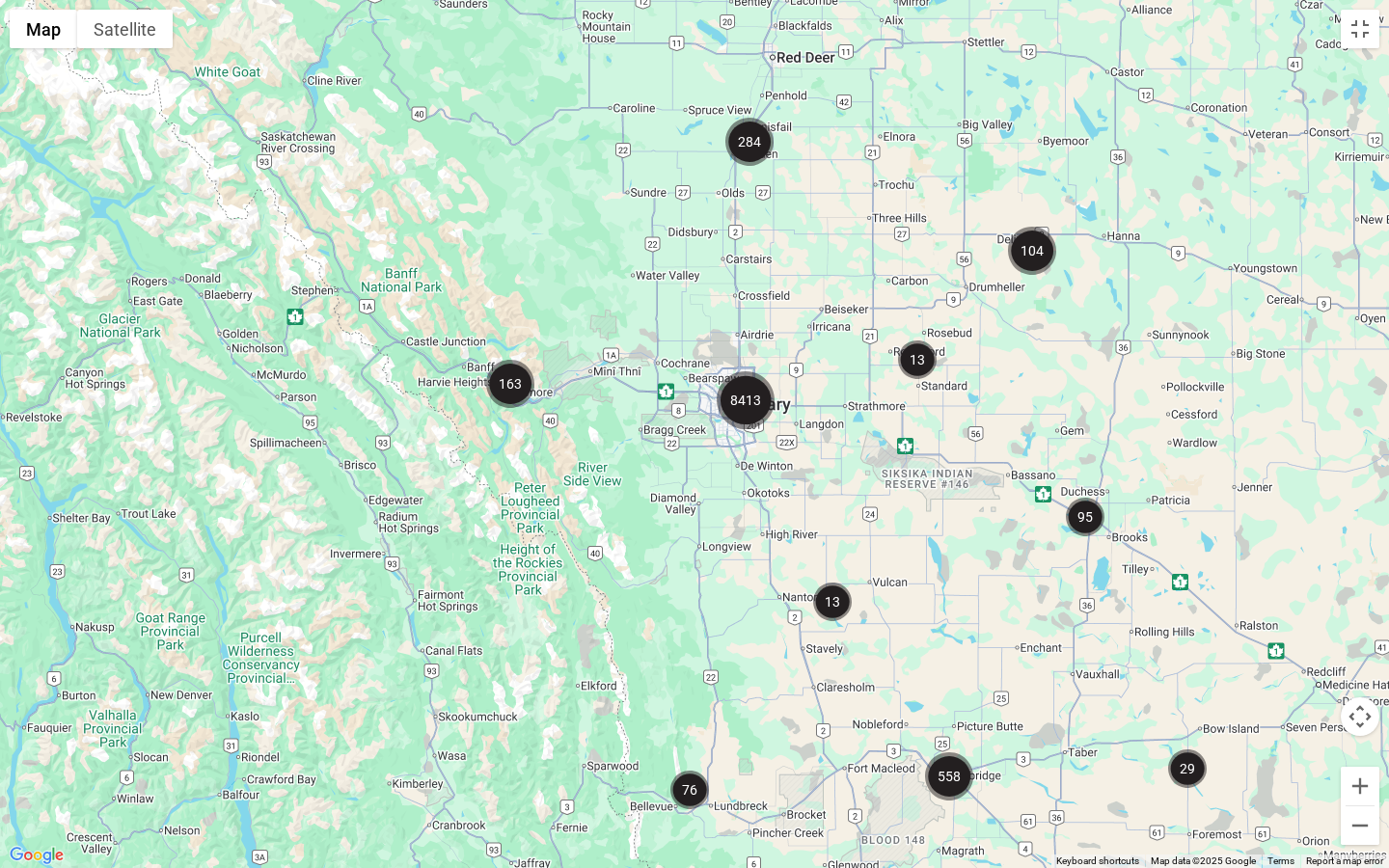 click on "To navigate, press the arrow keys. $399K" at bounding box center [694, 434] 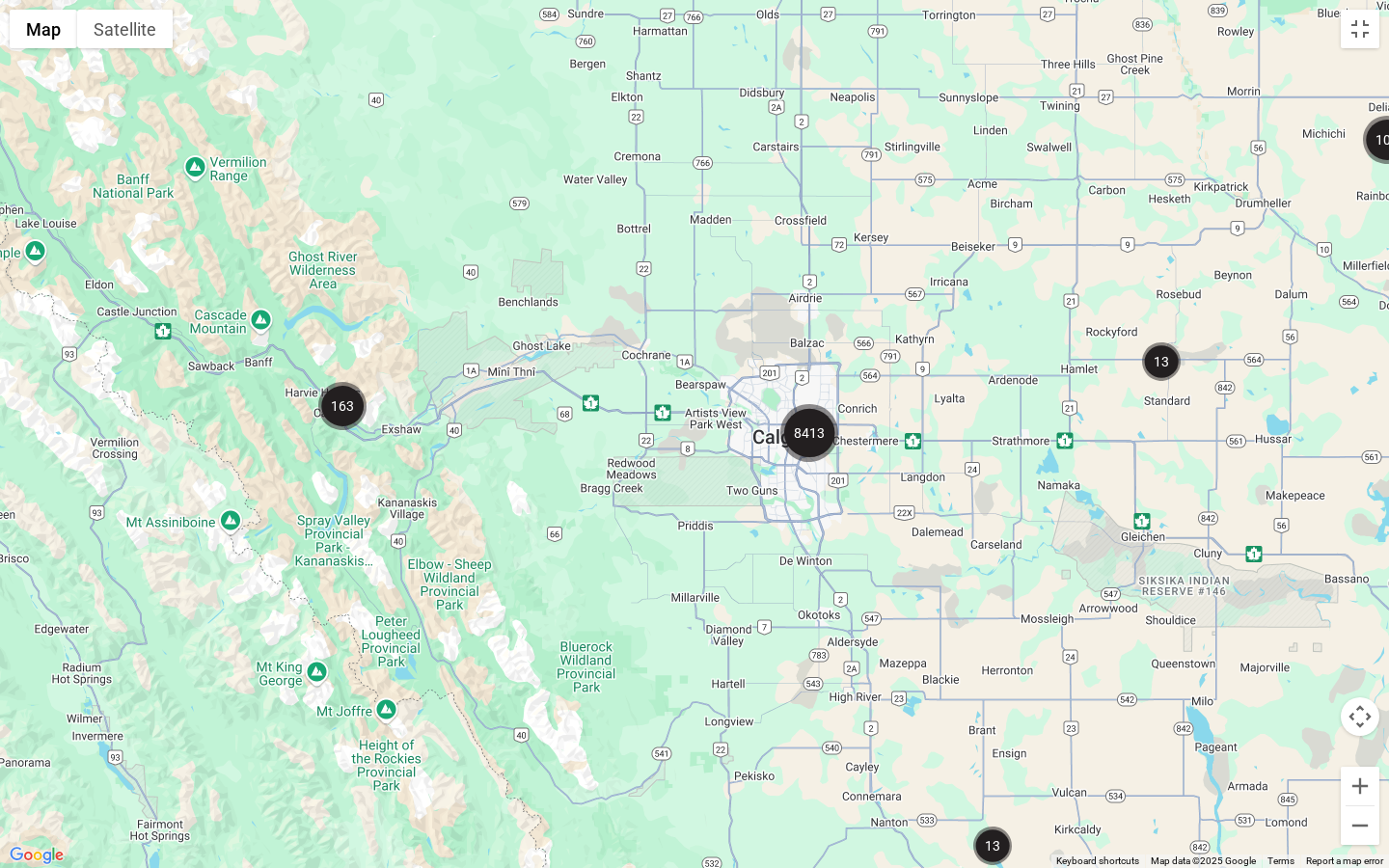 click on "To navigate, press the arrow keys. $399K" at bounding box center [694, 434] 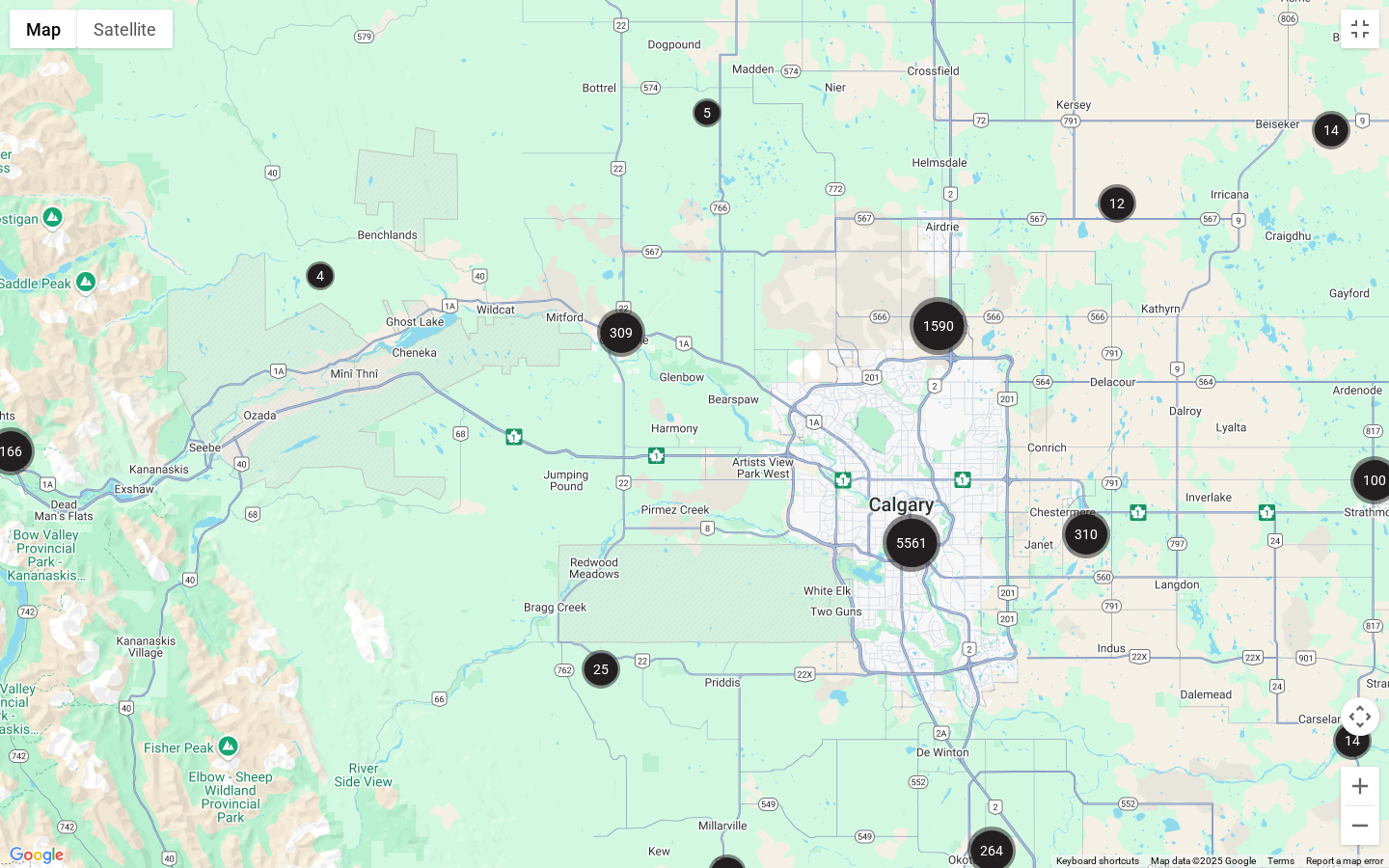click on "To navigate, press the arrow keys. $865K $900K $700K $190K" at bounding box center (694, 434) 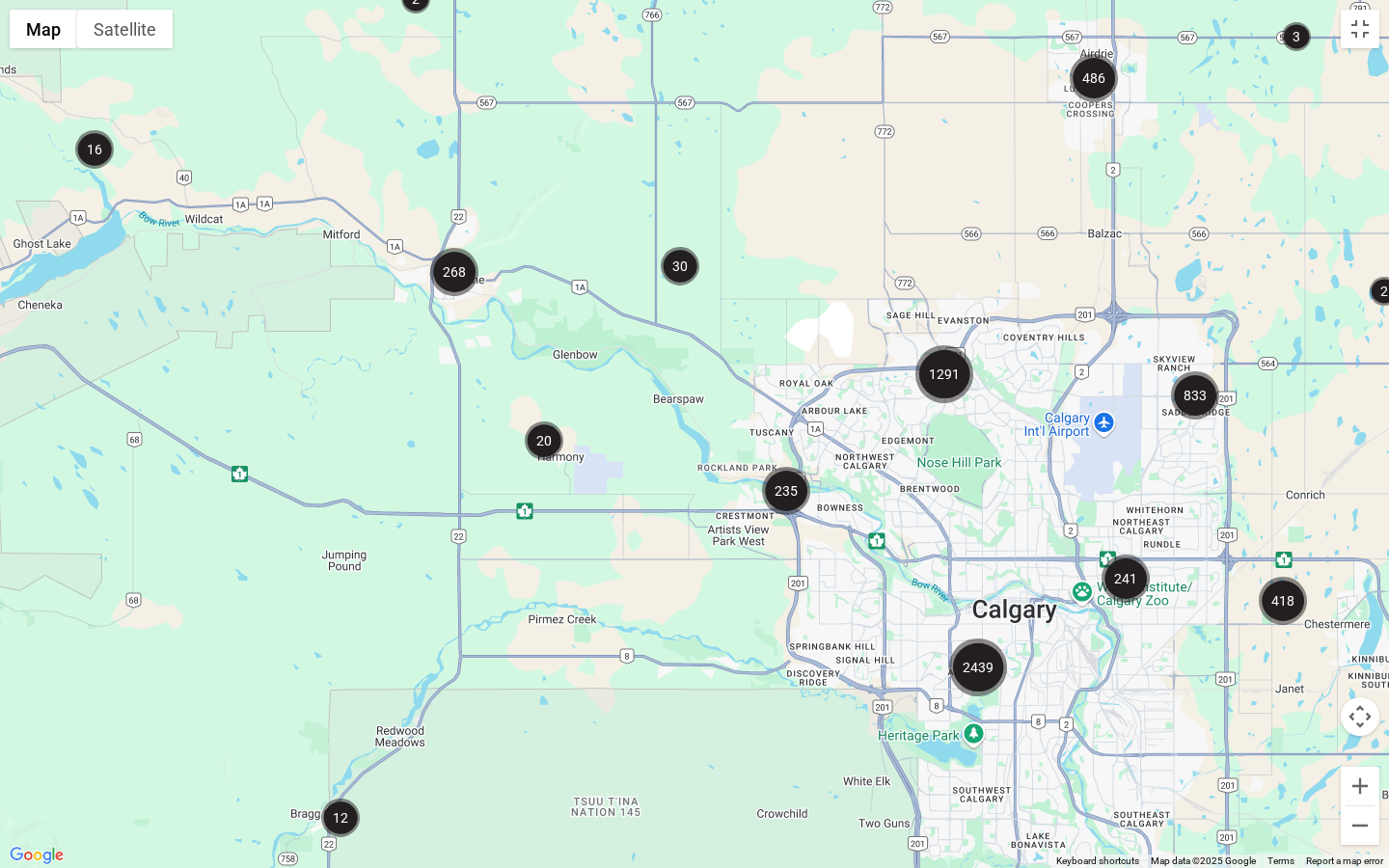 click on "To navigate, press the arrow keys. $880K $650K $1.4M $290K $980K $1.4M $350K $888K" at bounding box center (694, 434) 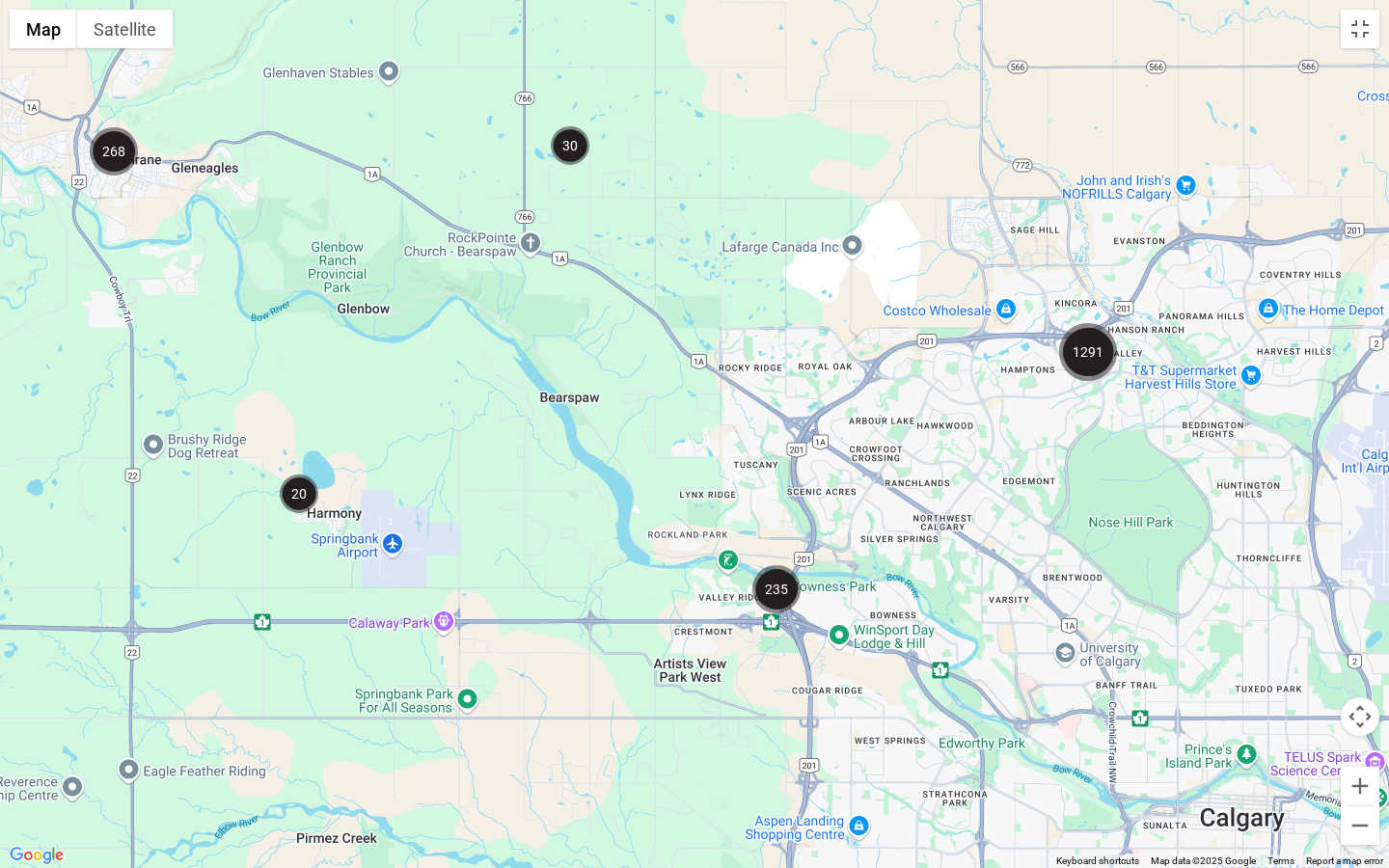 click on "To navigate, press the arrow keys. $2.2M $2.3M $1.4M $900K $1.28M $2.88M $7M $1.5M $1.45M $4.5M" at bounding box center (694, 434) 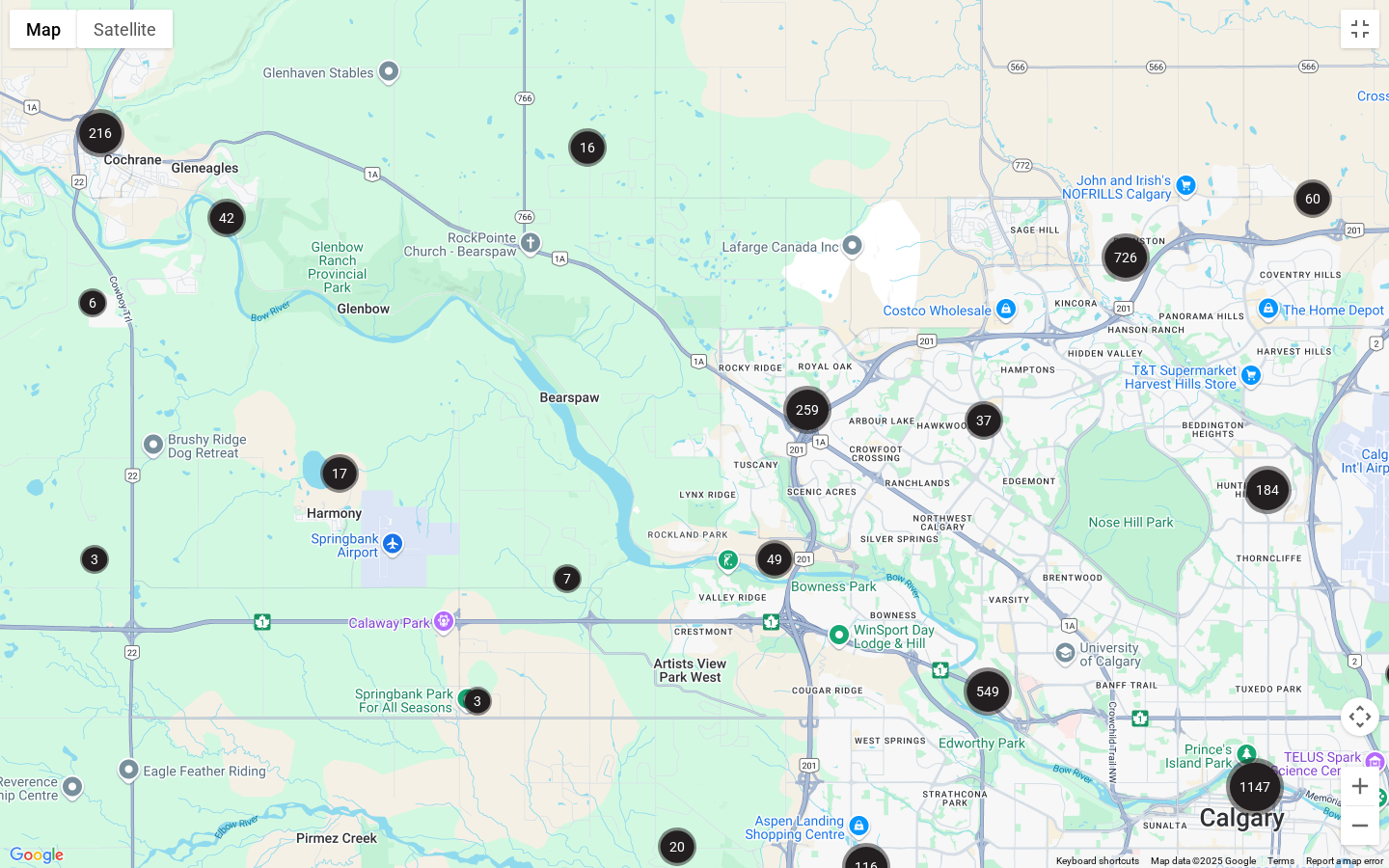 click at bounding box center (807, 410) 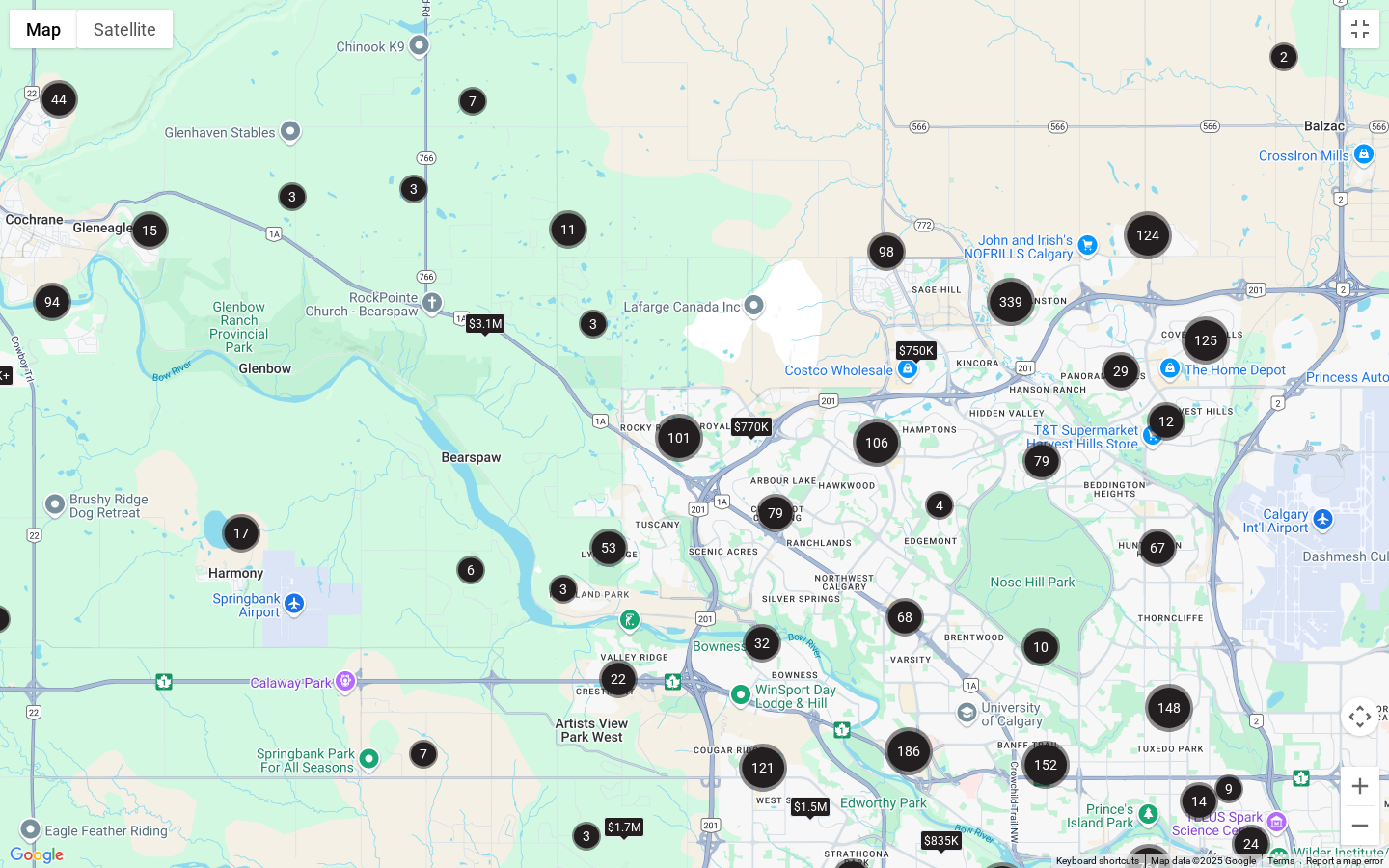 click at bounding box center (679, 438) 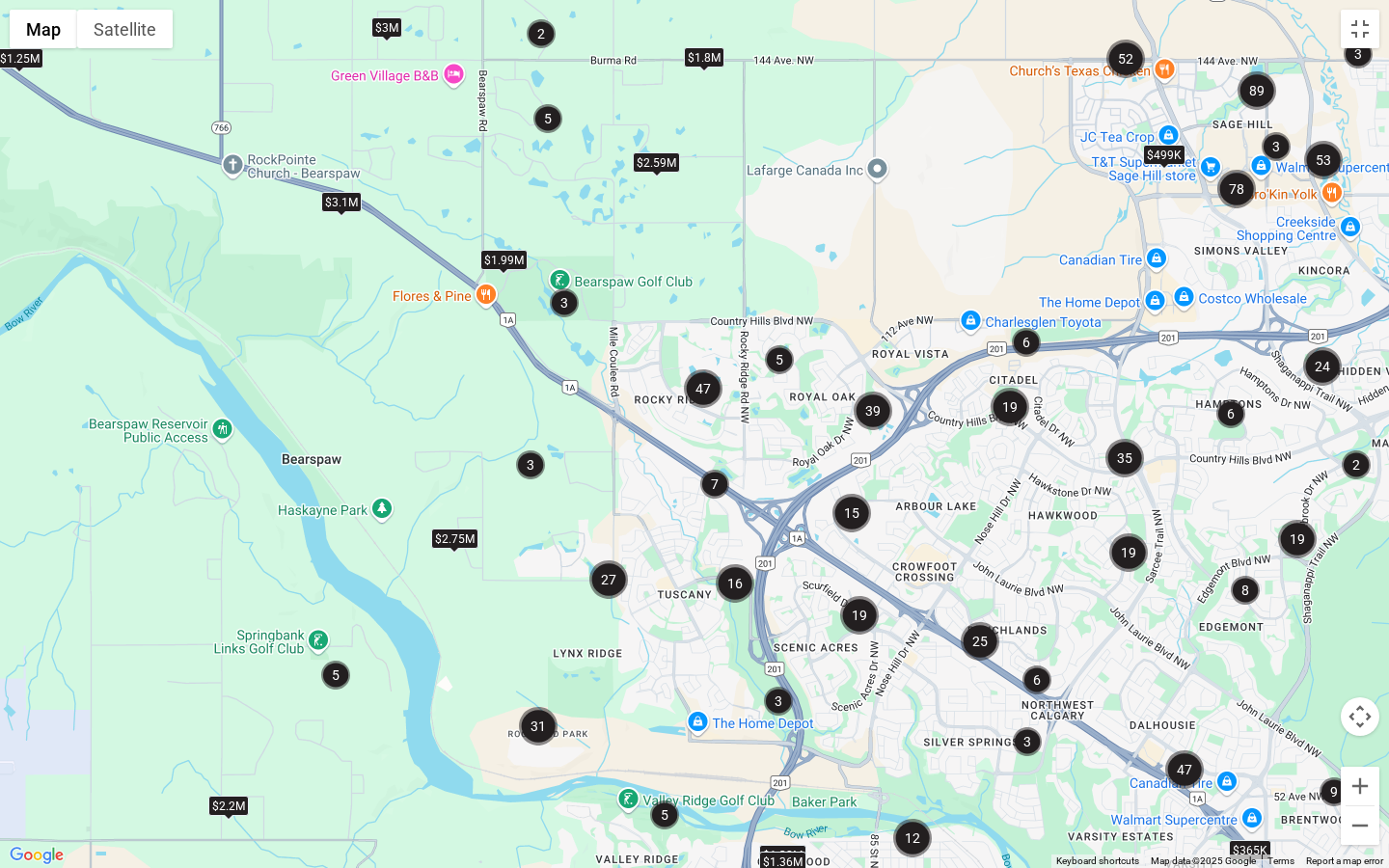 click on "To navigate, press the arrow keys. $365K $499K $1.25M $2.59M $2.2M $3M $1.38M $1.8M $2.75M $1.99M $1.36M $3.1M" at bounding box center [694, 434] 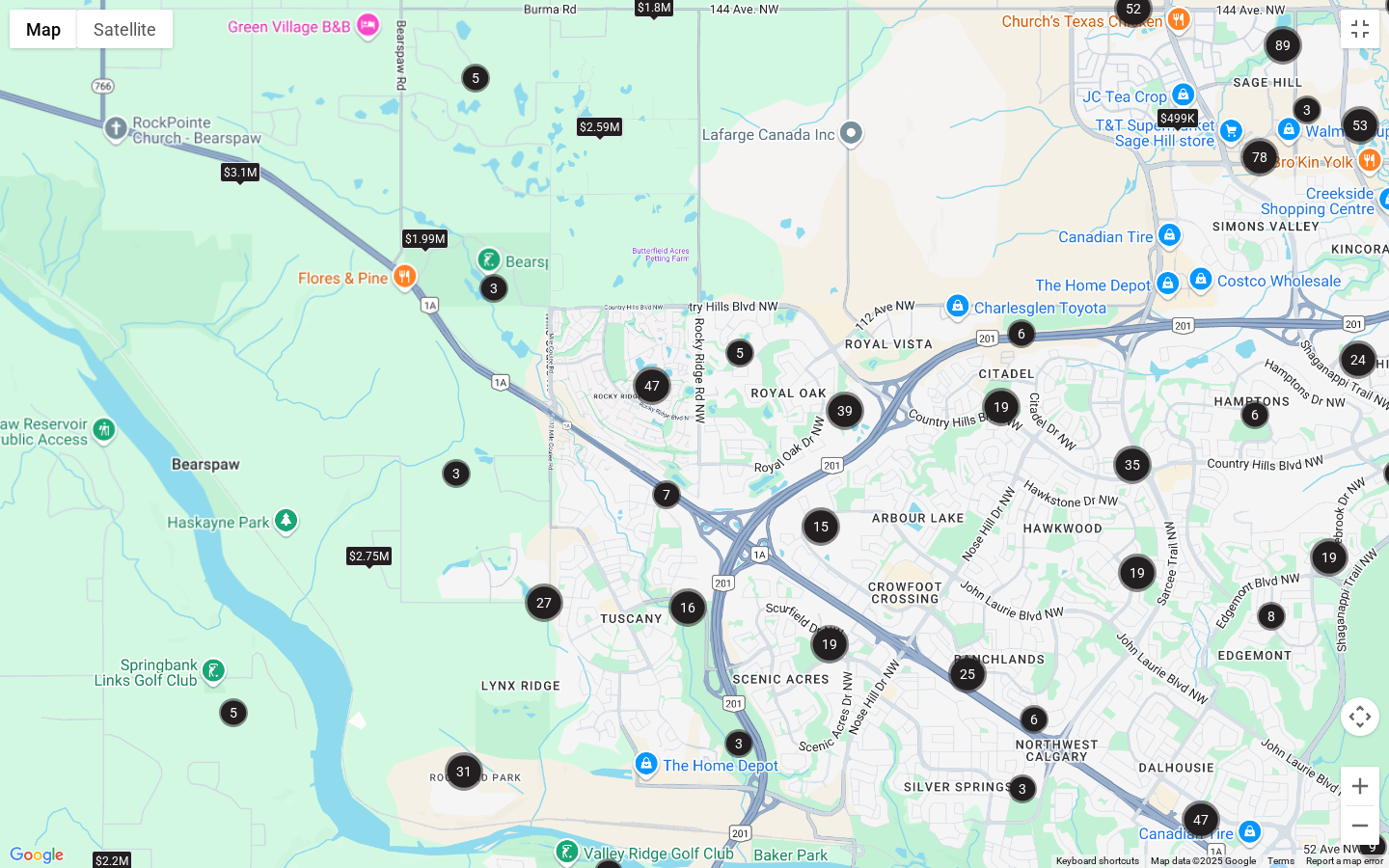 click on "To navigate, press the arrow keys. $365K $499K $1.25M $2.59M $2.2M $3M $1.38M $1.8M $2.75M $1.99M $1.36M $3.1M" at bounding box center (694, 434) 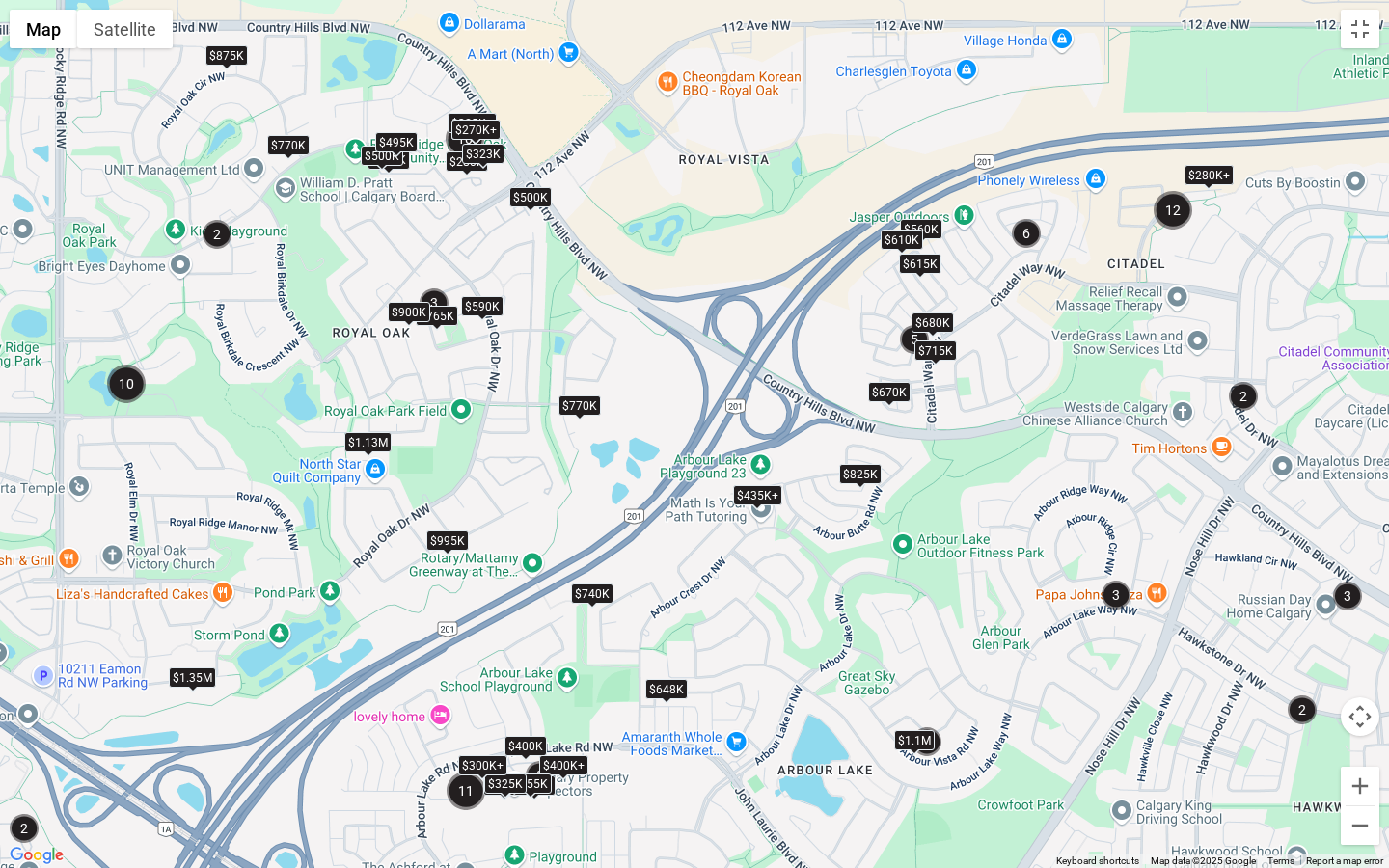 click on "To navigate, press the arrow keys. $770K $1.13M $435K+ $325K+ $590K $270K+ $765K $715K $740K $320K $615K $280K $490K $400K+ $525K $435K+ $900K $400K $648K $770K $560K $500K $825K $1.35M $680K $325K+ $825K $780K $1.1M $285K $445K $280K+ $500K $1.99M $280K+ $799K $560K $740K $498K $995K $270K+ $325K $300K+ $280K+ $400K+ $495K $670K $875K $610K $355K $270K+ $280K+ $325K $300K+ $280K+ $770K $323K" at bounding box center (694, 434) 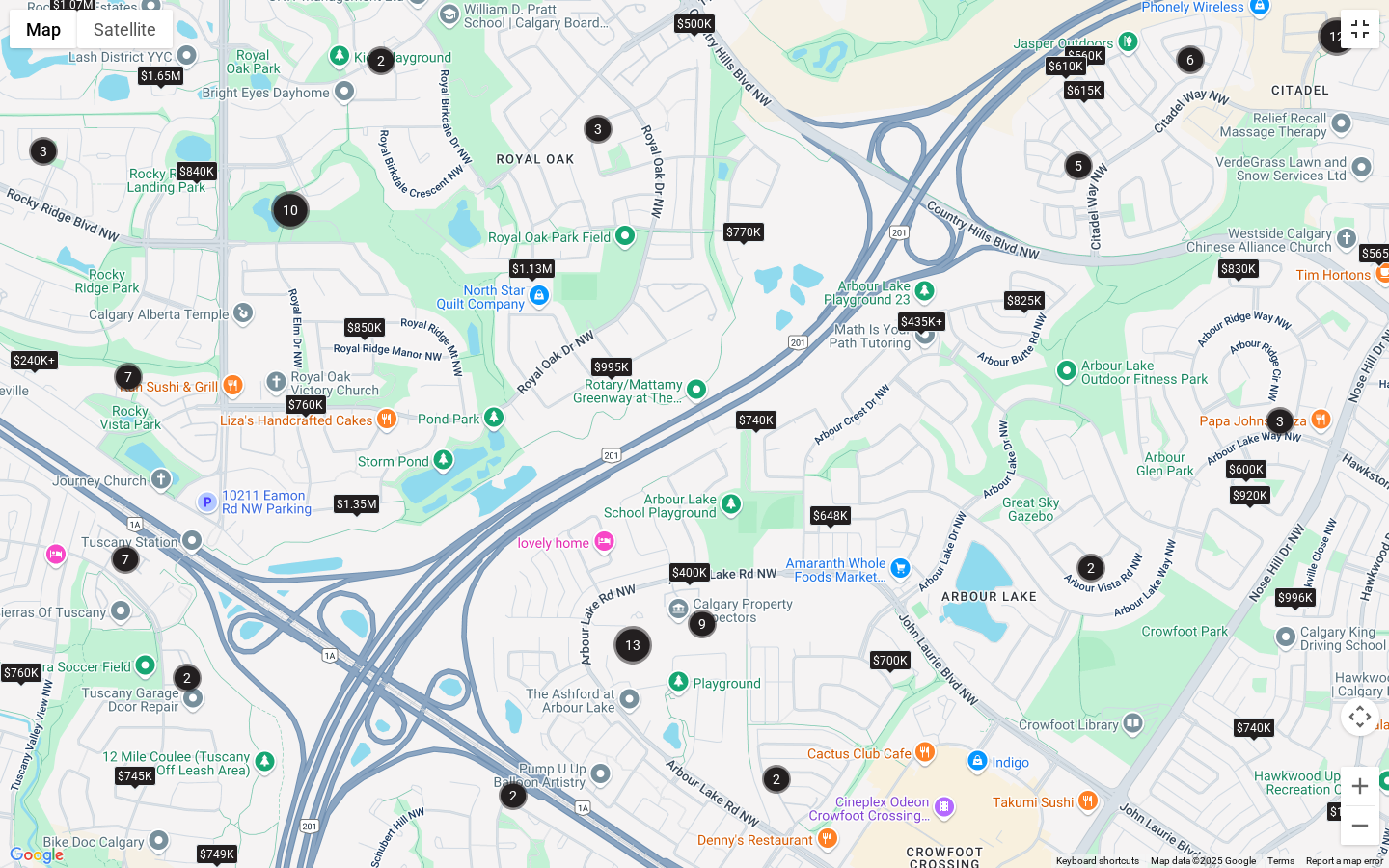 click at bounding box center (1360, 29) 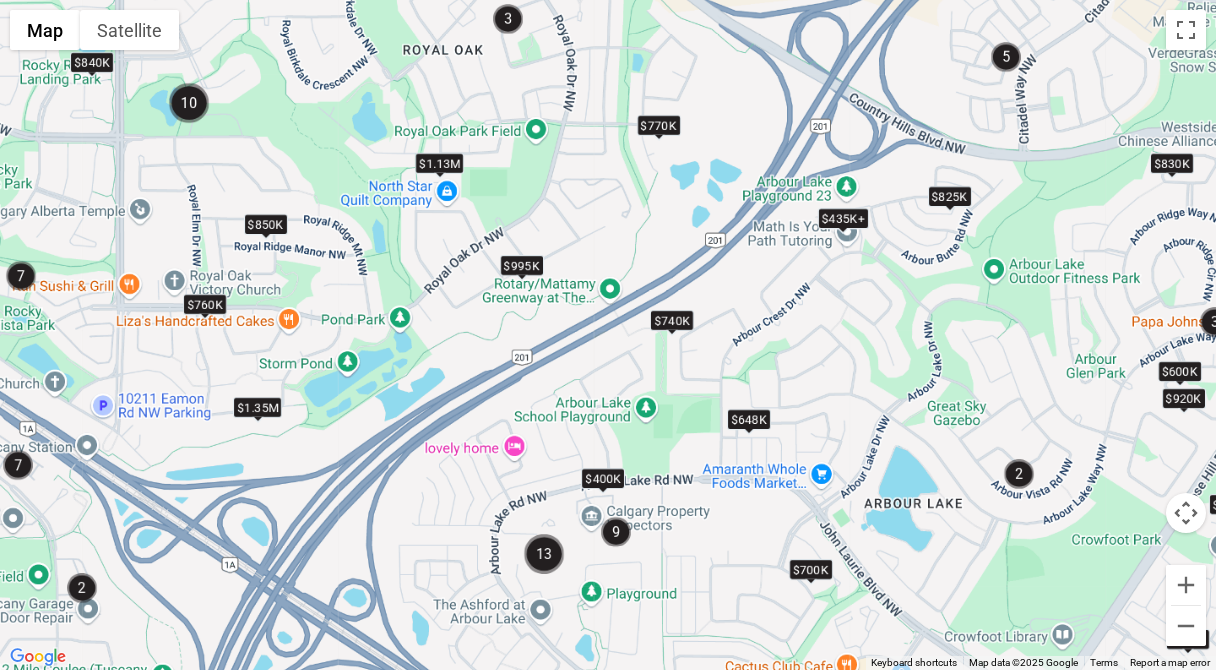 click on "View Photos & Details" at bounding box center [706, 387] 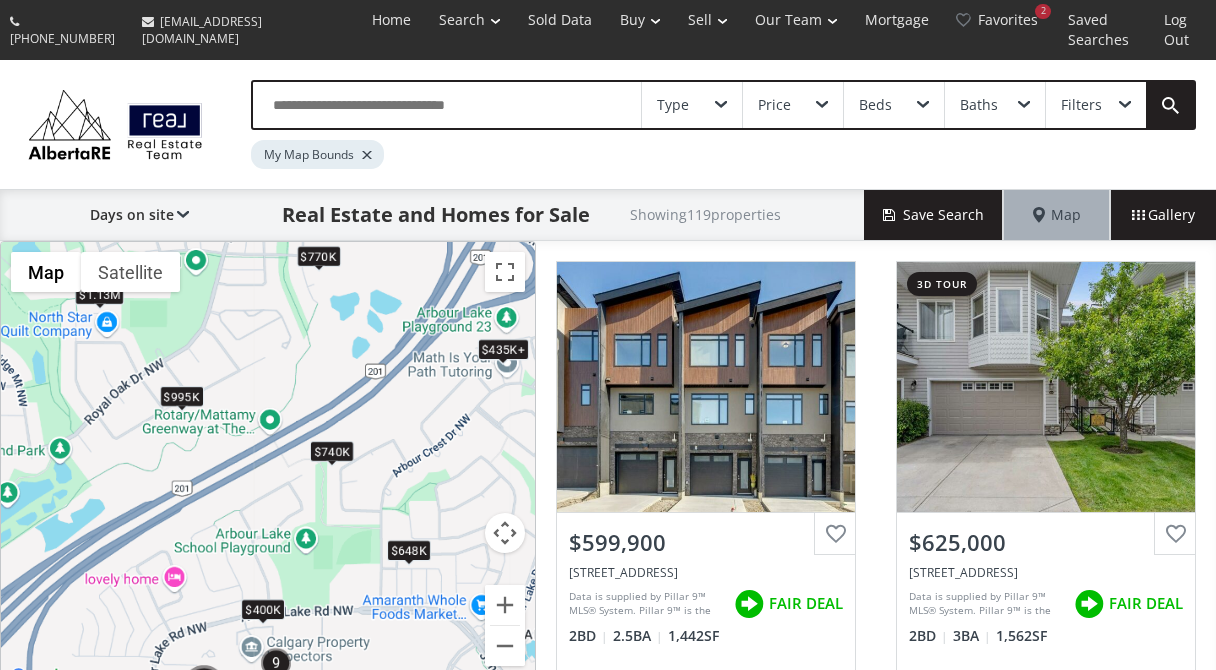 click on "To navigate, press the arrow keys. $770K $1.13M $435K+ $1.65M $840K $740K $830K $240K+ $615K $850K $435K+ $565K $400K $648K $1.07M $760K $560K $749K $825K $240K+ $1.07M $240K+ $1.35M $700K $996K $500K $740K $995K $920K $745K $600K $760K $610K $240K+" at bounding box center [268, 466] 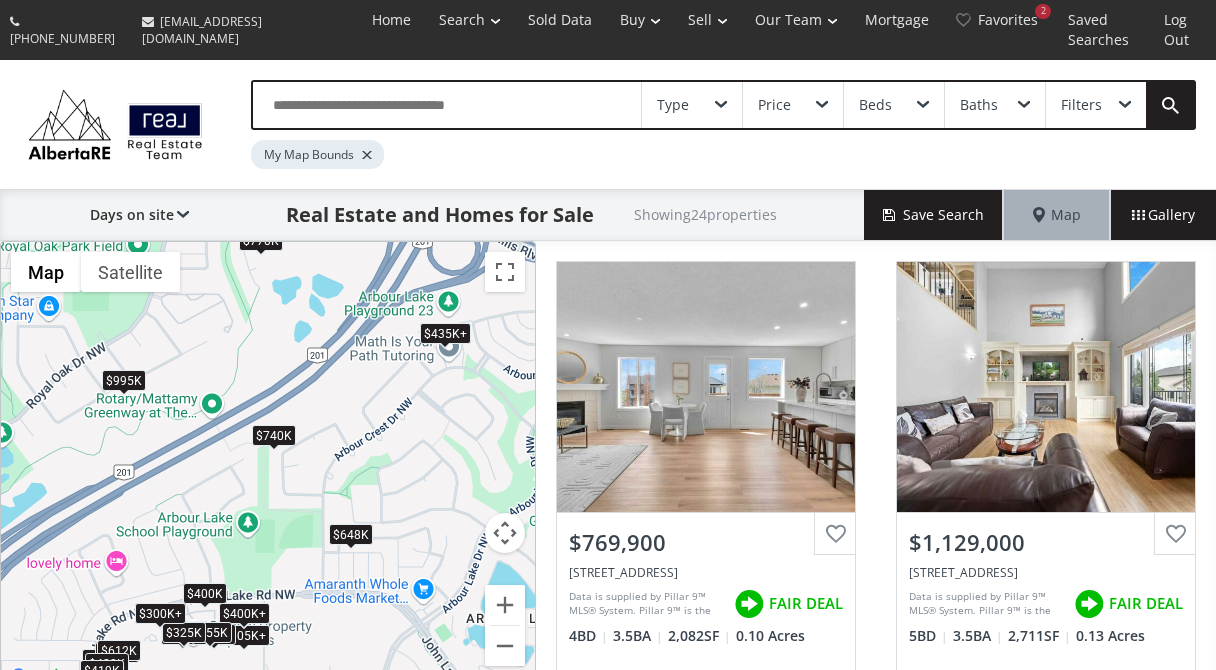 click on "Type" at bounding box center [692, 105] 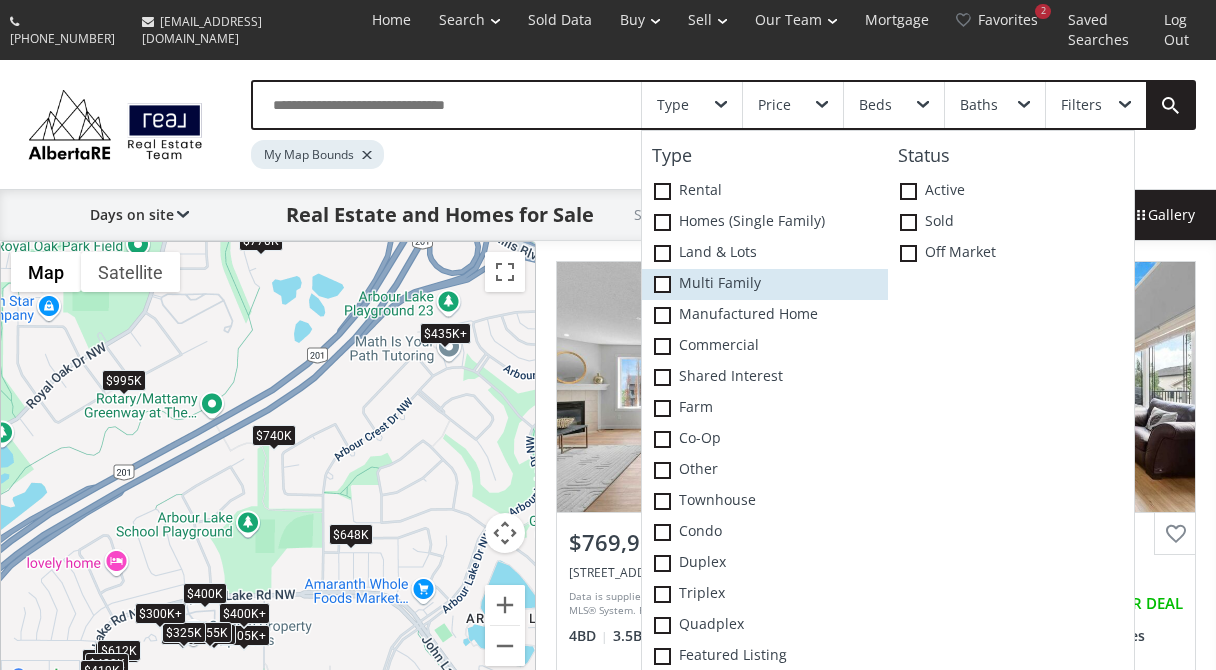 click at bounding box center [662, 284] 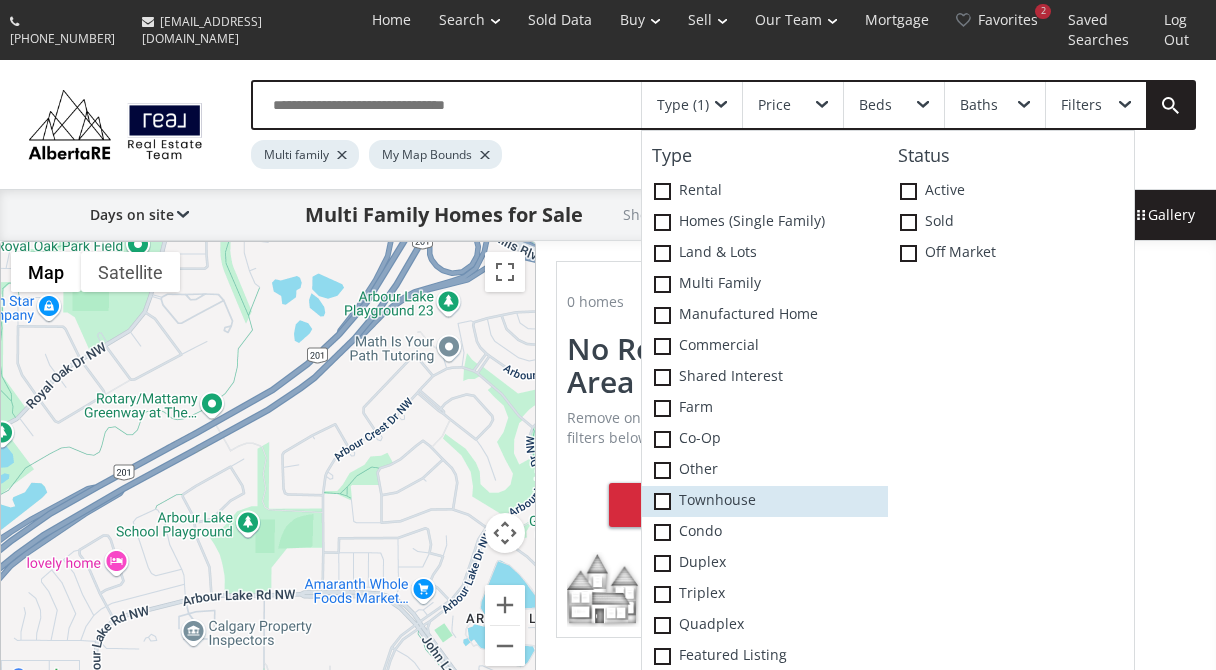 click at bounding box center [662, 501] 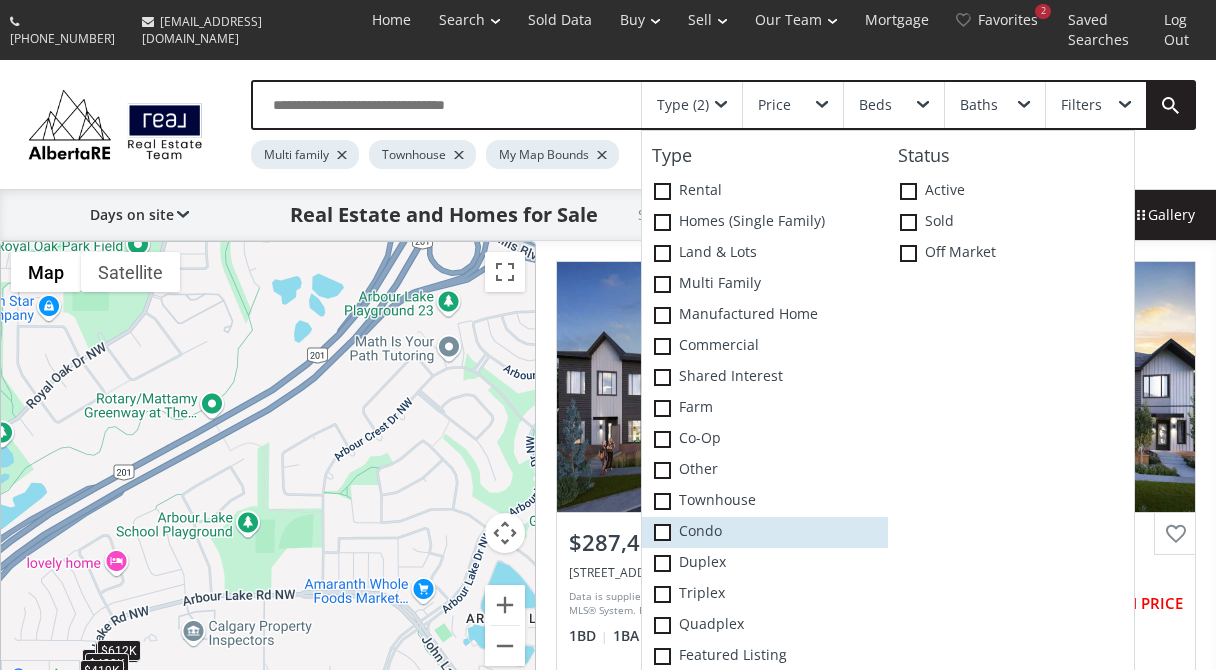 click at bounding box center (662, 532) 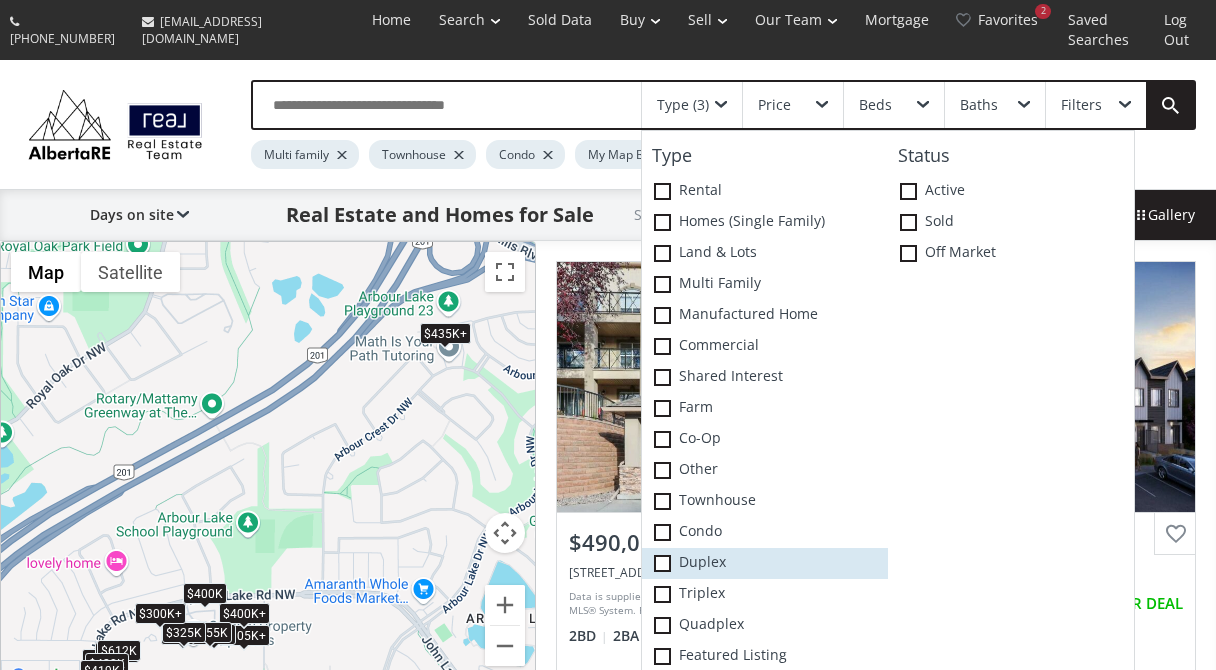 click at bounding box center (662, 563) 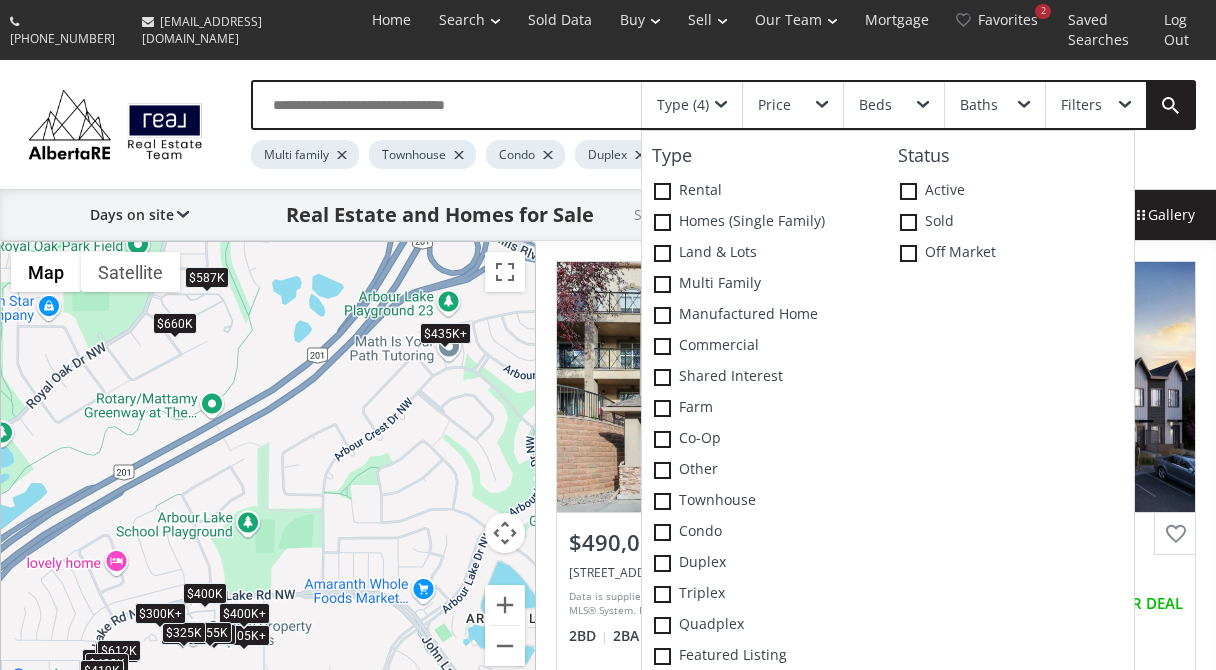 click on "$587K" at bounding box center (207, 277) 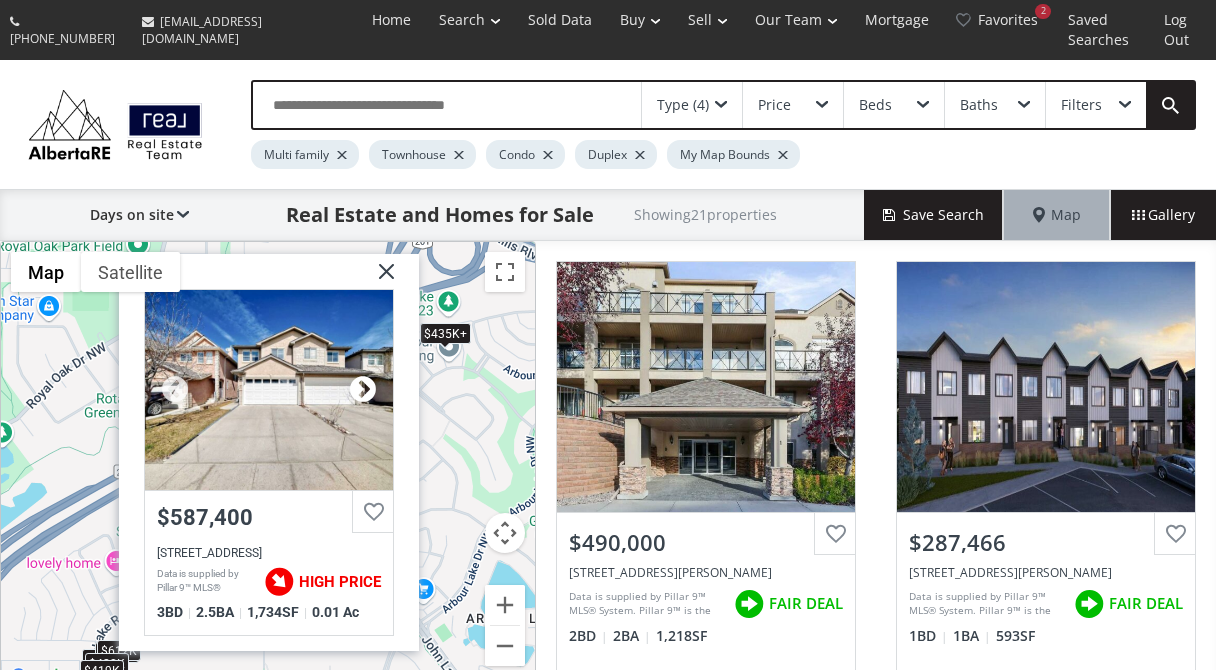 click at bounding box center (363, 390) 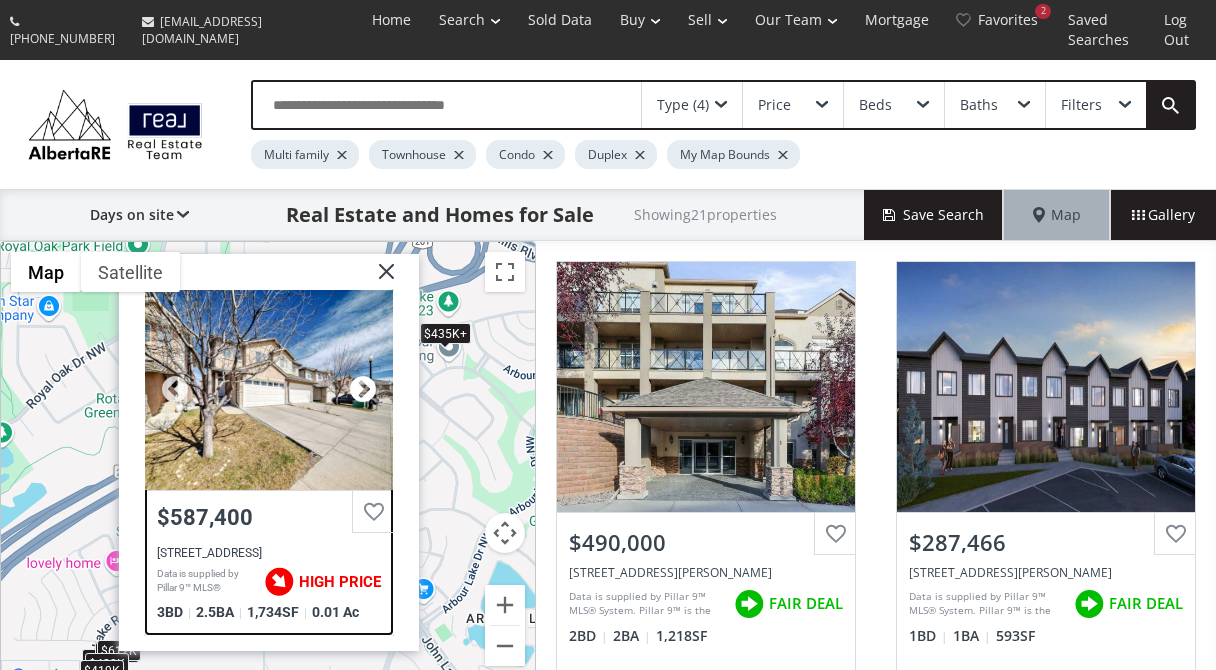 click at bounding box center [363, 390] 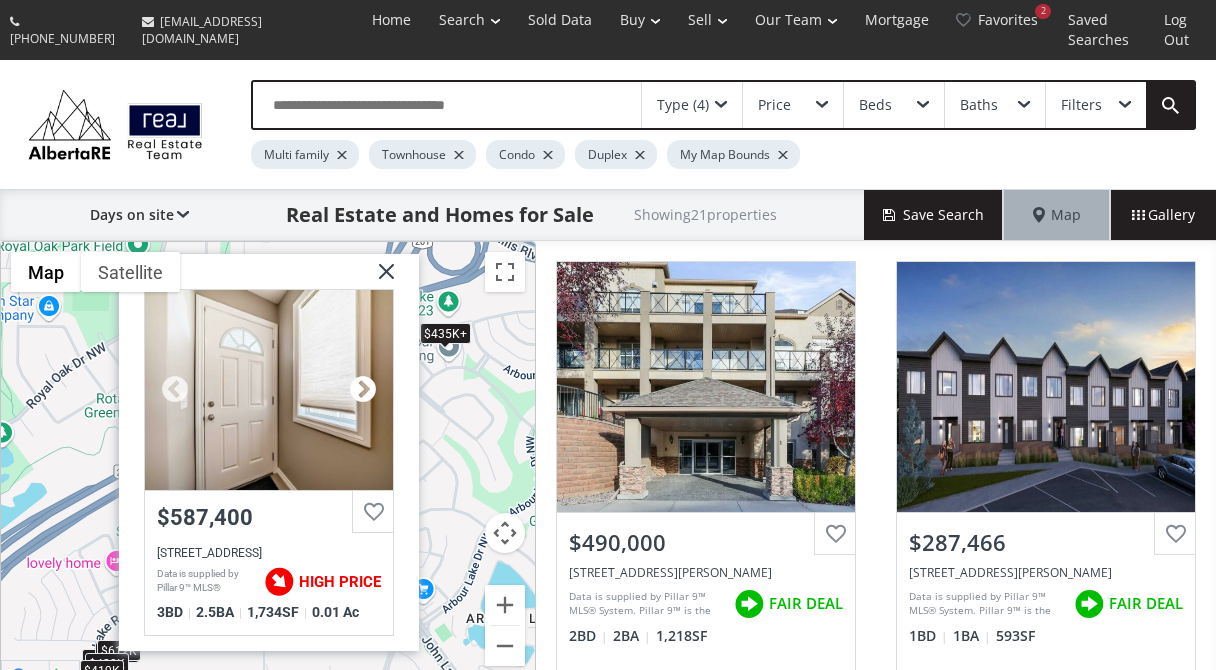 click at bounding box center [363, 390] 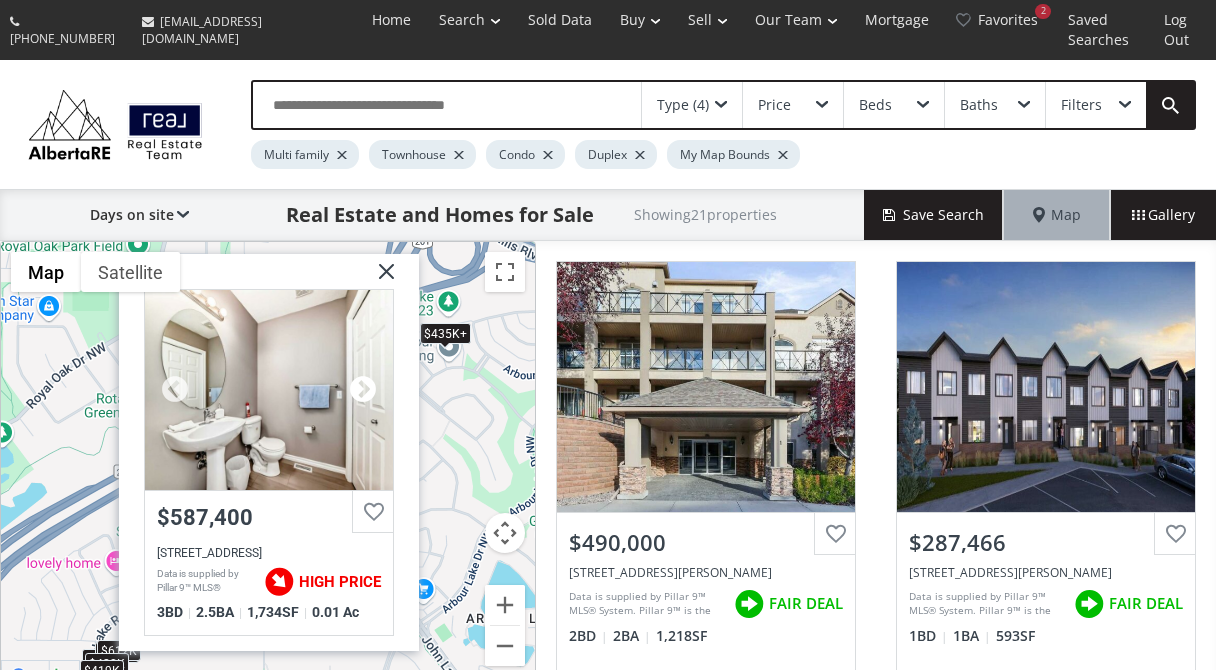 click at bounding box center (363, 390) 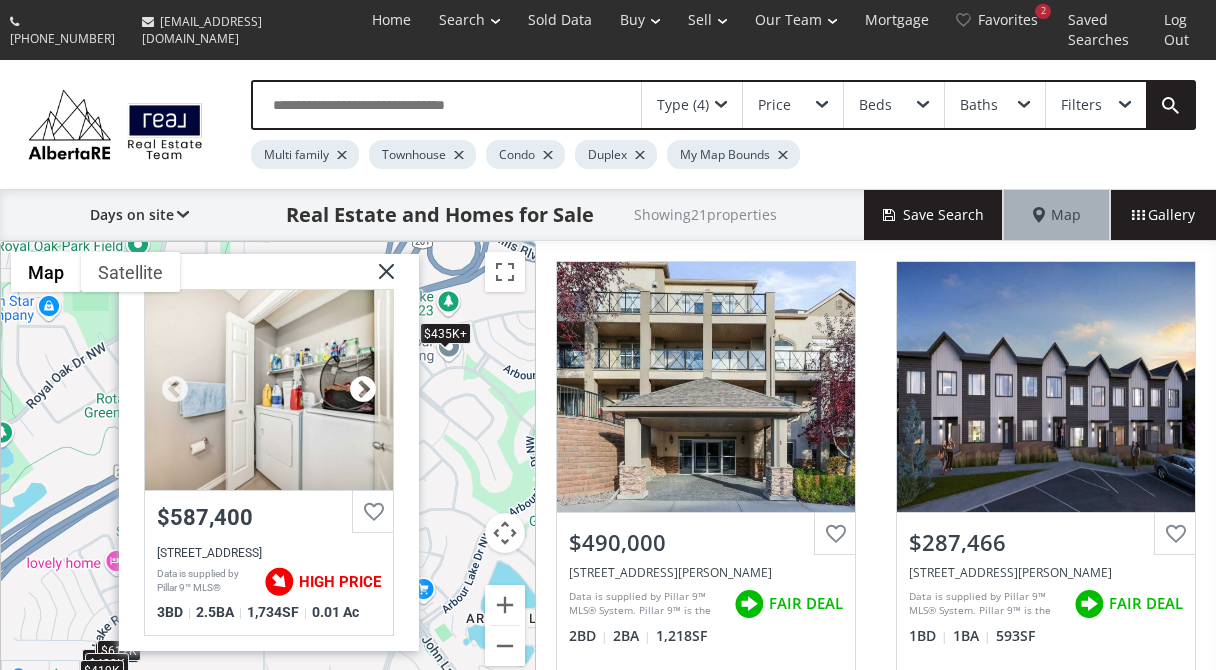 click at bounding box center (363, 390) 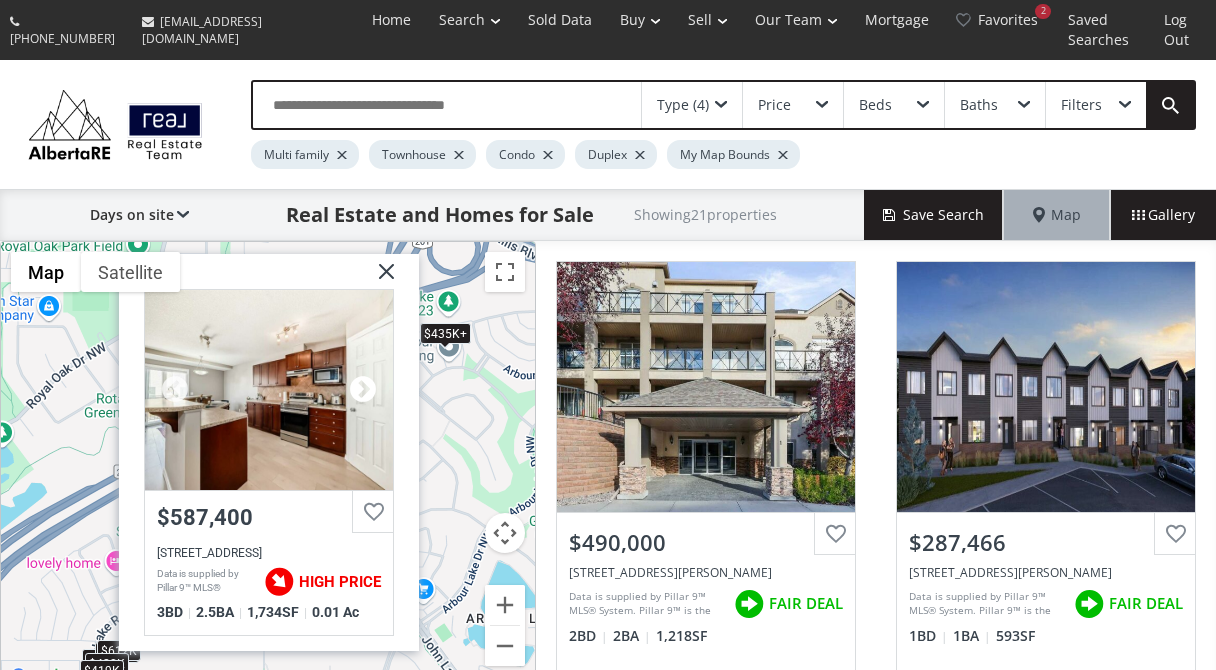 click at bounding box center (363, 390) 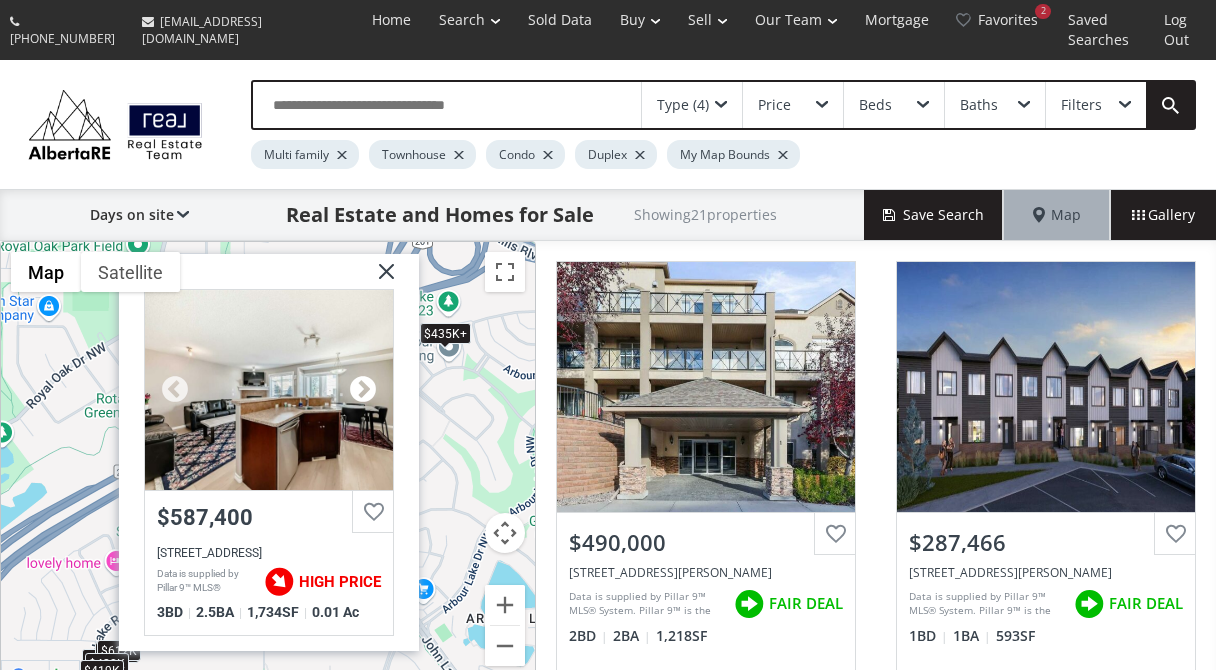 click at bounding box center [363, 390] 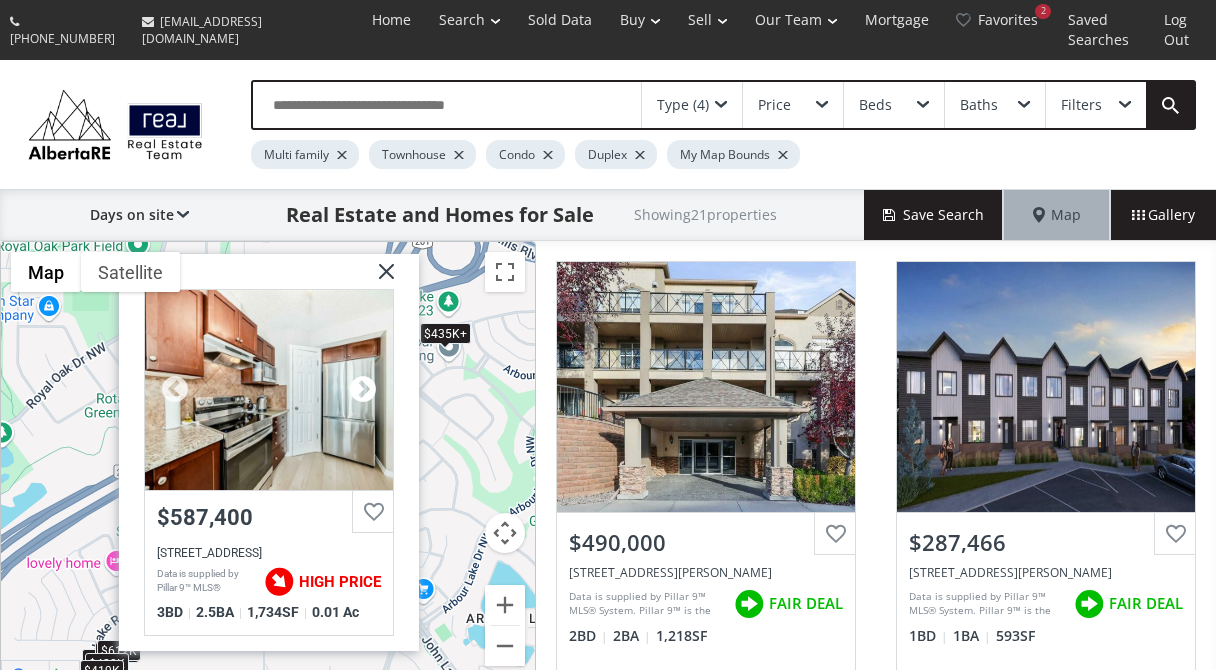 click at bounding box center [363, 390] 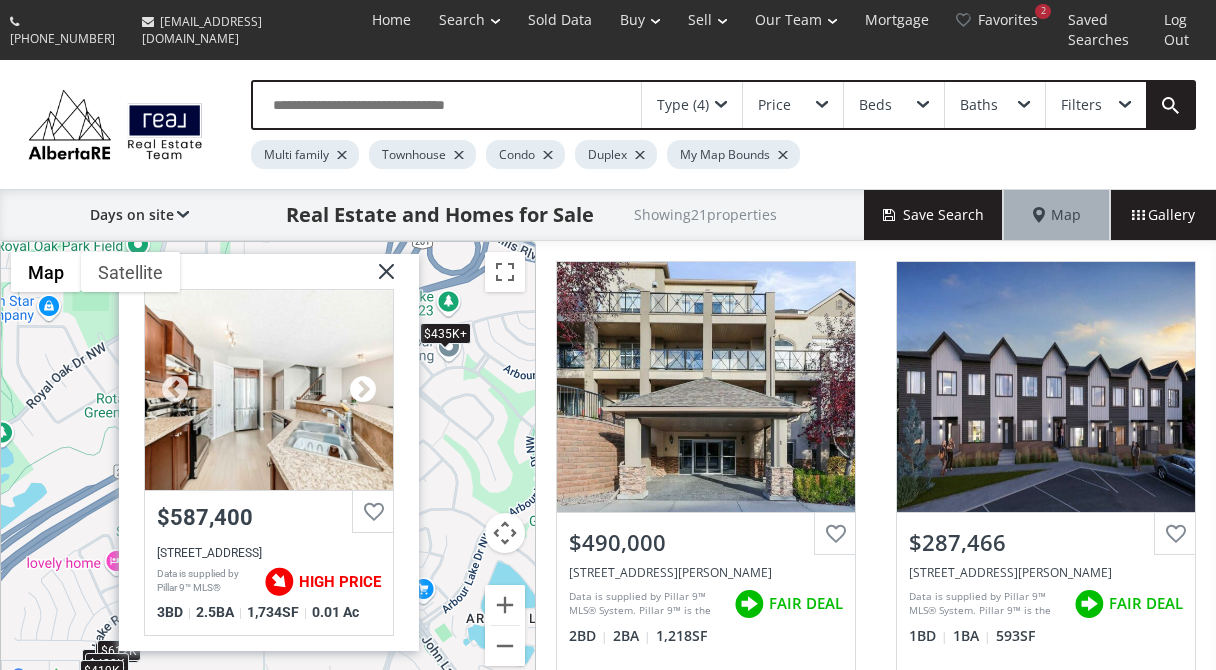 click at bounding box center [363, 390] 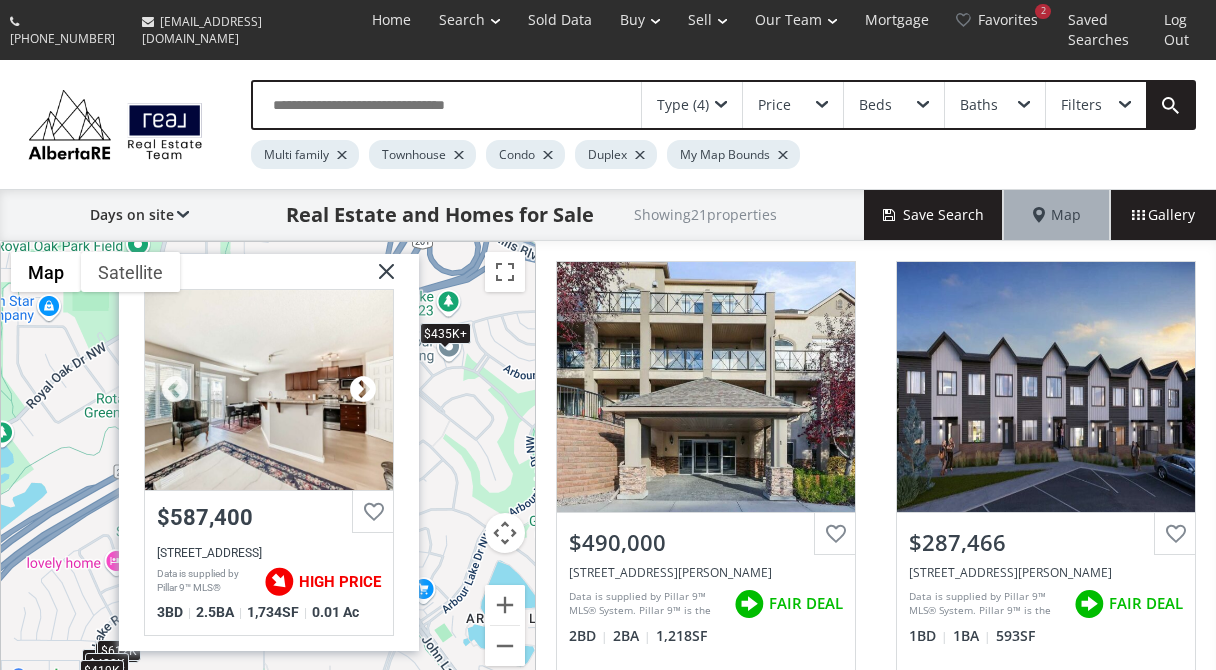 click at bounding box center [363, 390] 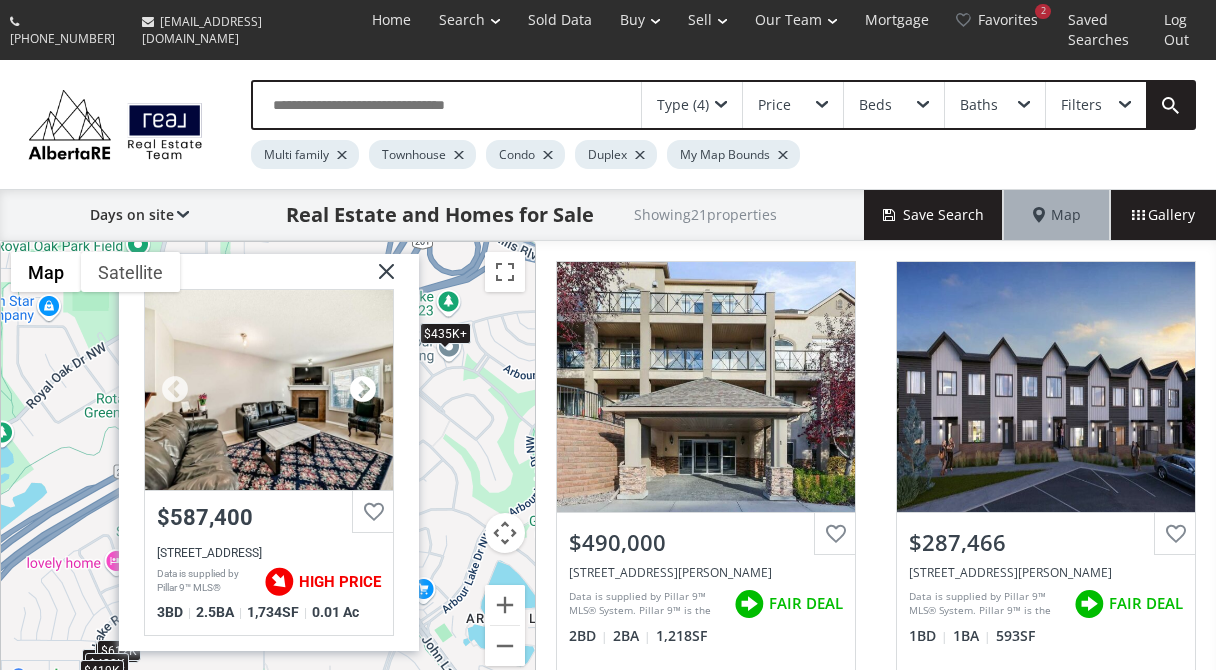 click at bounding box center (363, 390) 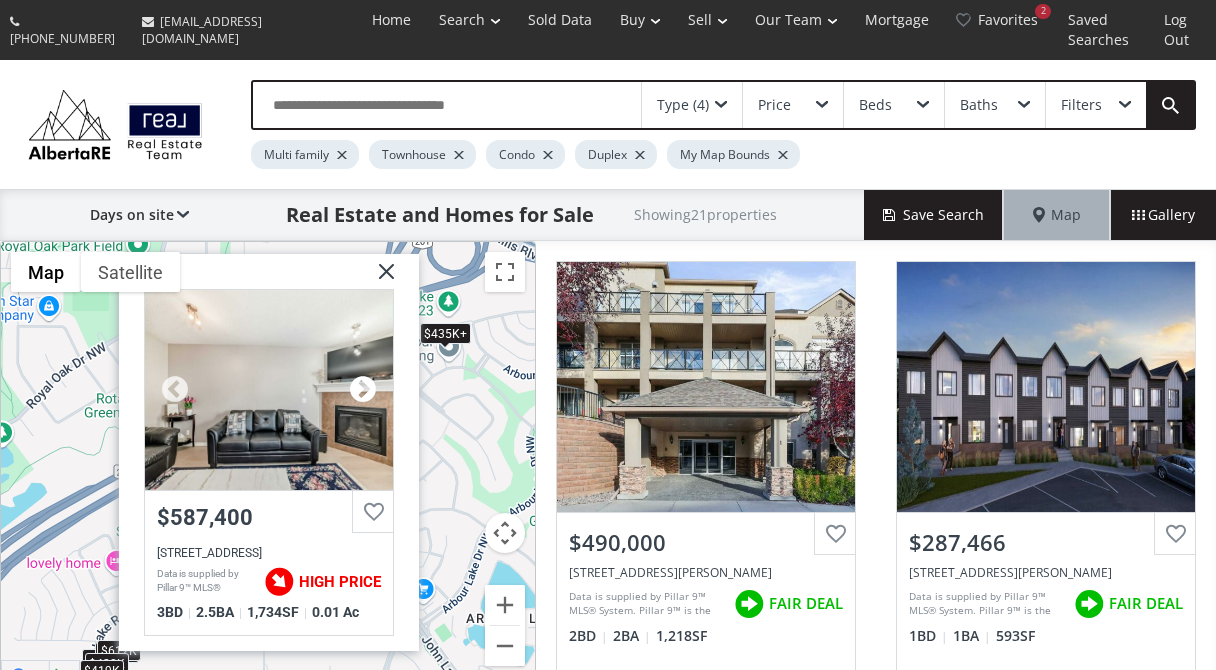 click at bounding box center (363, 390) 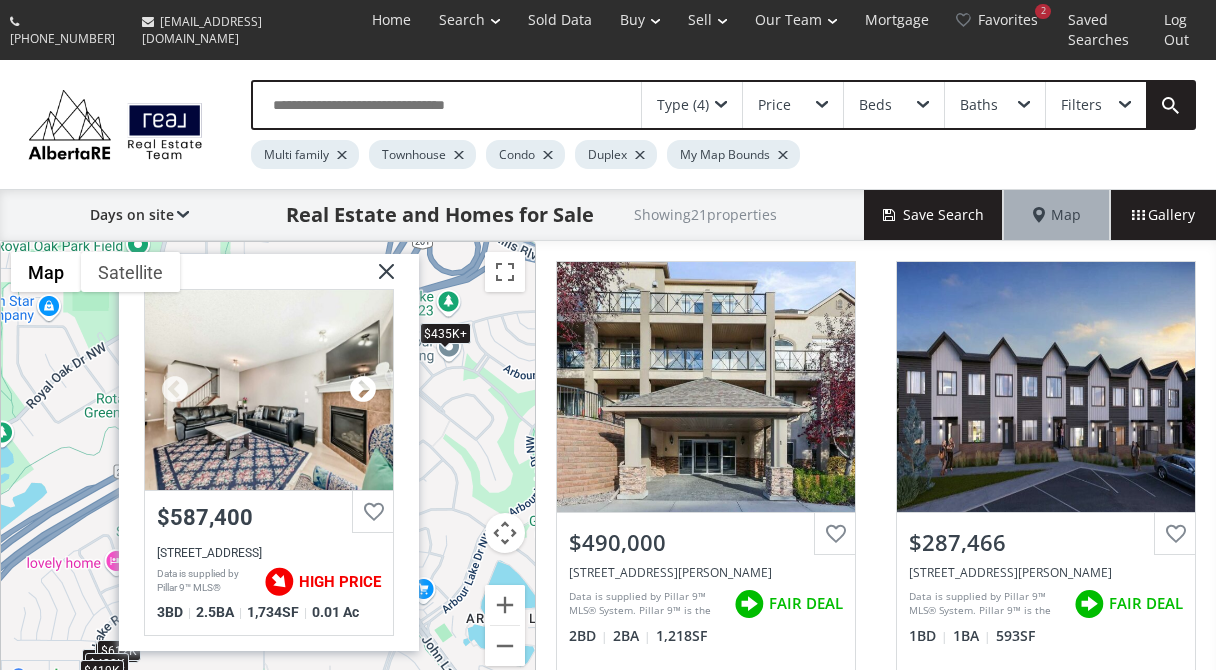 click at bounding box center [363, 390] 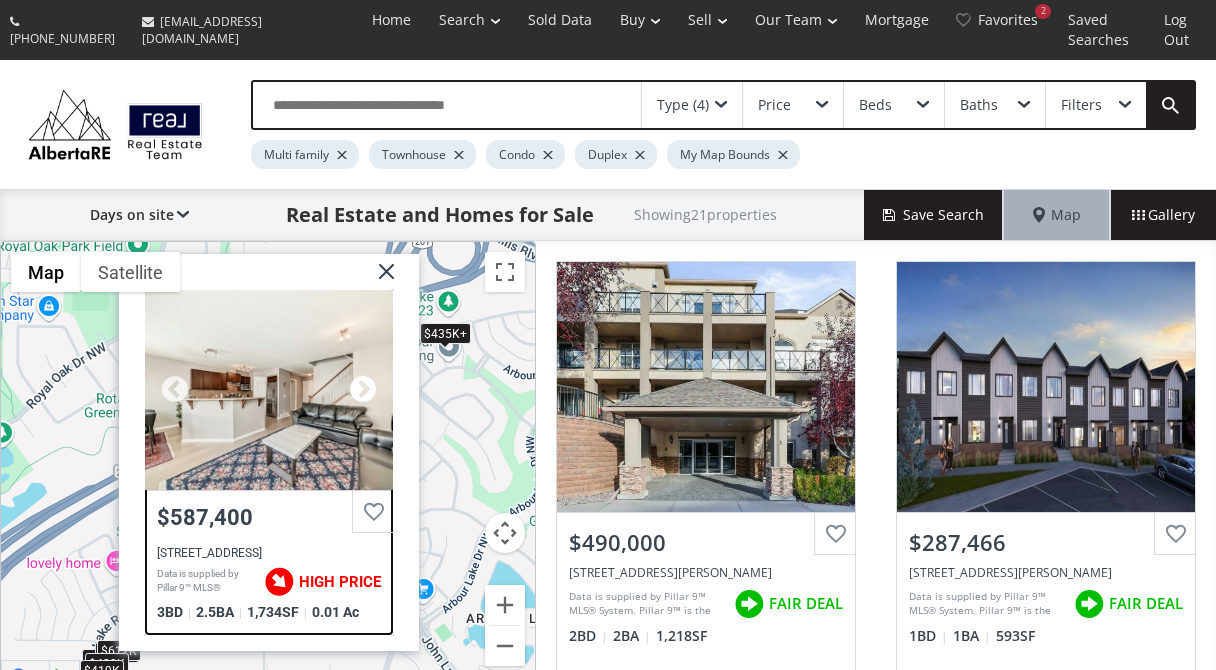 click at bounding box center [363, 390] 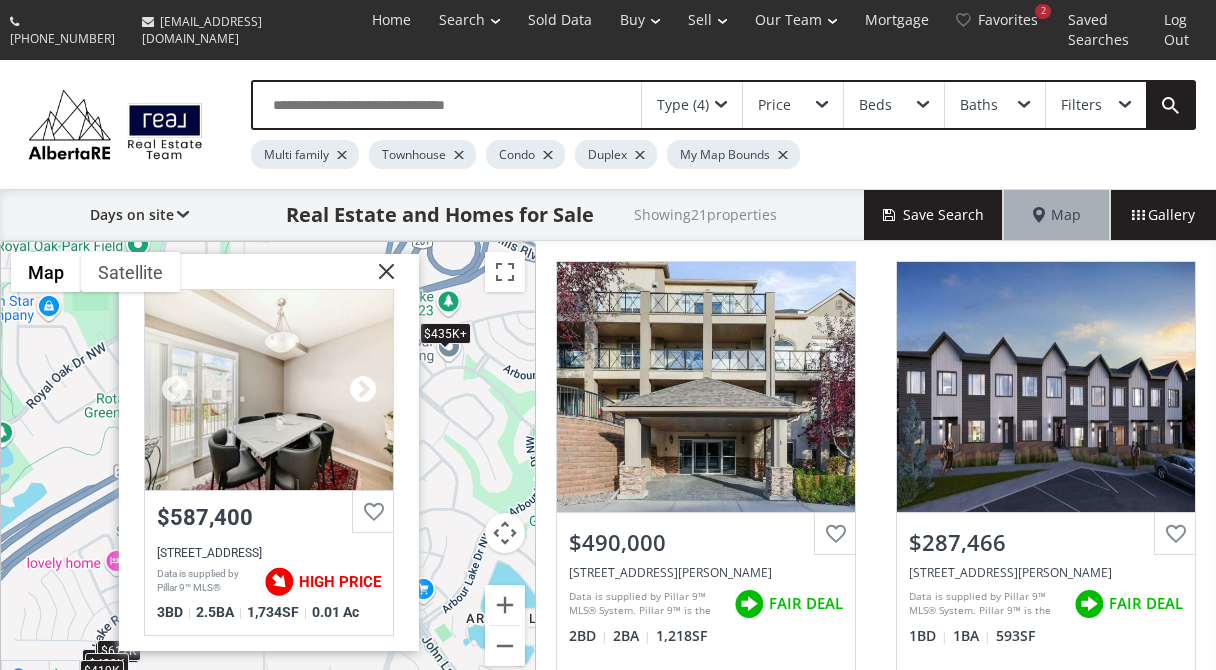 click at bounding box center [363, 390] 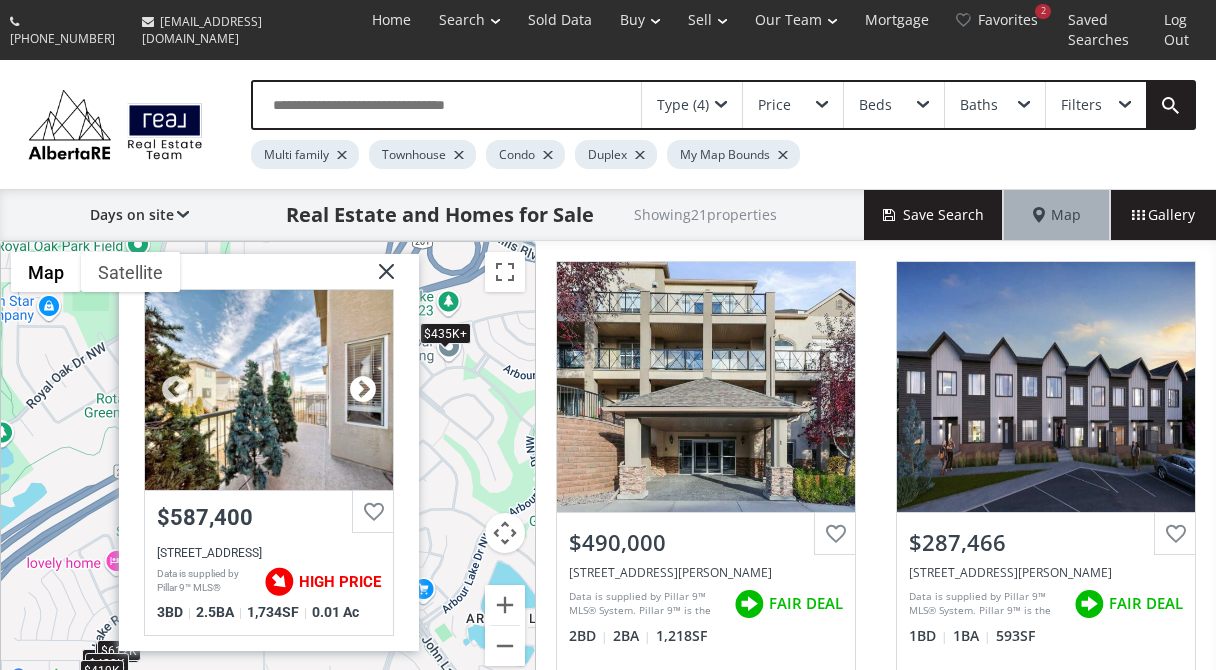 click at bounding box center (363, 390) 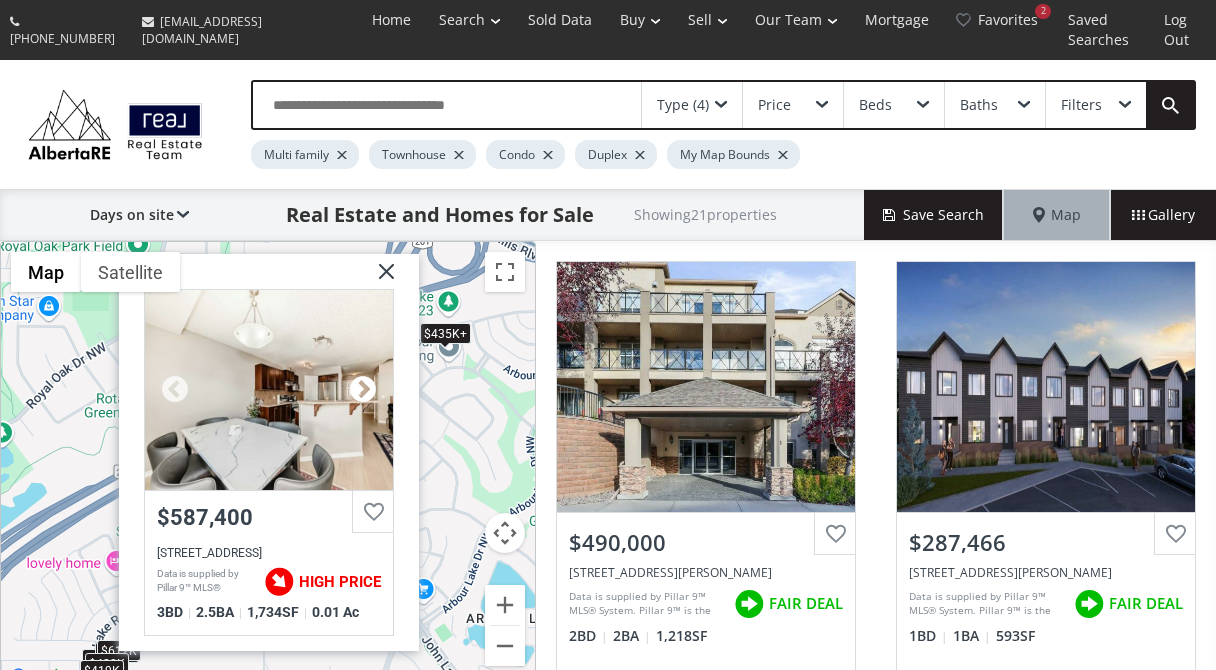 click at bounding box center [363, 390] 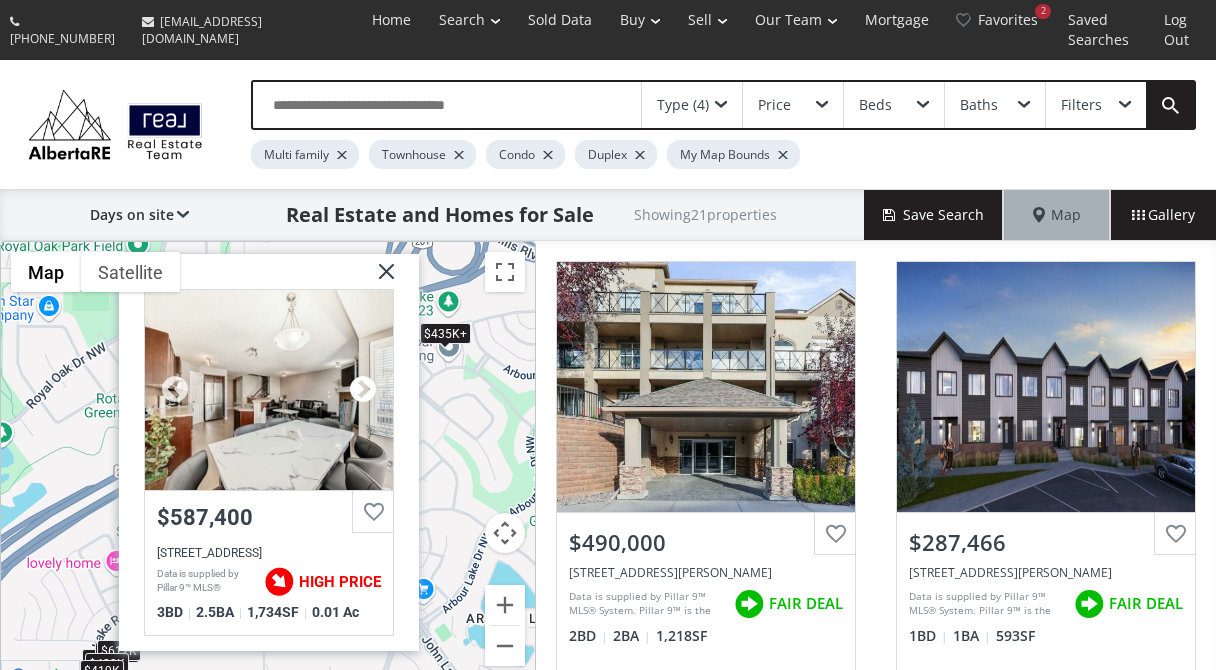 click at bounding box center (363, 390) 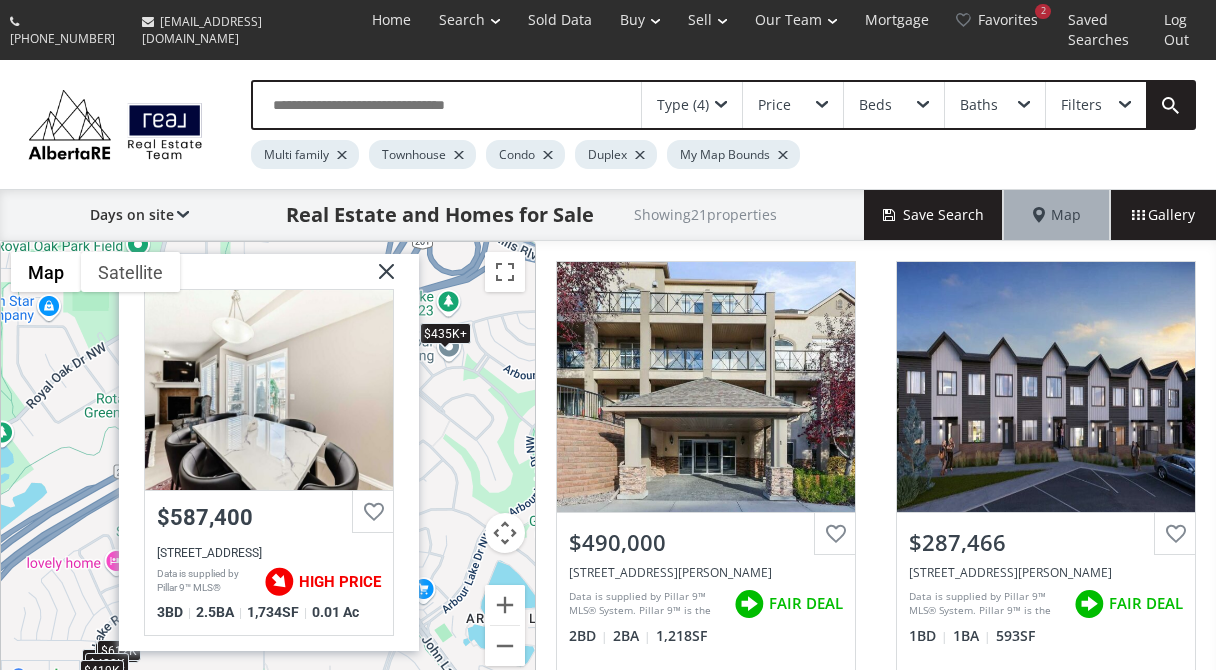 click at bounding box center [379, 279] 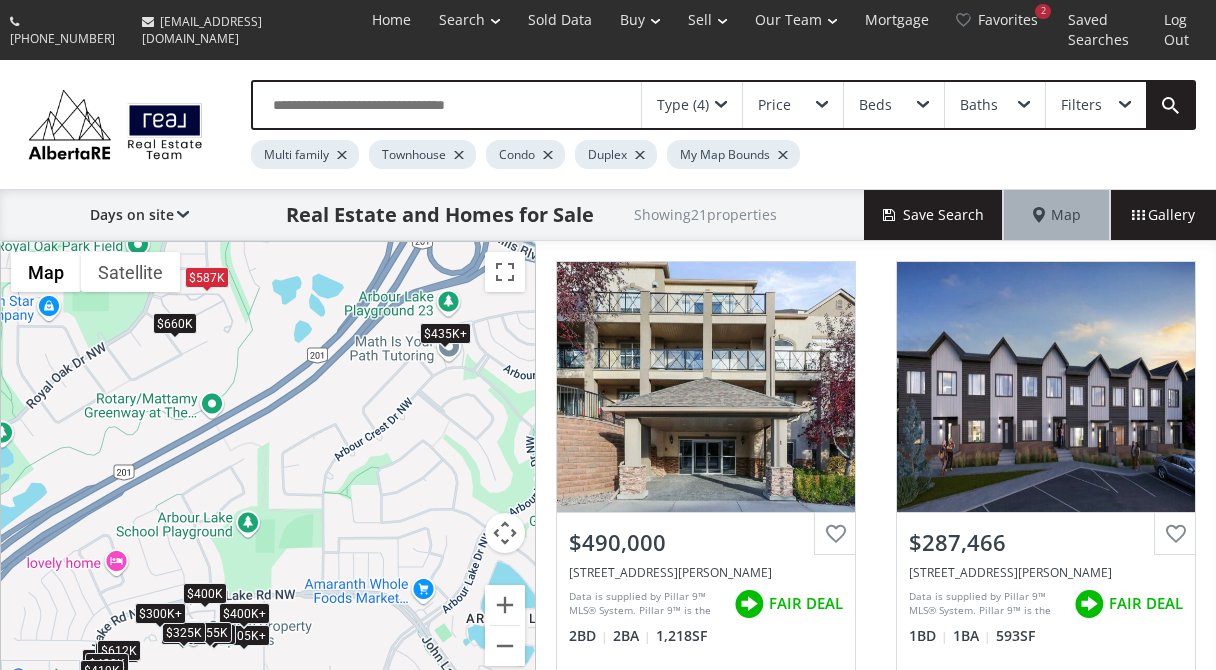 click on "$660K" at bounding box center (175, 322) 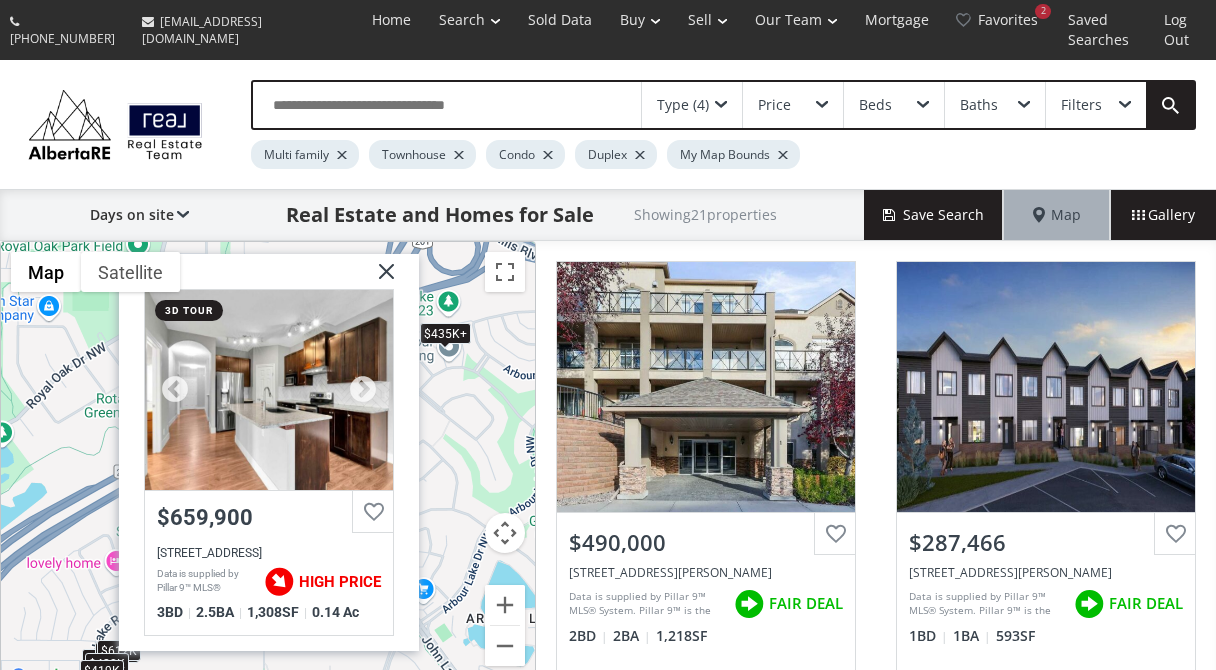 click at bounding box center (269, 390) 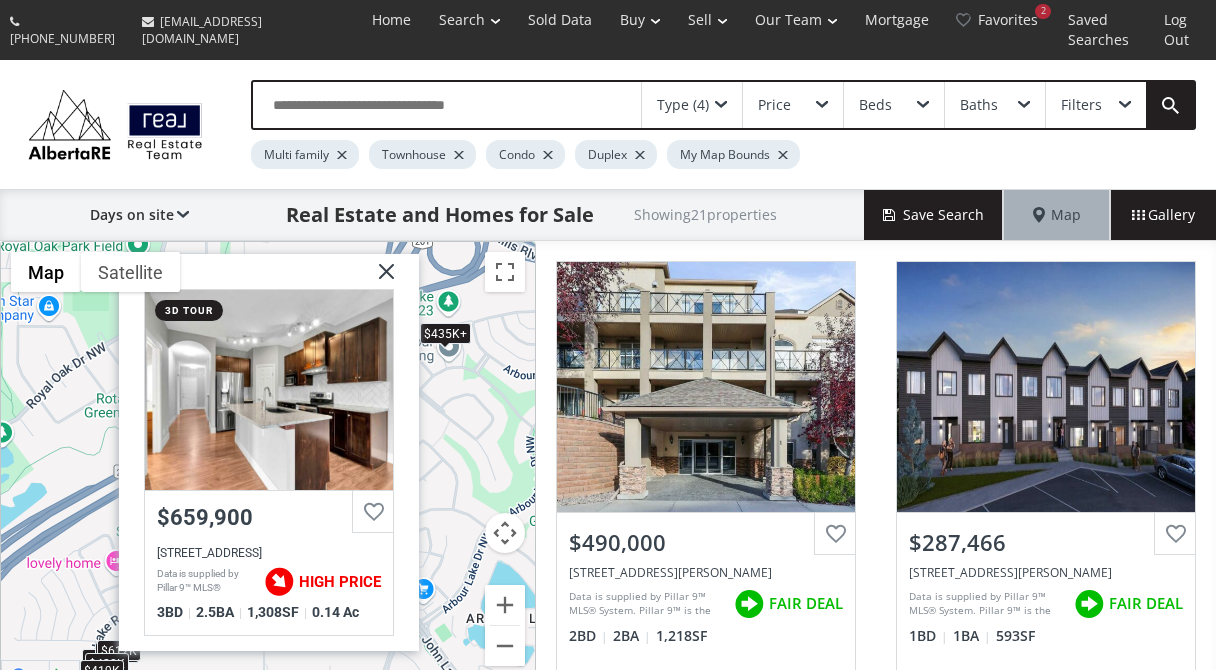 click at bounding box center [379, 279] 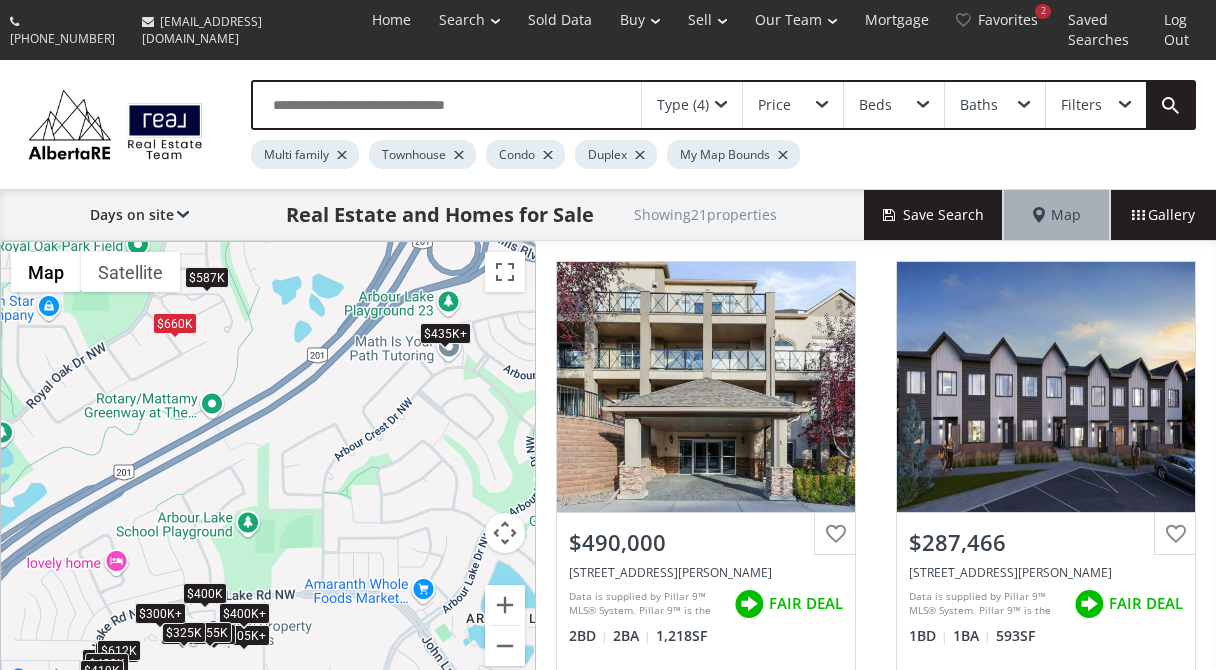 click on "$587K" at bounding box center [207, 277] 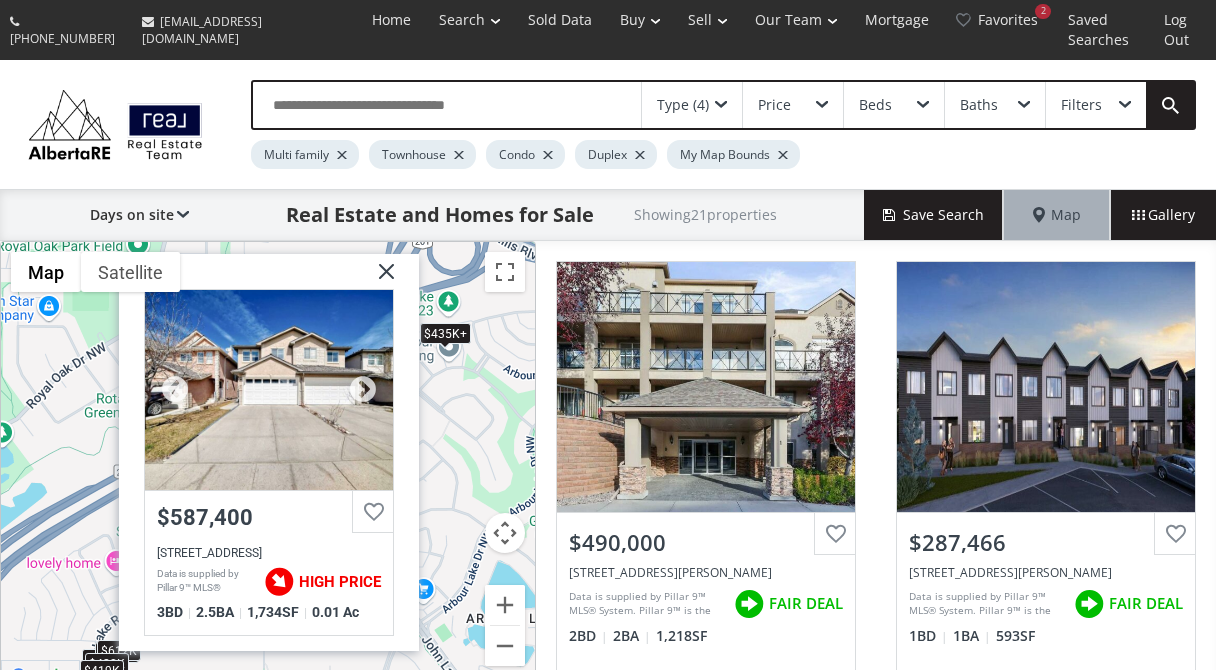 click at bounding box center (269, 390) 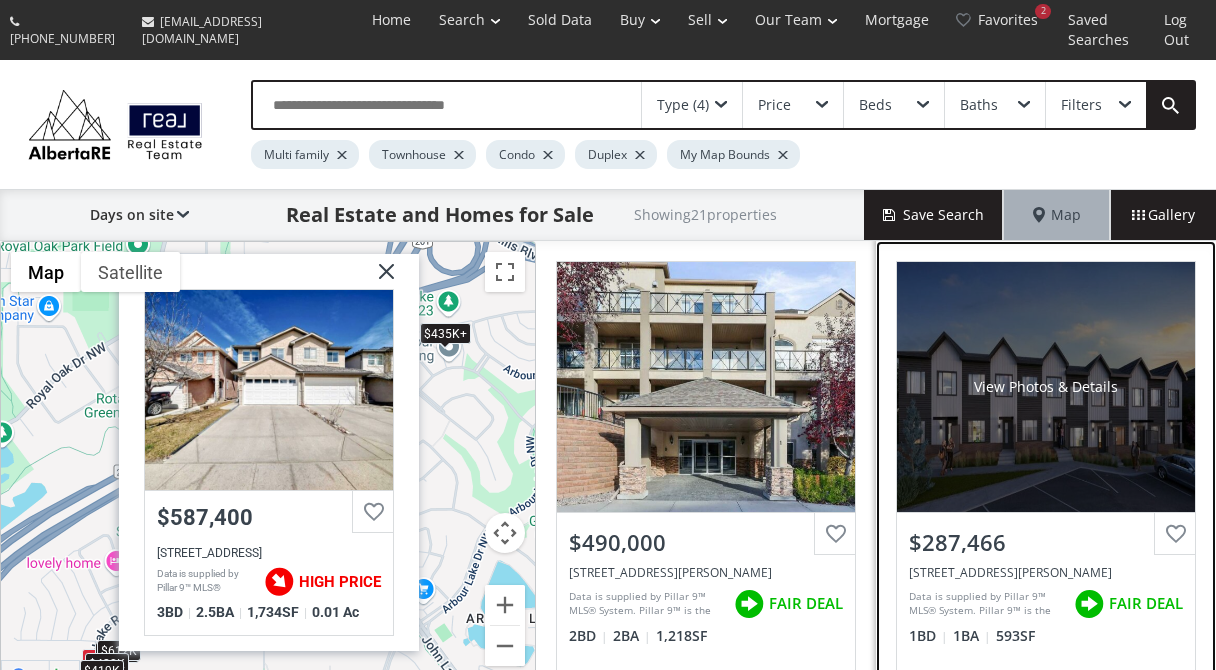 click on "View Photos & Details" at bounding box center [1046, 387] 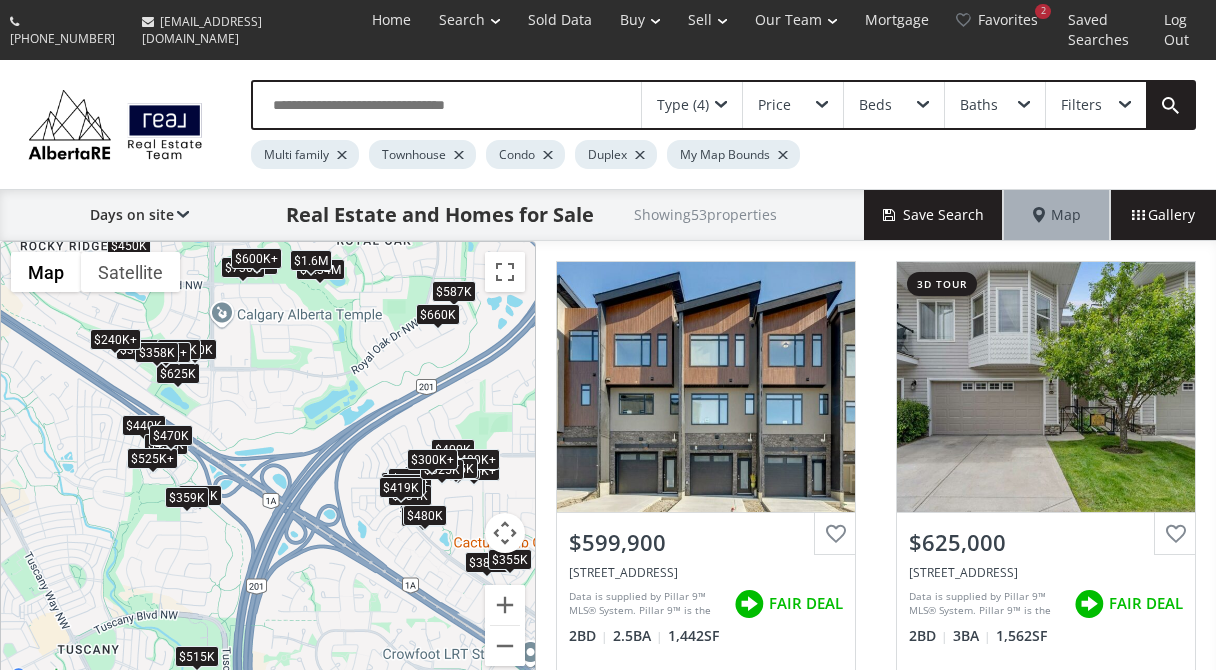 drag, startPoint x: 336, startPoint y: 331, endPoint x: 436, endPoint y: 324, distance: 100.2447 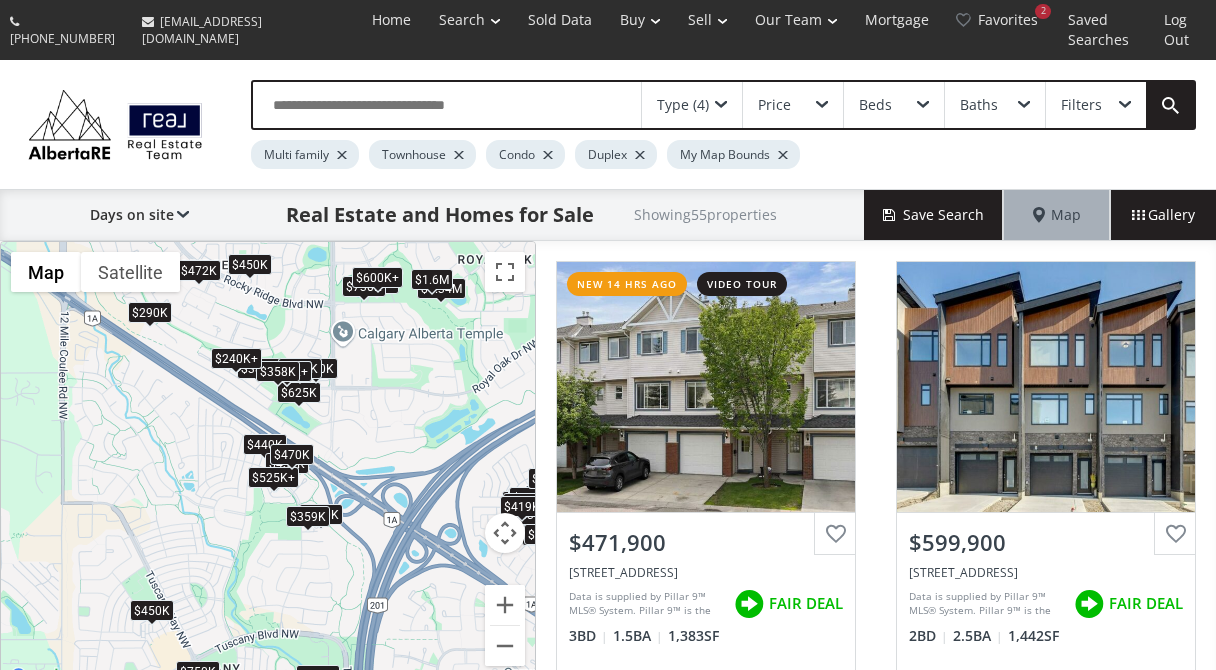 drag, startPoint x: 263, startPoint y: 332, endPoint x: 387, endPoint y: 351, distance: 125.4472 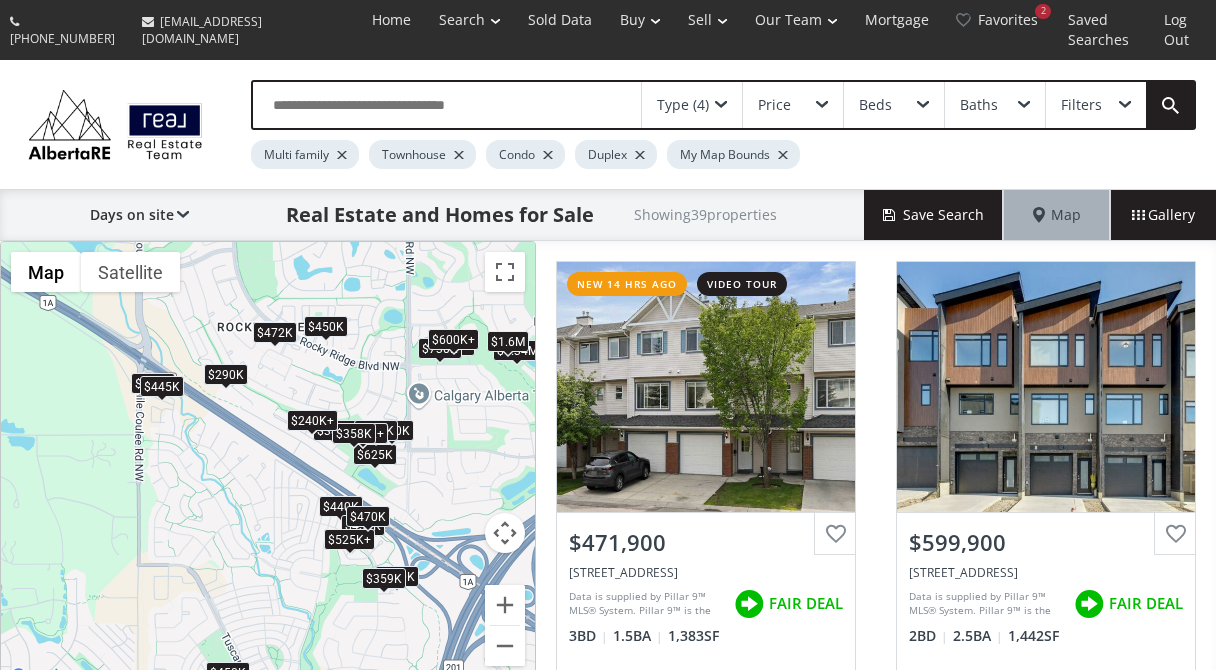 drag, startPoint x: 214, startPoint y: 341, endPoint x: 292, endPoint y: 397, distance: 96.02083 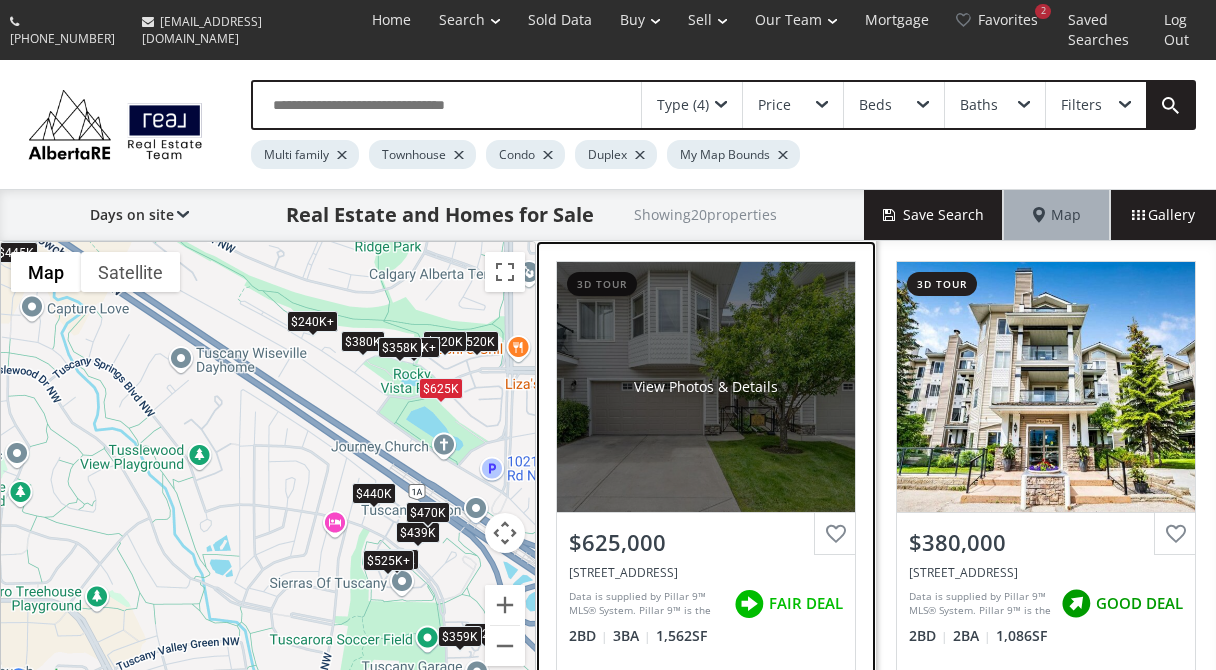 click on "View Photos & Details" at bounding box center [706, 387] 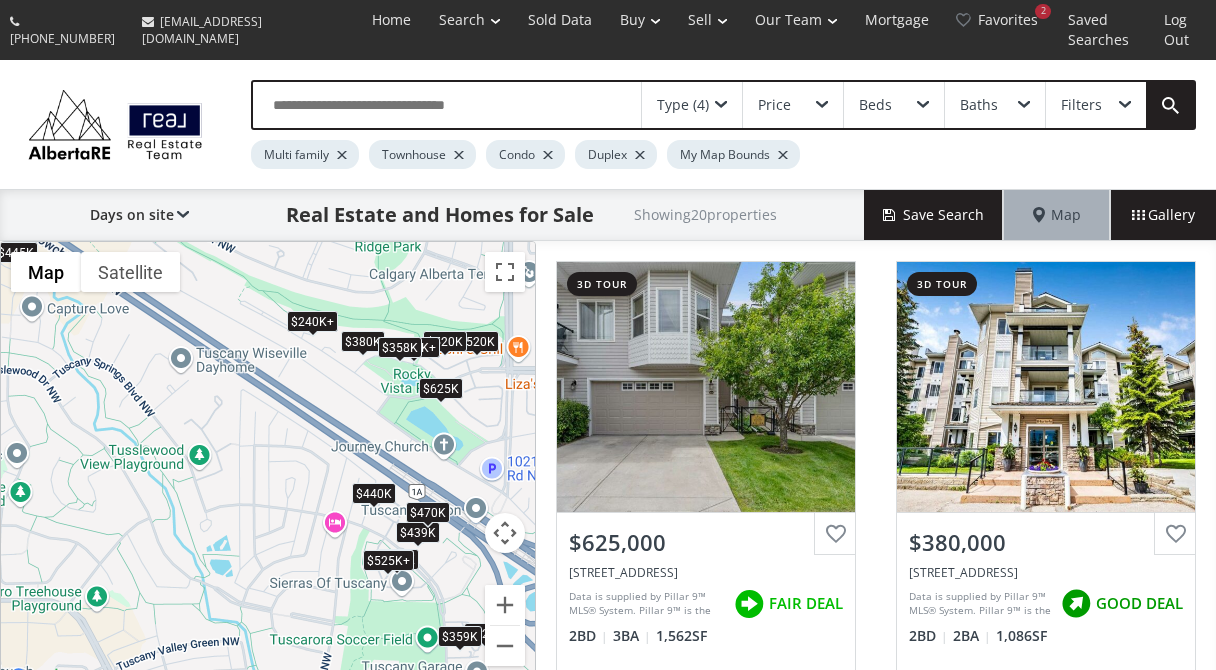 click on "To navigate, press the arrow keys. $625K $380K $520K $522K $320K $520K $240K+ $360K+ $360K+ $359K $358K $240K+ $240K+ $440K $445K $439K $525K+ $525K+ $470K $240K+" at bounding box center [268, 466] 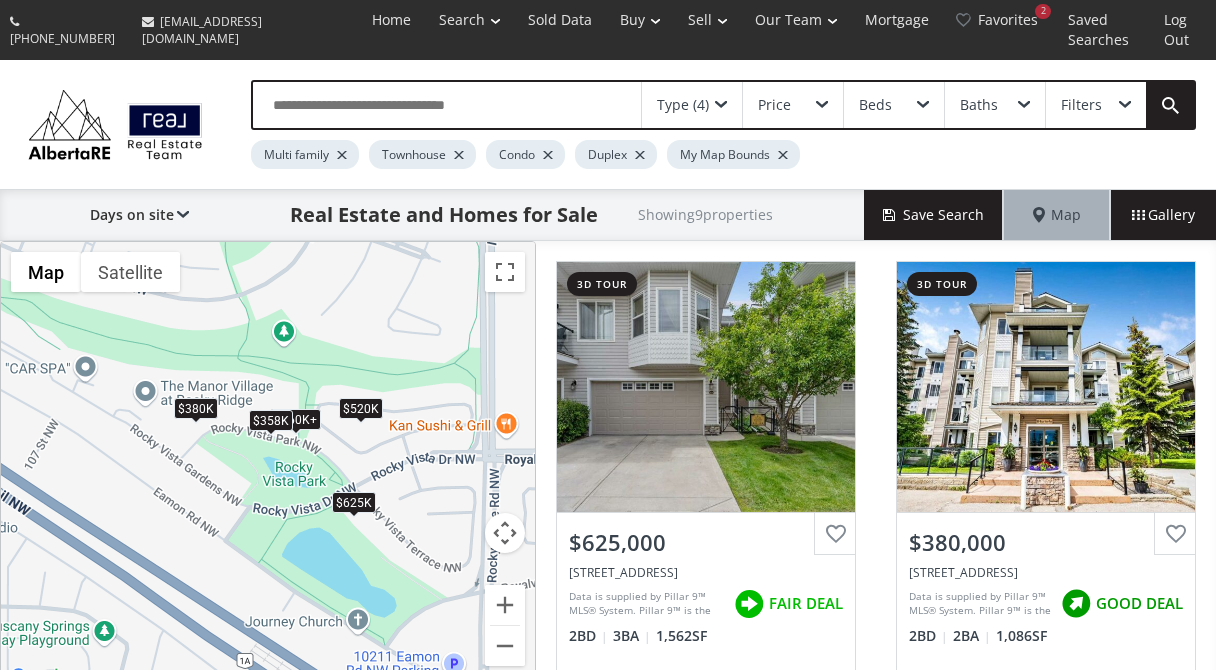 drag, startPoint x: 379, startPoint y: 361, endPoint x: 236, endPoint y: 522, distance: 215.33694 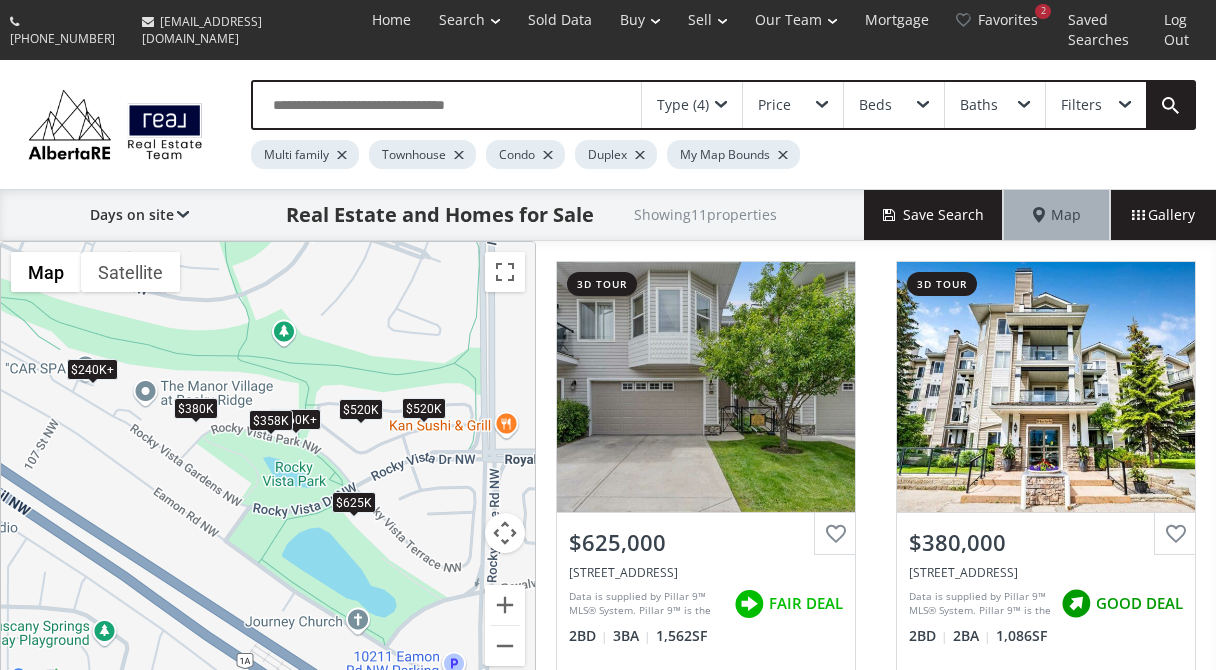 click on "$520K" at bounding box center (424, 408) 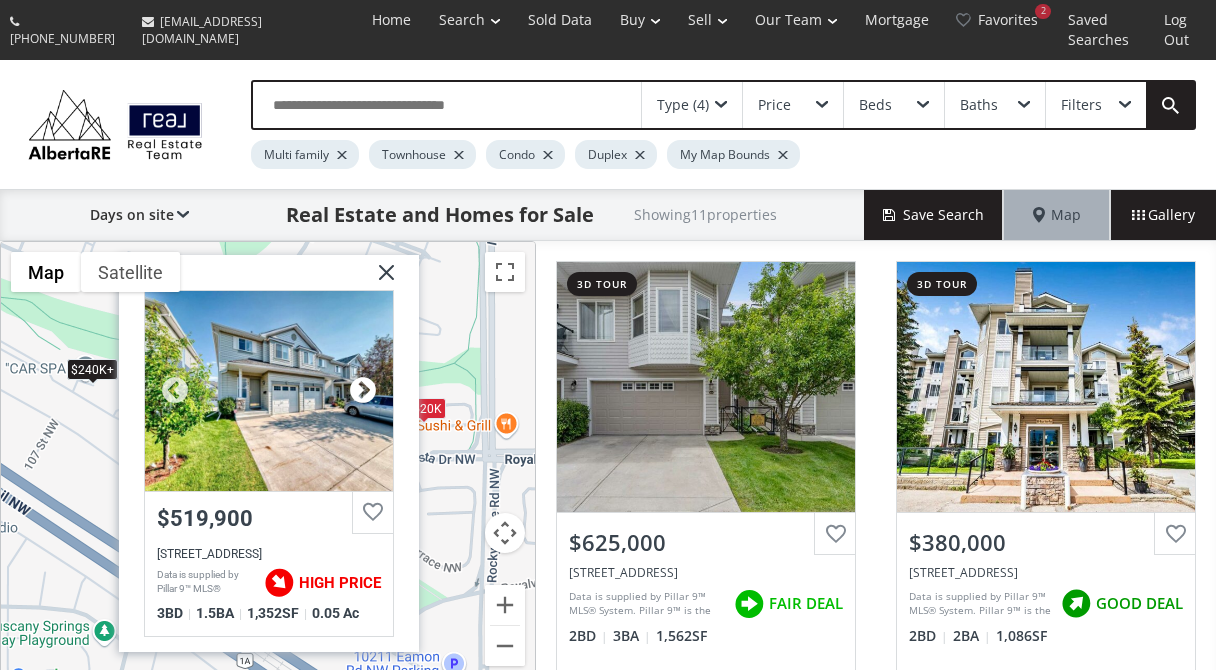 click at bounding box center [363, 391] 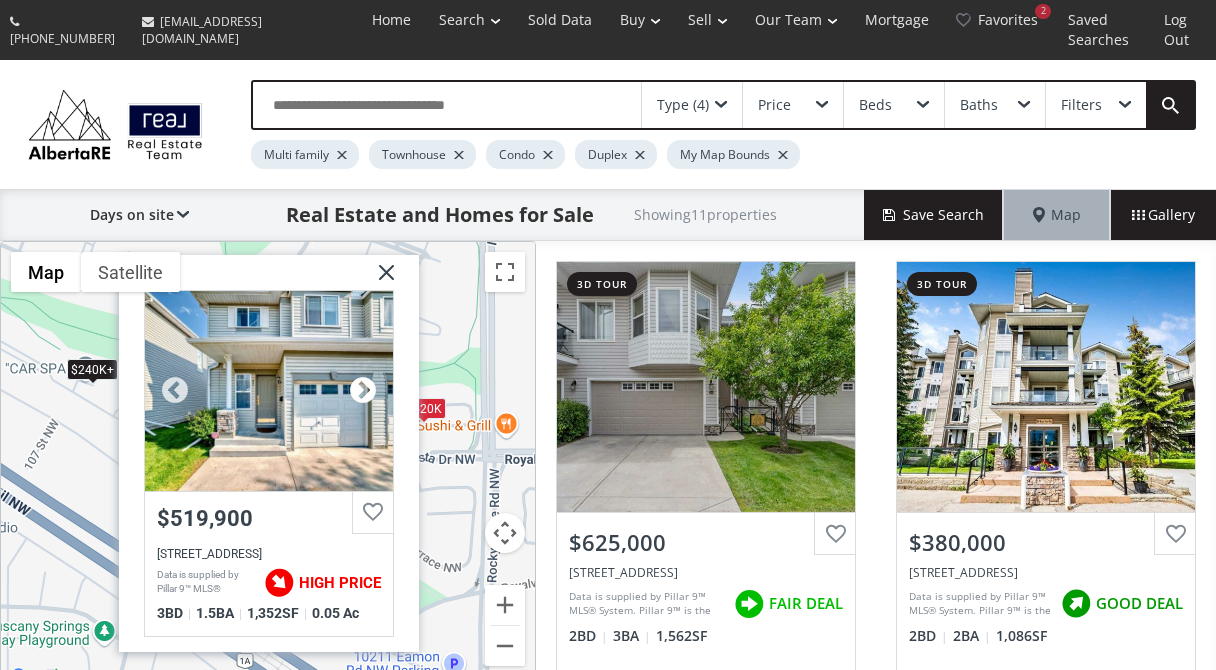 click at bounding box center [363, 391] 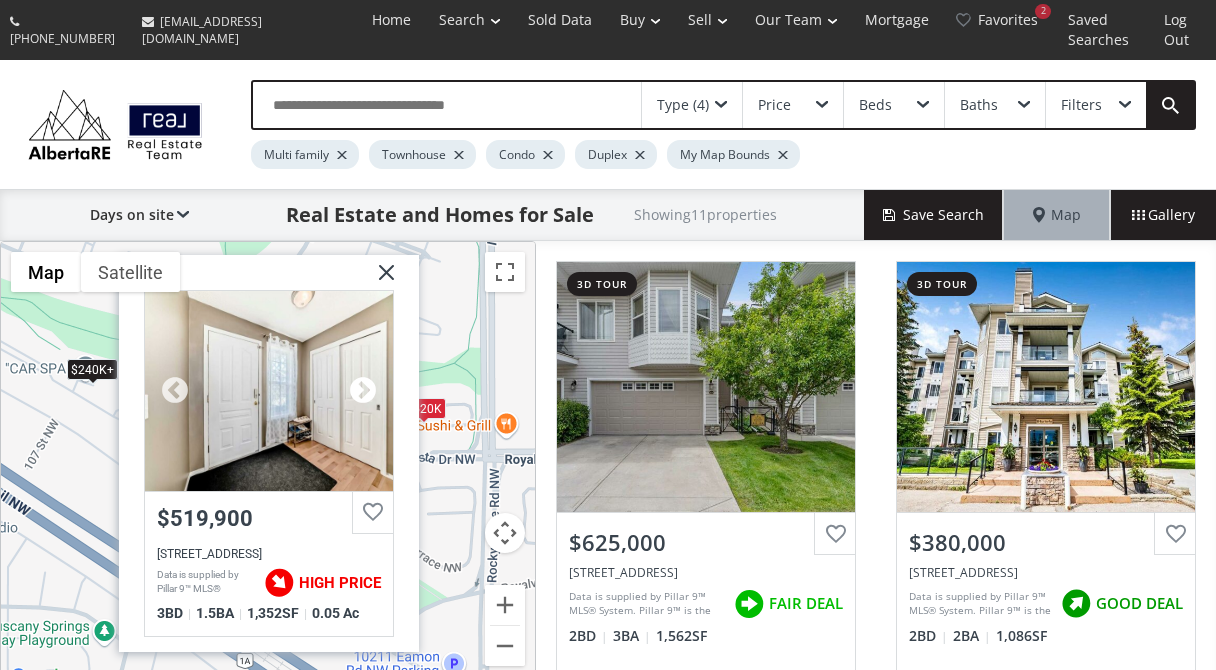 click at bounding box center [363, 391] 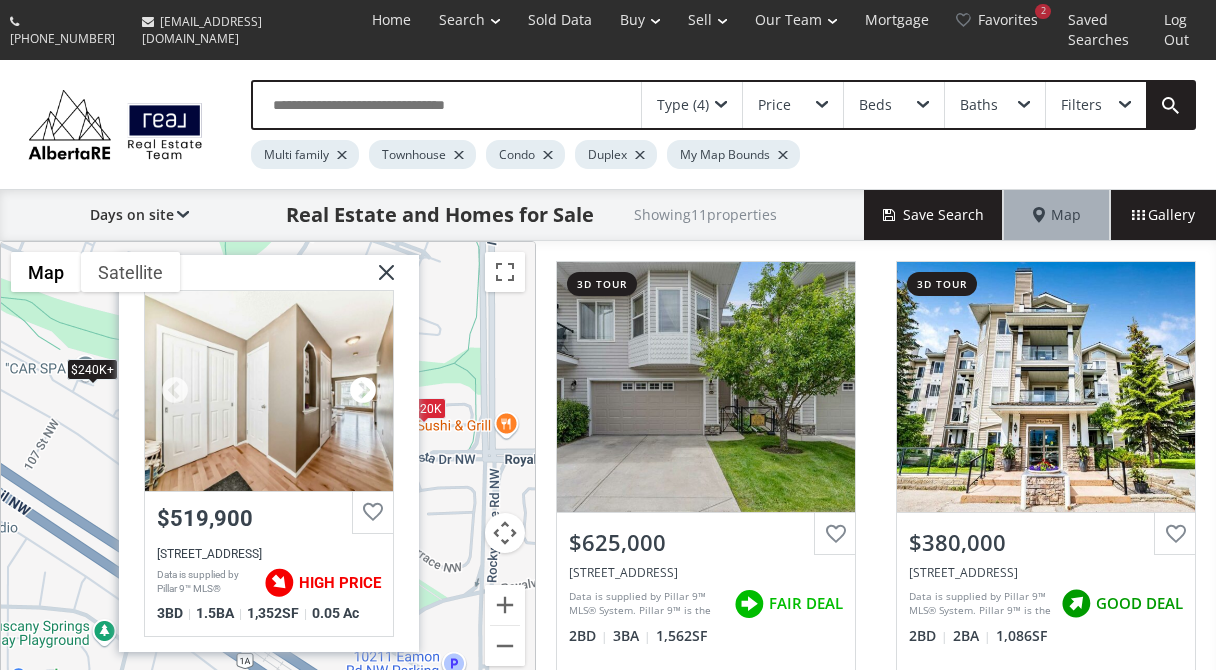 click at bounding box center [363, 391] 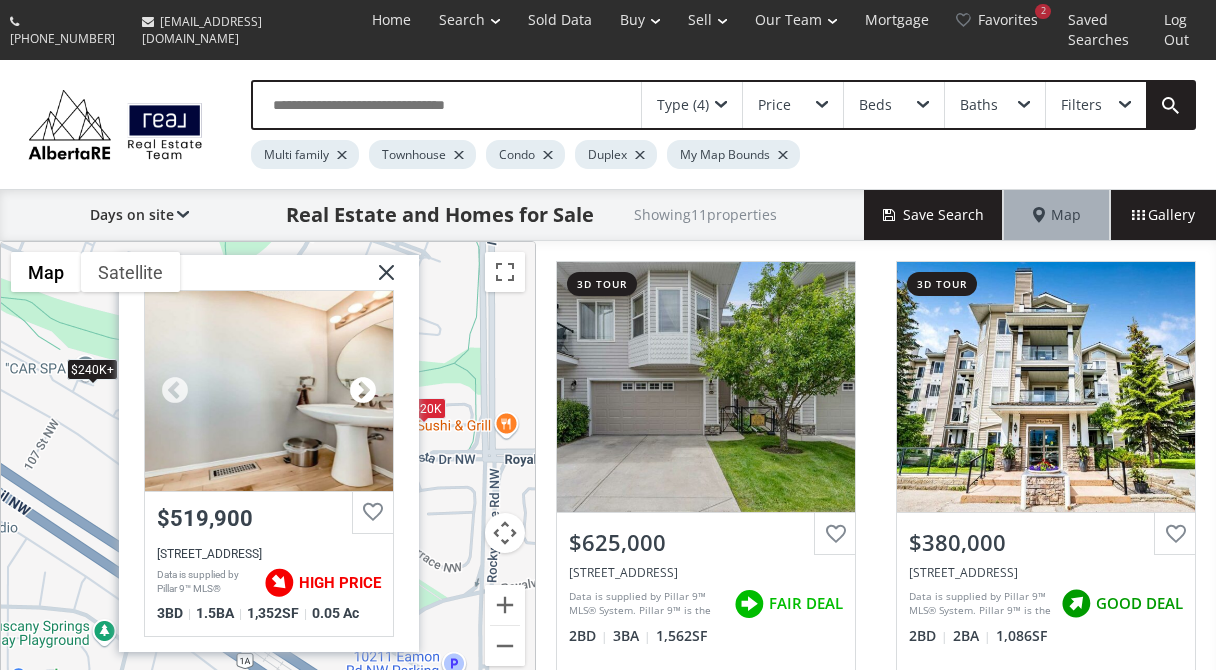 click at bounding box center [363, 391] 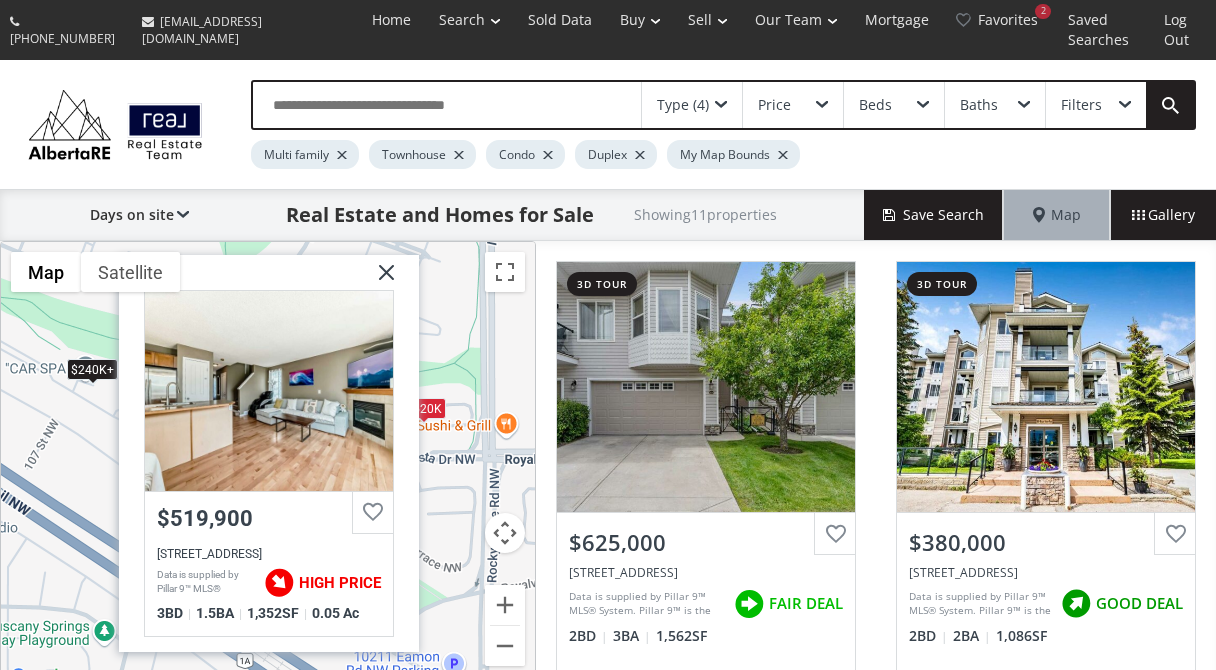 click at bounding box center (379, 280) 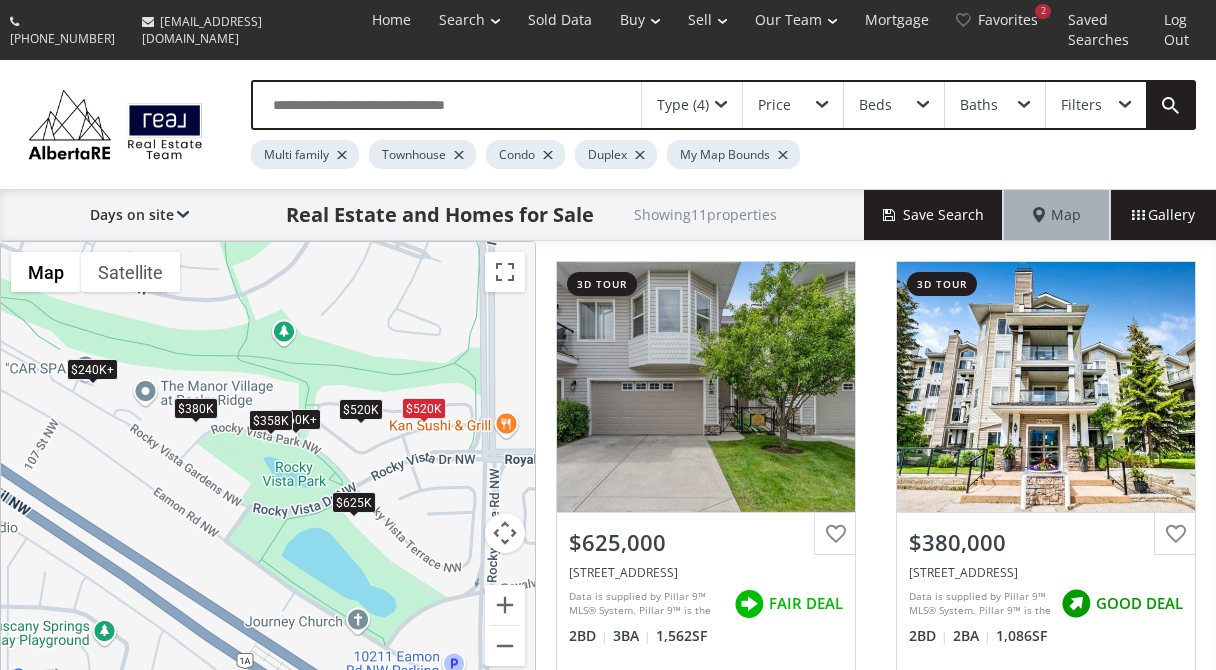 click on "$520K" at bounding box center [361, 408] 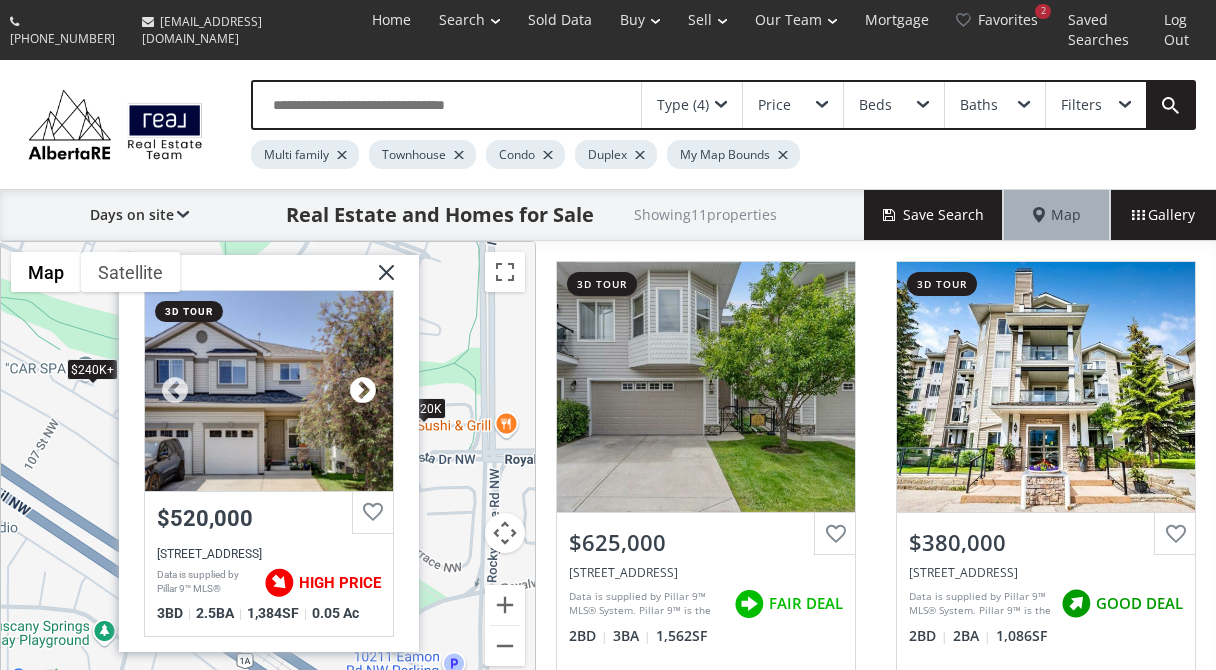 click at bounding box center (363, 391) 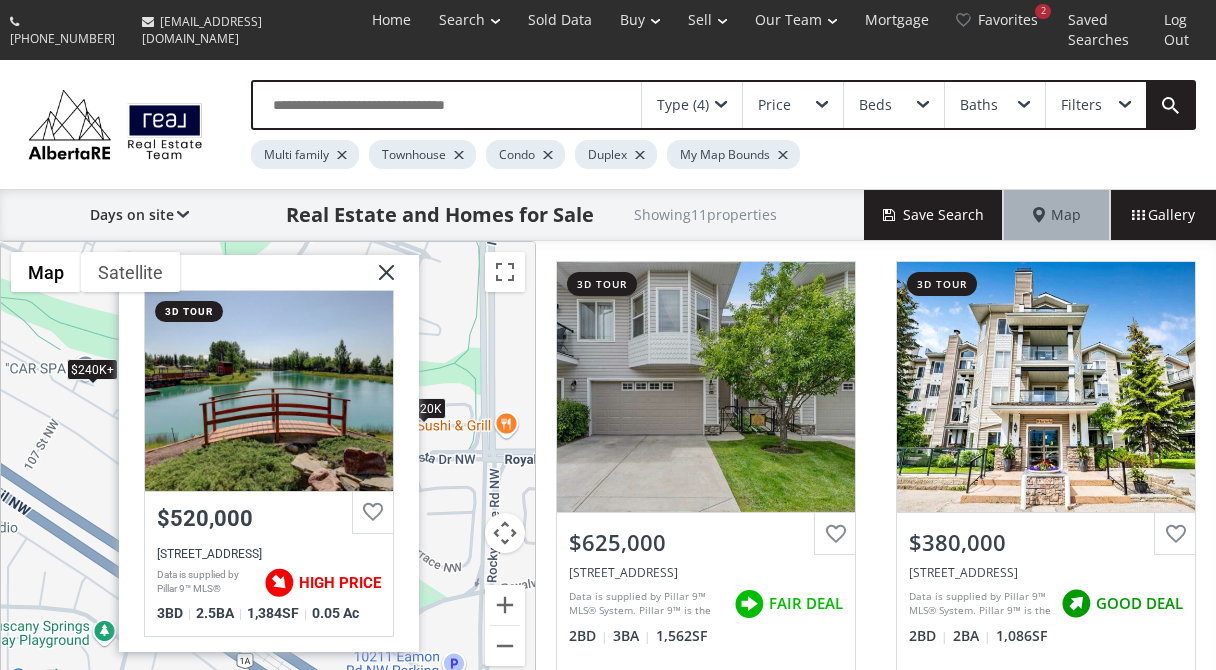 click at bounding box center [379, 280] 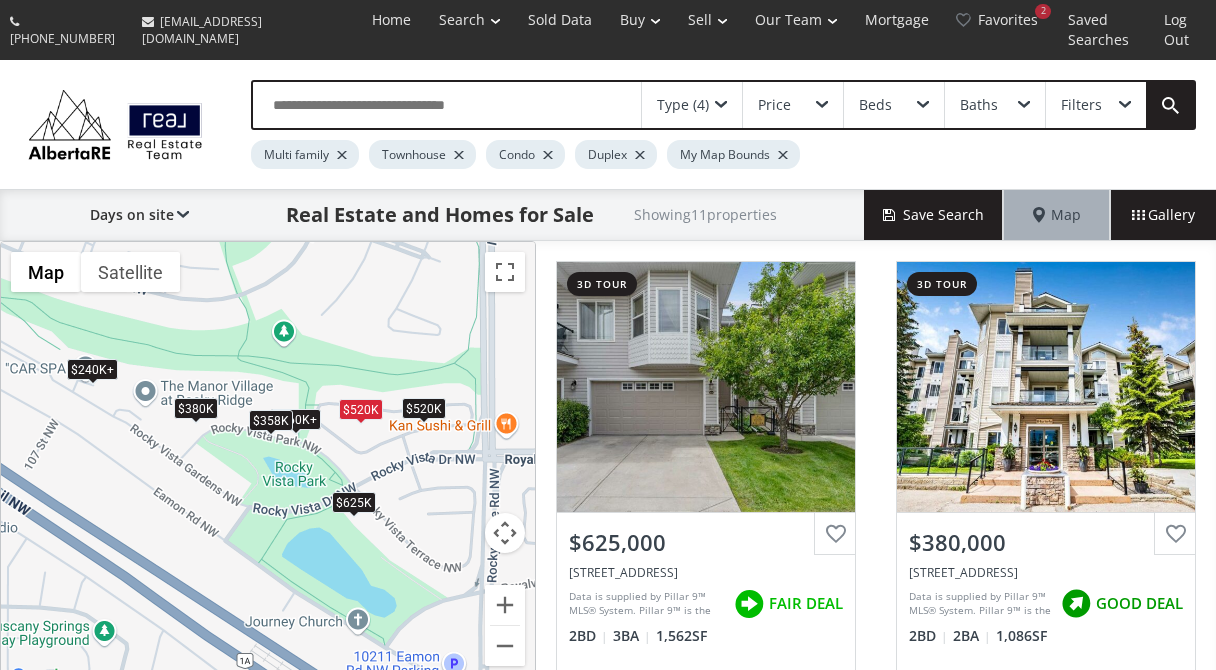 click on "$358K" at bounding box center [271, 420] 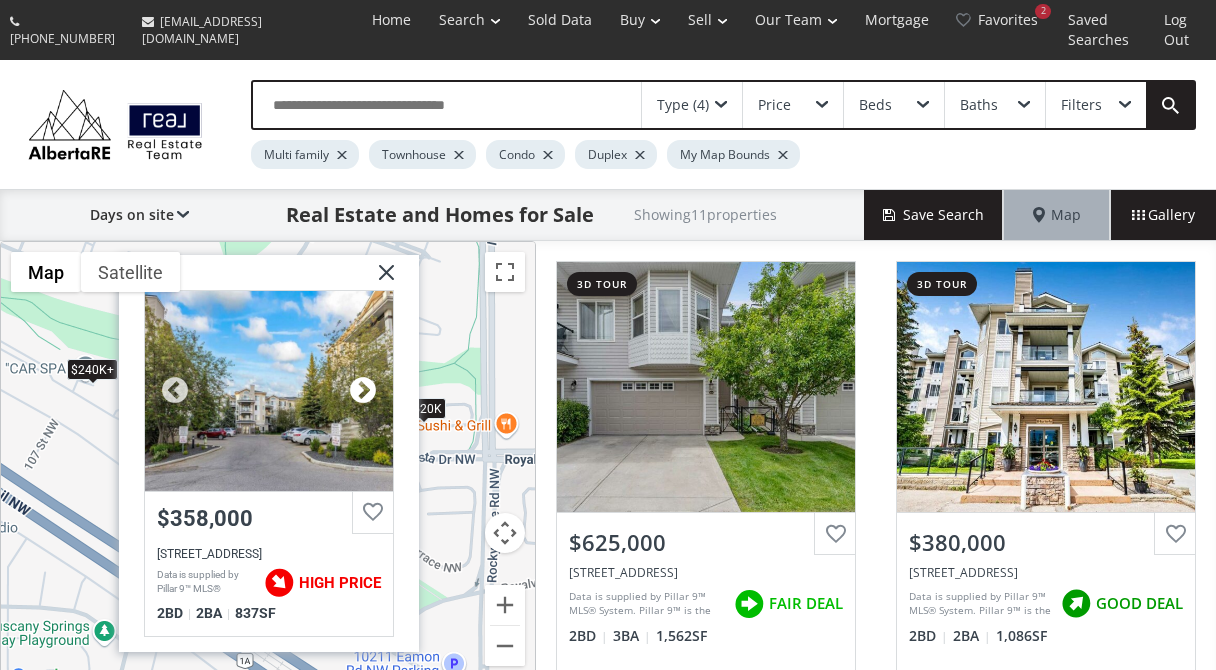 click at bounding box center [363, 391] 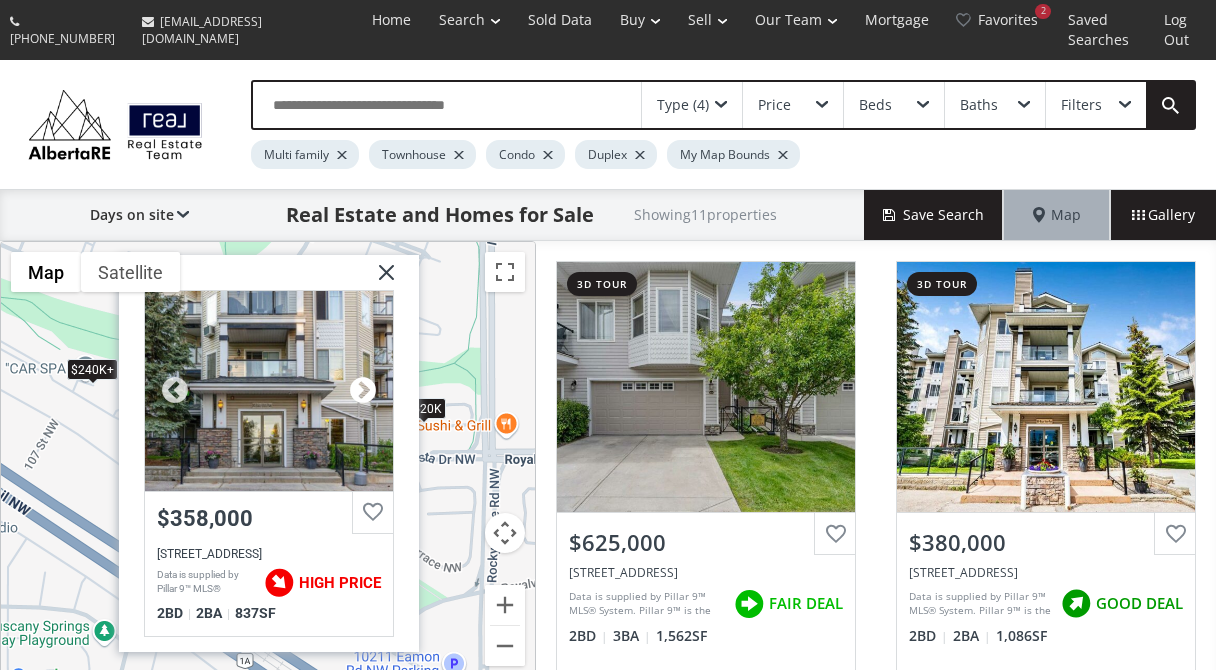 click at bounding box center [363, 391] 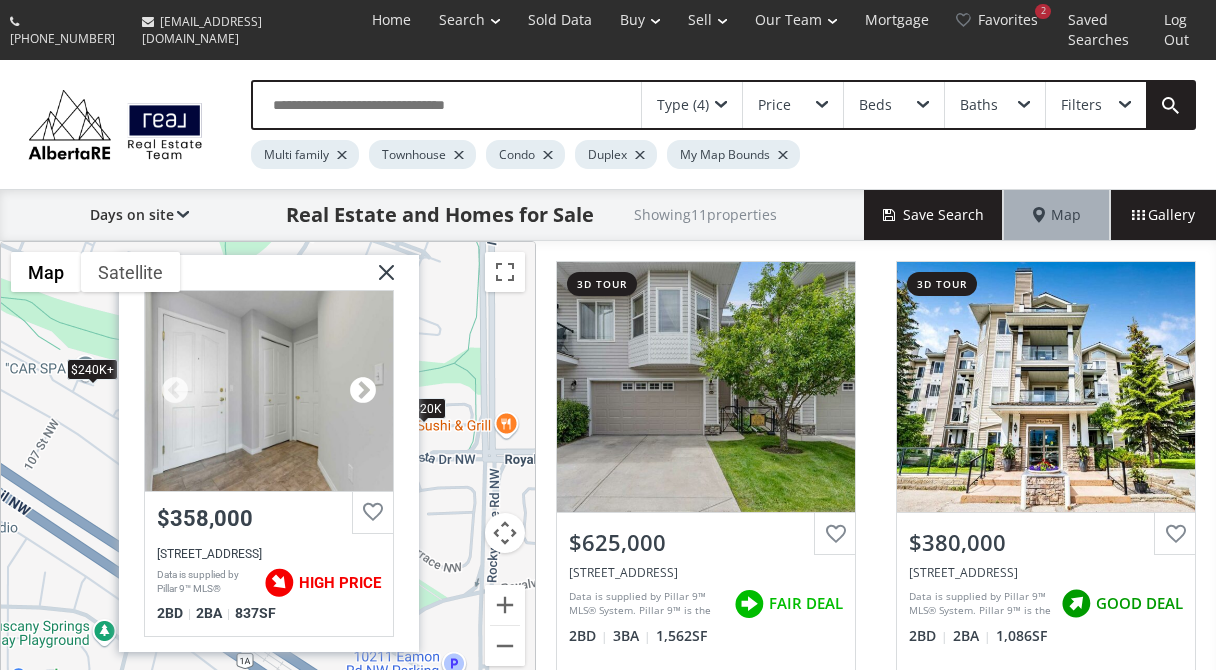 click at bounding box center (363, 391) 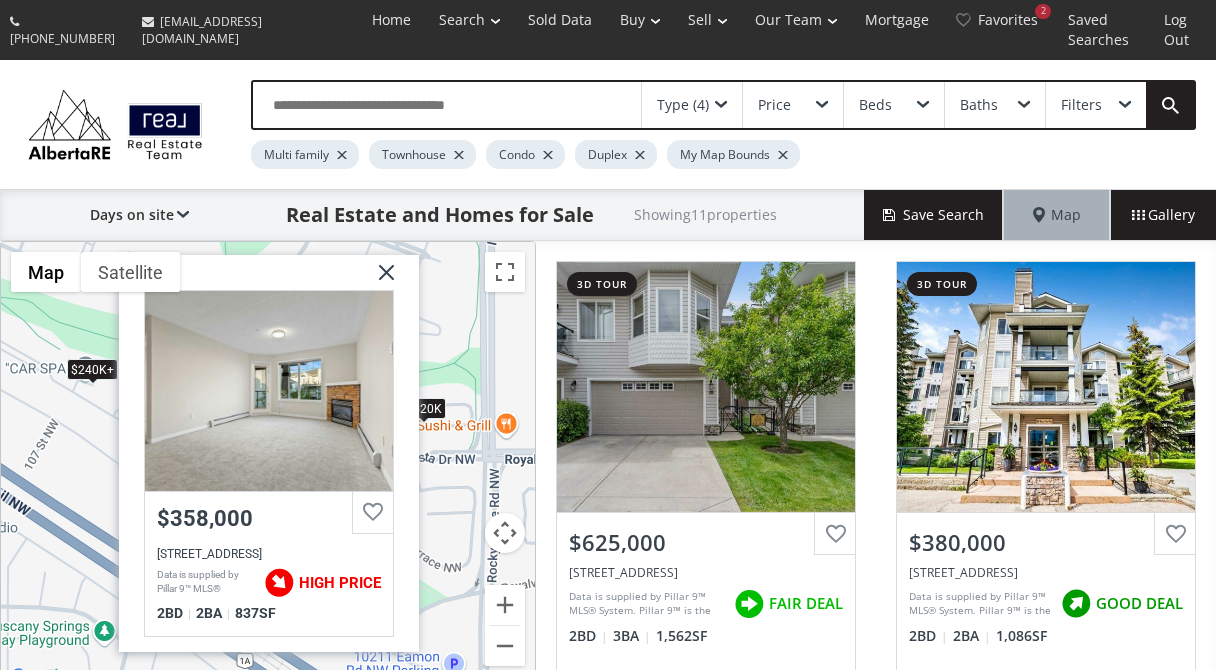 click at bounding box center [379, 280] 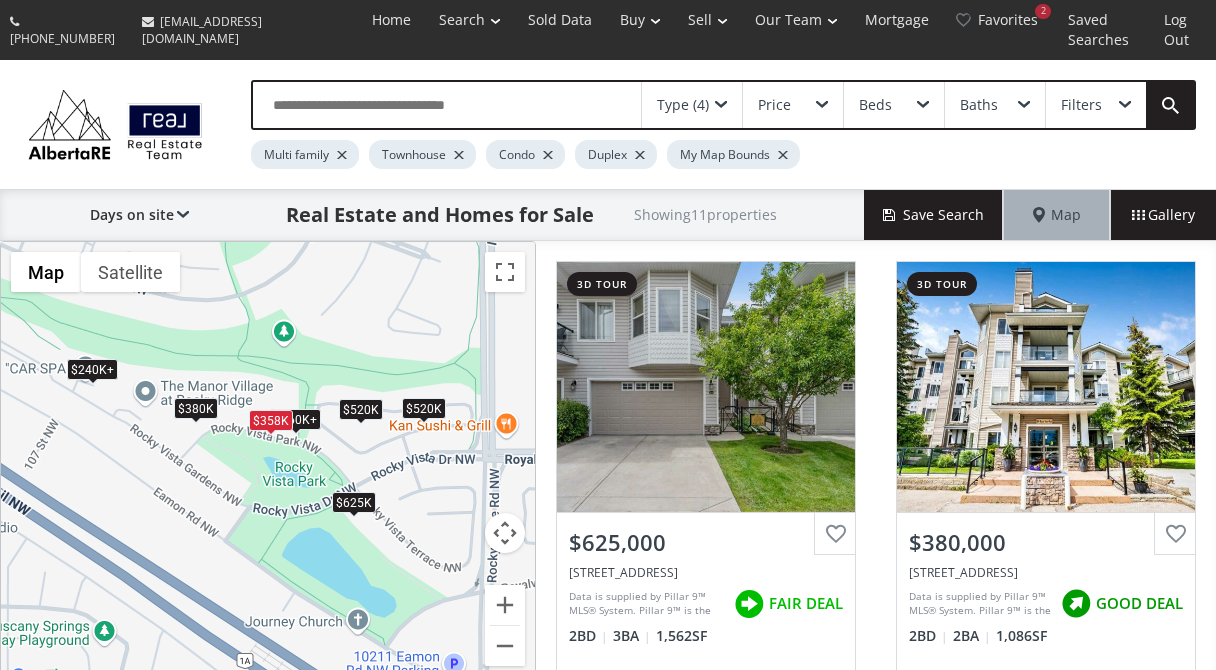 click on "To navigate, press the arrow keys. $625K $380K $520K $520K $240K+ $360K+ $360K+ $358K $240K+ $240K+ $240K+" at bounding box center [268, 466] 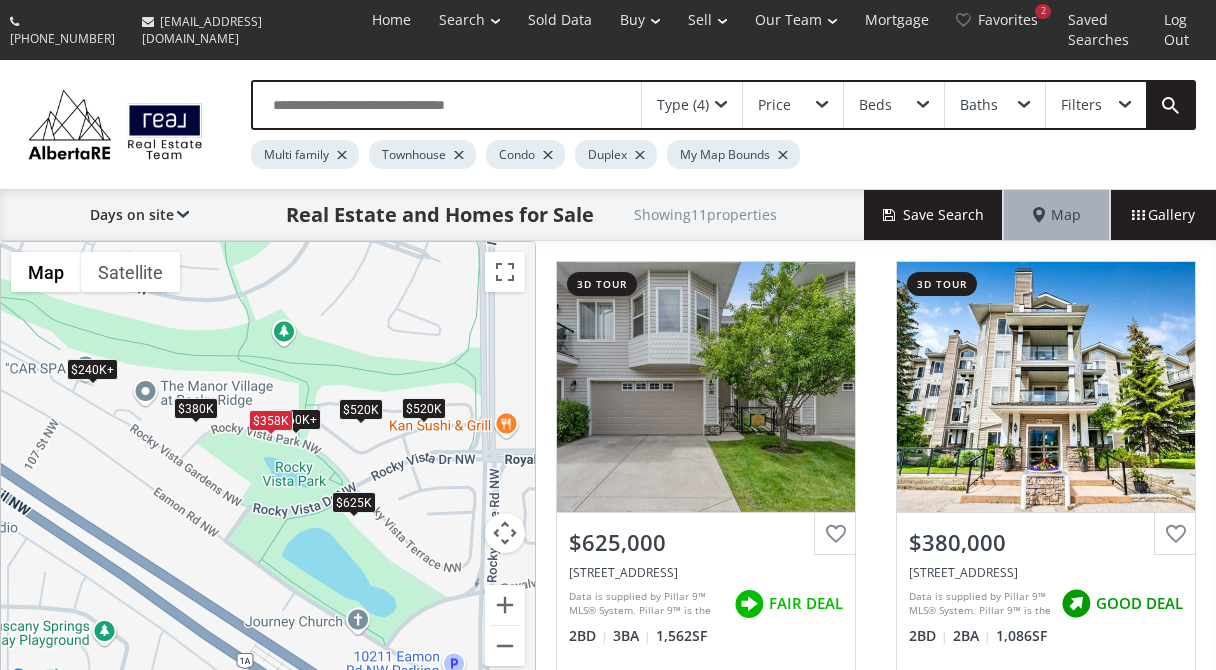 click on "$380K" at bounding box center [196, 407] 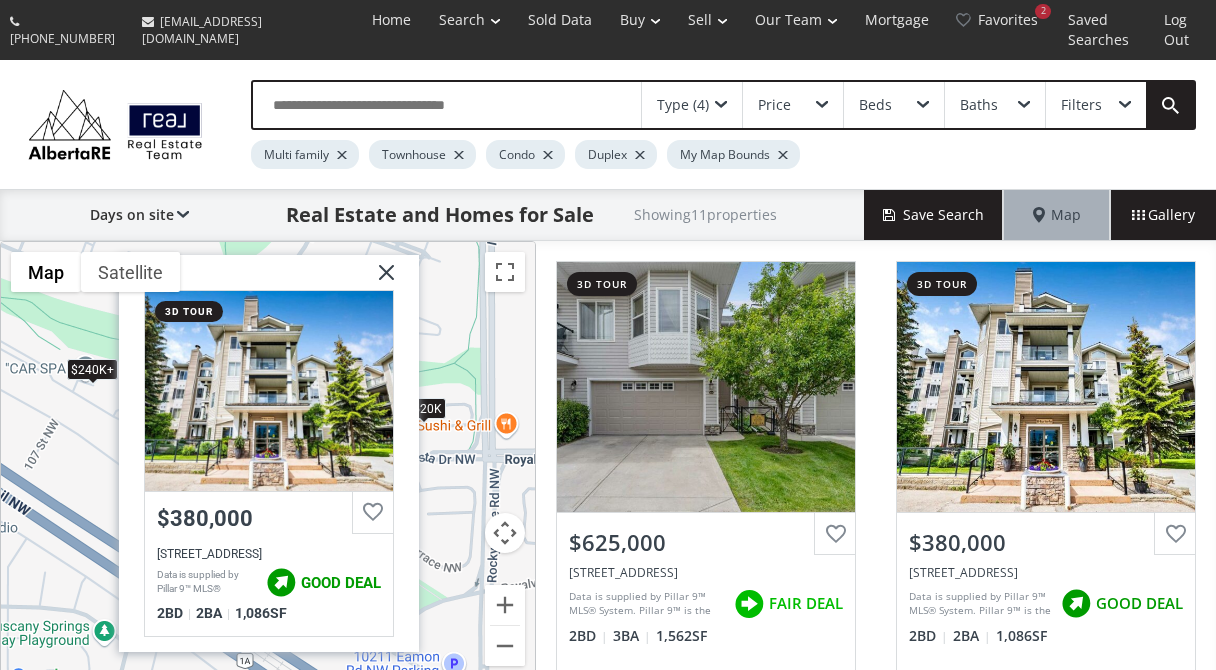 click at bounding box center [379, 280] 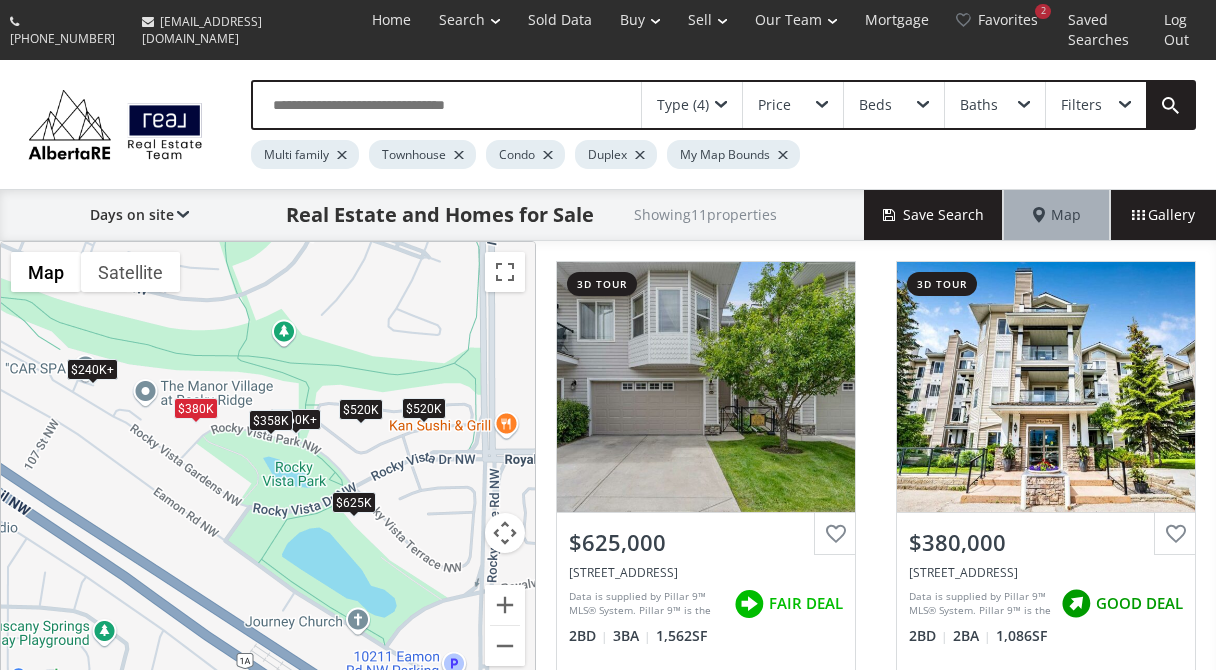 click on "$240K+" at bounding box center (92, 368) 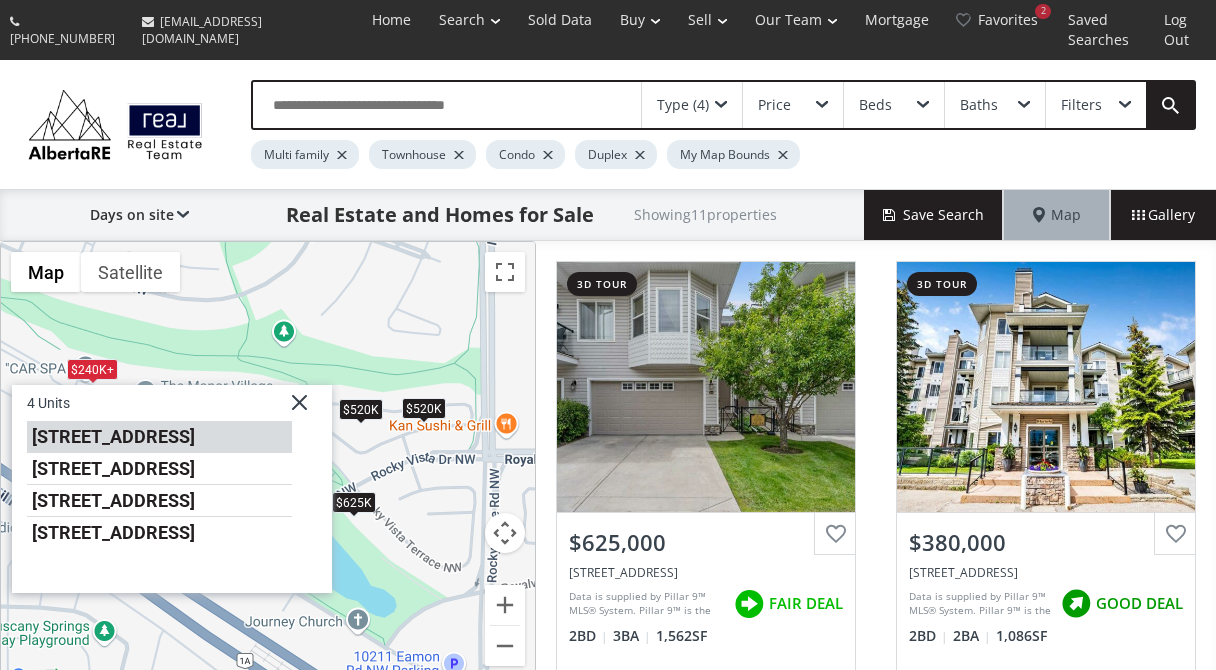 click on "500 Rocky Vista Gardens NW #231" at bounding box center [159, 436] 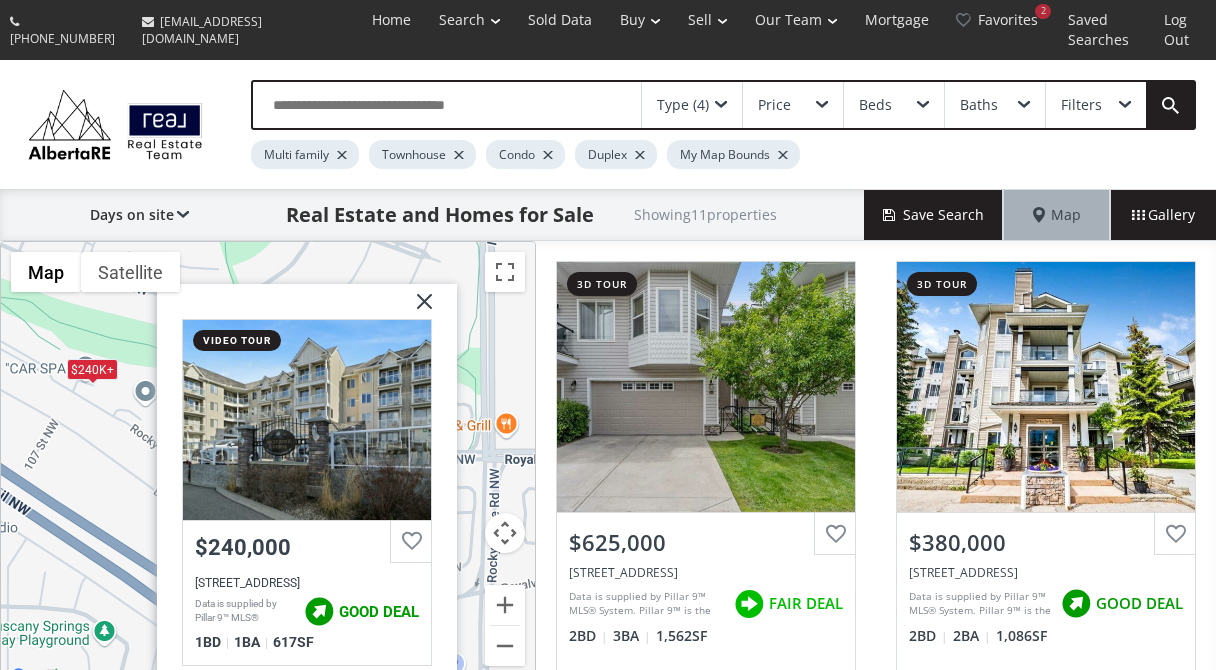 click at bounding box center (417, 308) 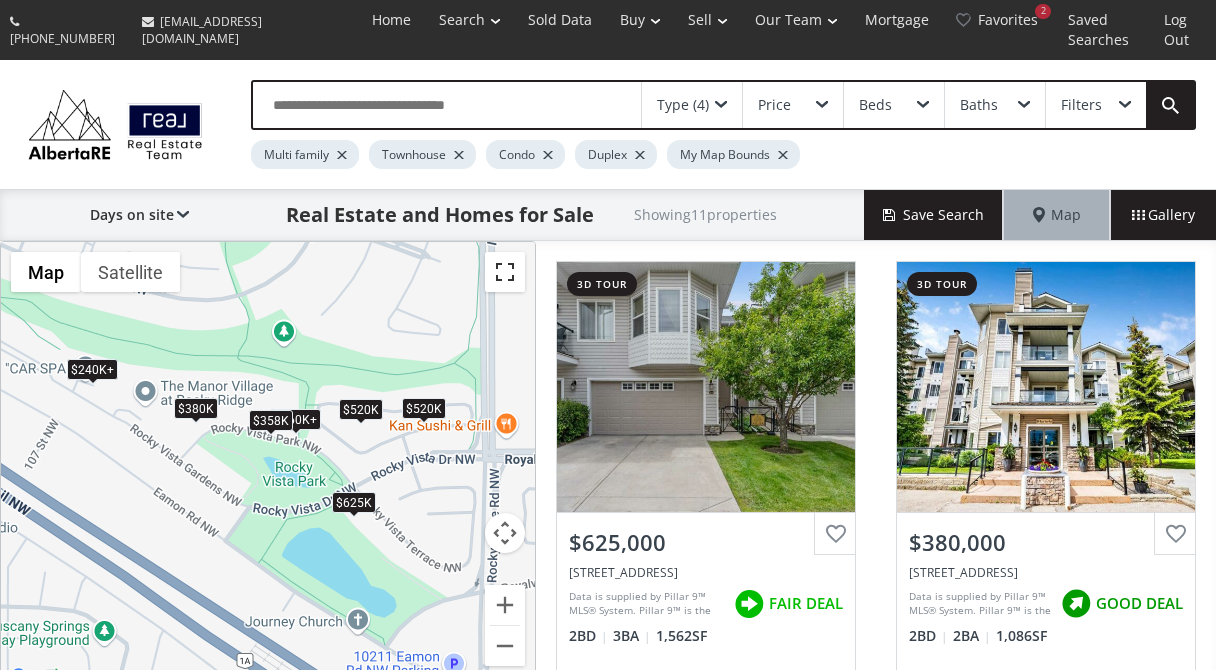 click at bounding box center (505, 272) 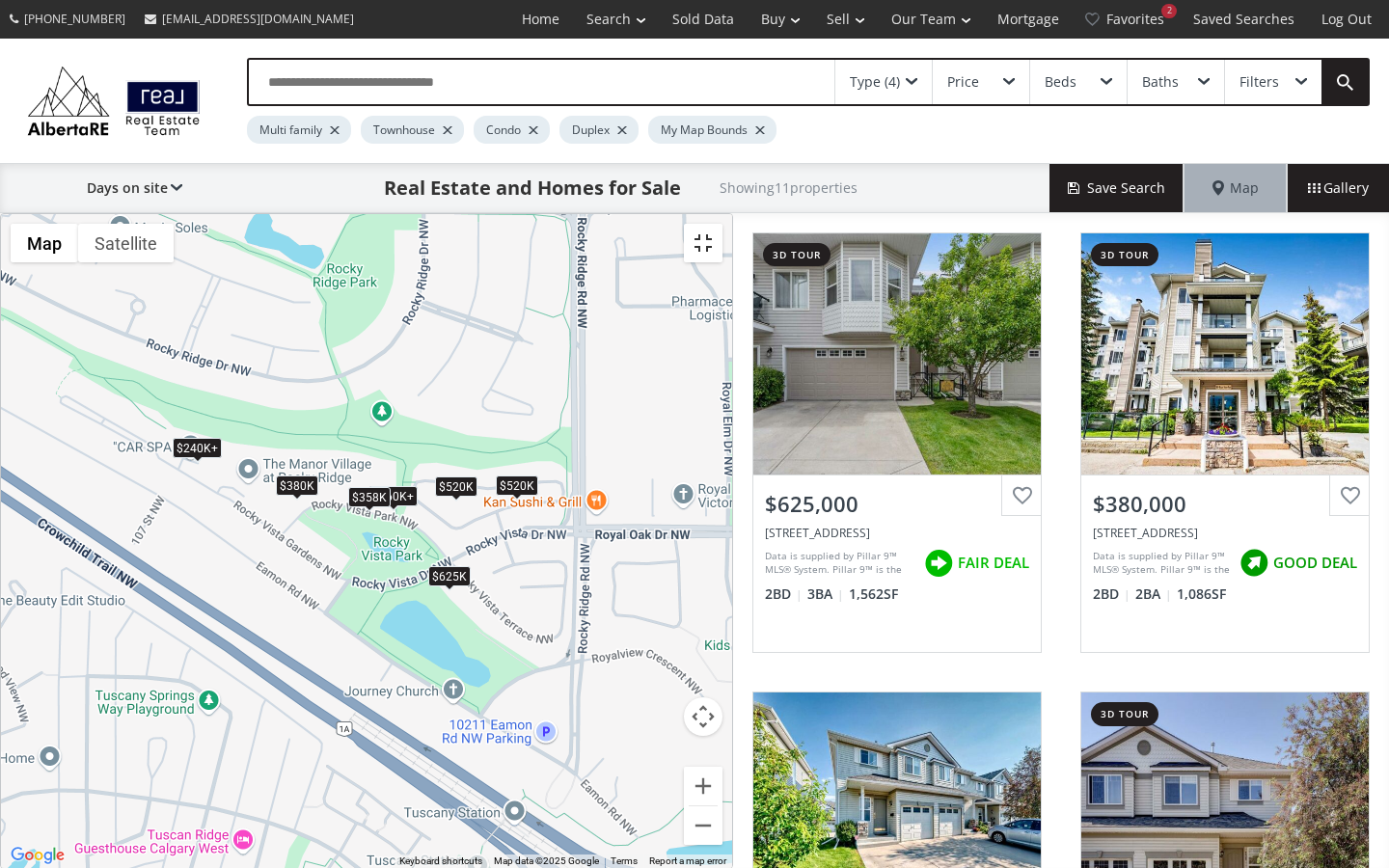 click at bounding box center (703, 243) 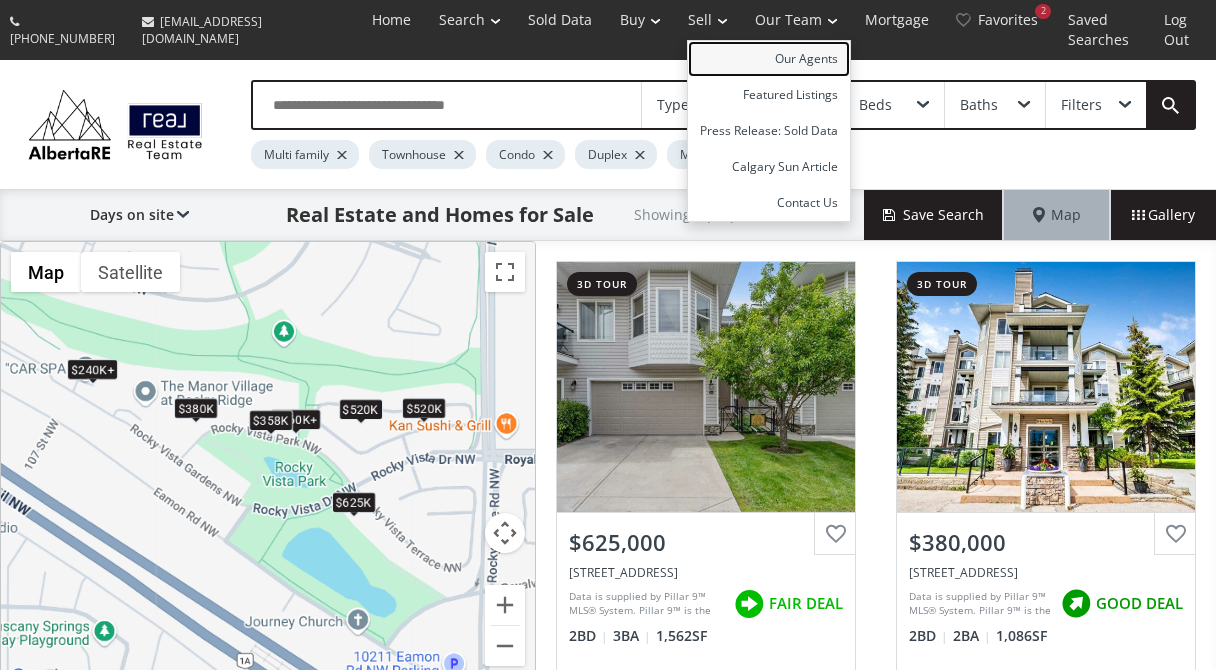 click on "Our Agents" at bounding box center (769, 59) 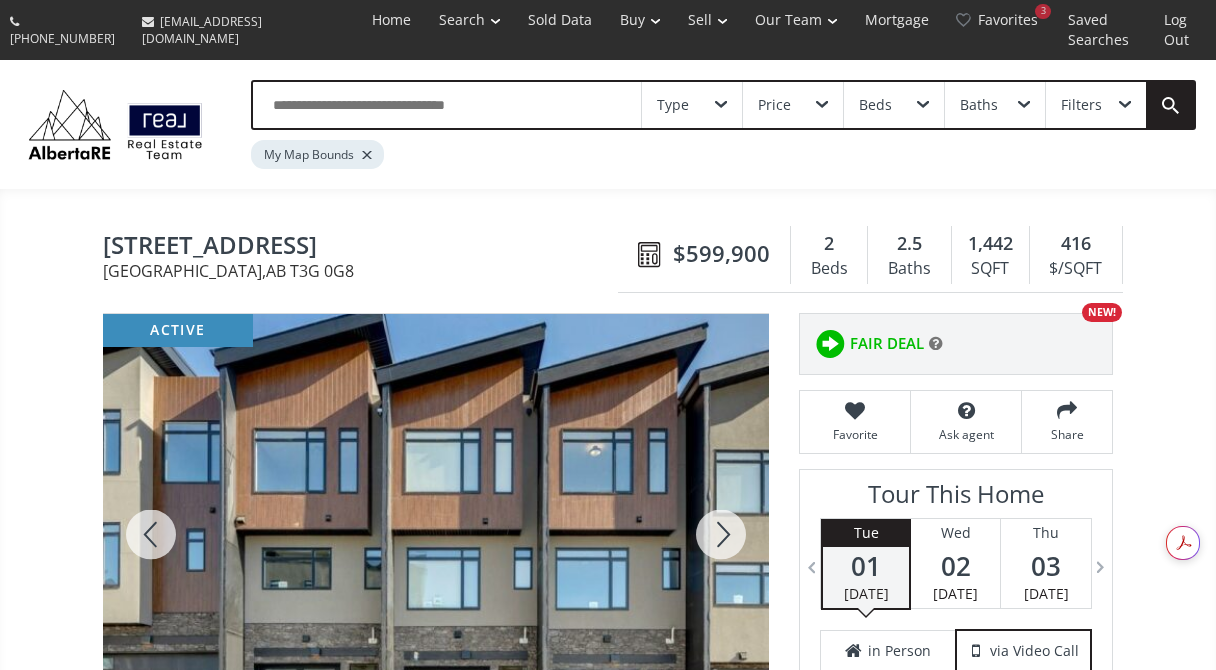 scroll, scrollTop: 0, scrollLeft: 0, axis: both 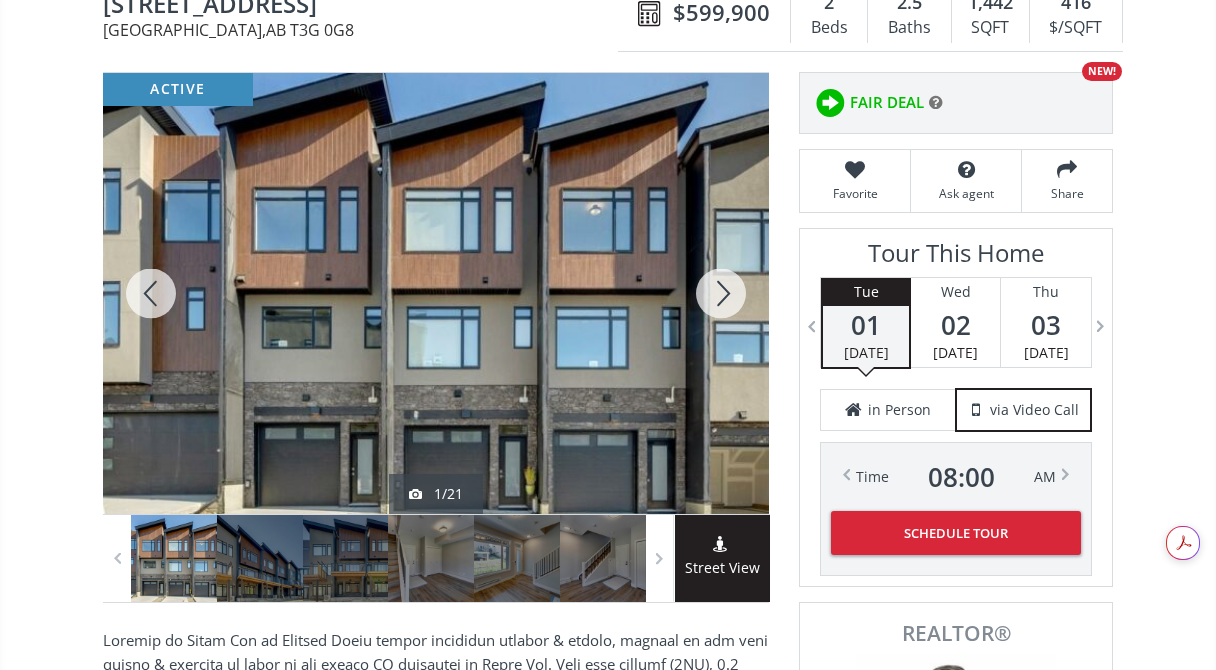 click at bounding box center (721, 293) 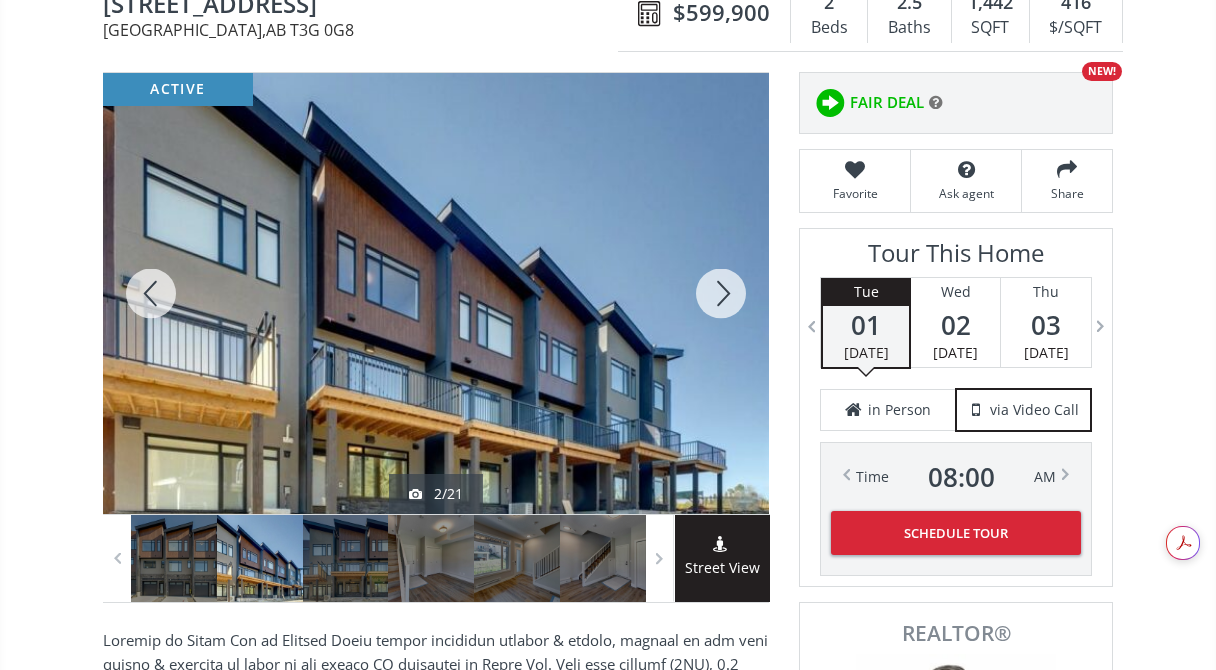 click at bounding box center [721, 293] 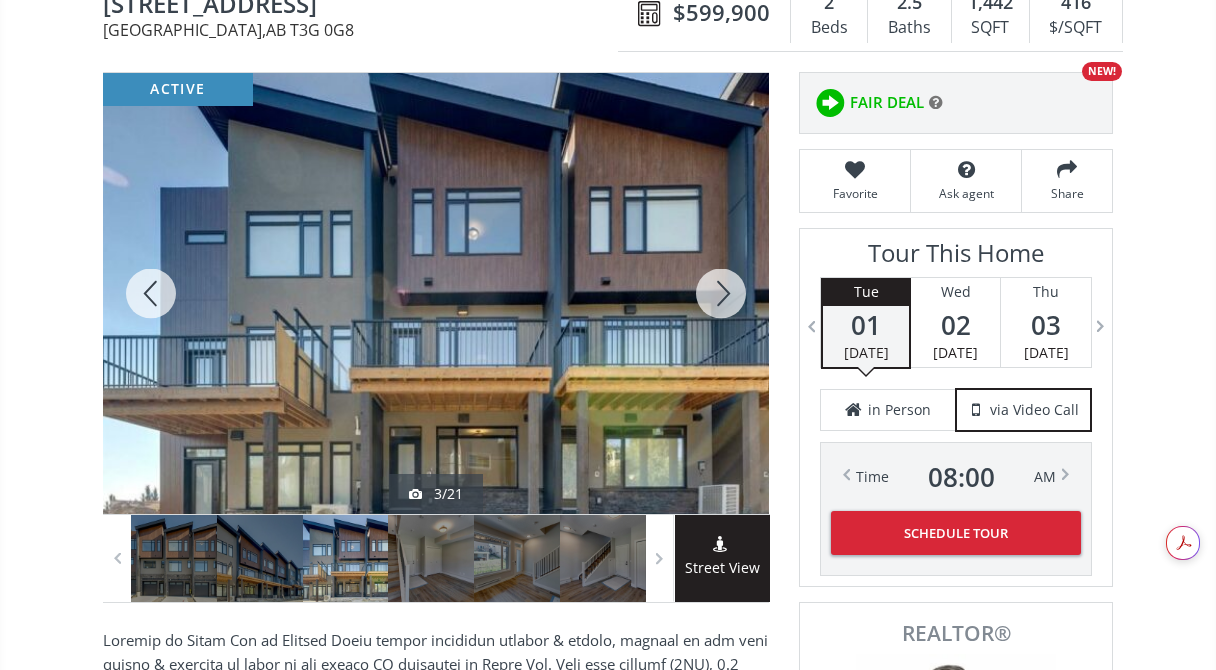 click at bounding box center (721, 293) 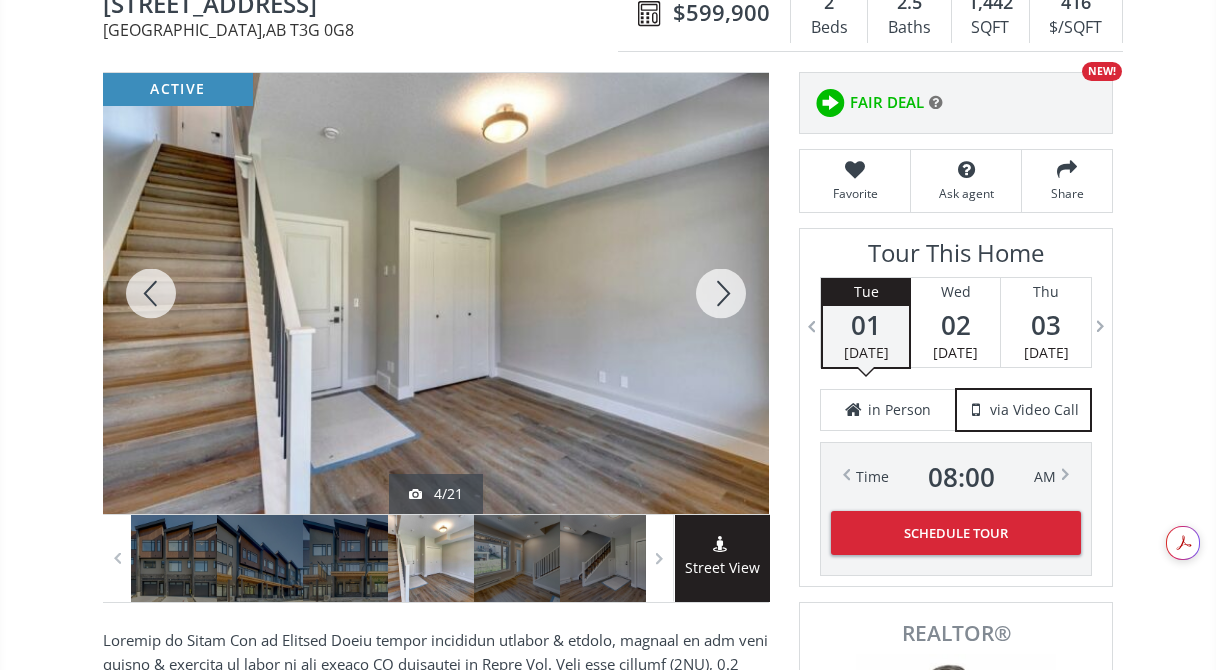click at bounding box center [721, 293] 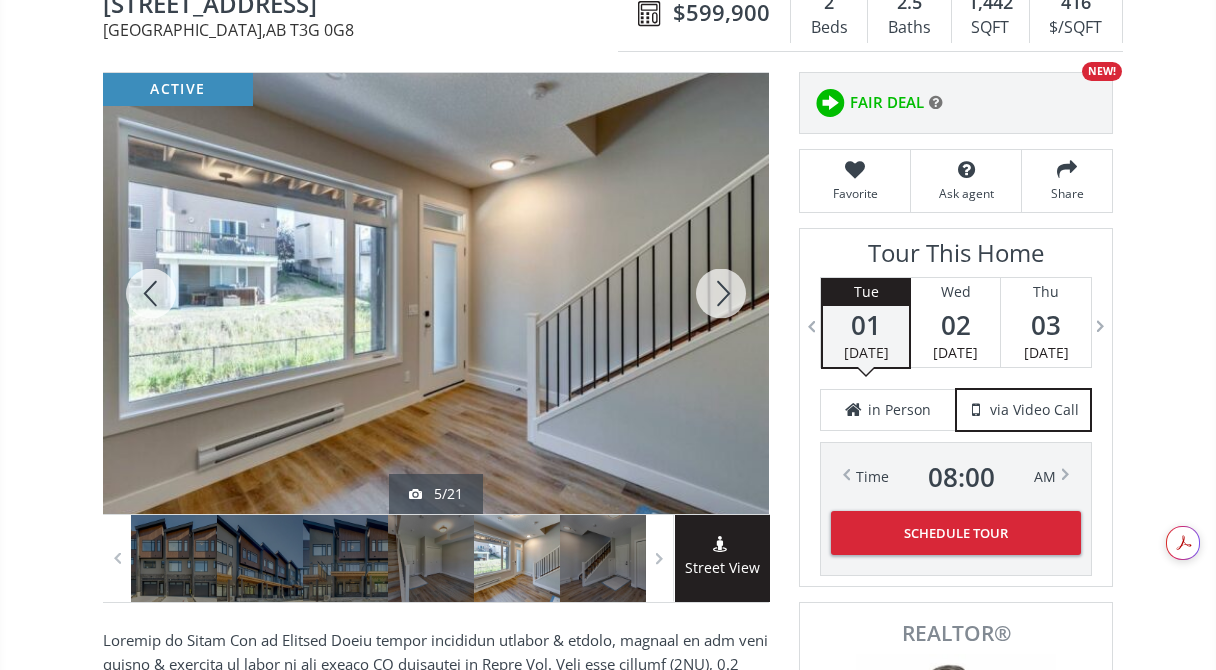 click at bounding box center [721, 293] 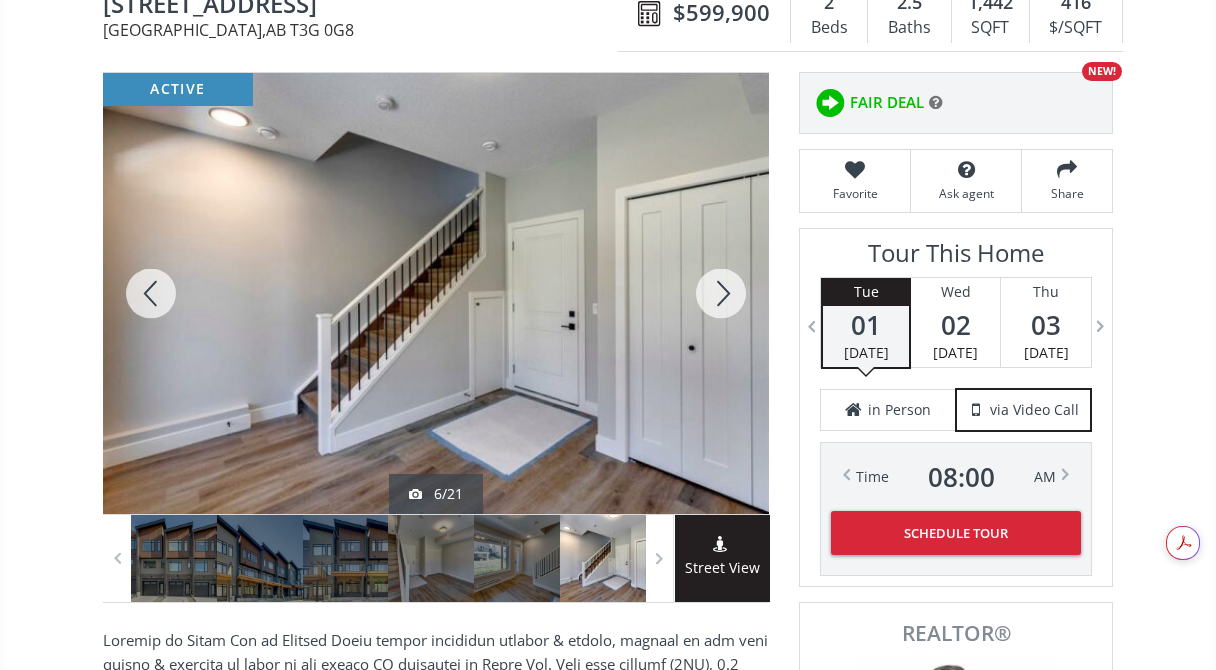 click at bounding box center [721, 293] 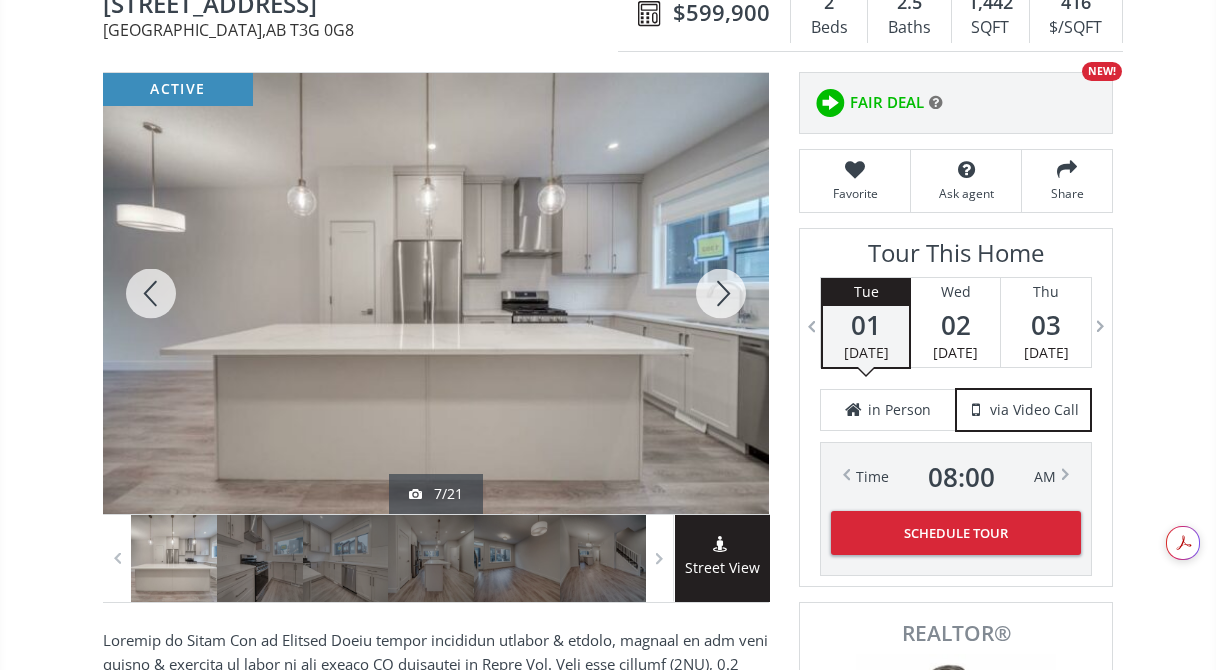 click at bounding box center [721, 293] 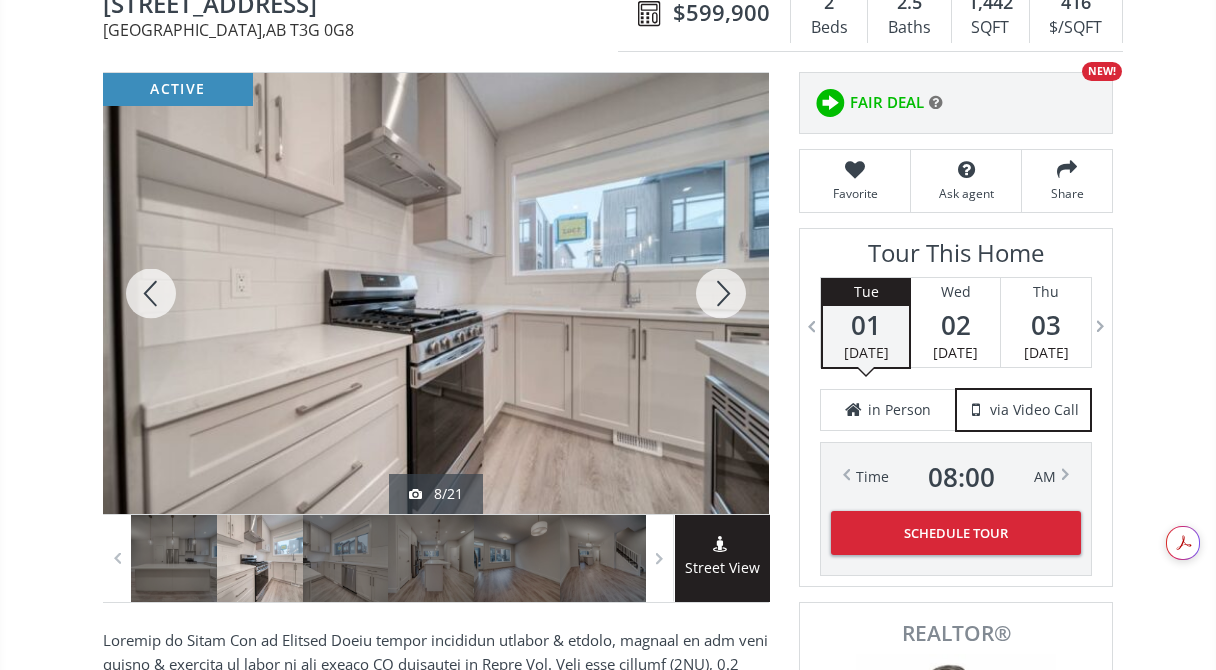 click at bounding box center [721, 293] 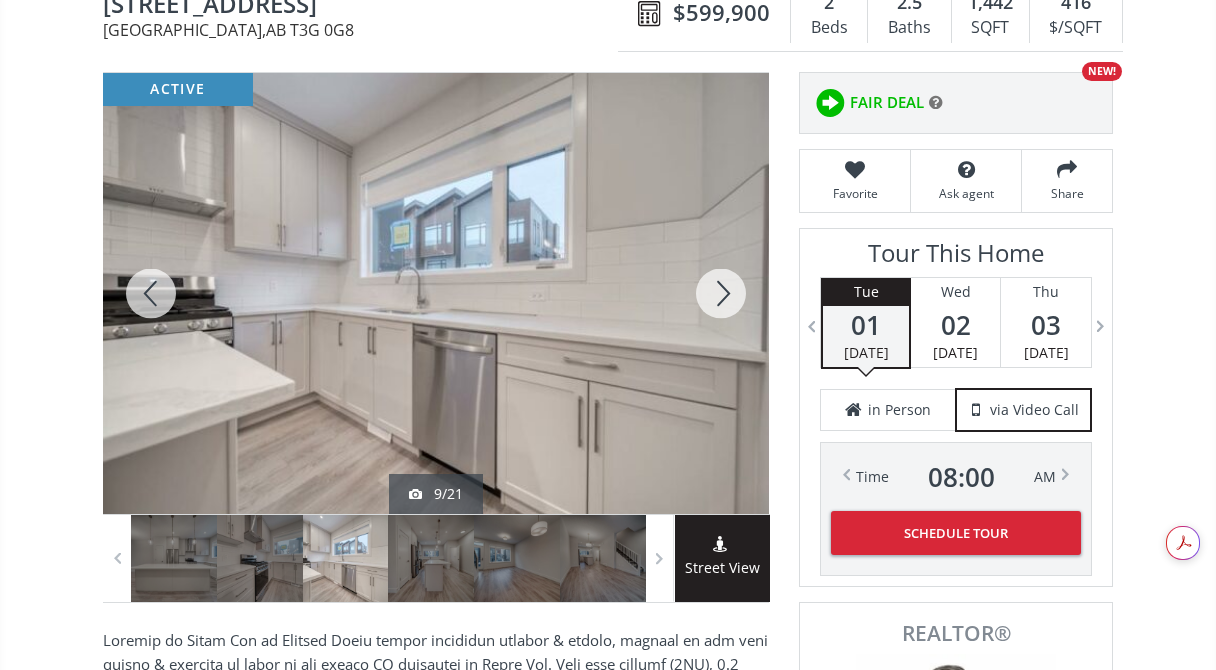 click at bounding box center [721, 293] 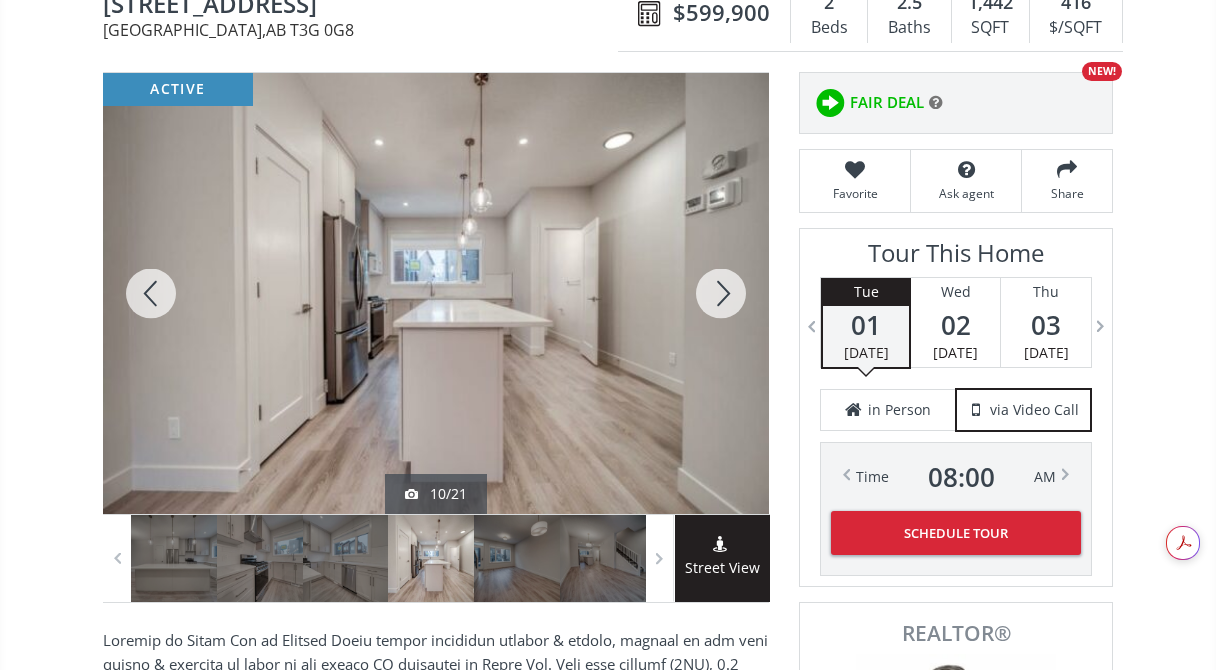 click at bounding box center [721, 293] 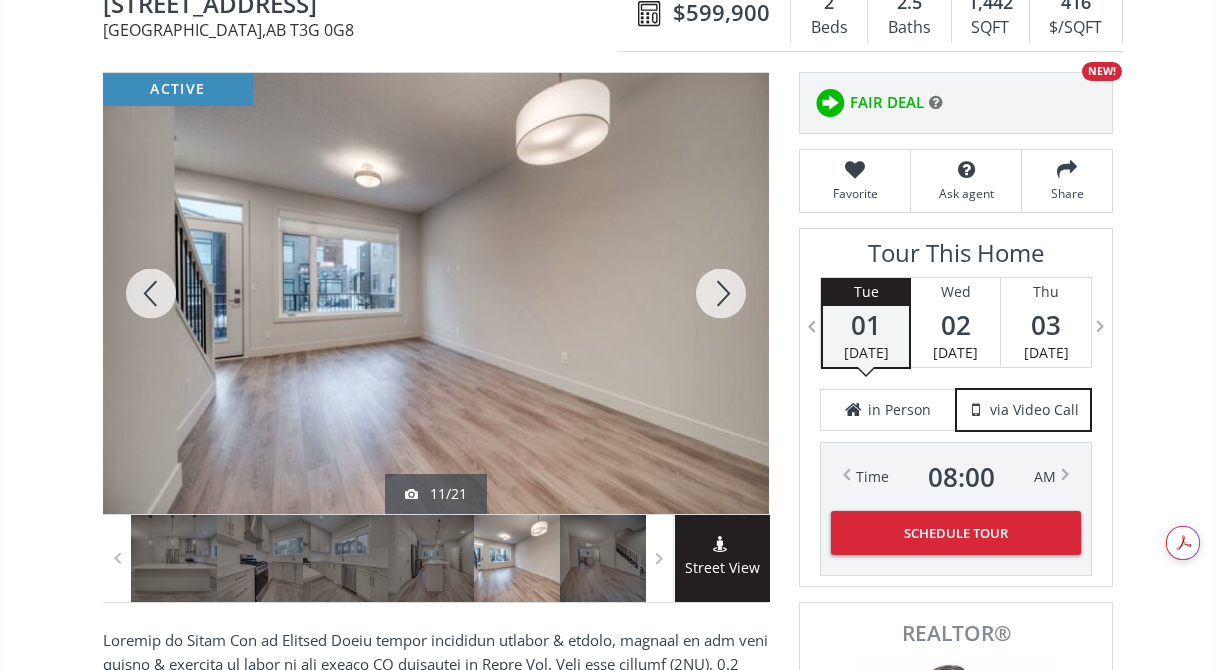click at bounding box center (721, 293) 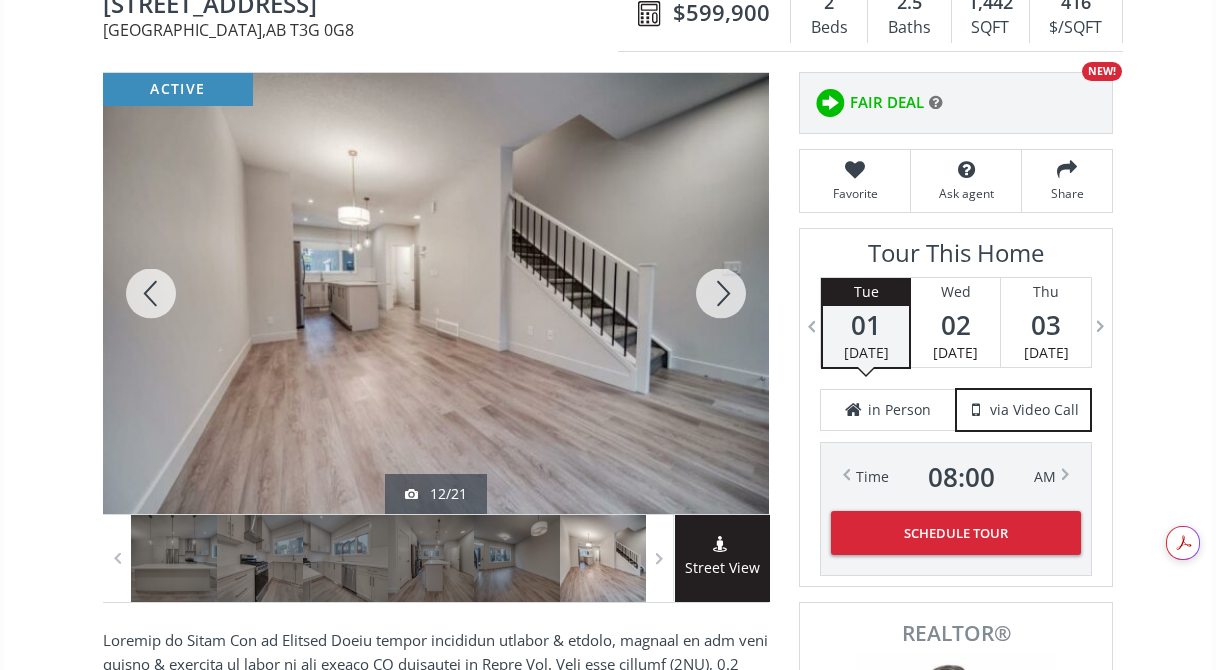 click at bounding box center [721, 293] 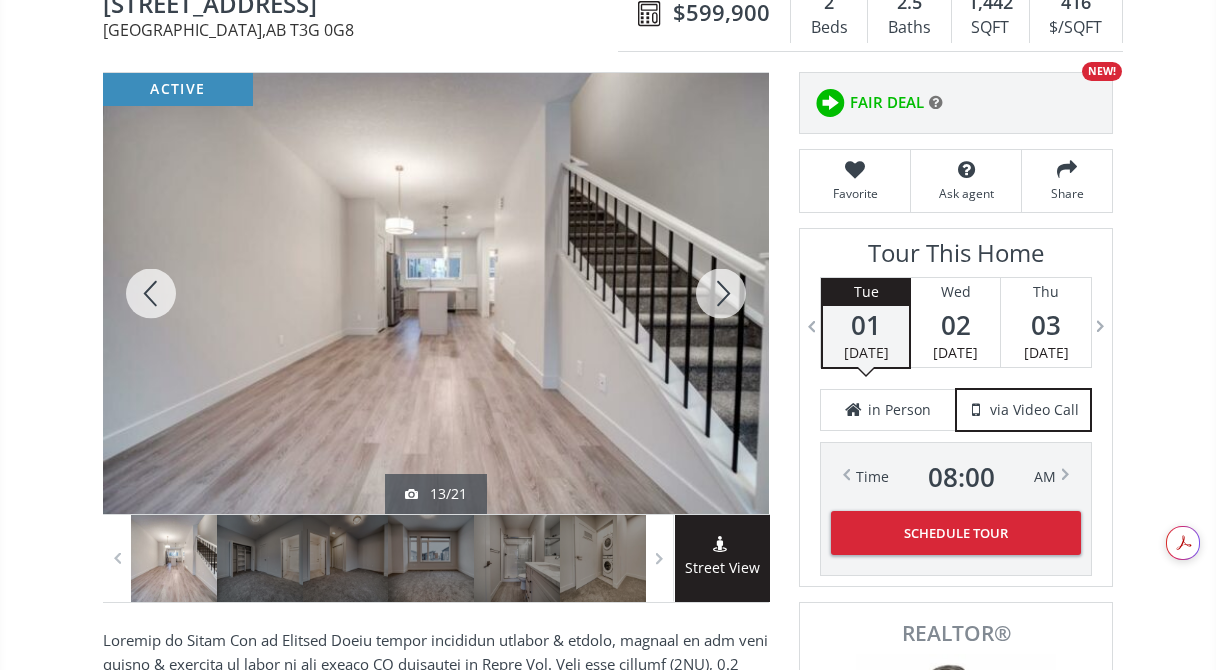 click at bounding box center [721, 293] 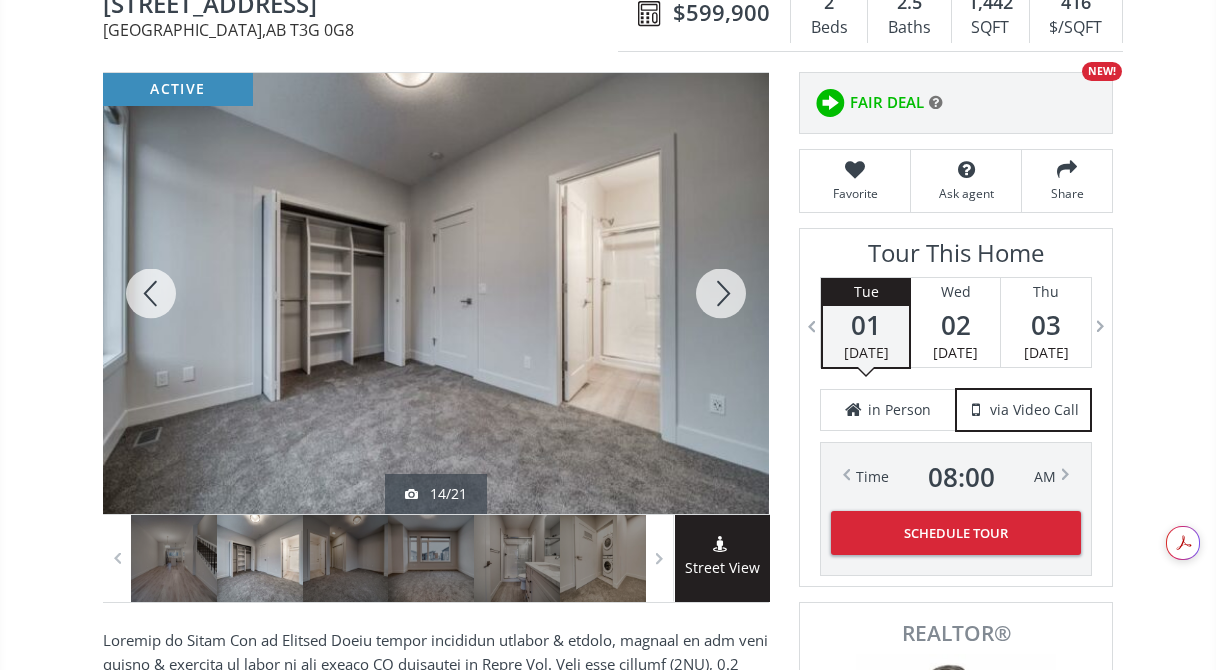 click at bounding box center [721, 293] 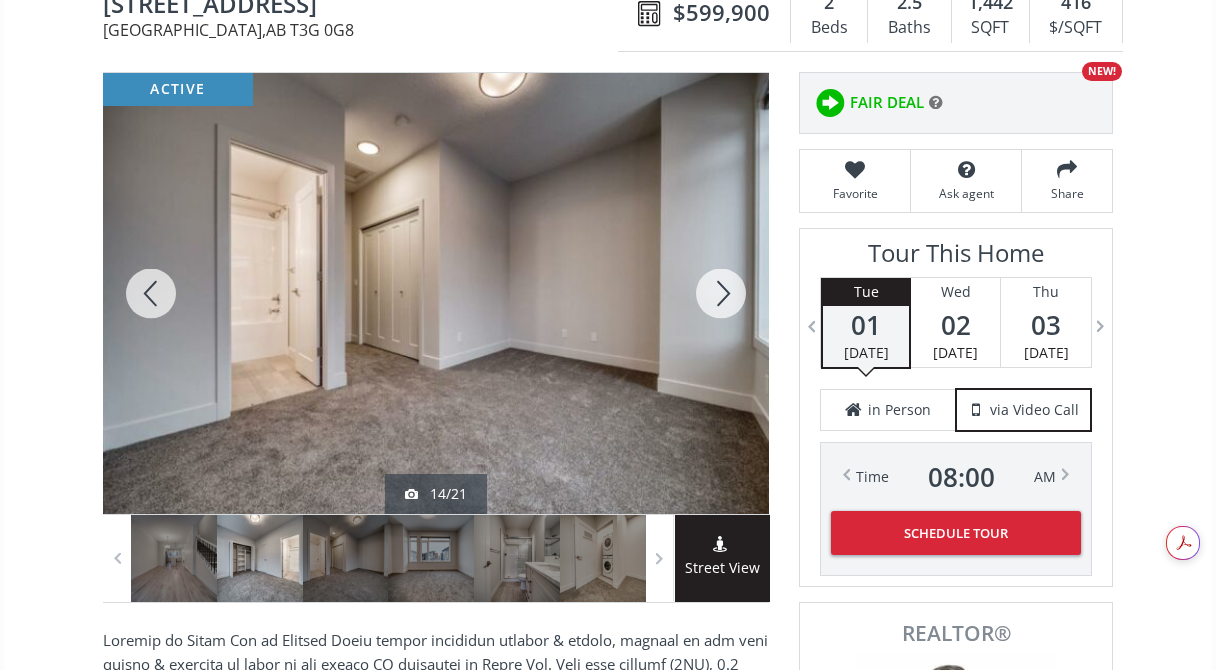 click at bounding box center (721, 293) 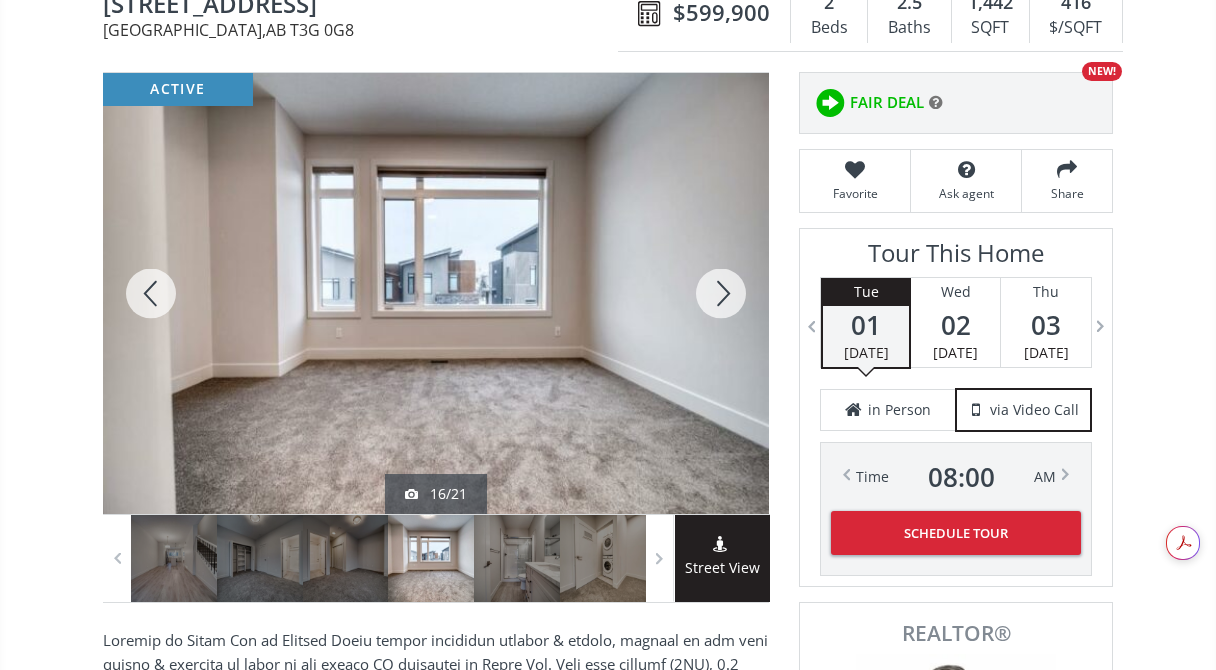 click at bounding box center [721, 293] 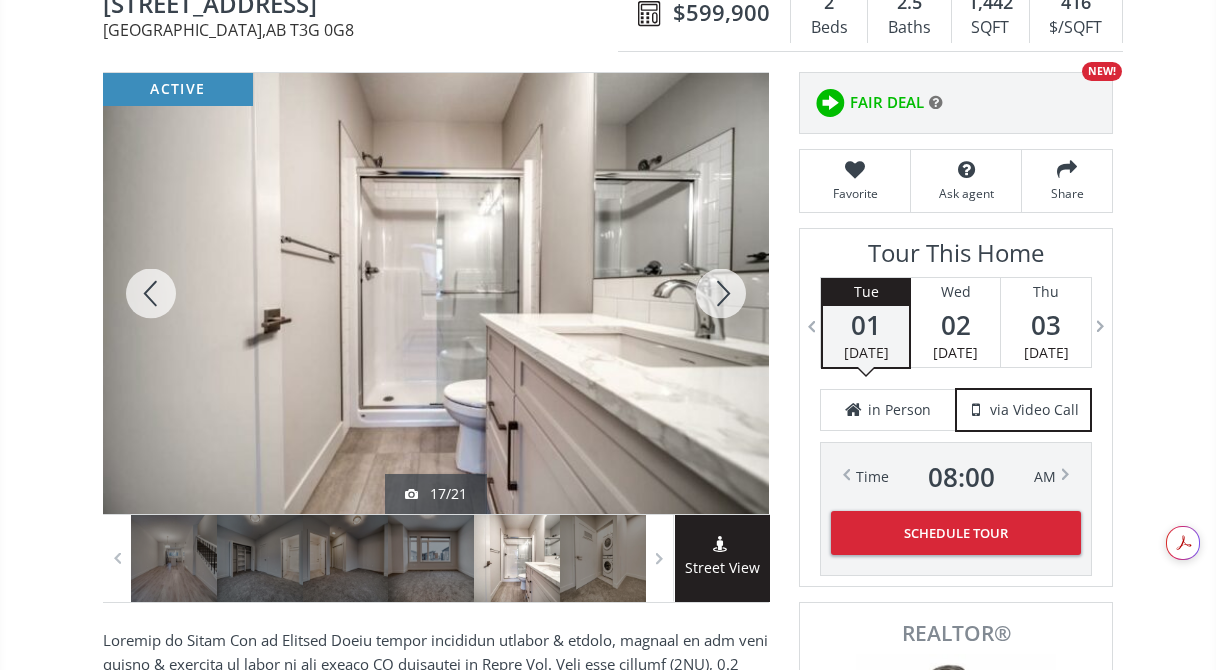 click at bounding box center [721, 293] 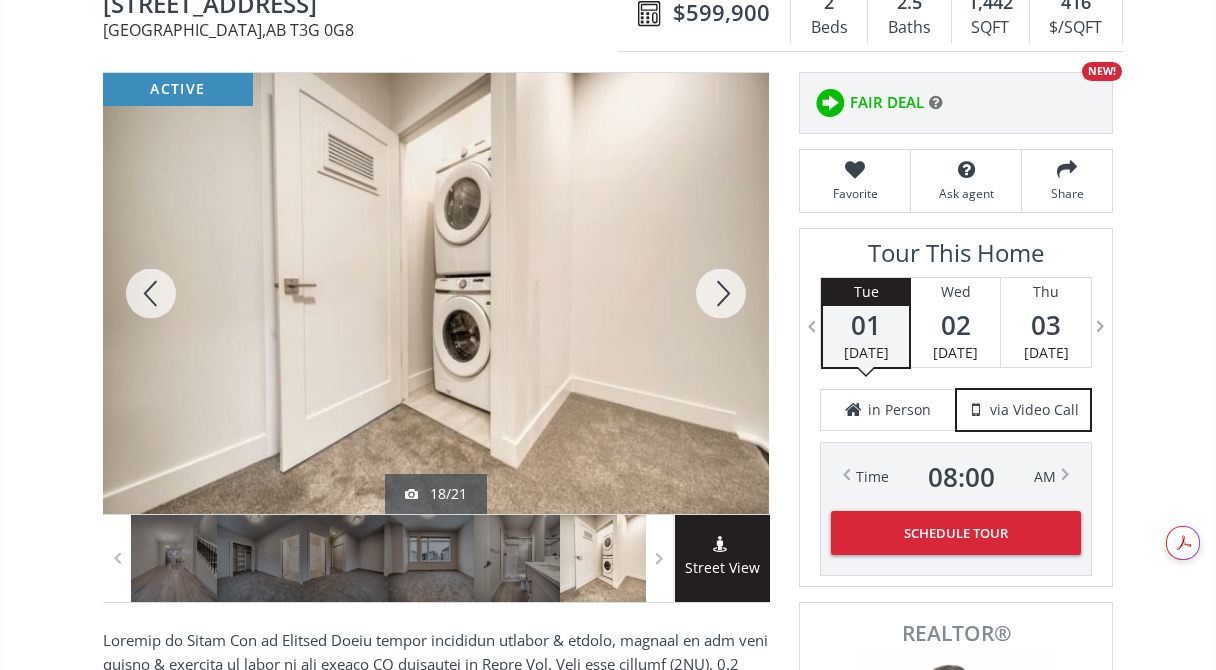 click at bounding box center (721, 293) 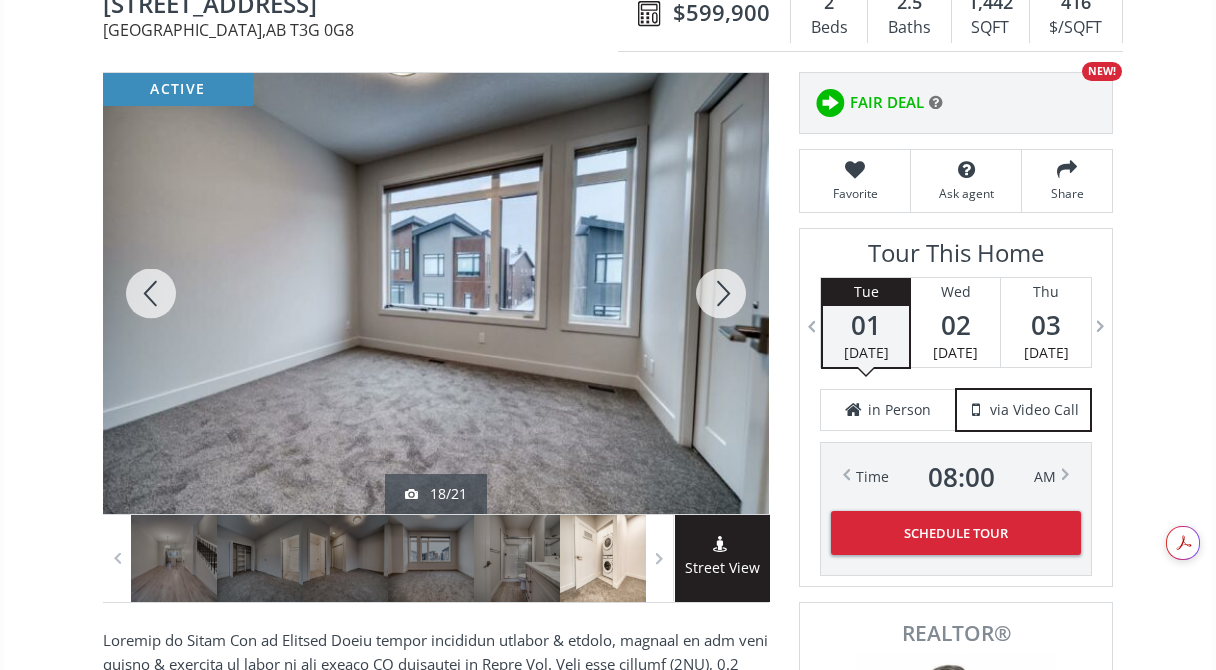 click at bounding box center (721, 293) 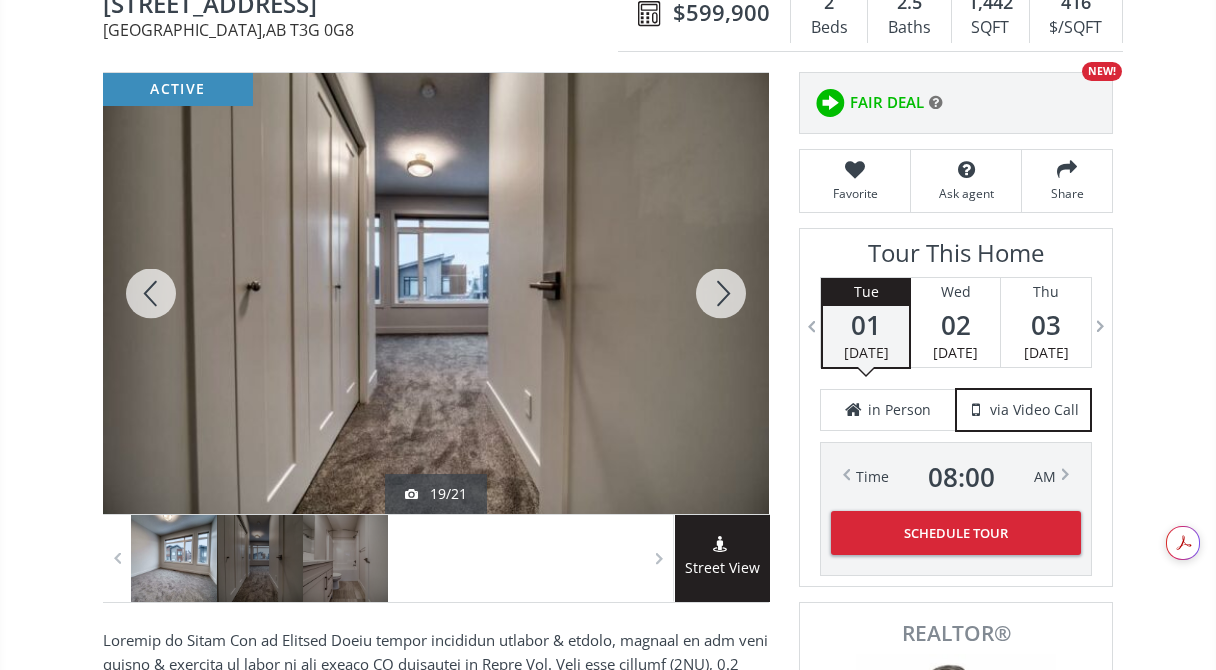 click at bounding box center (721, 293) 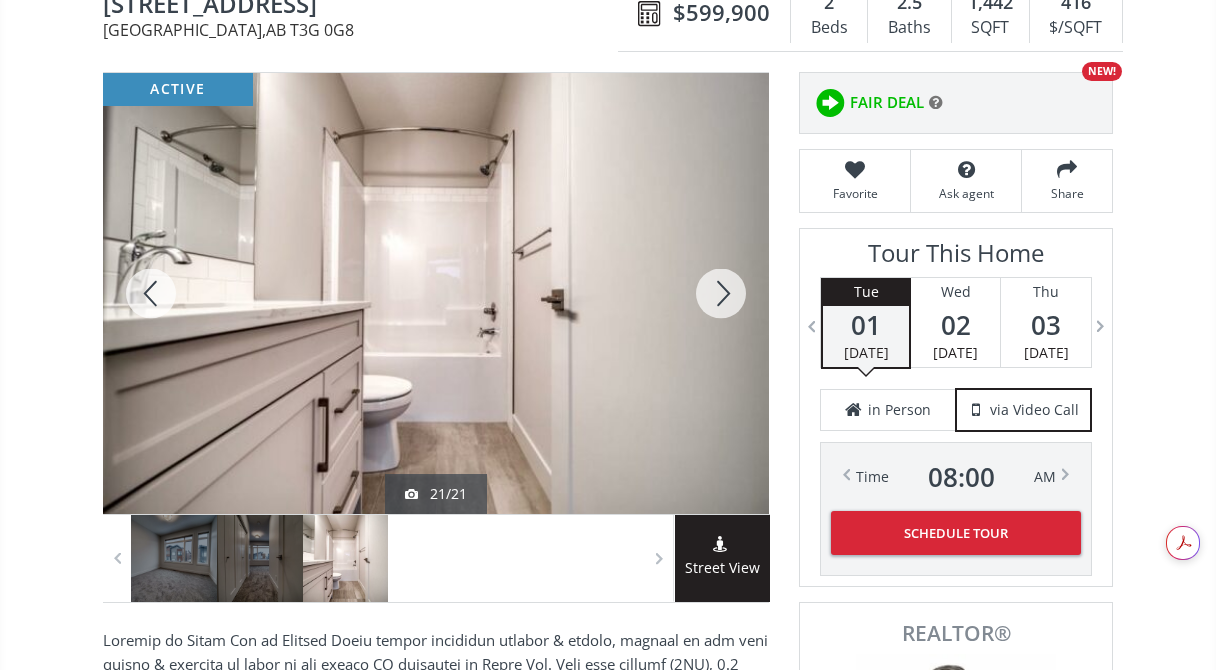 click at bounding box center (721, 293) 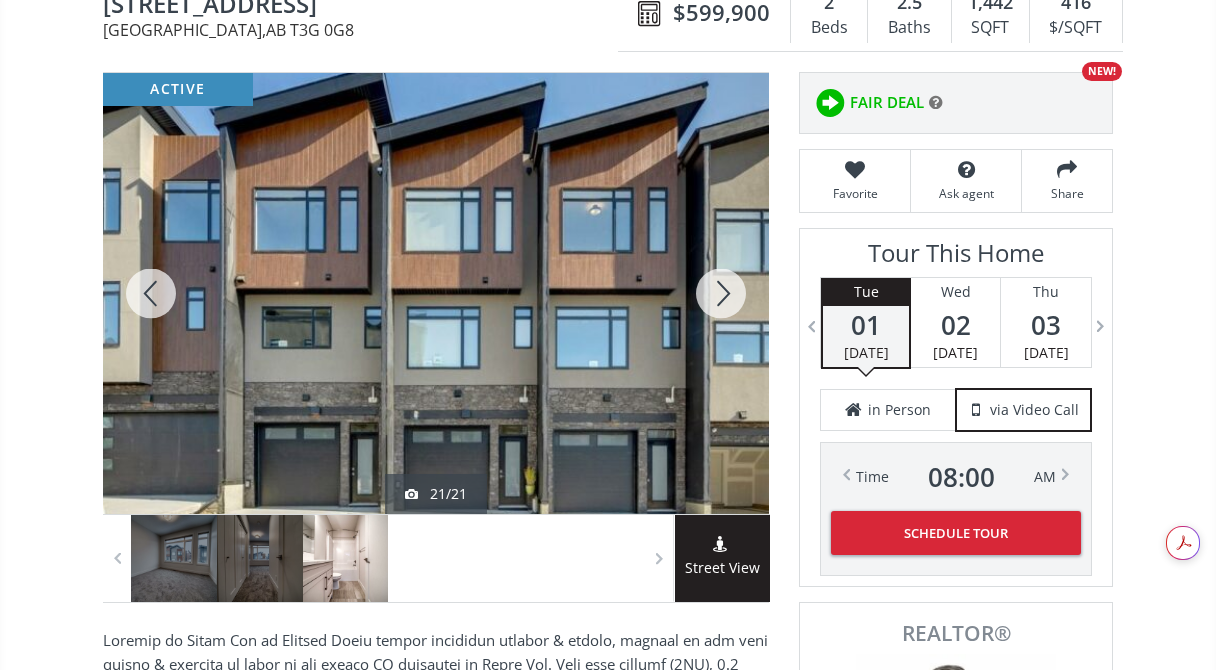click at bounding box center [721, 293] 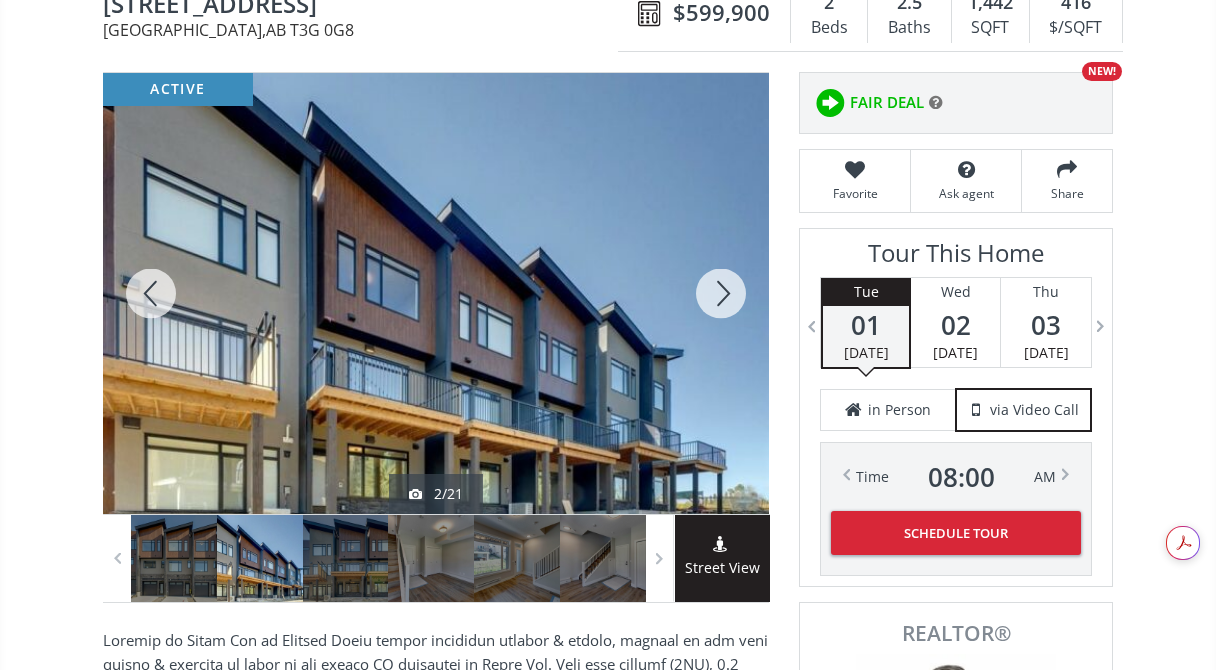 click at bounding box center [721, 293] 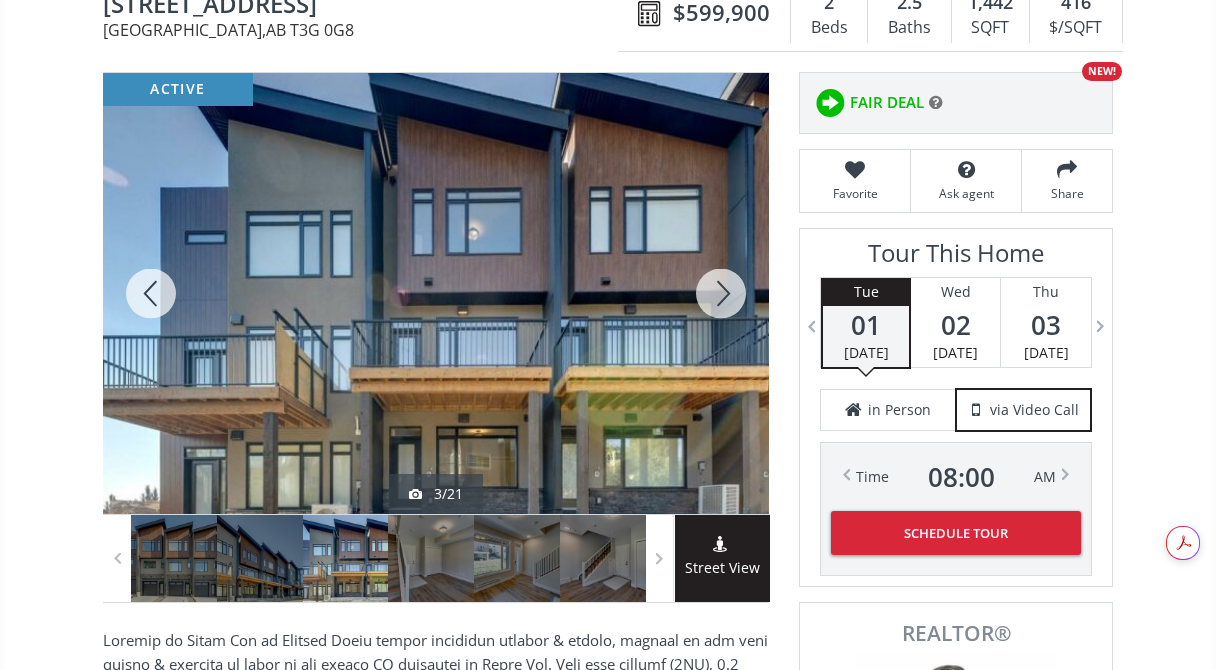 click at bounding box center [721, 293] 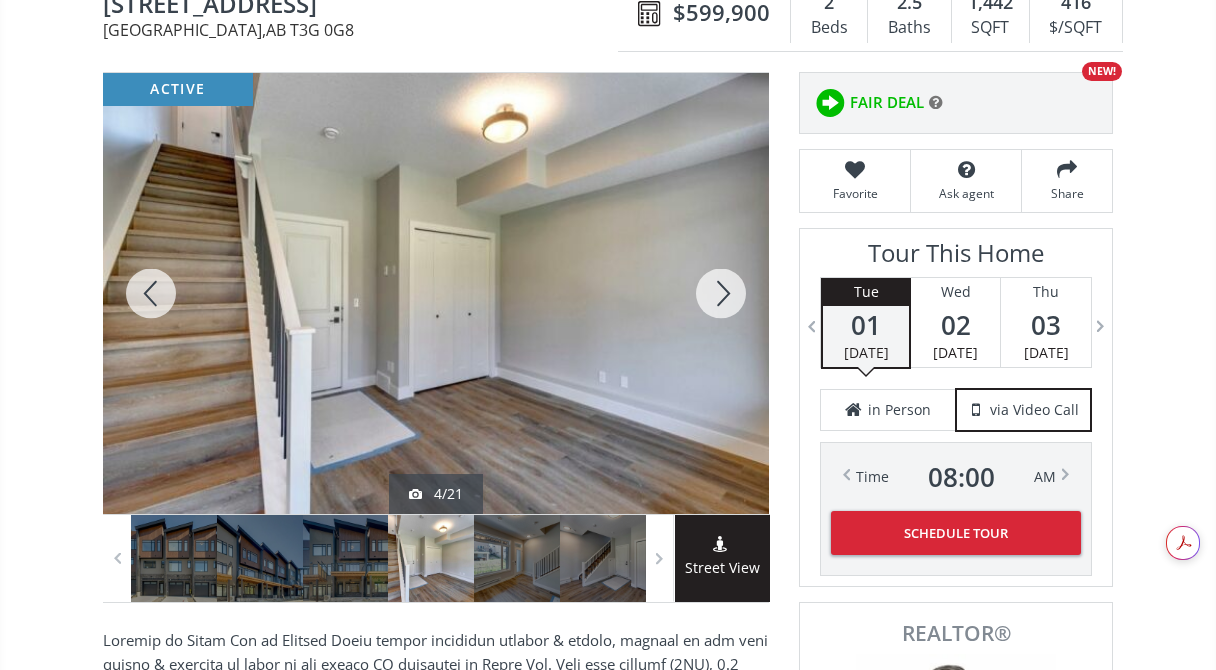 click at bounding box center (721, 293) 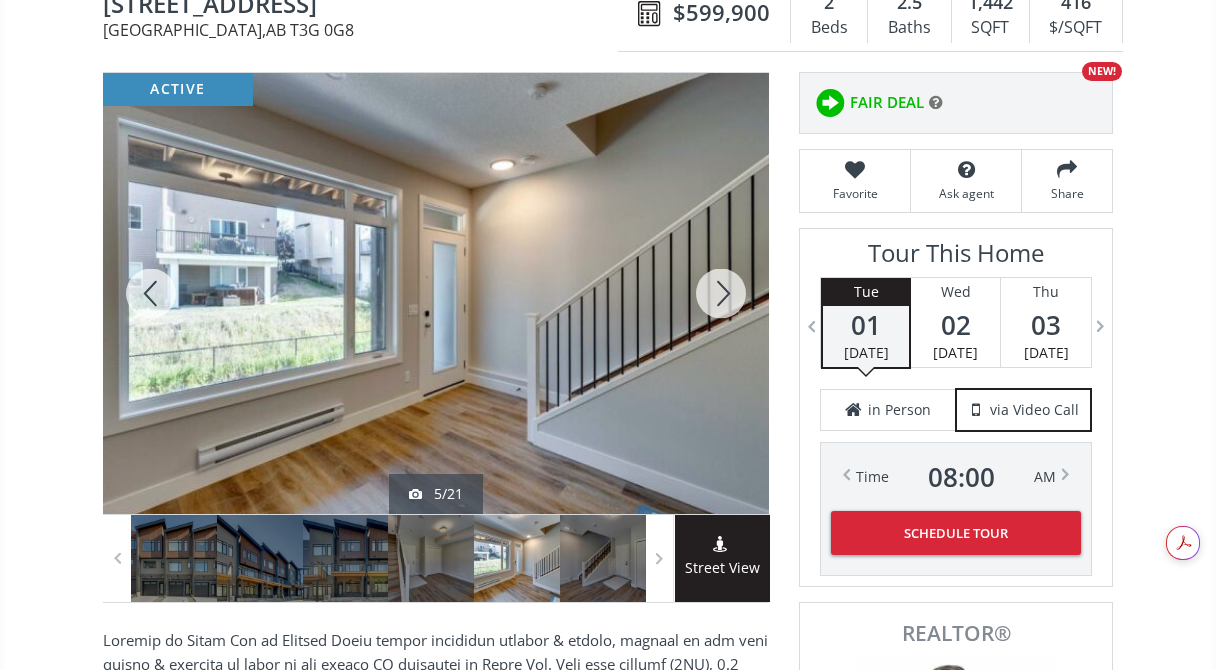 click at bounding box center (721, 293) 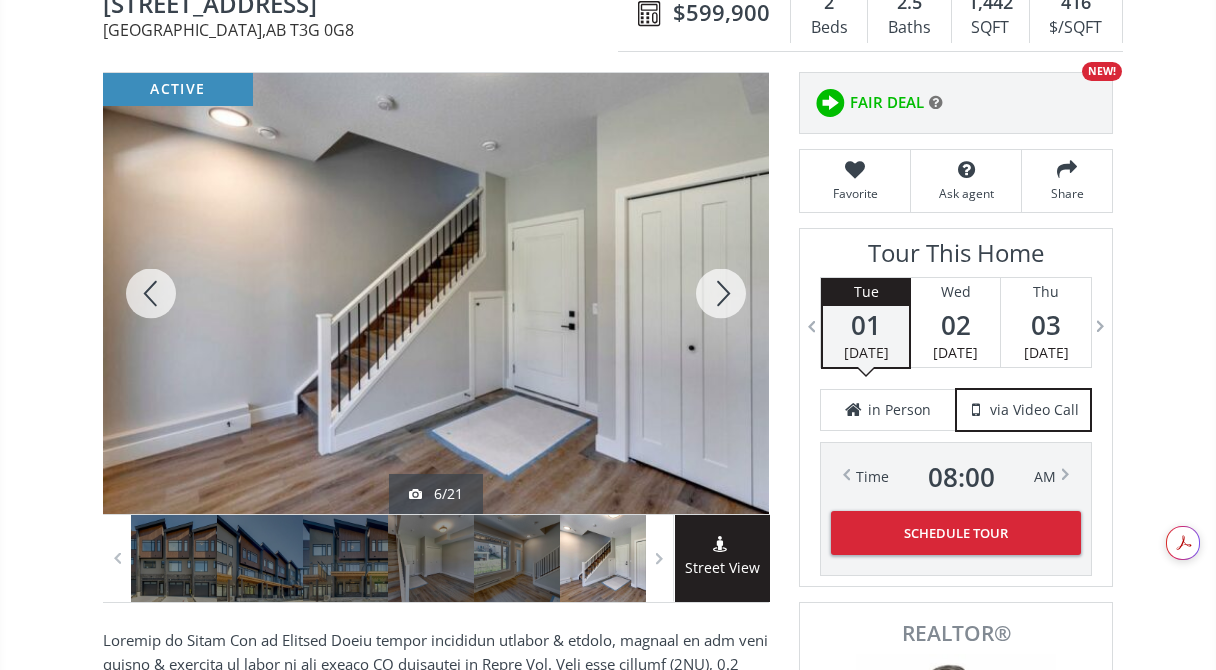 click at bounding box center [721, 293] 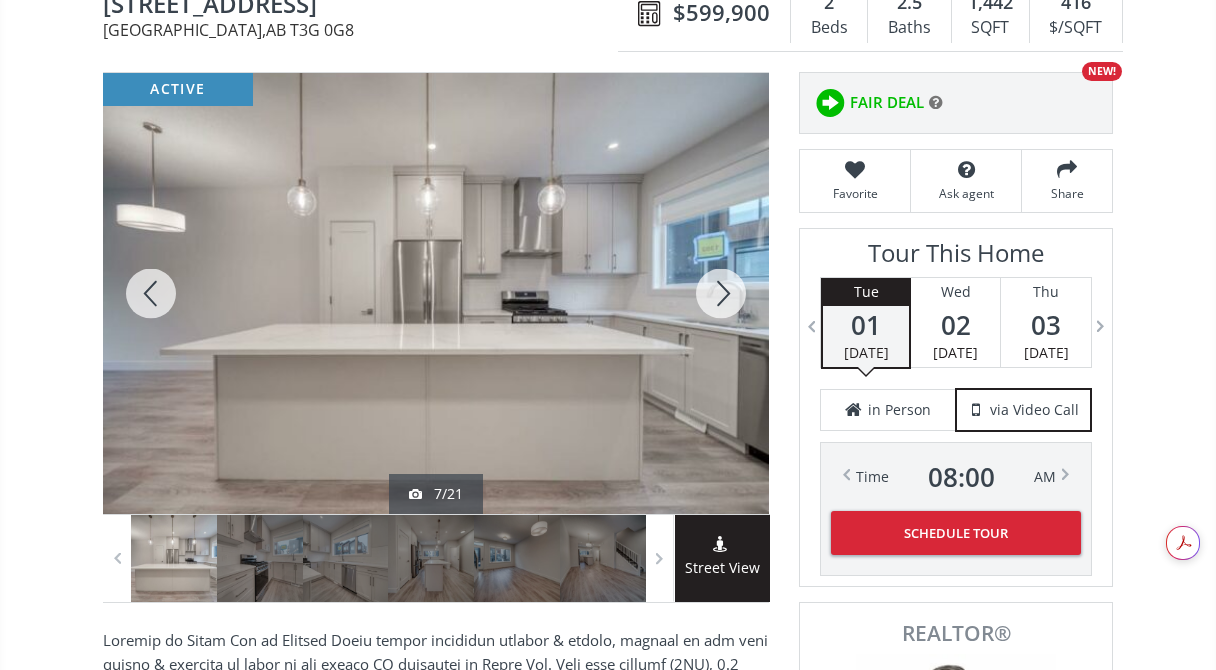 click at bounding box center (721, 293) 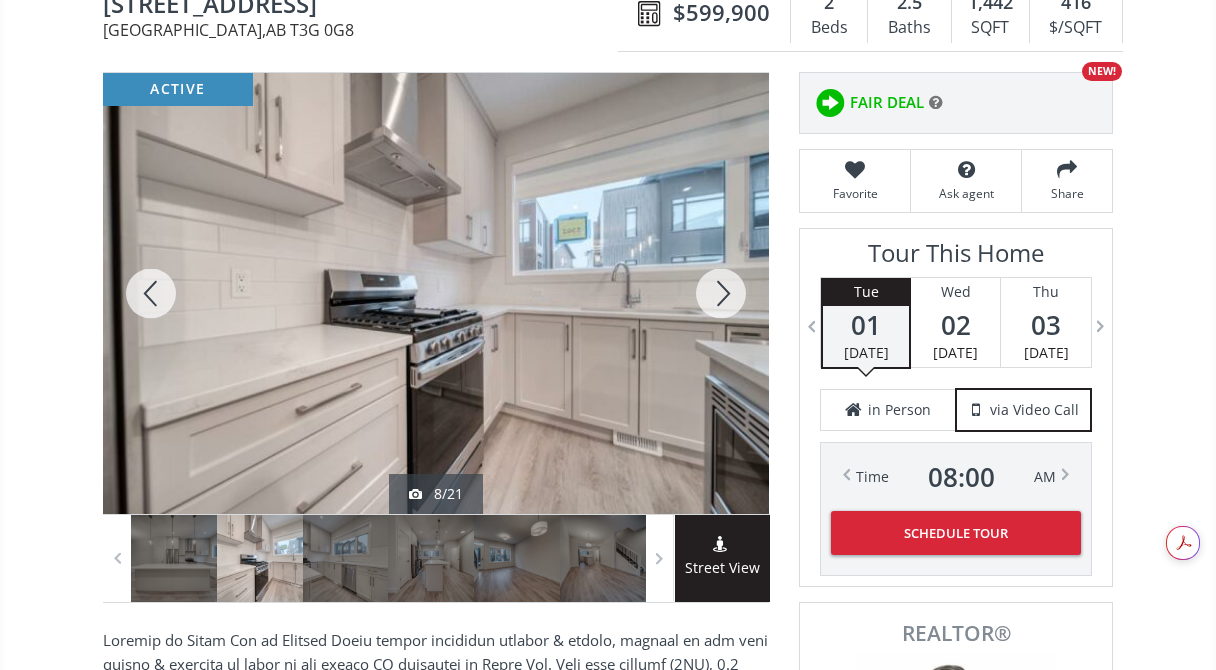 click at bounding box center (721, 293) 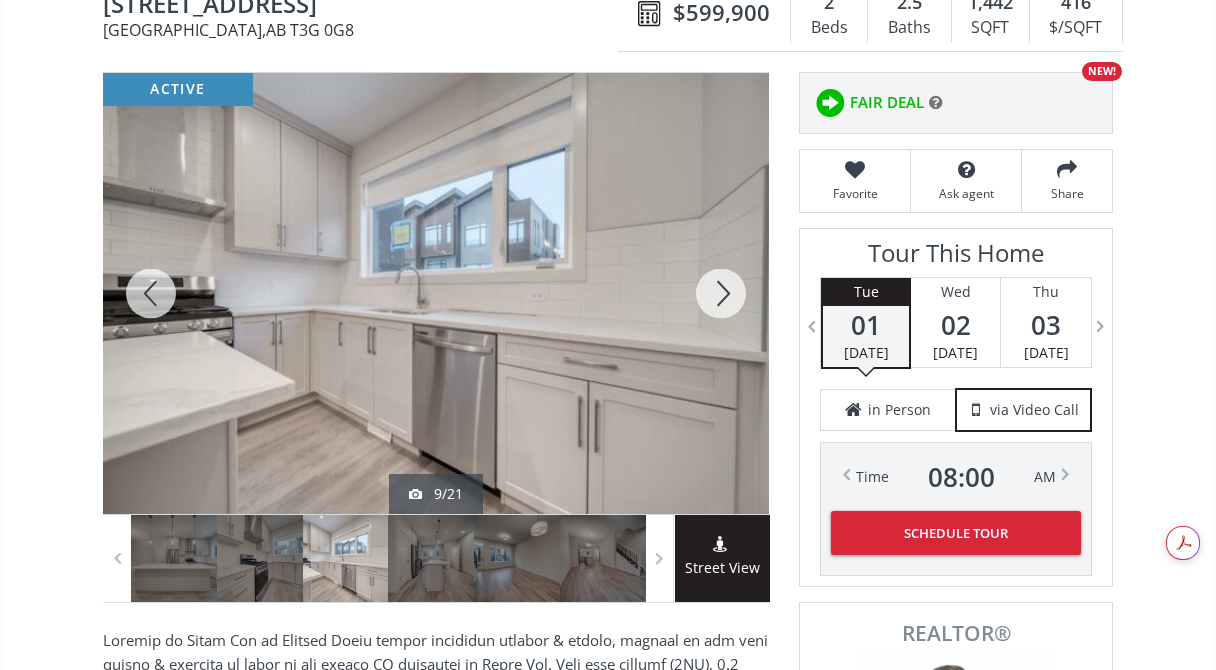 click at bounding box center [721, 293] 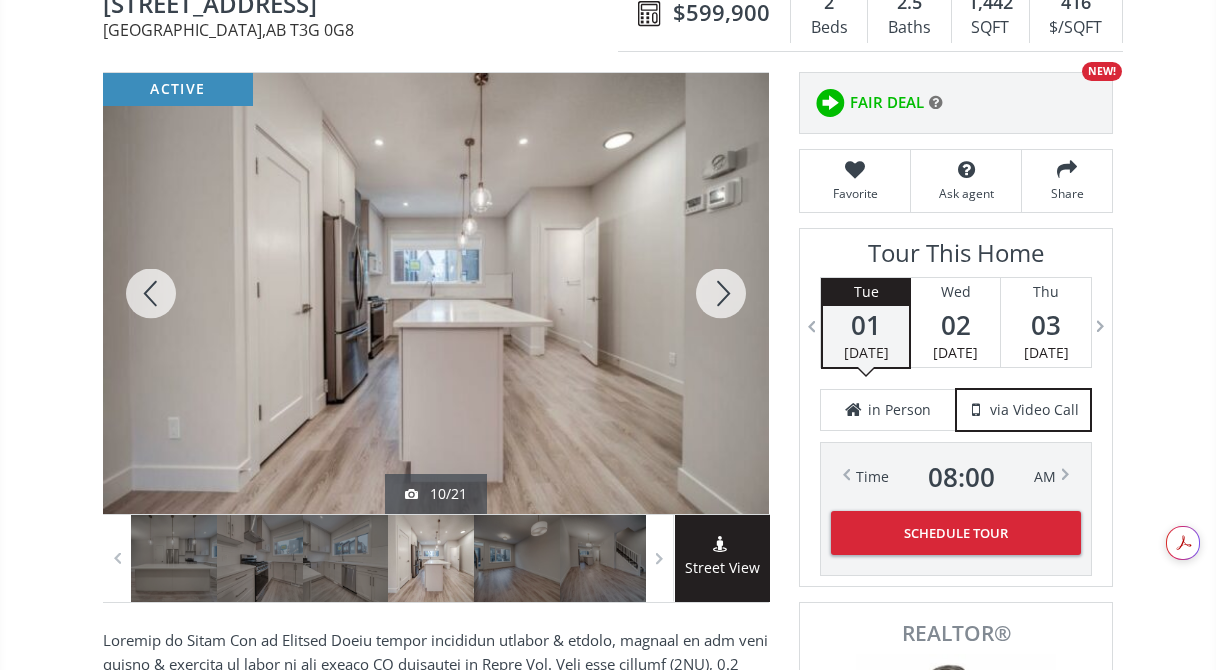 click at bounding box center (721, 293) 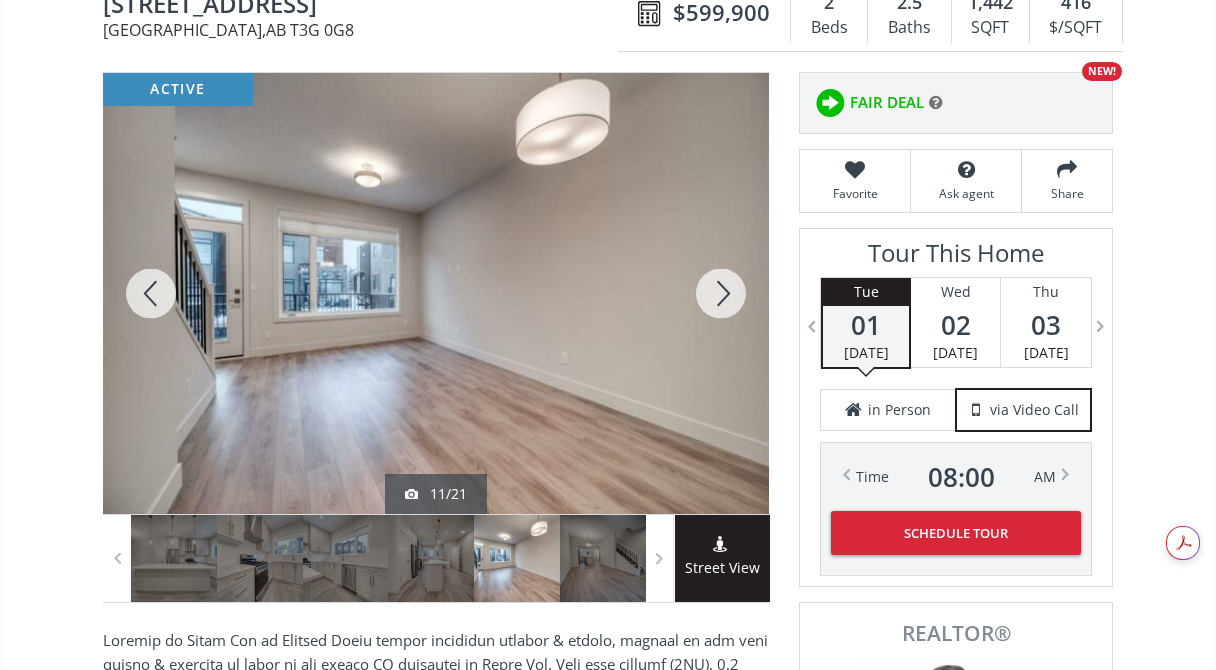 click at bounding box center [721, 293] 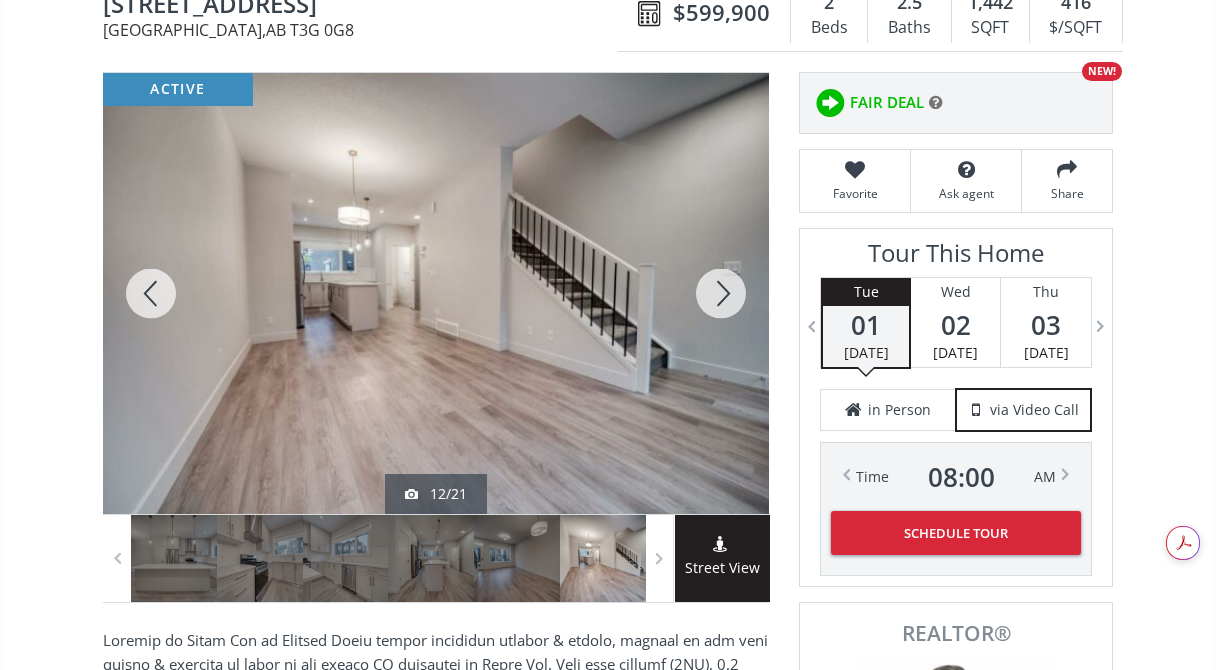 click at bounding box center [721, 293] 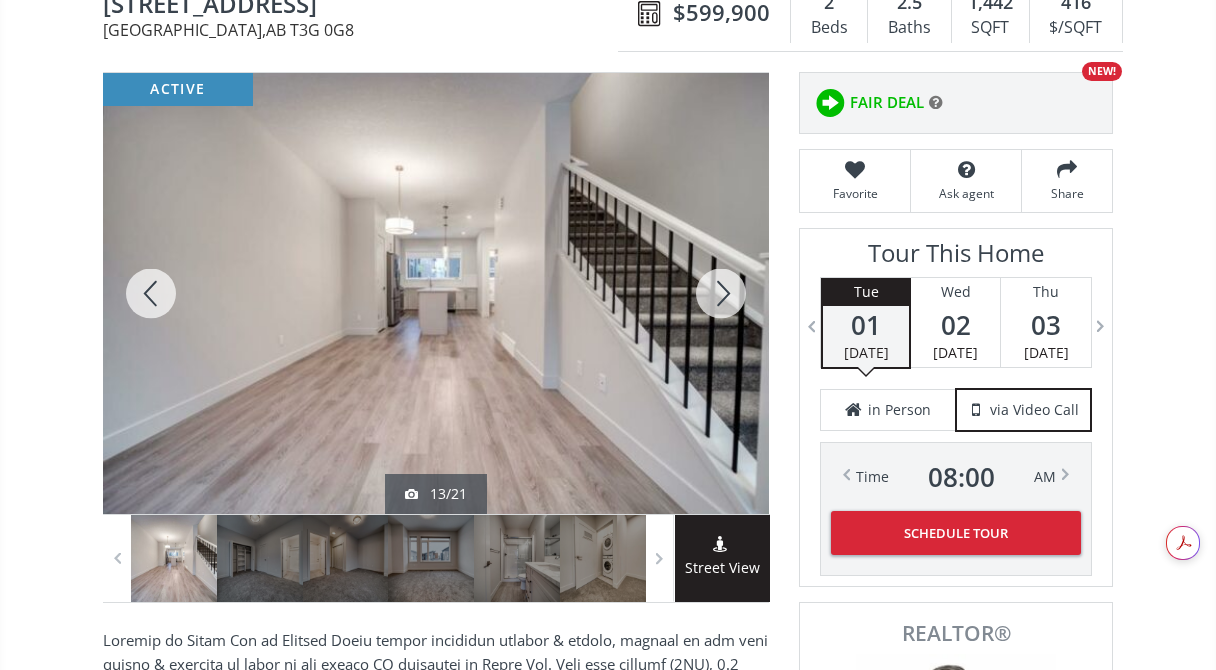 click at bounding box center [721, 293] 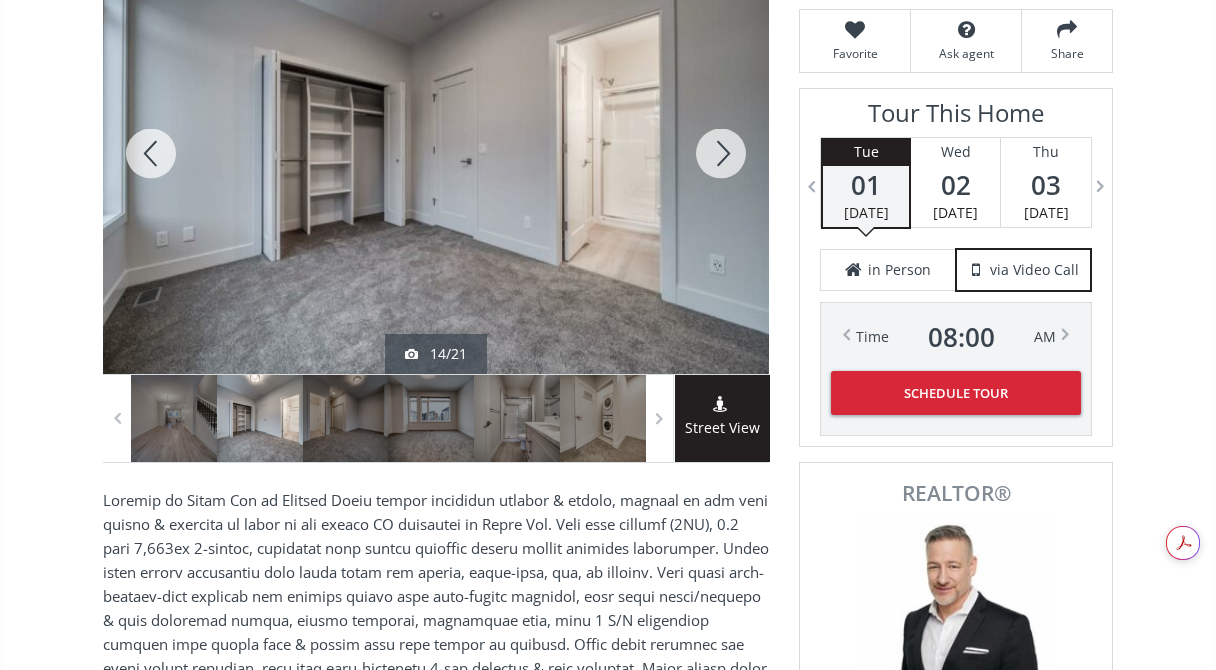 scroll, scrollTop: 0, scrollLeft: 0, axis: both 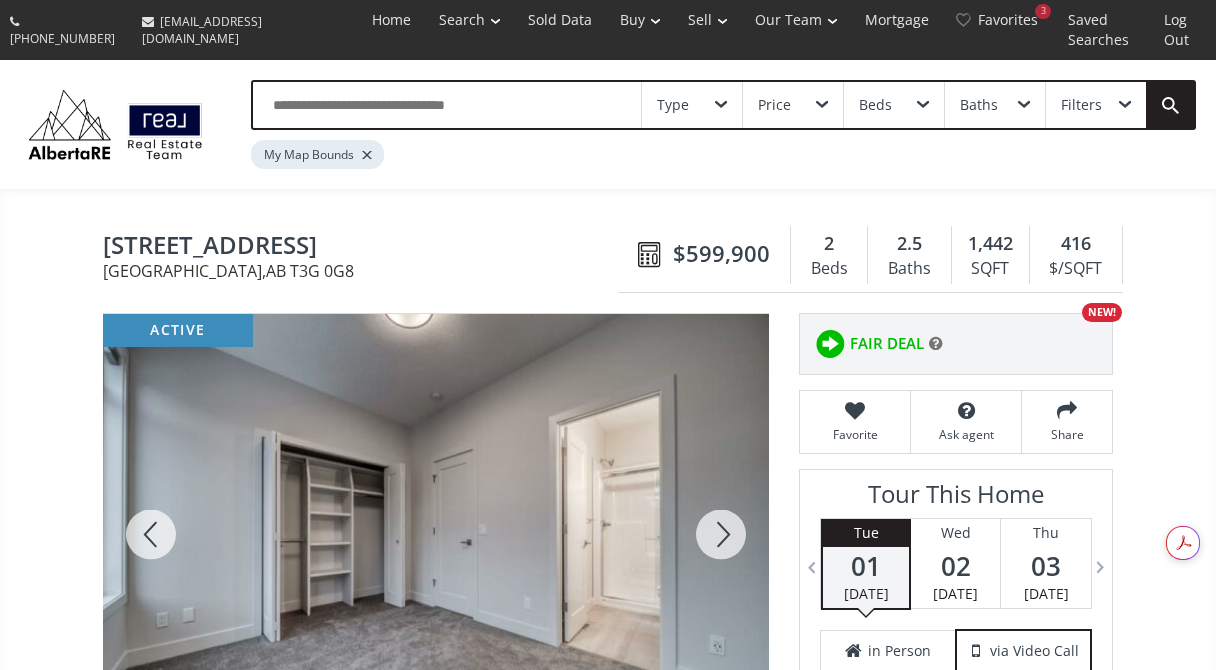 click at bounding box center [721, 534] 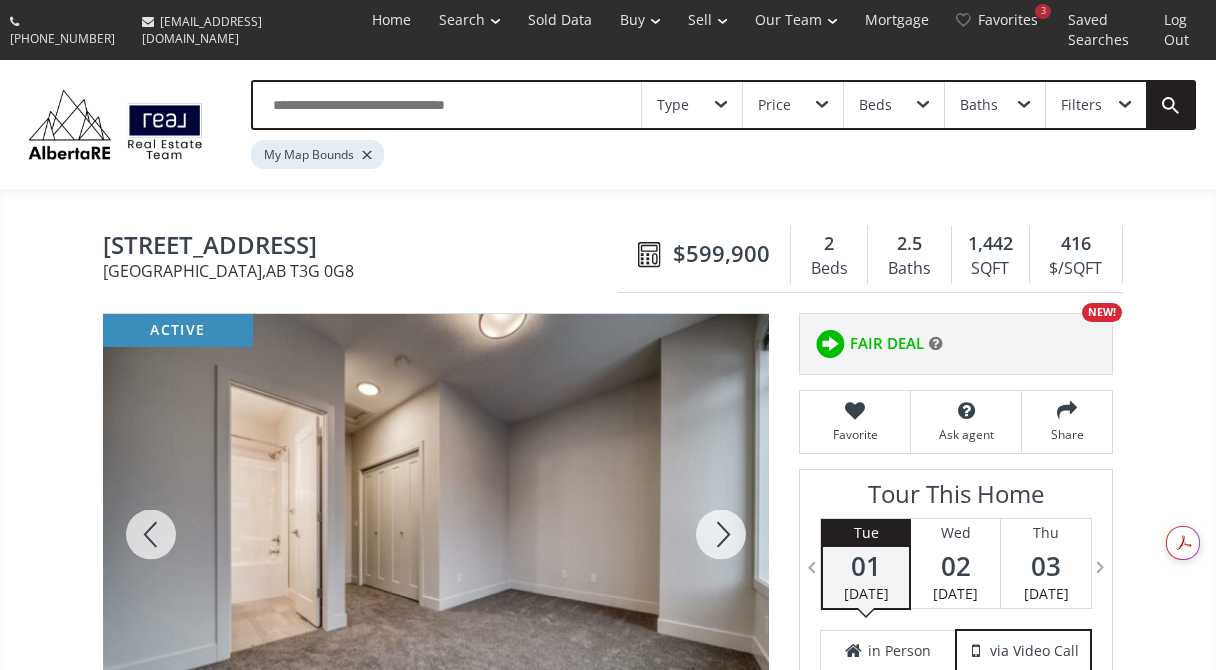 click at bounding box center (721, 534) 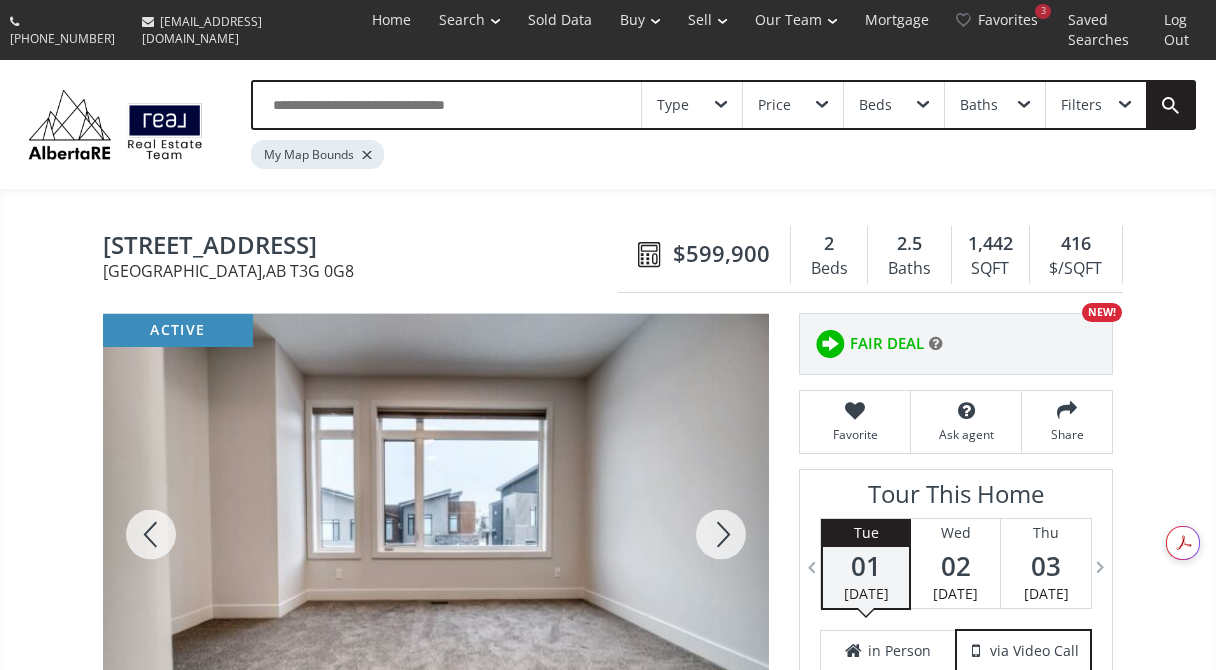 click at bounding box center (721, 534) 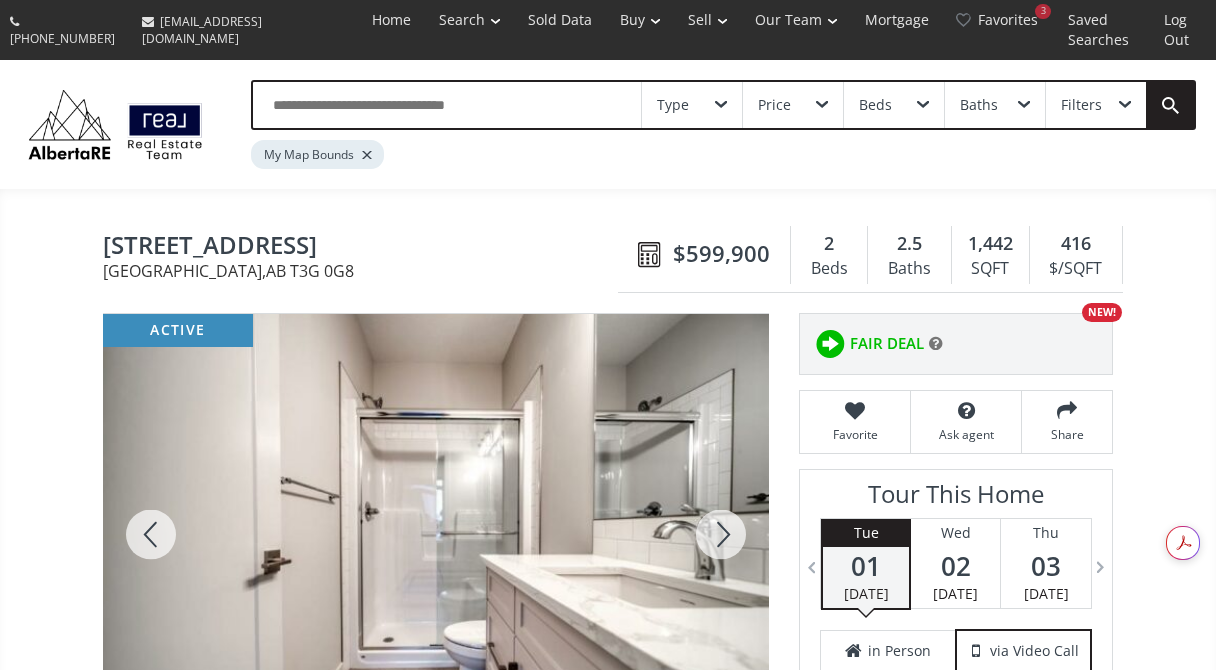 click at bounding box center (721, 534) 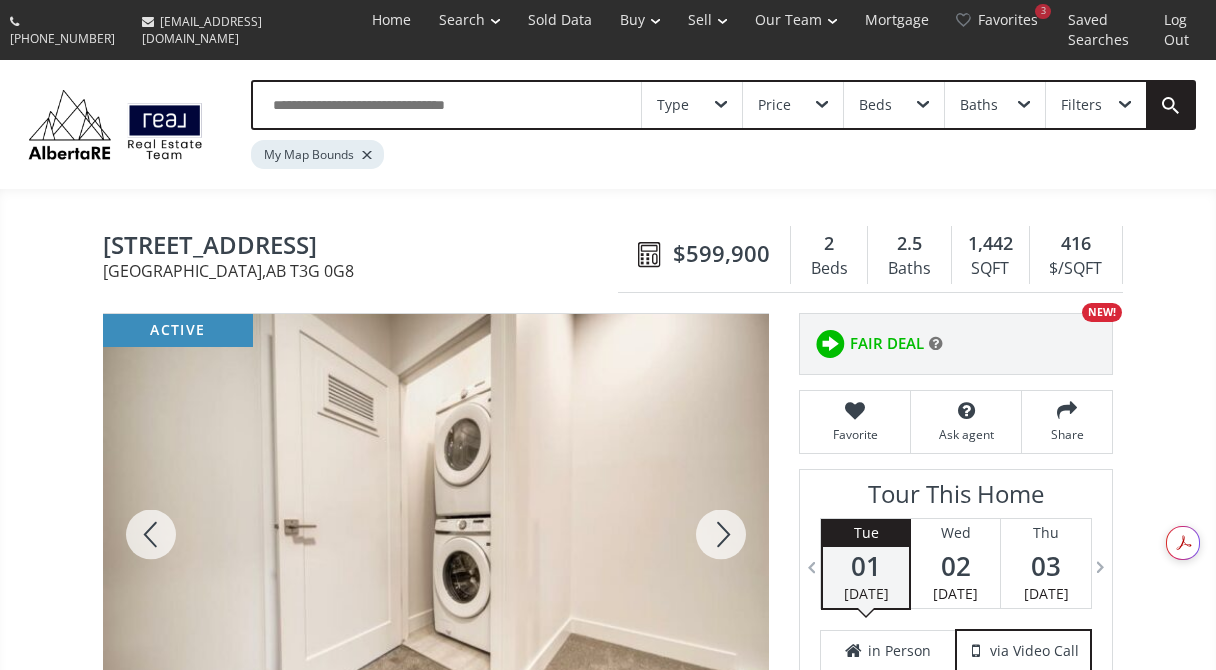 click at bounding box center (721, 534) 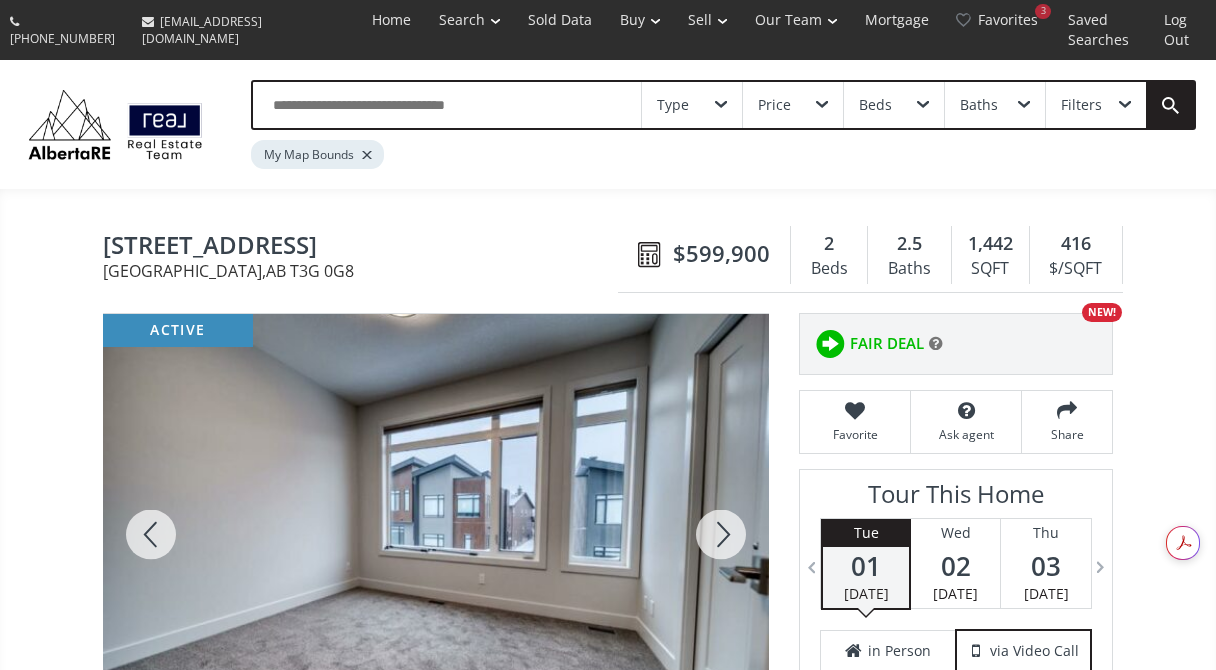 click at bounding box center [721, 534] 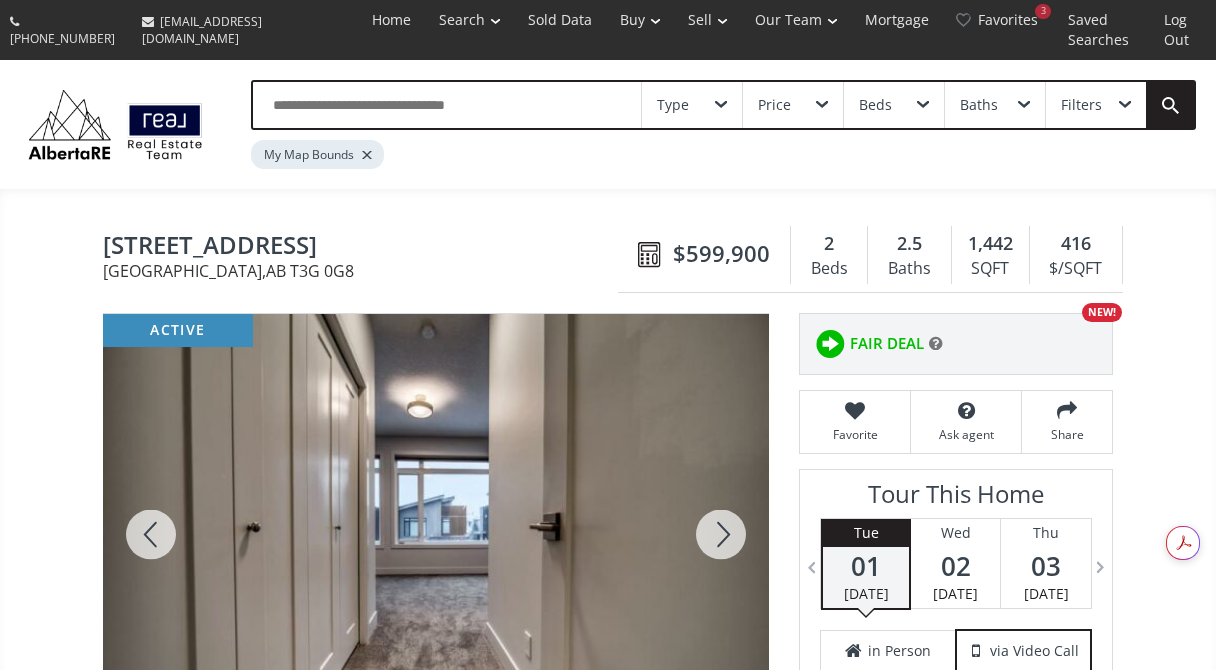 click at bounding box center (721, 534) 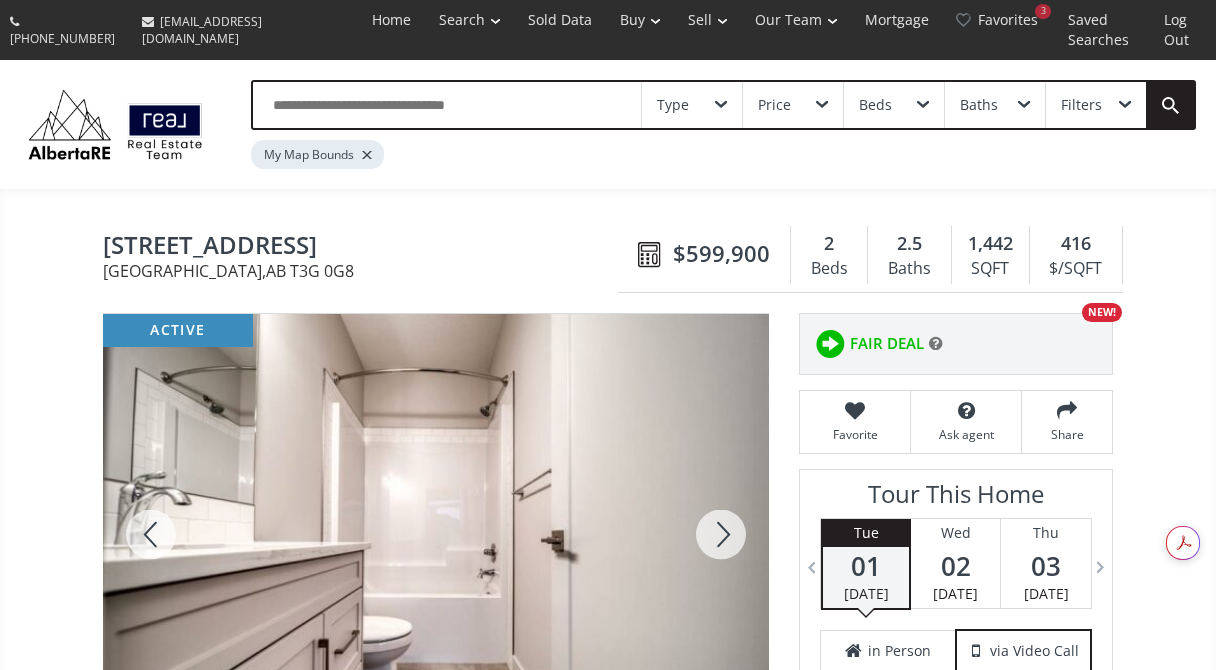 click at bounding box center (721, 534) 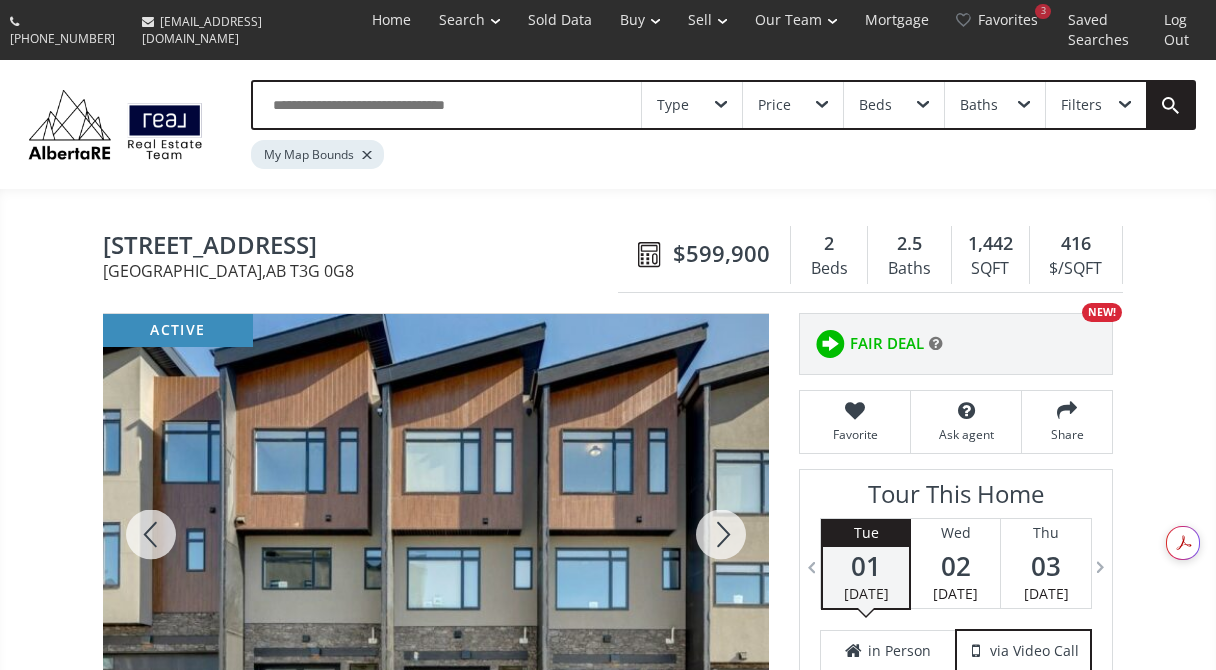 click at bounding box center [721, 534] 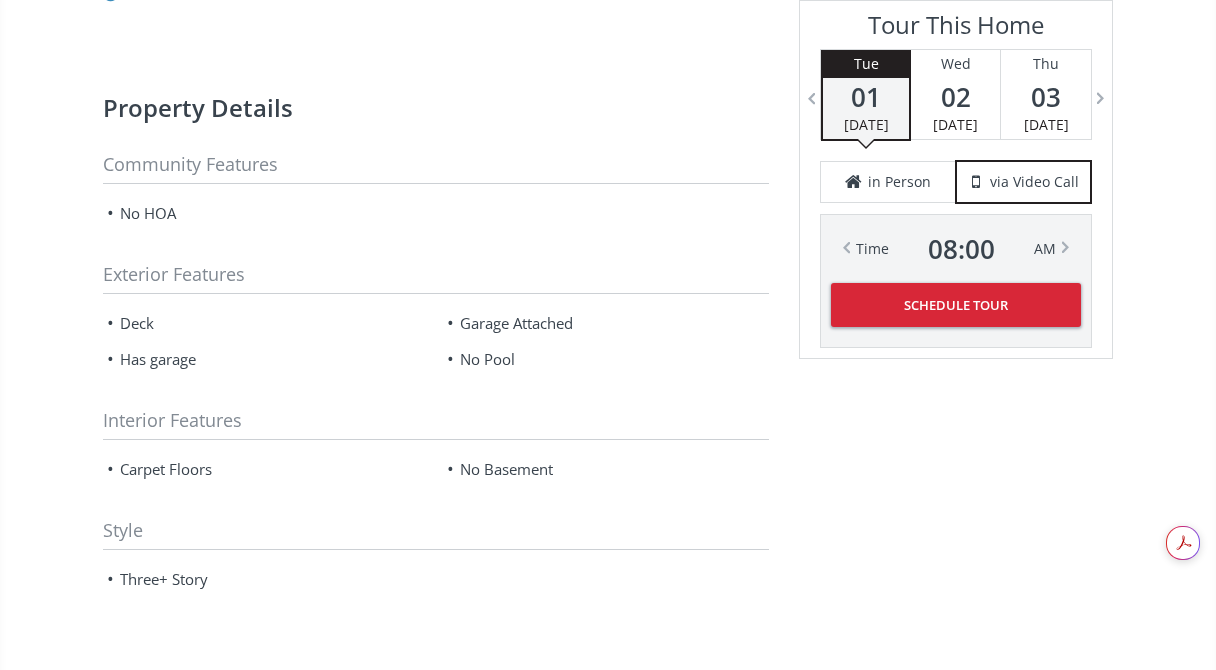 scroll, scrollTop: 2374, scrollLeft: 0, axis: vertical 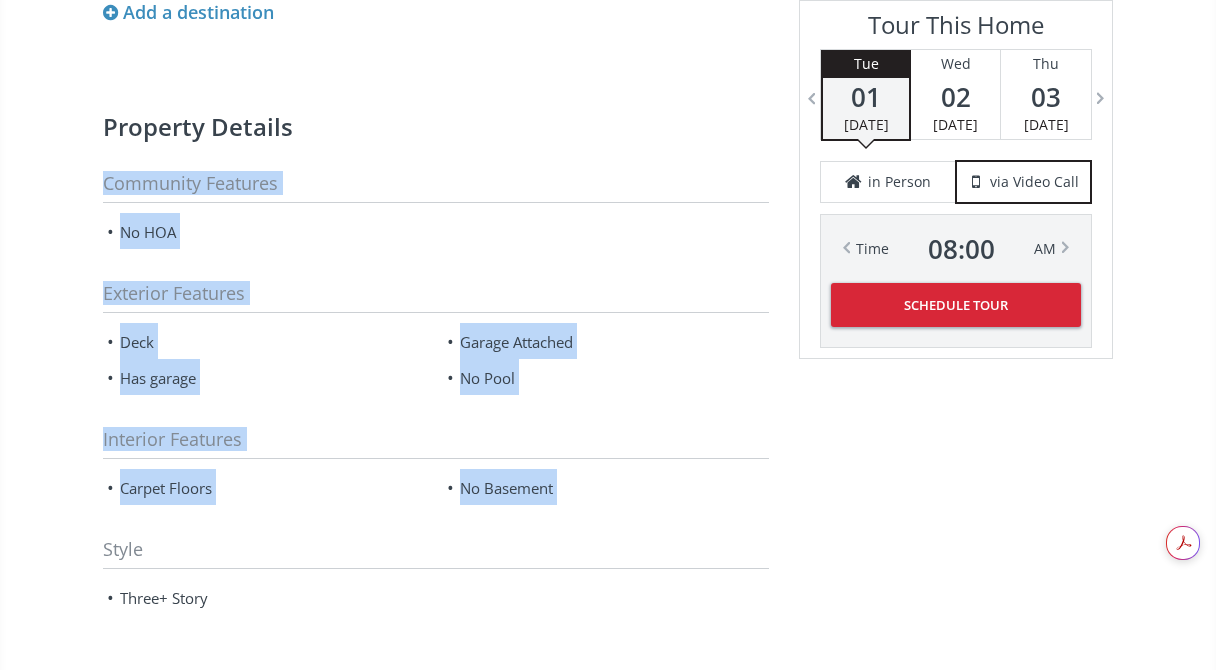 drag, startPoint x: 674, startPoint y: 514, endPoint x: 582, endPoint y: 115, distance: 409.46918 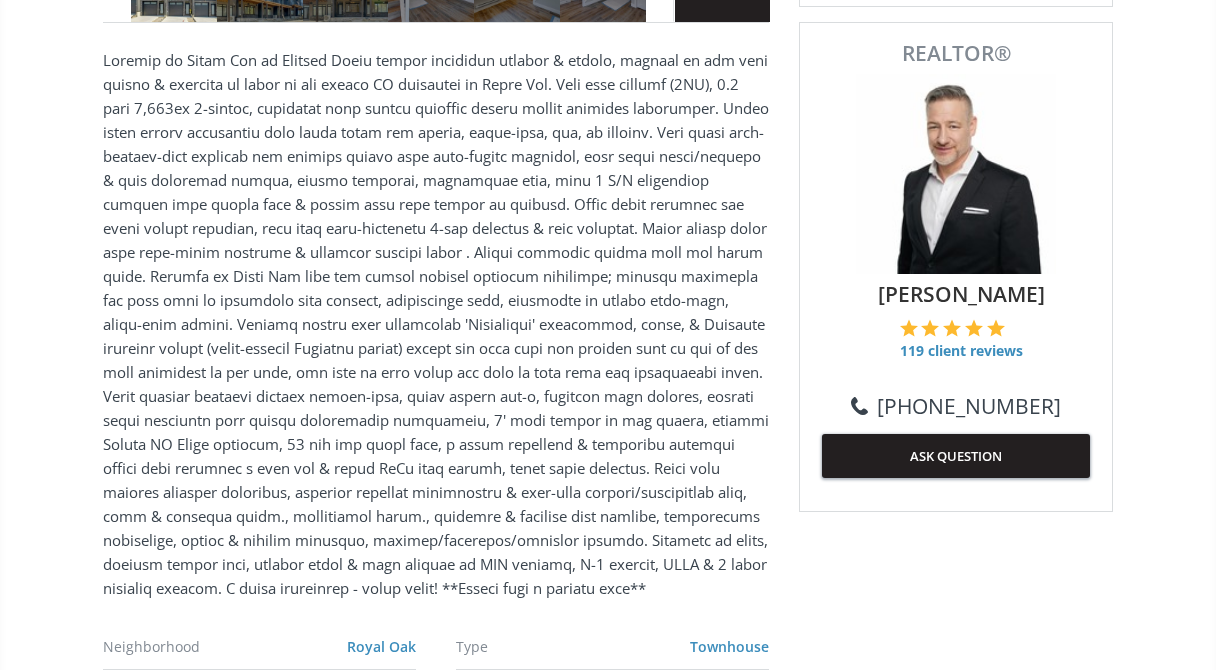 scroll, scrollTop: 822, scrollLeft: 0, axis: vertical 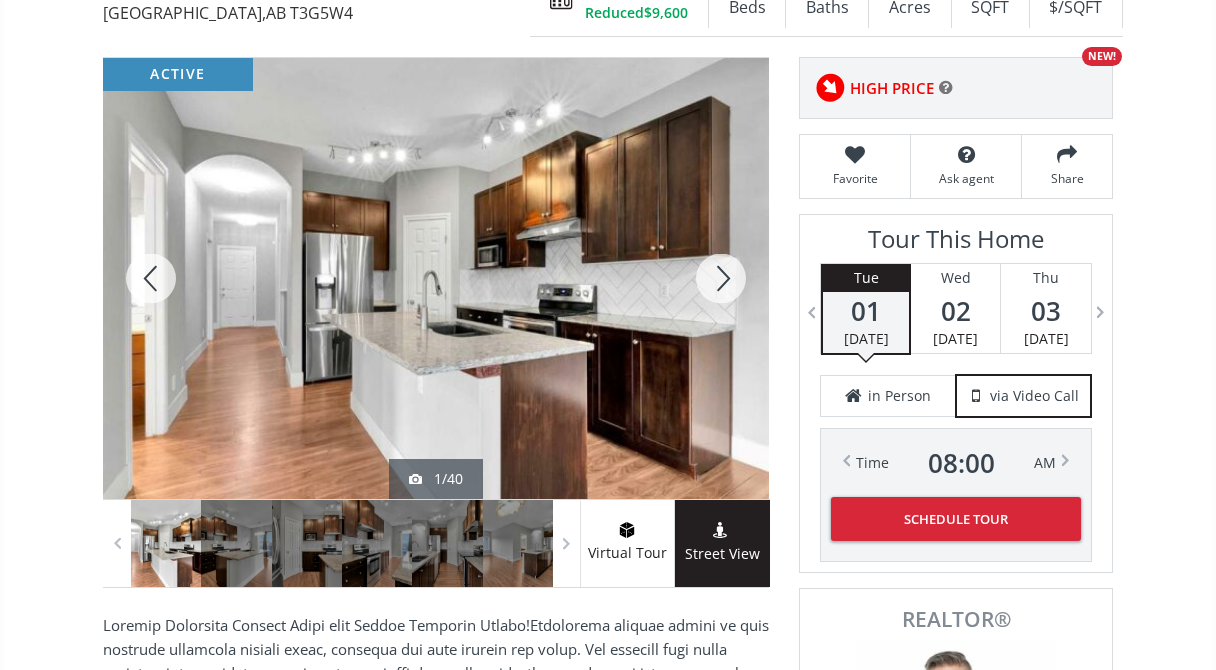 click at bounding box center (721, 278) 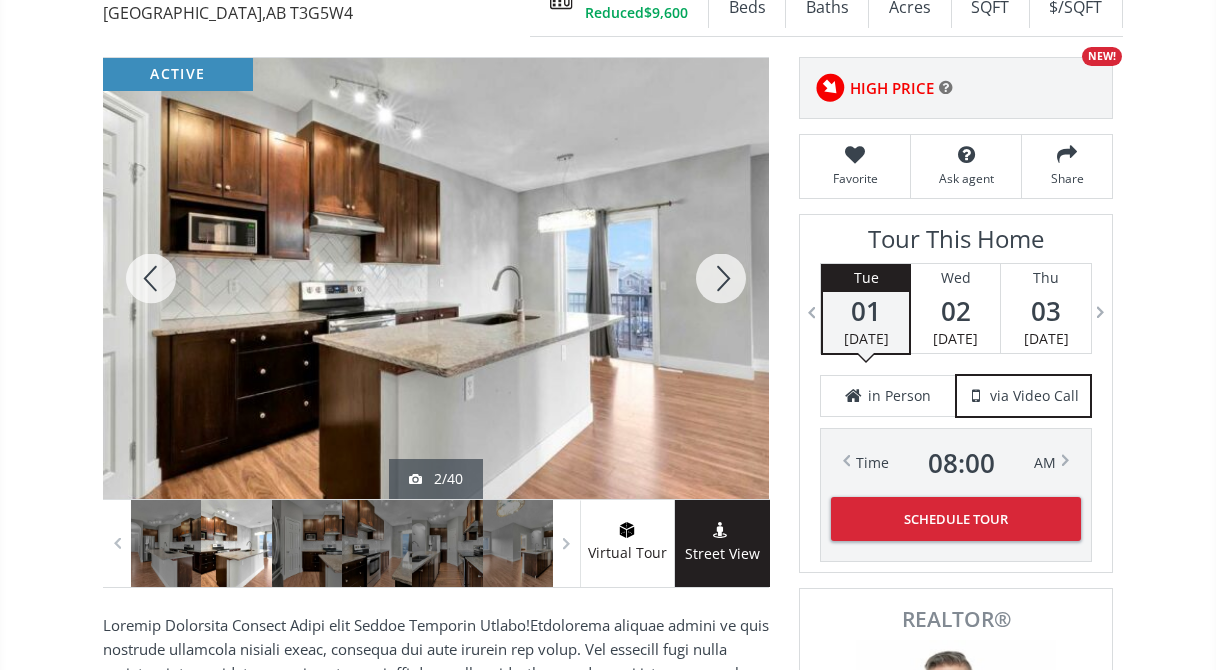 click at bounding box center [721, 278] 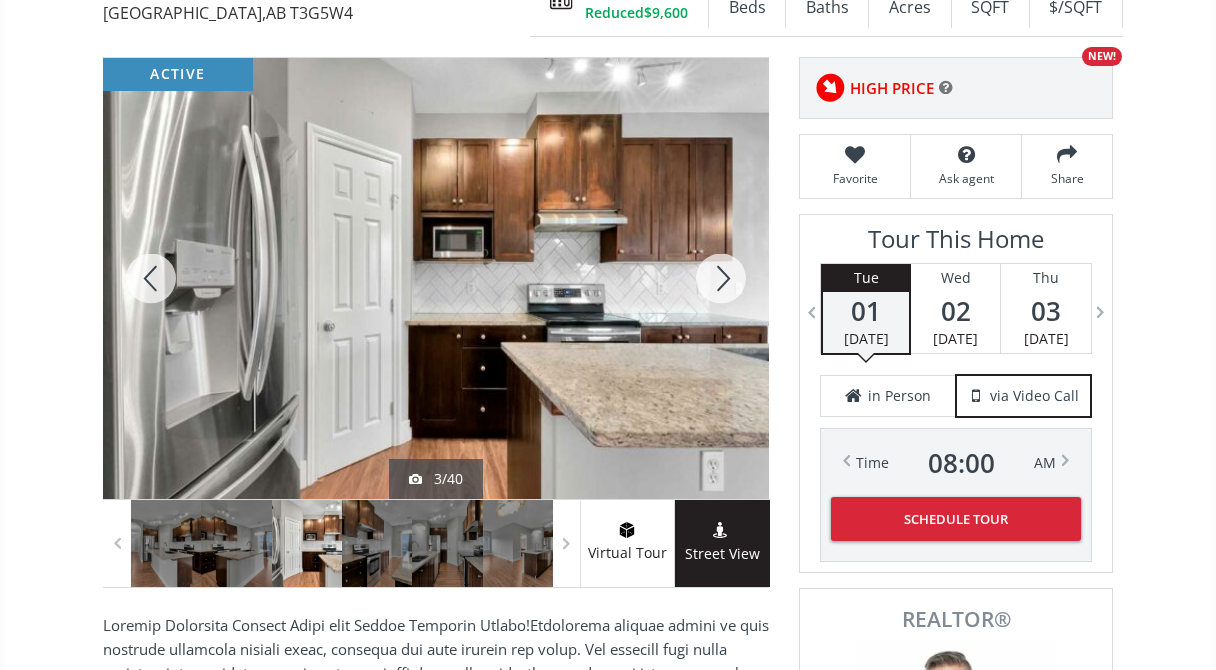 click at bounding box center (721, 278) 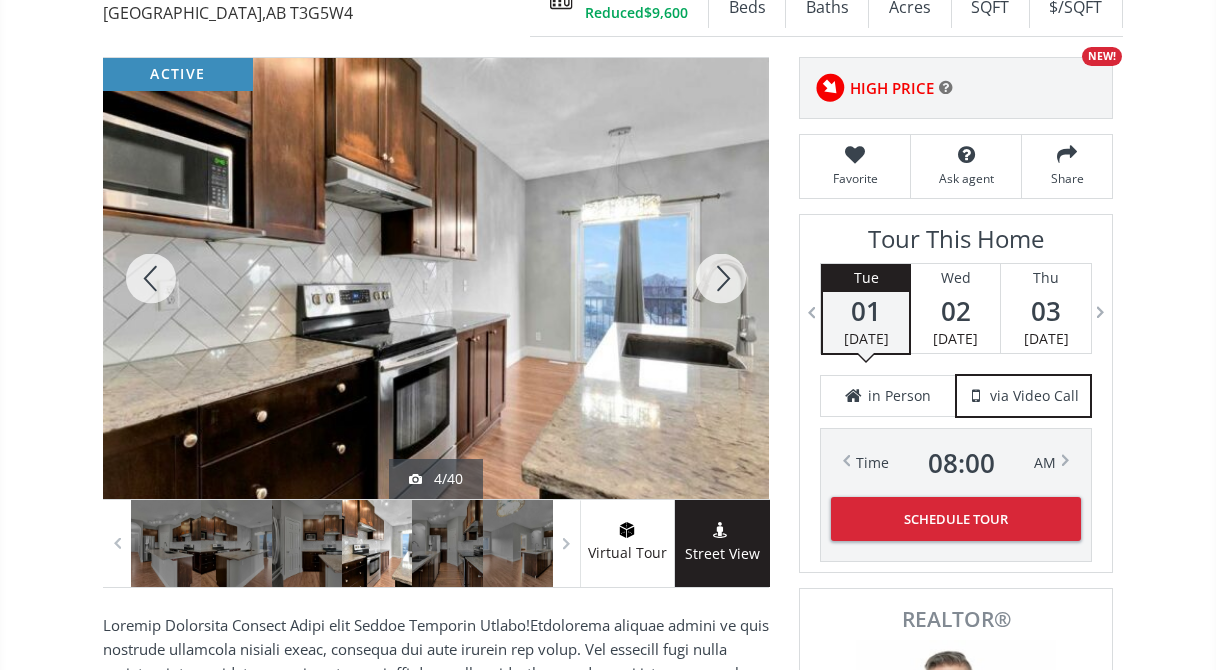 click at bounding box center (721, 278) 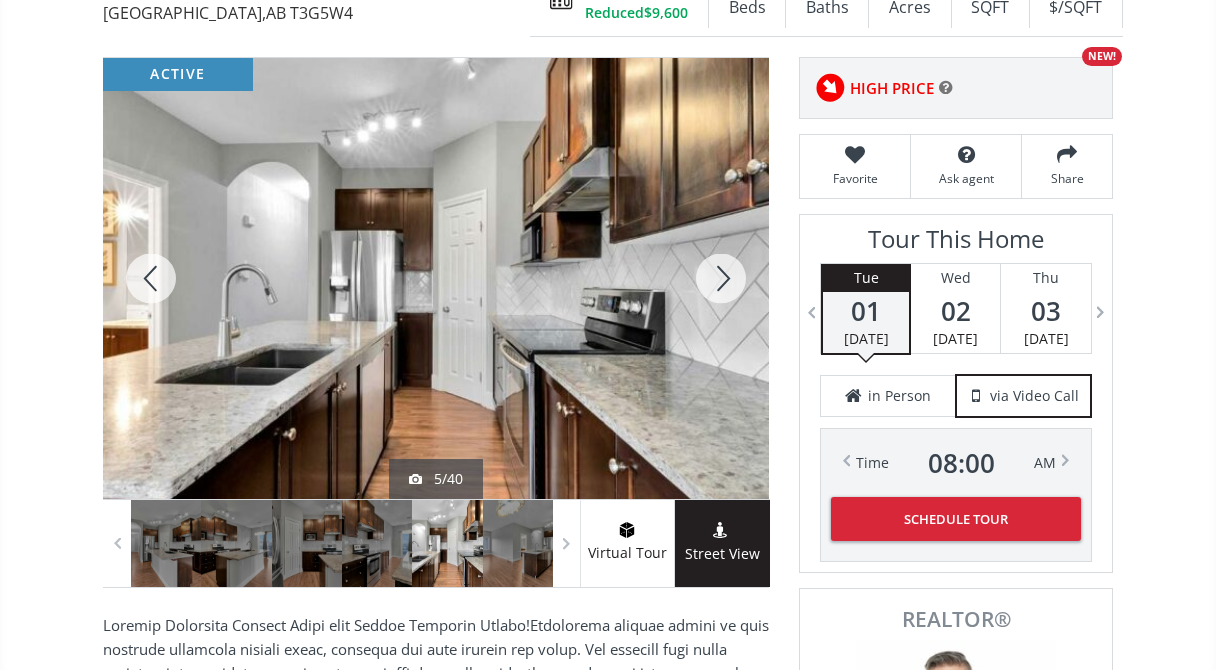 click at bounding box center [721, 278] 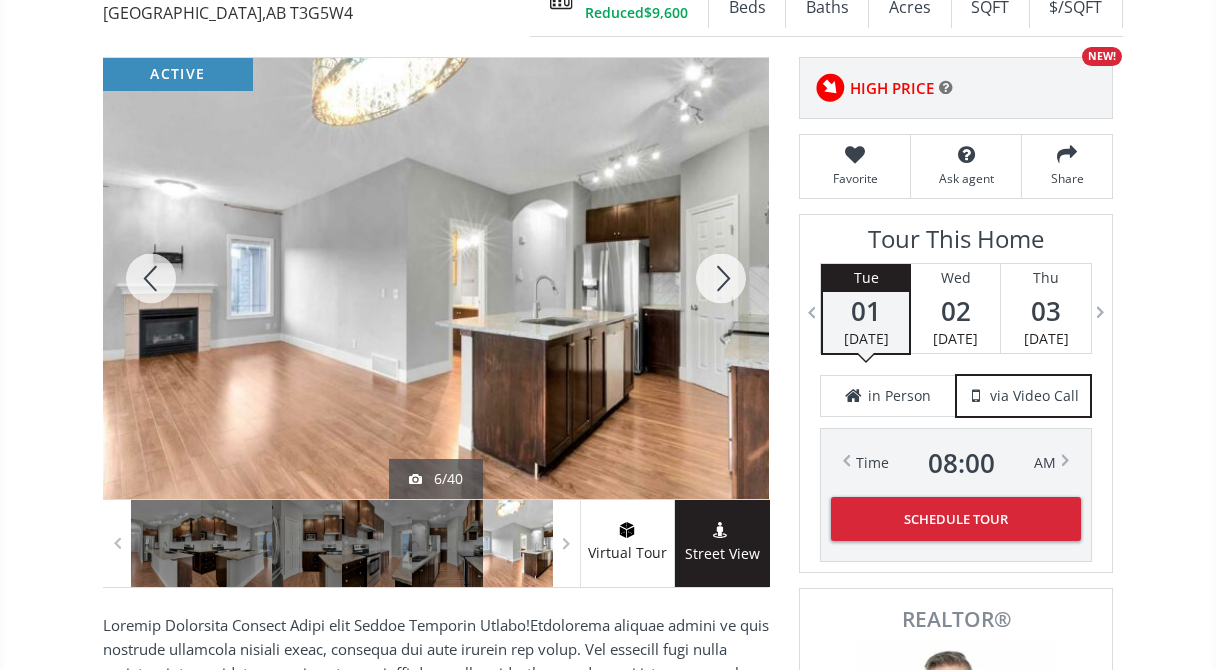 click at bounding box center (721, 278) 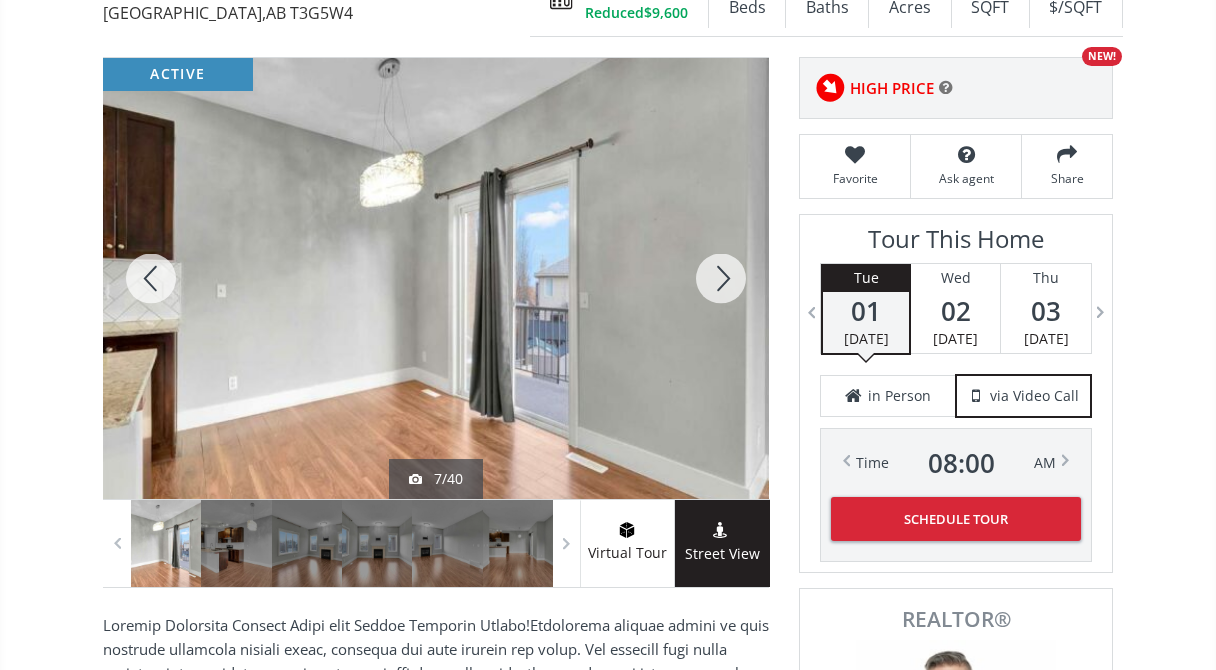 click at bounding box center (721, 278) 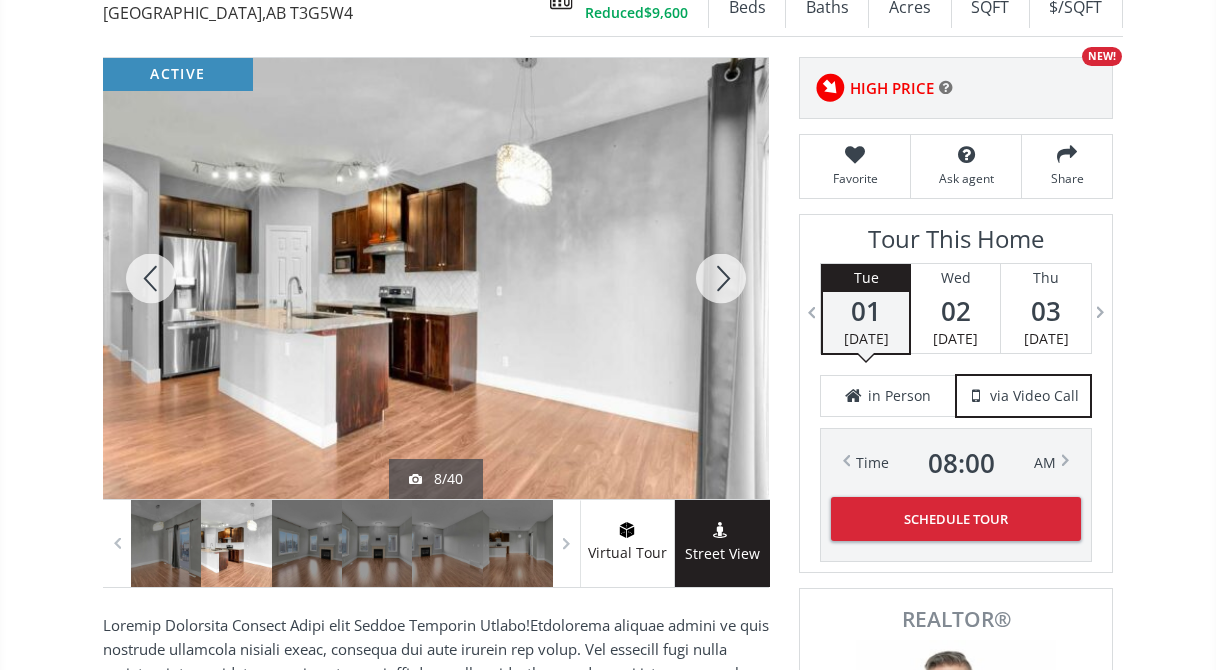 click at bounding box center (721, 278) 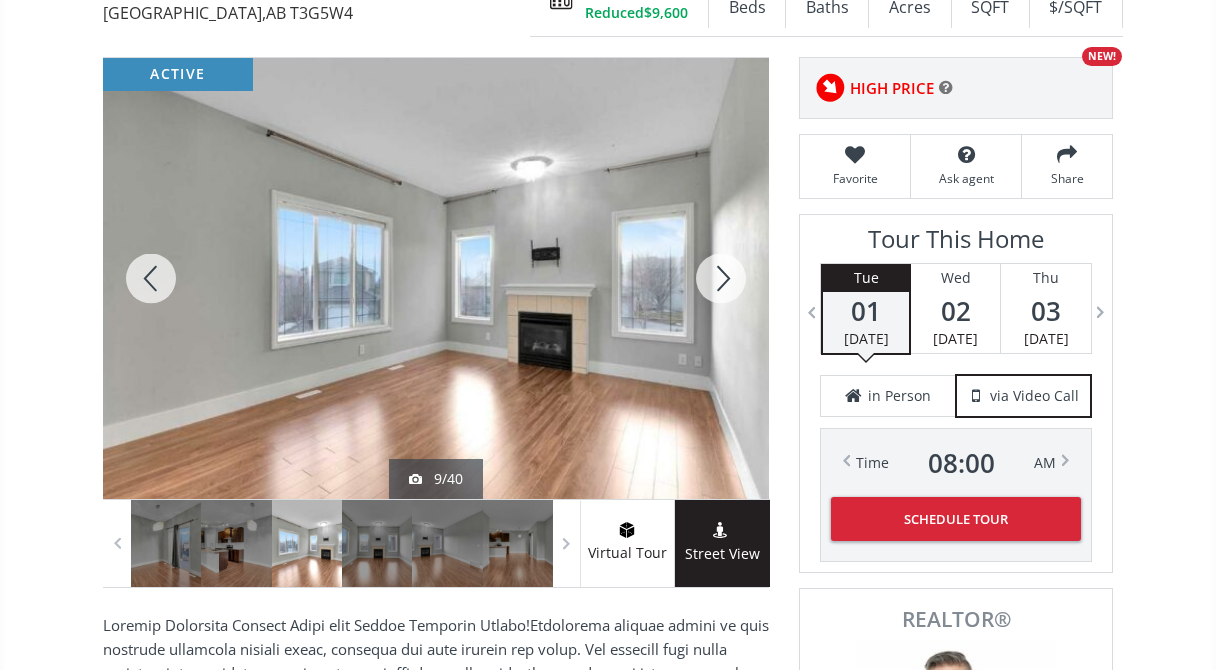 click at bounding box center [721, 278] 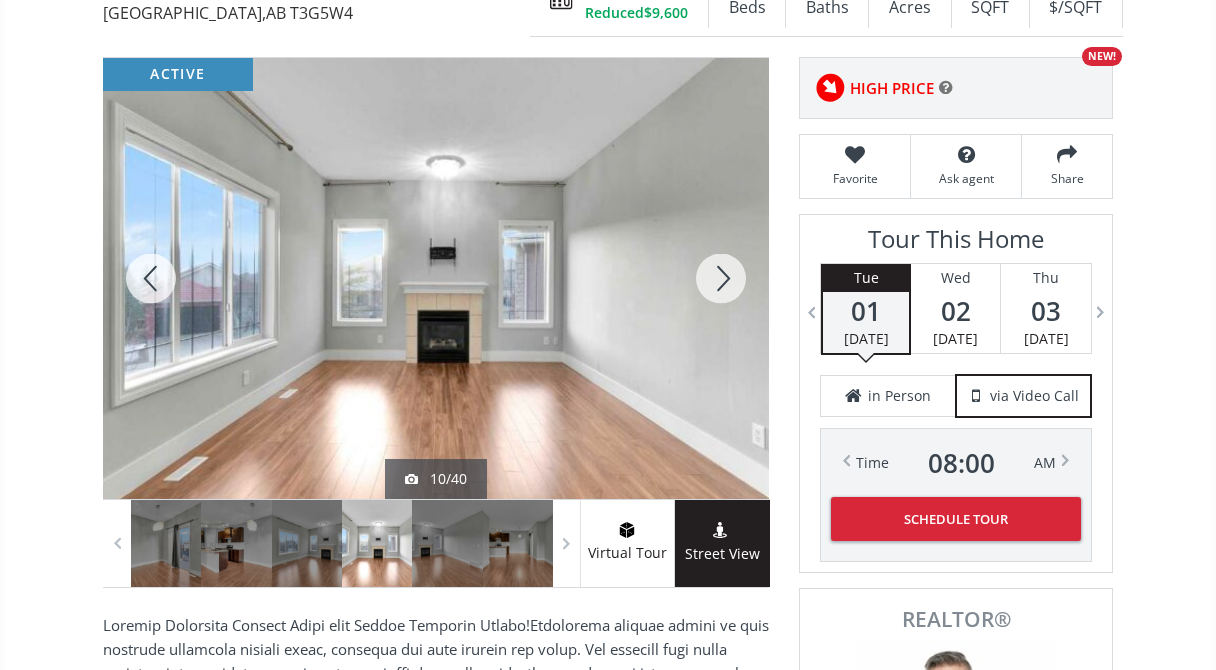 click at bounding box center (721, 278) 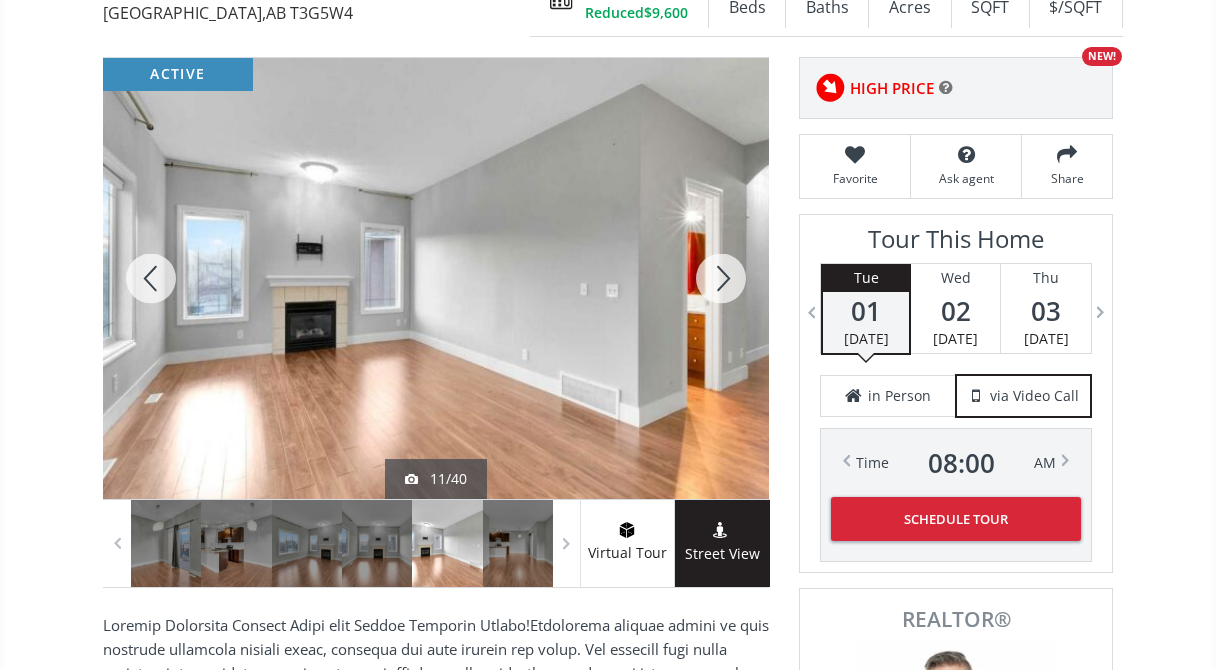 click at bounding box center [721, 278] 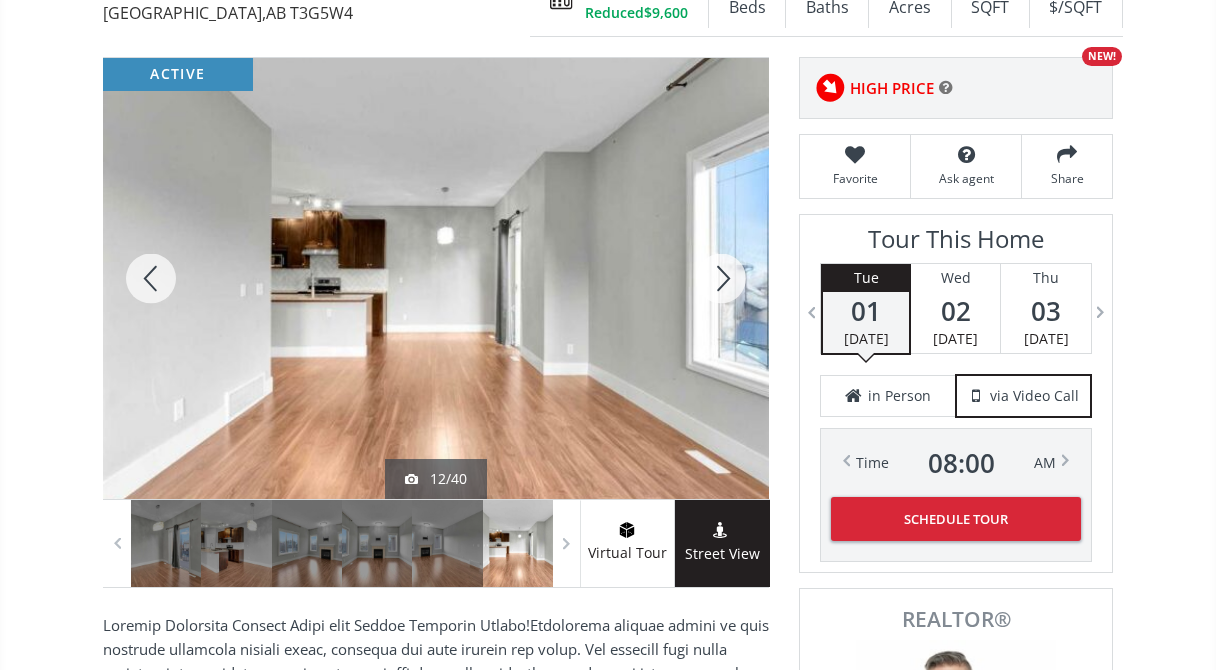 click at bounding box center [721, 278] 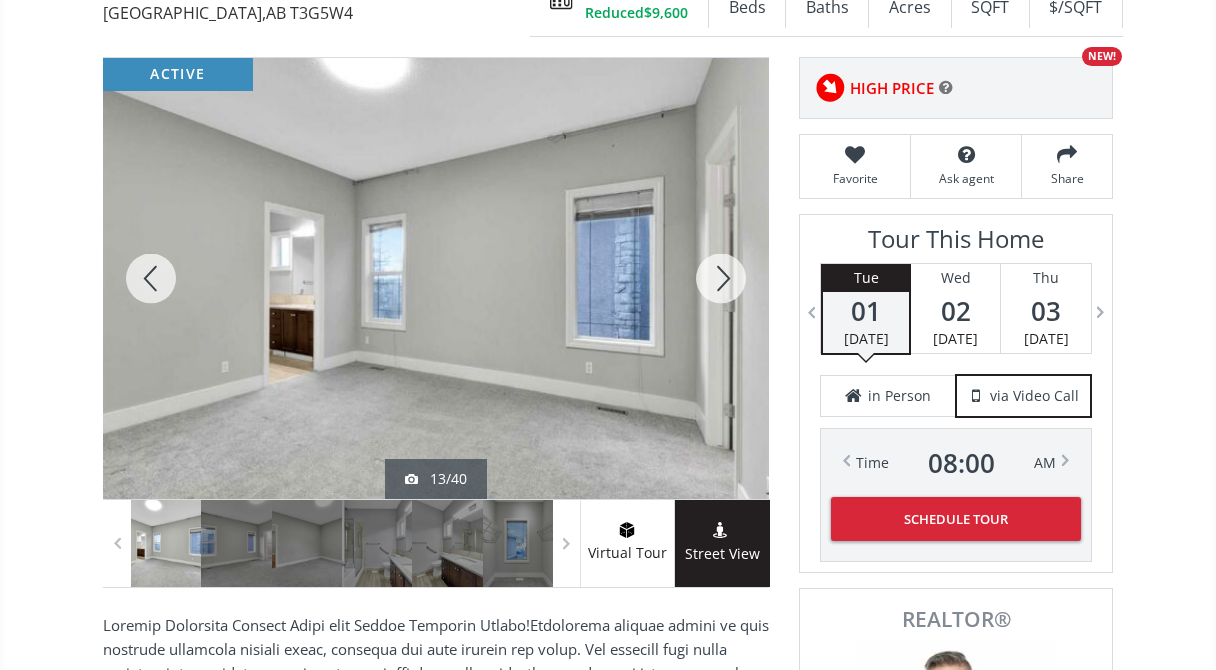 click at bounding box center (721, 278) 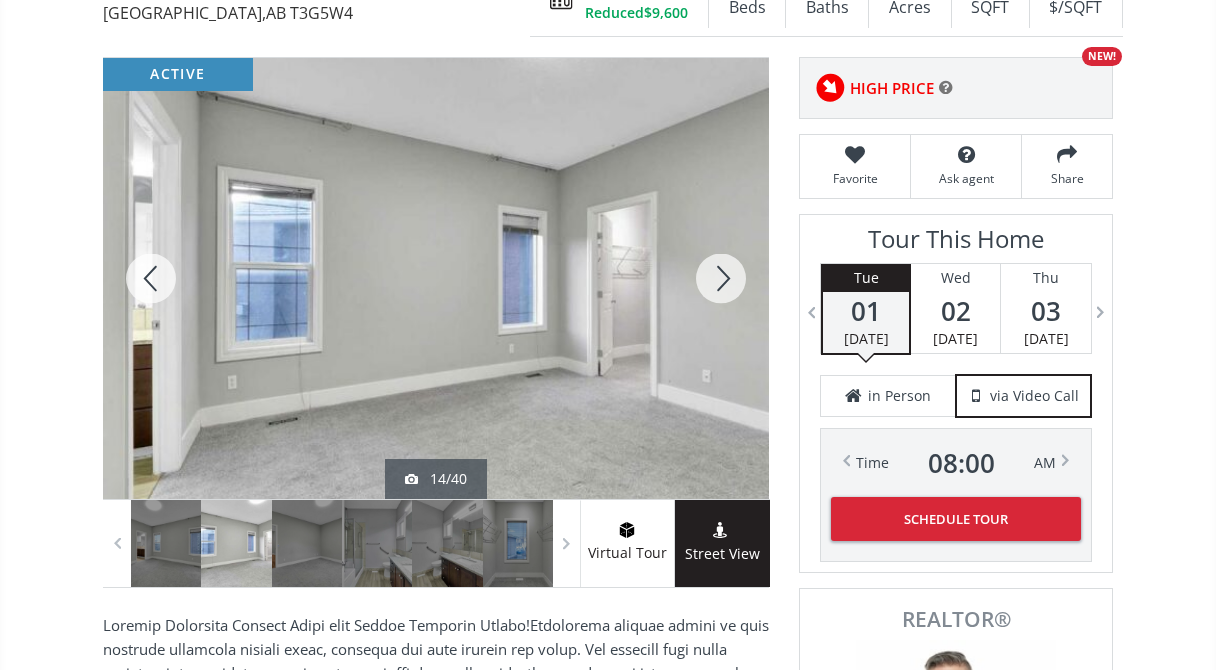 click at bounding box center (721, 278) 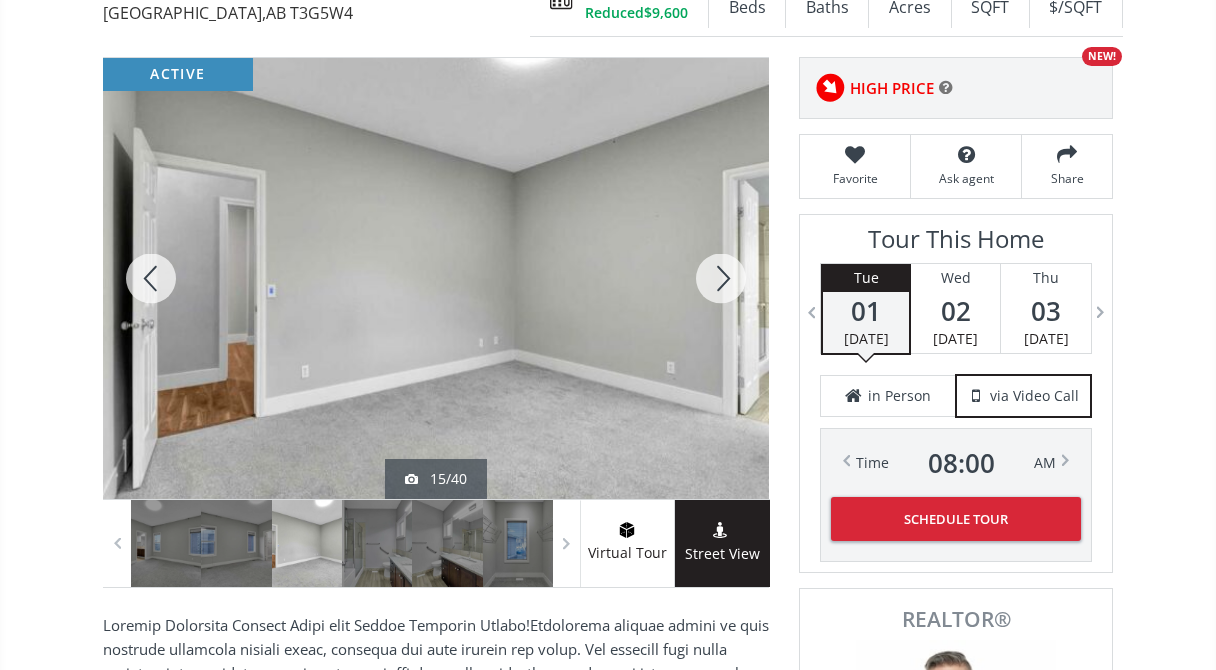 click at bounding box center (721, 278) 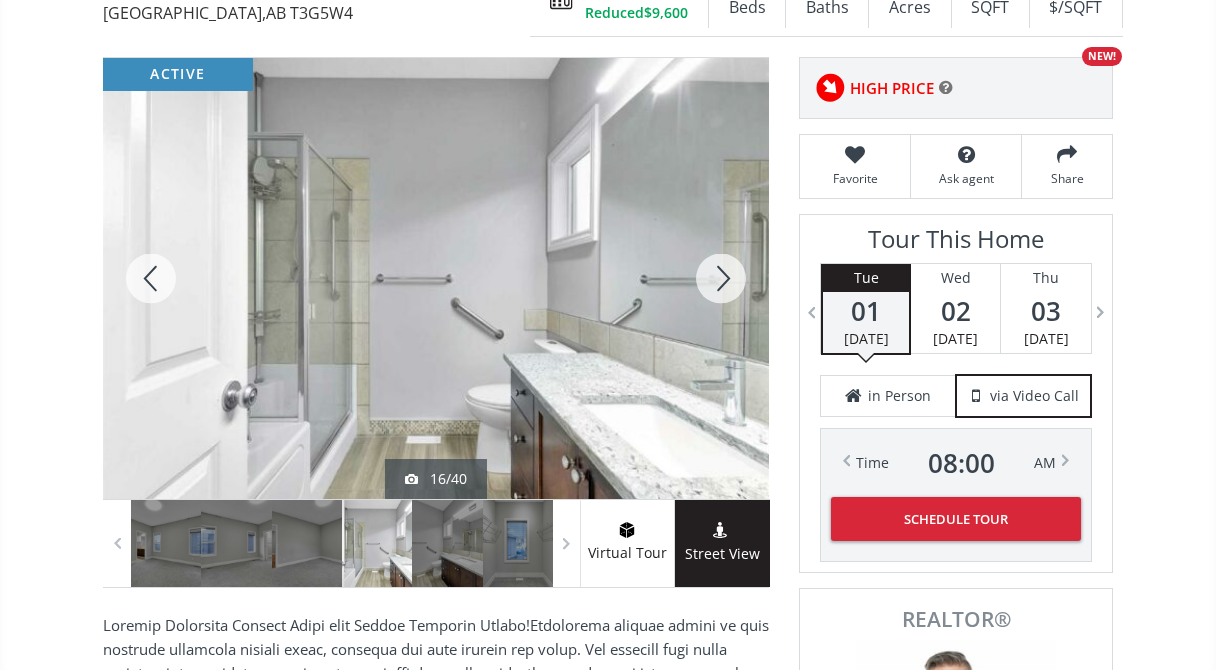 click at bounding box center (721, 278) 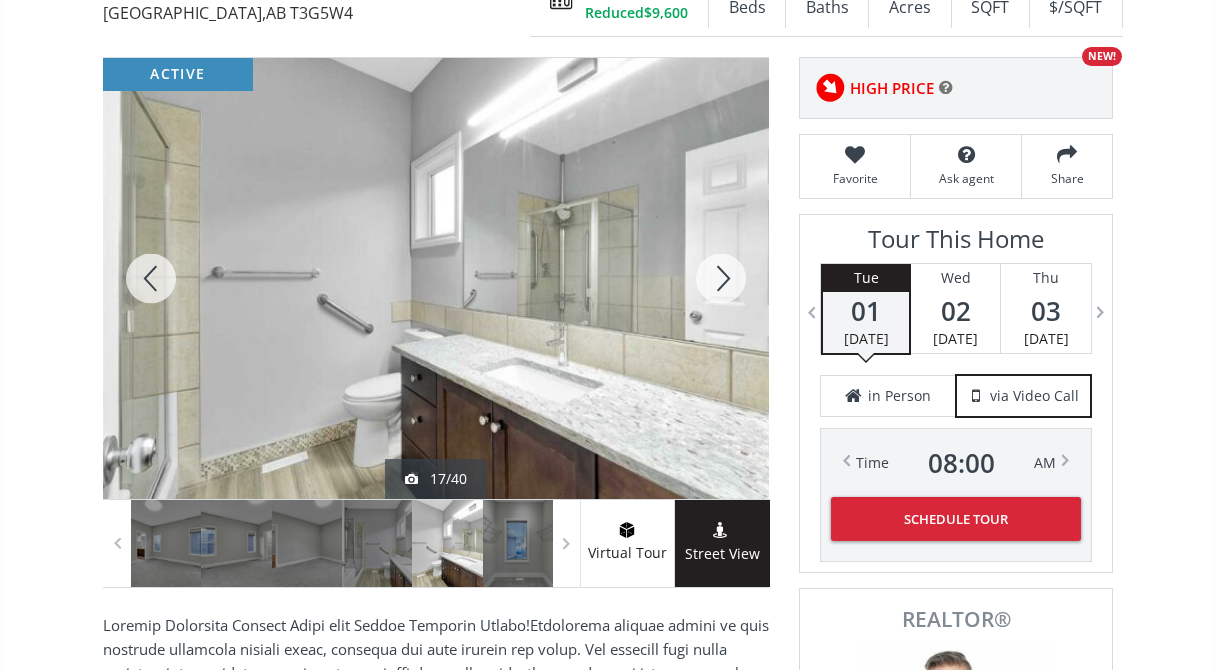 click at bounding box center [721, 278] 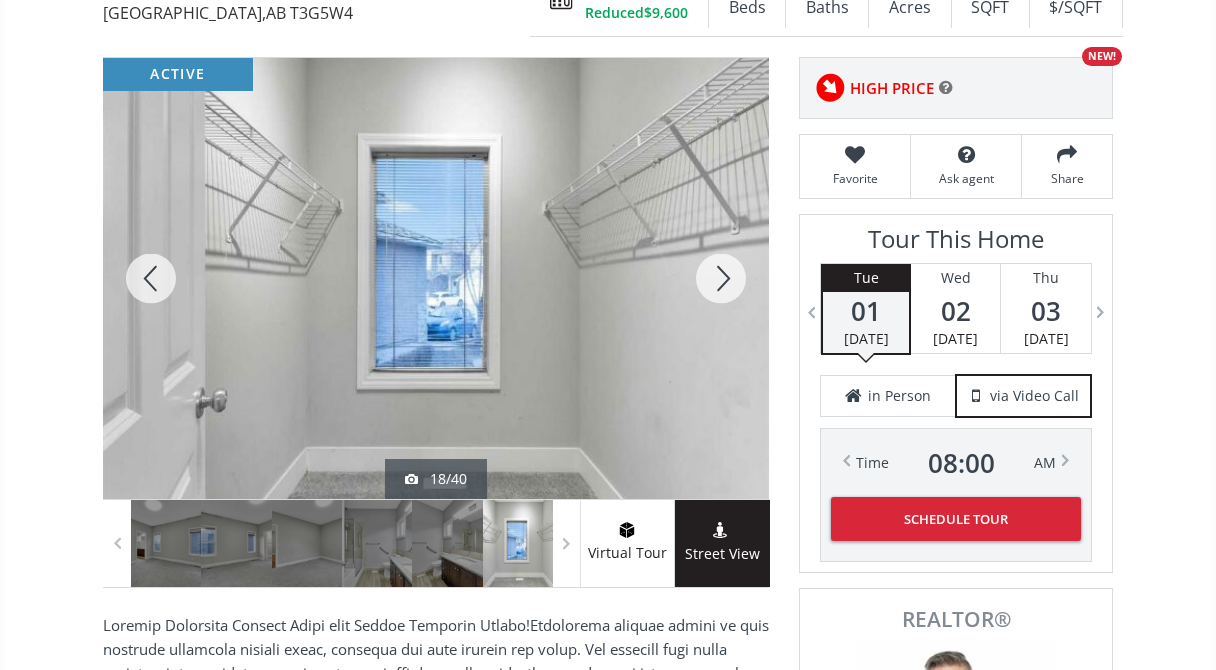 click at bounding box center (721, 278) 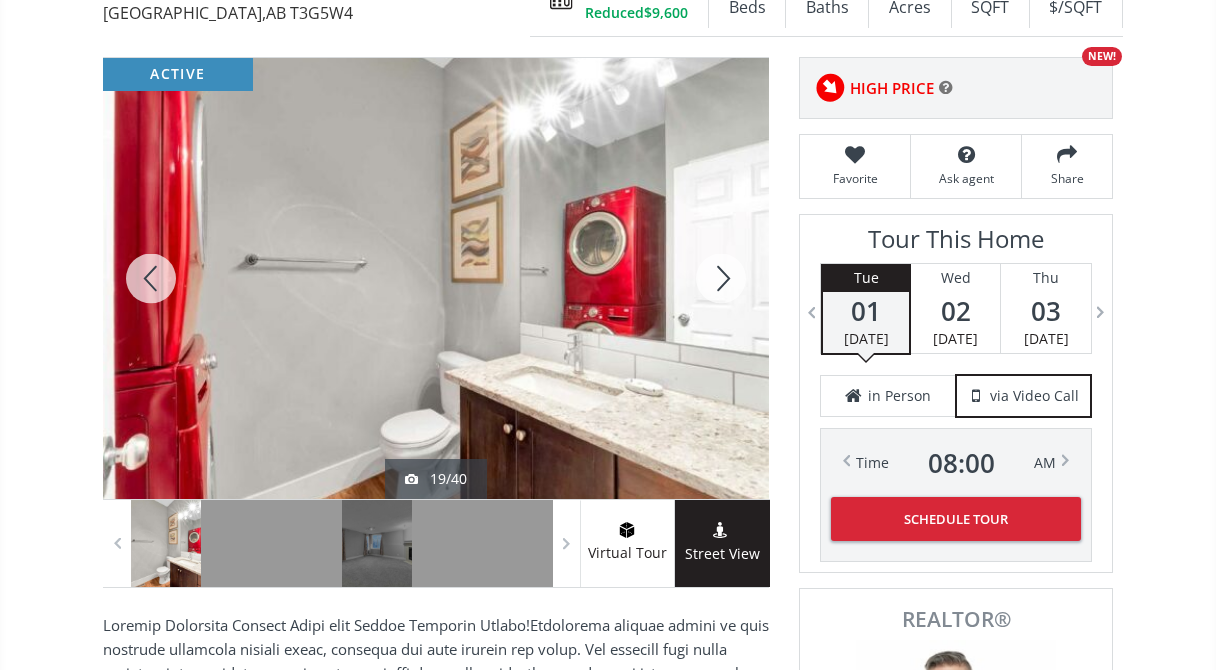 click at bounding box center [721, 278] 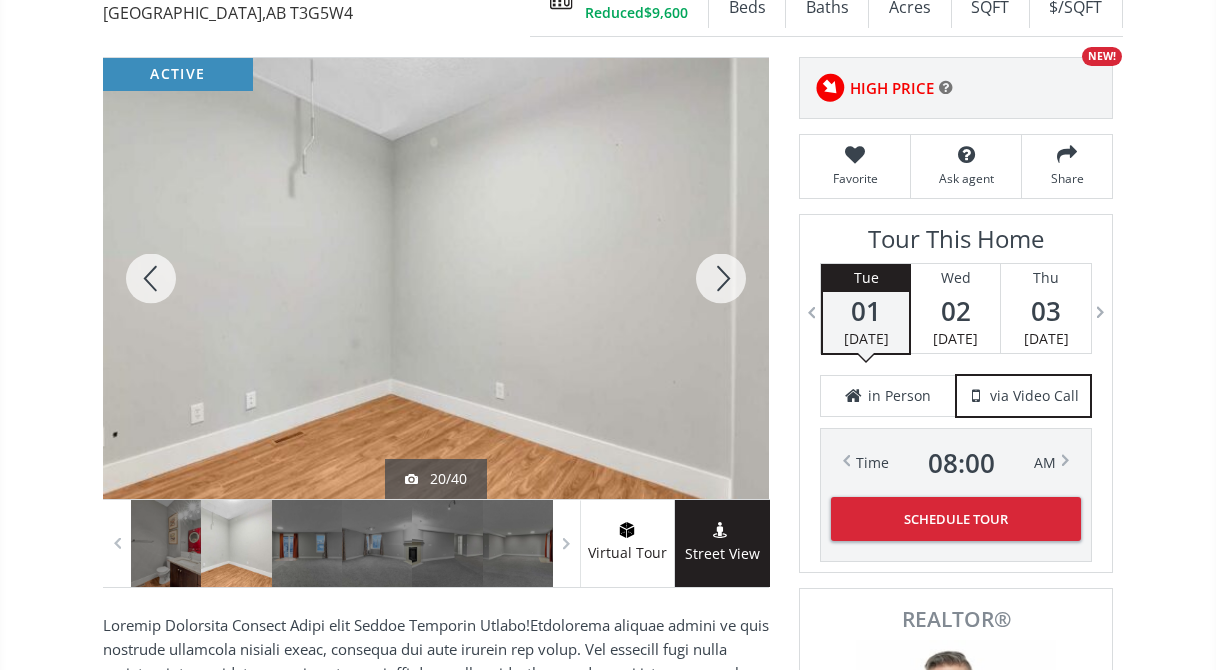 click at bounding box center (721, 278) 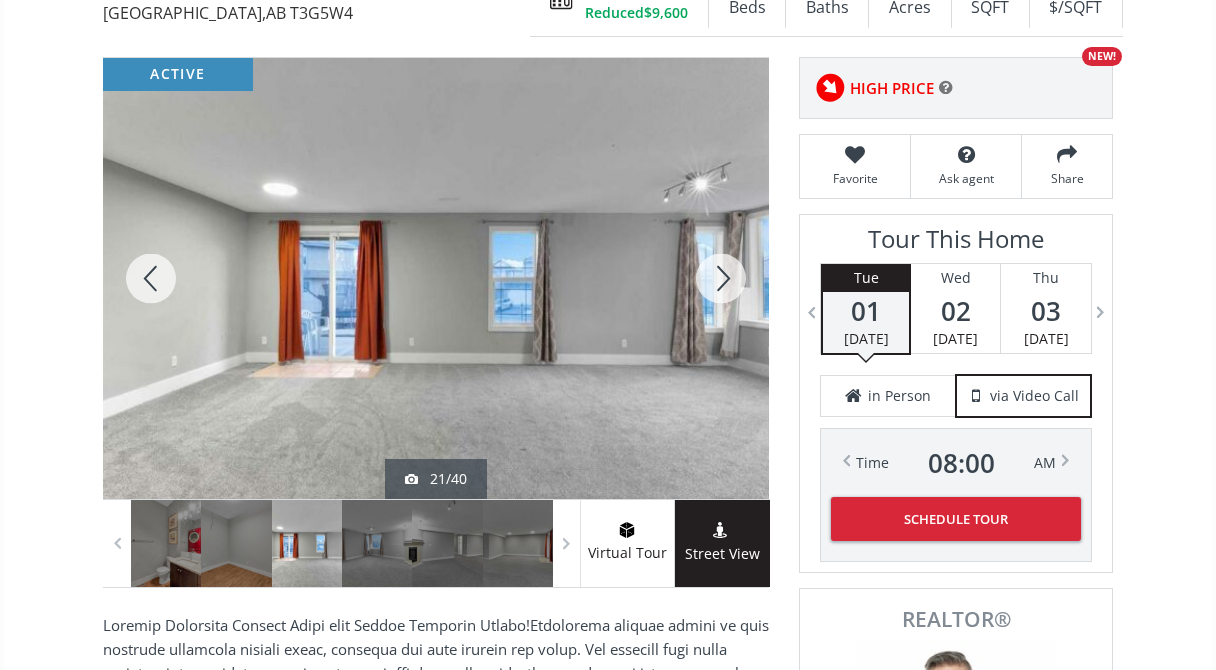 click at bounding box center [721, 278] 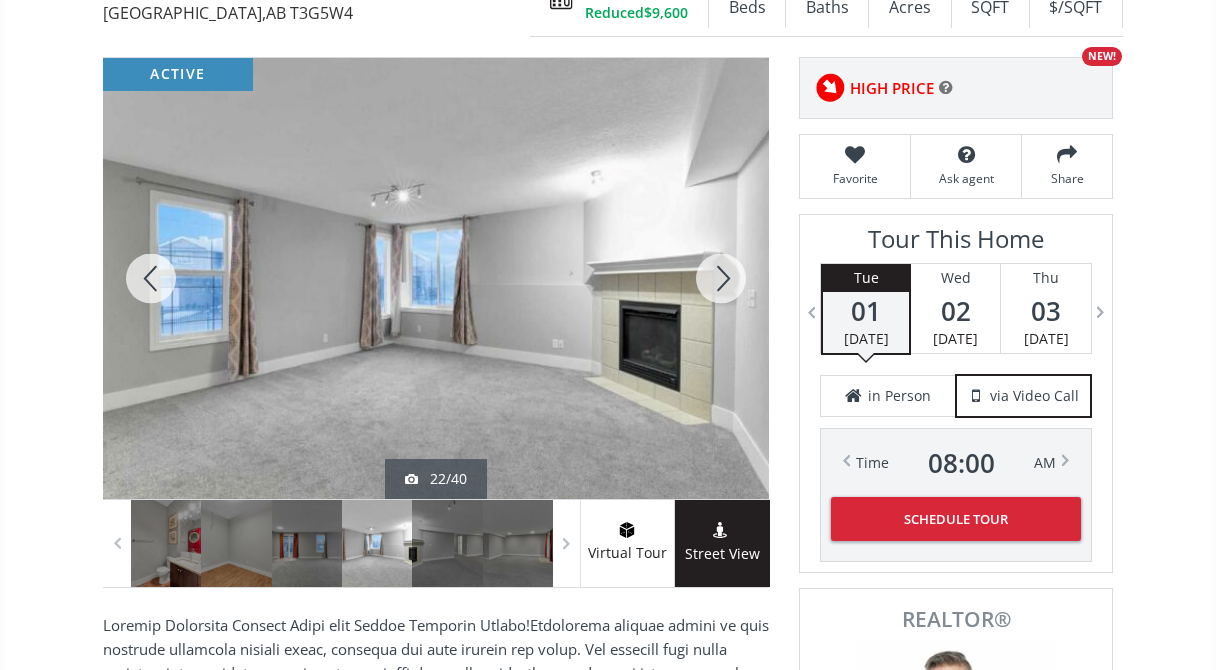click at bounding box center (721, 278) 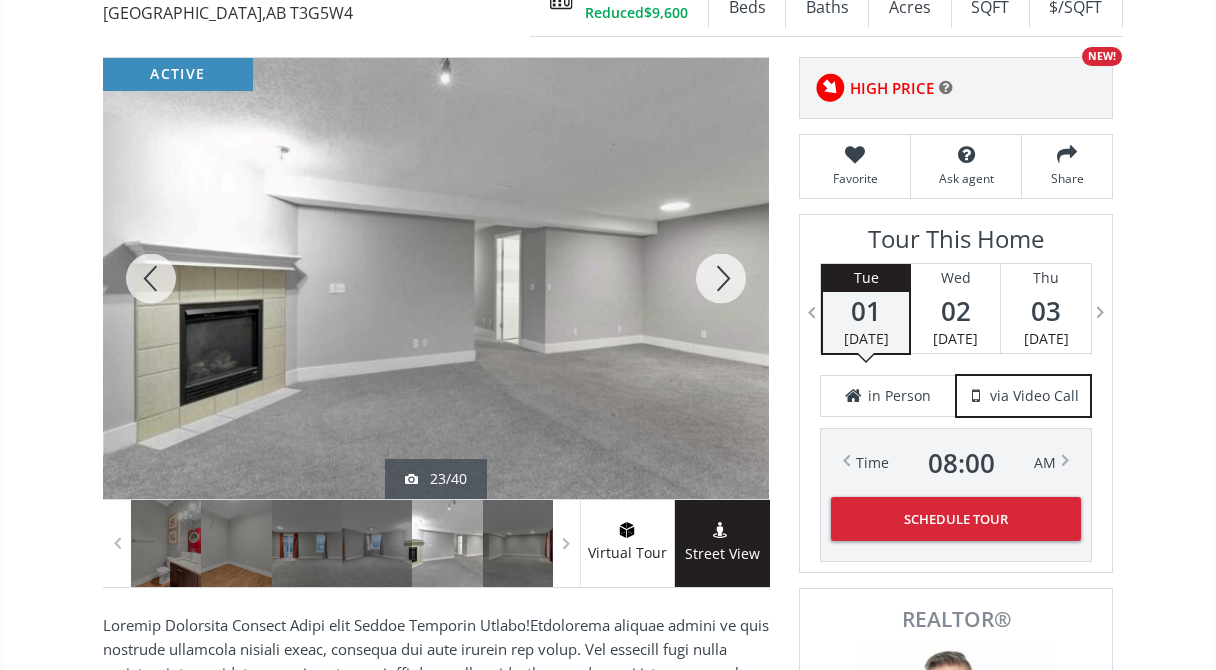 click at bounding box center (721, 278) 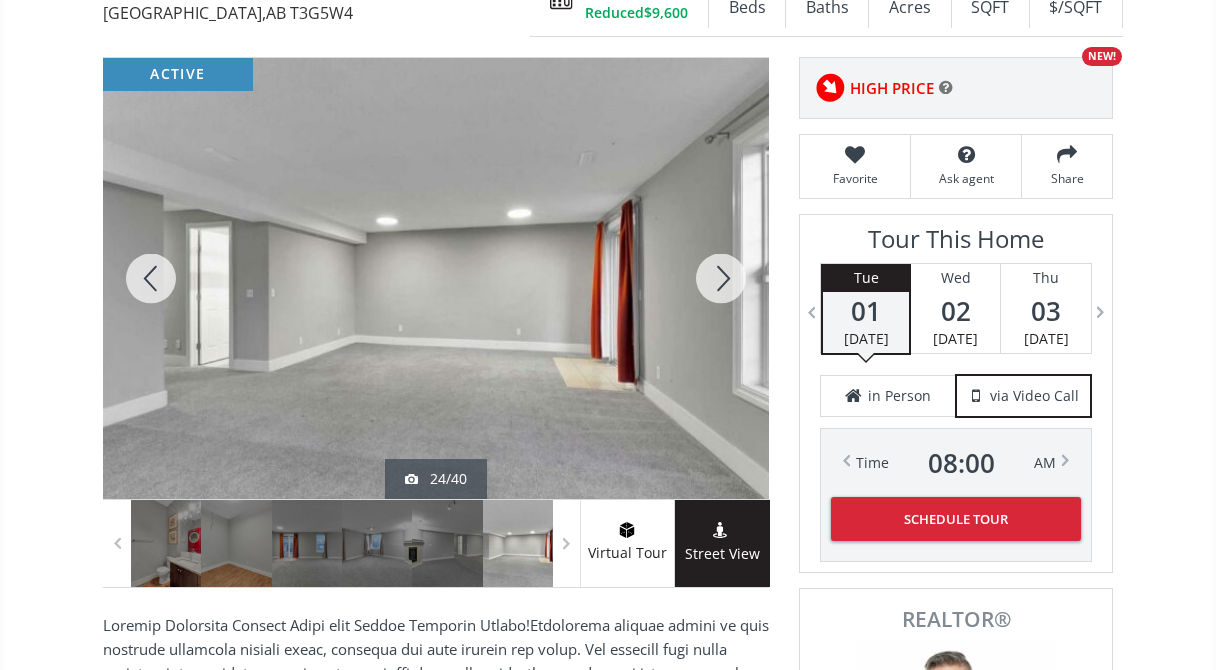 click at bounding box center [721, 278] 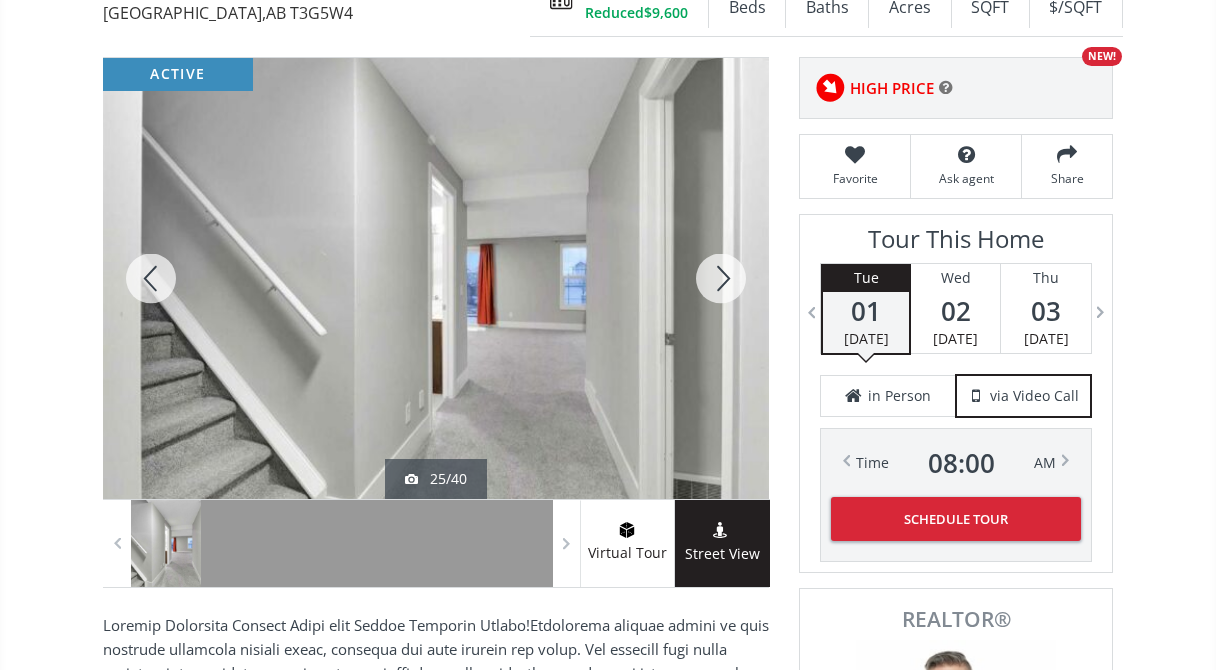 click at bounding box center (721, 278) 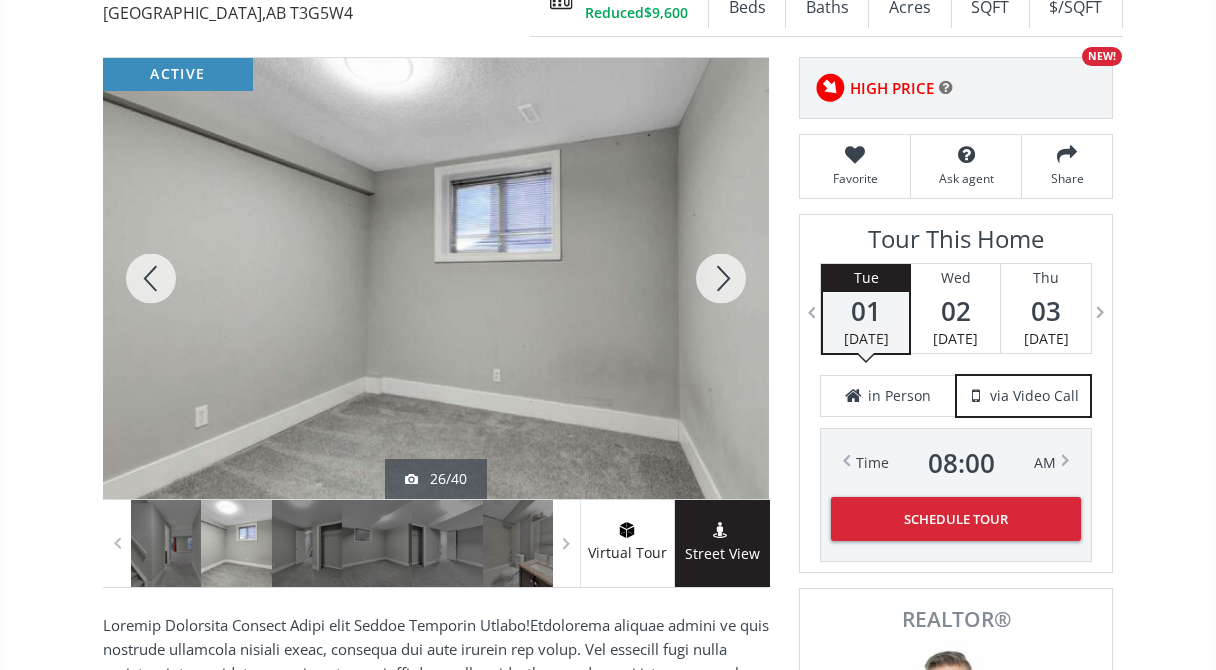 click at bounding box center (721, 278) 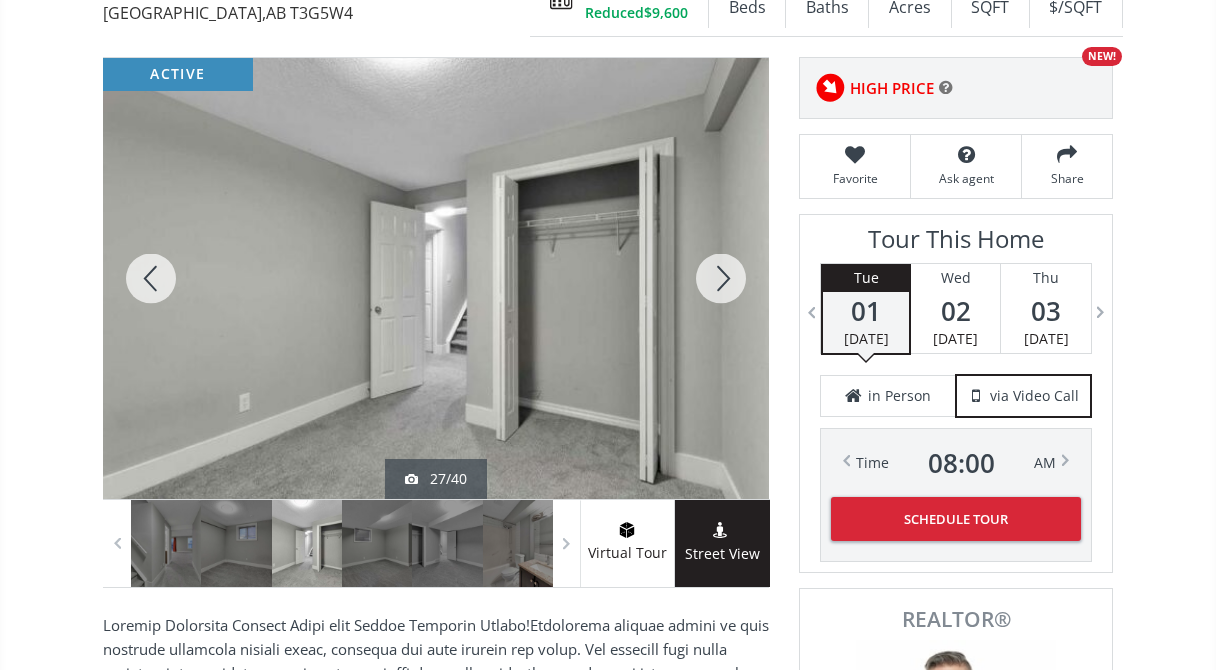 click at bounding box center [721, 278] 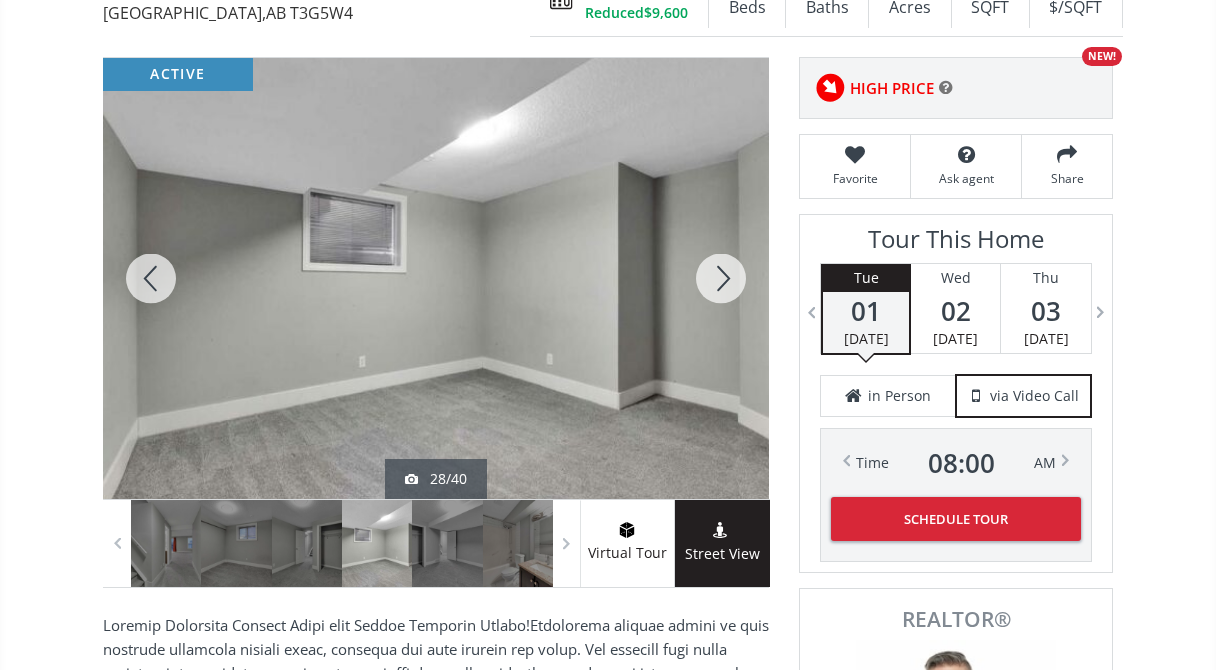 click at bounding box center [721, 278] 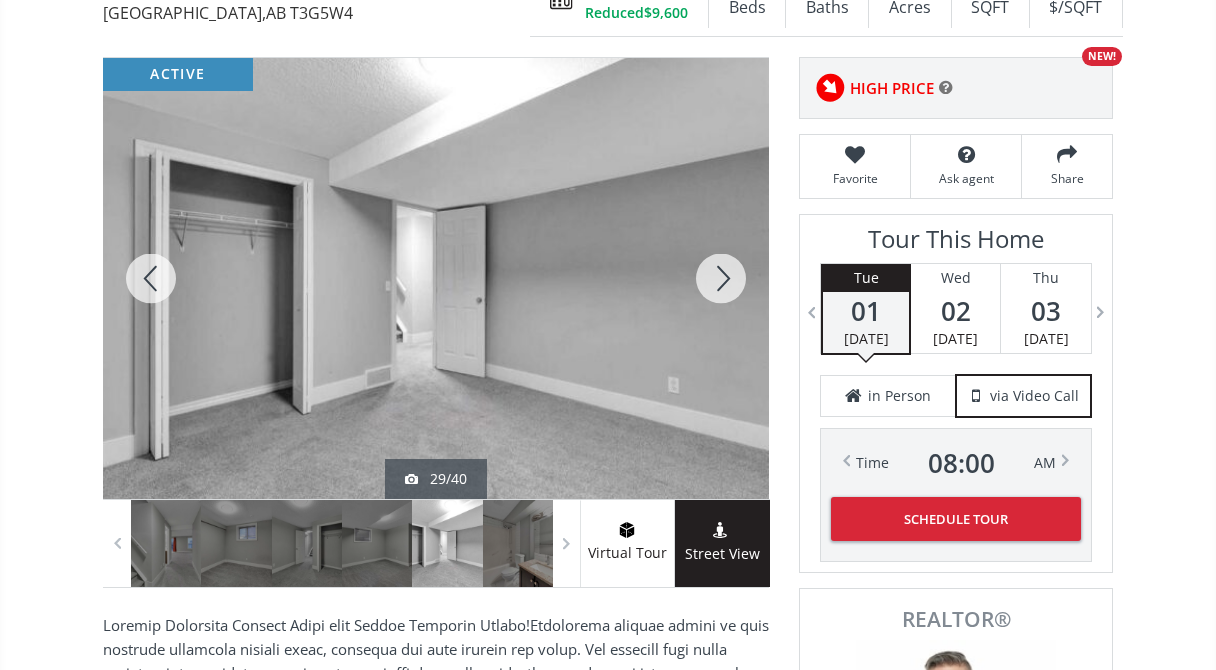 click at bounding box center (721, 278) 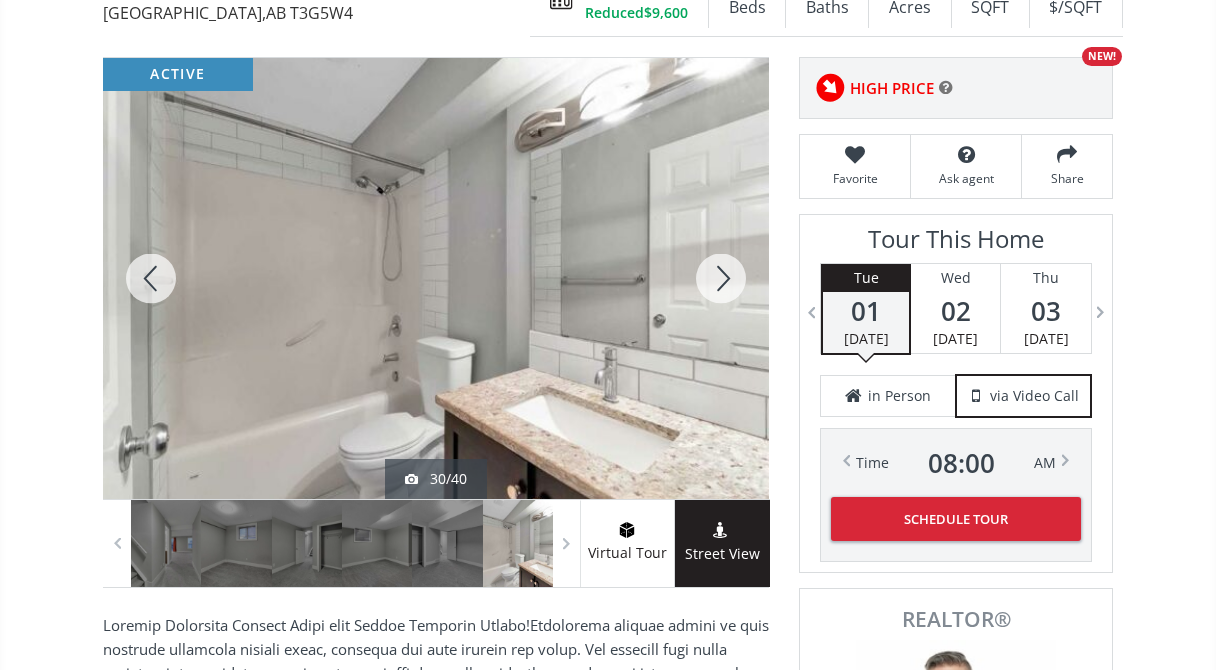 click at bounding box center (721, 278) 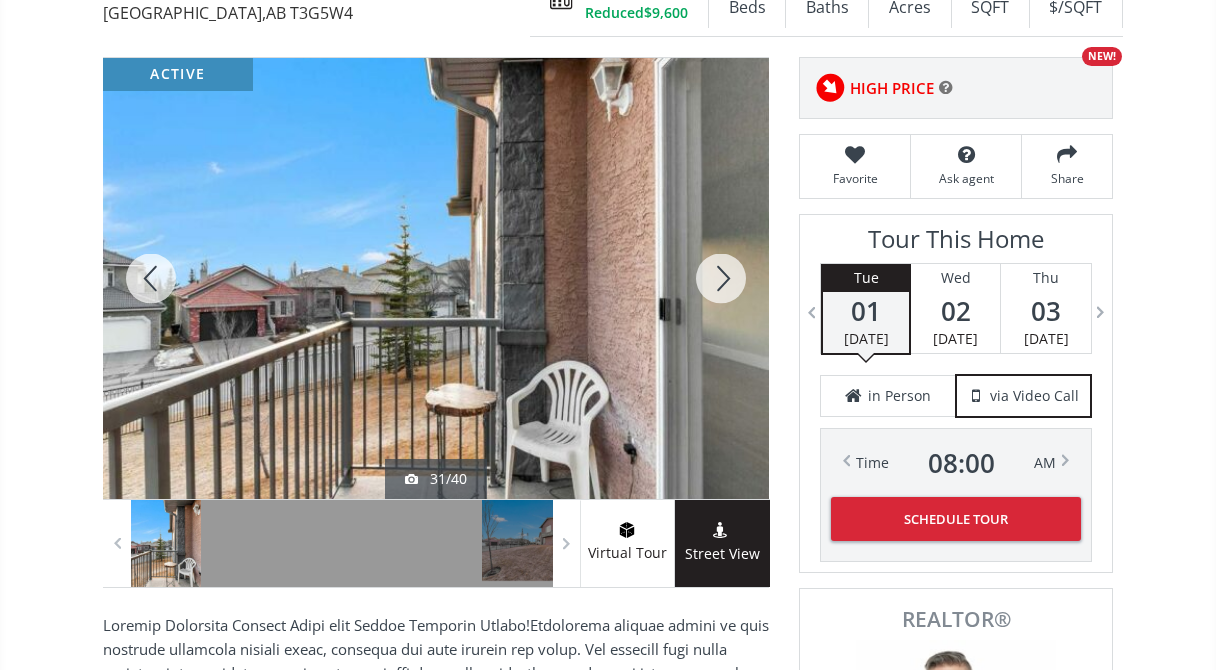 click at bounding box center [721, 278] 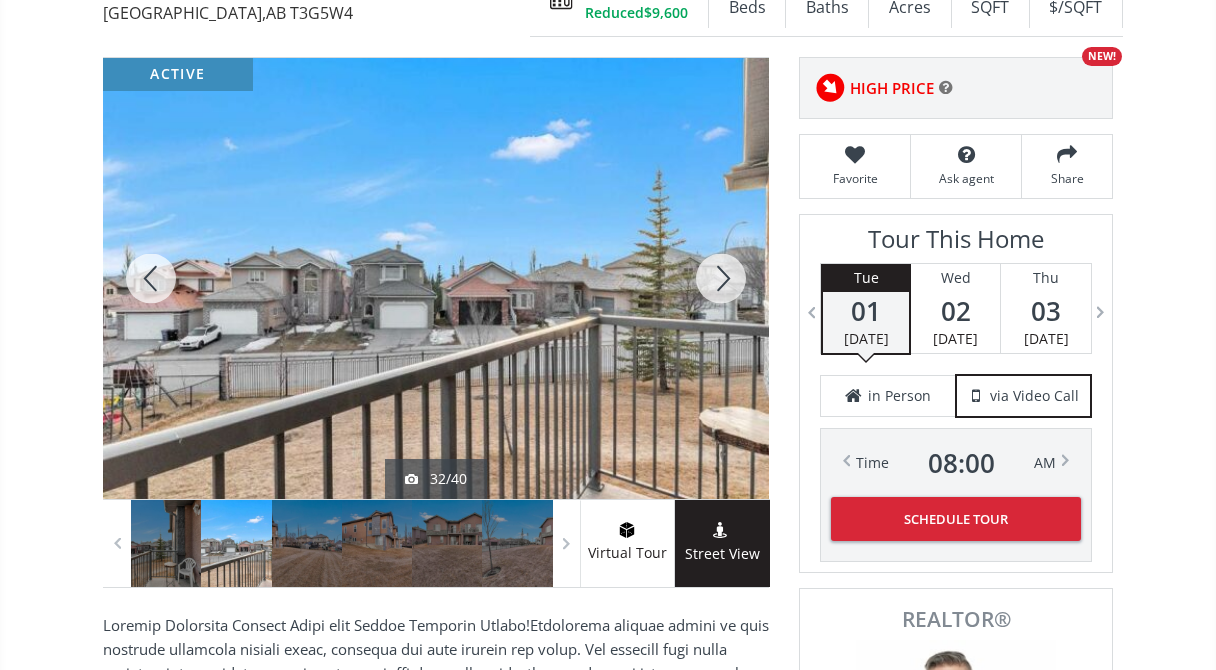 click at bounding box center (721, 278) 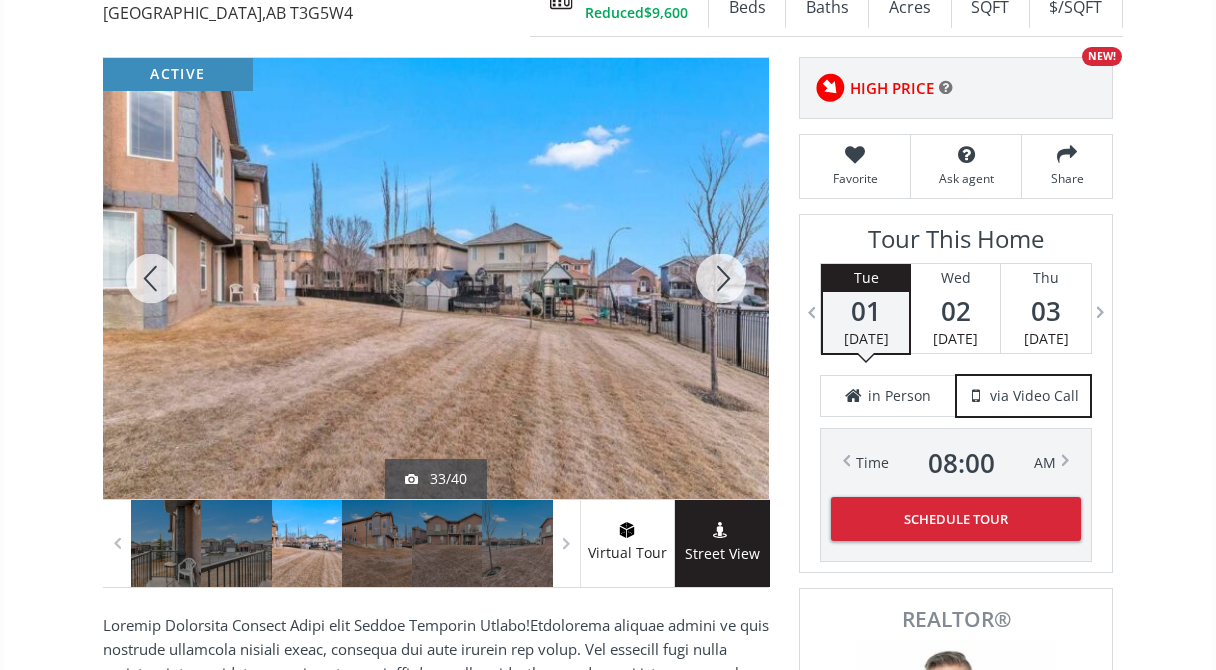 click at bounding box center [721, 278] 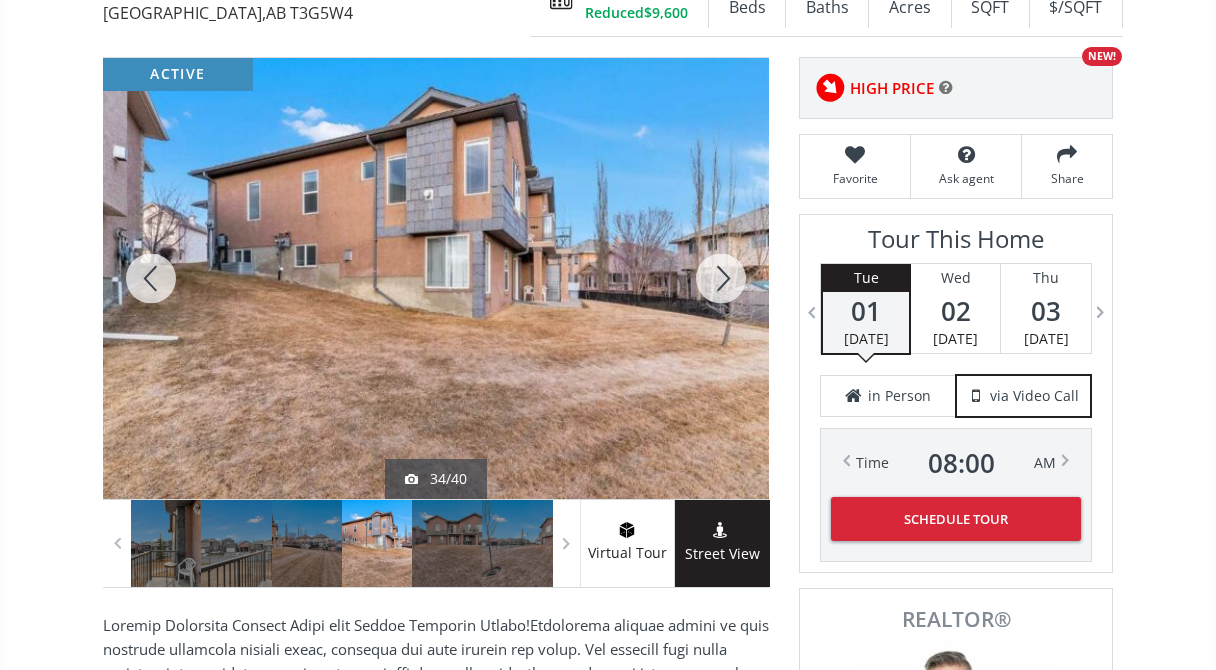 click at bounding box center (721, 278) 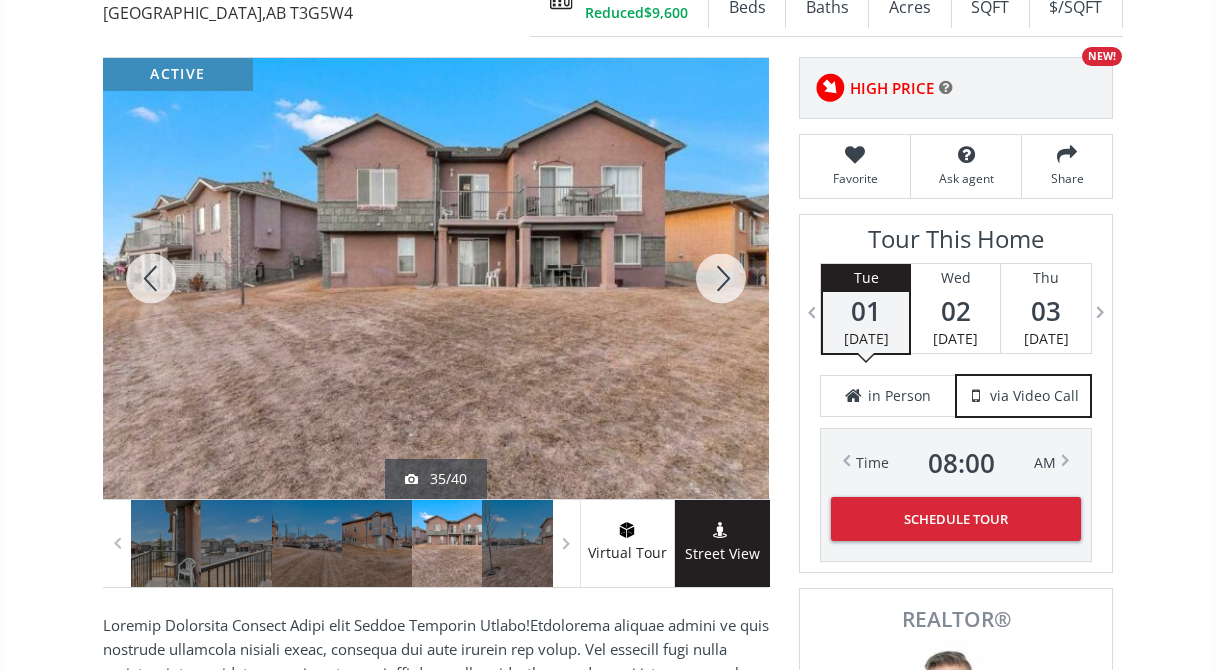 click at bounding box center [721, 278] 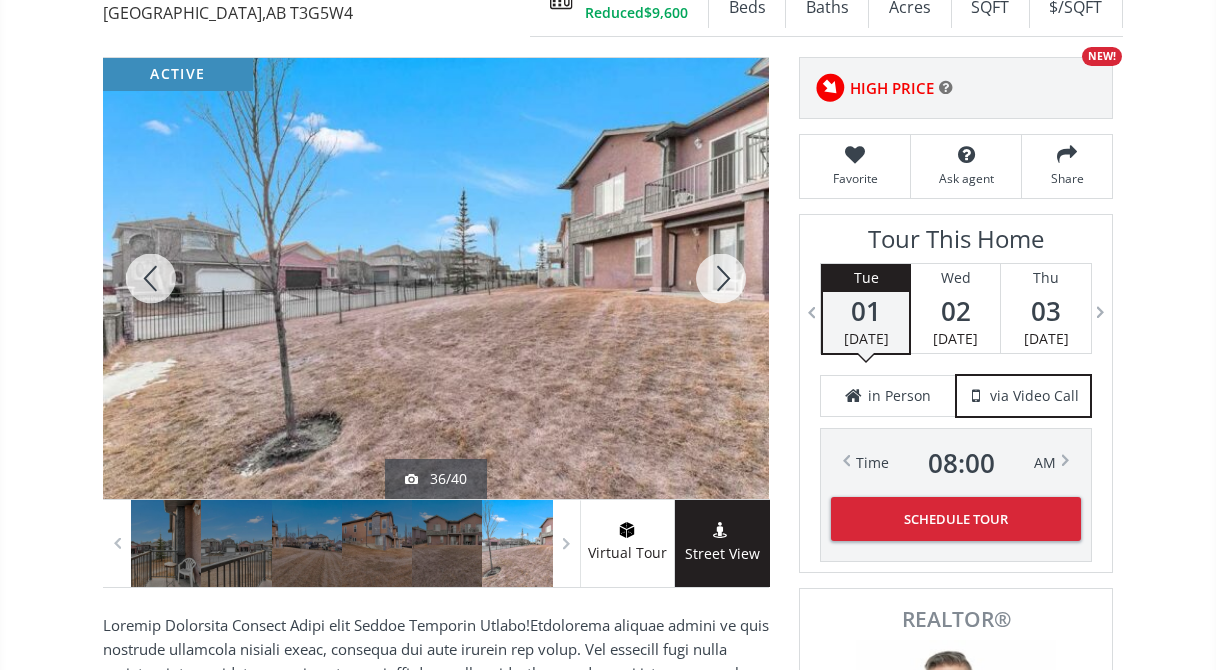 click at bounding box center [721, 278] 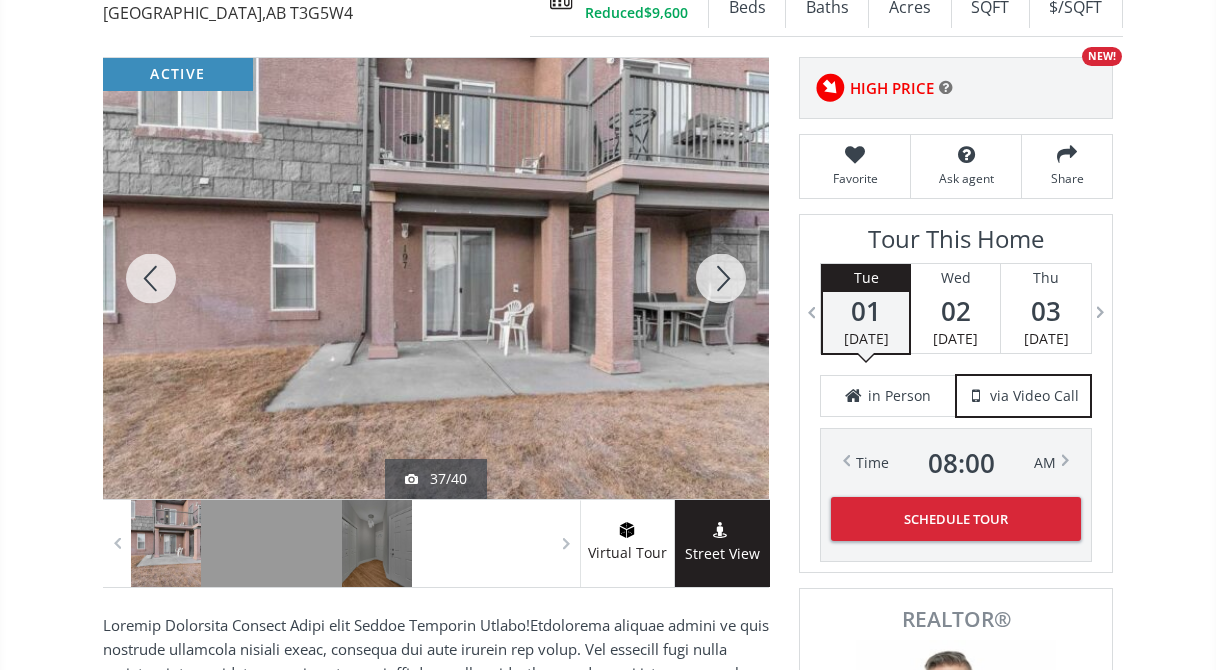 click at bounding box center (721, 278) 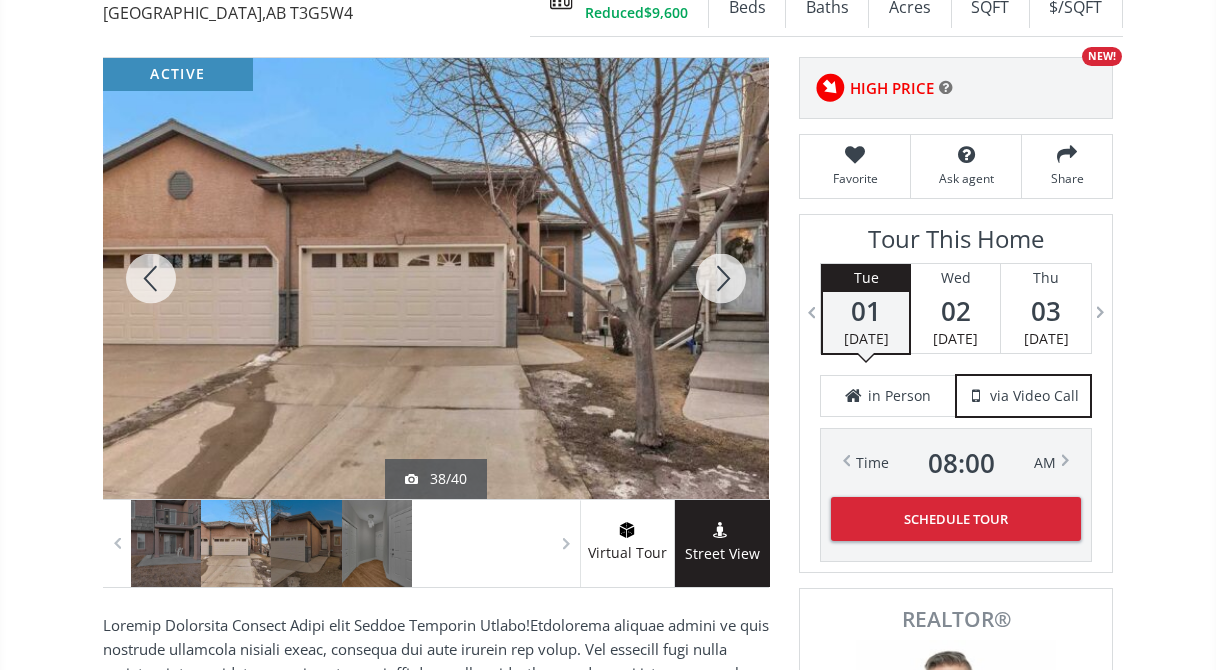 click at bounding box center [721, 278] 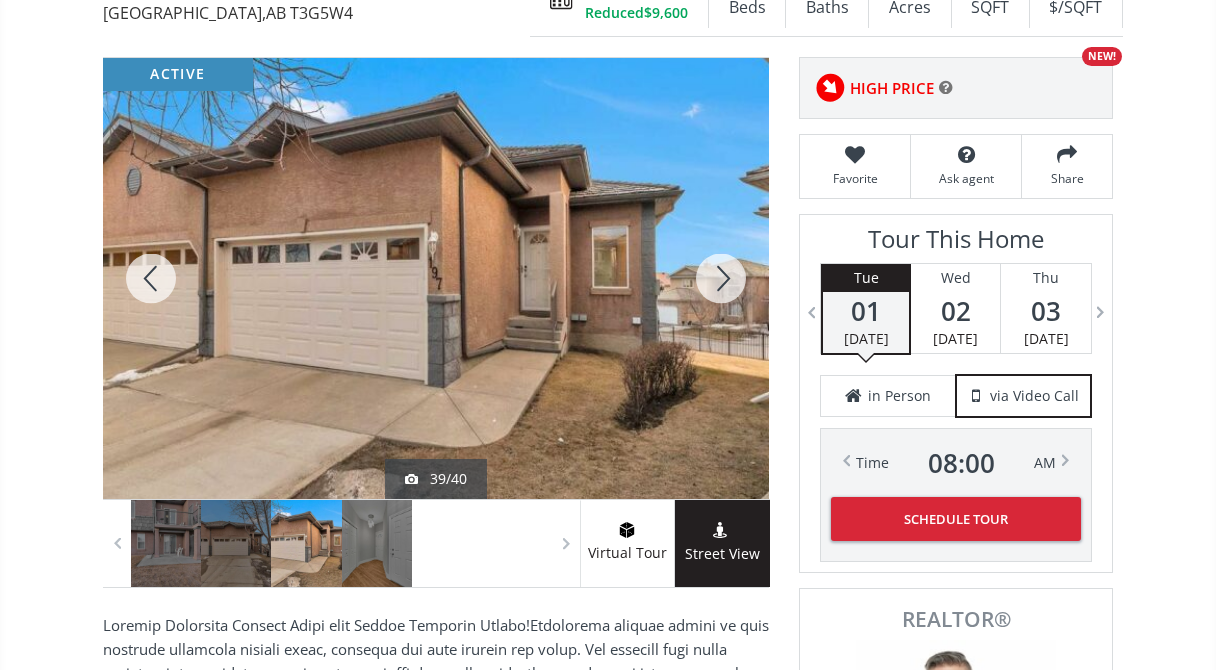 click at bounding box center [721, 278] 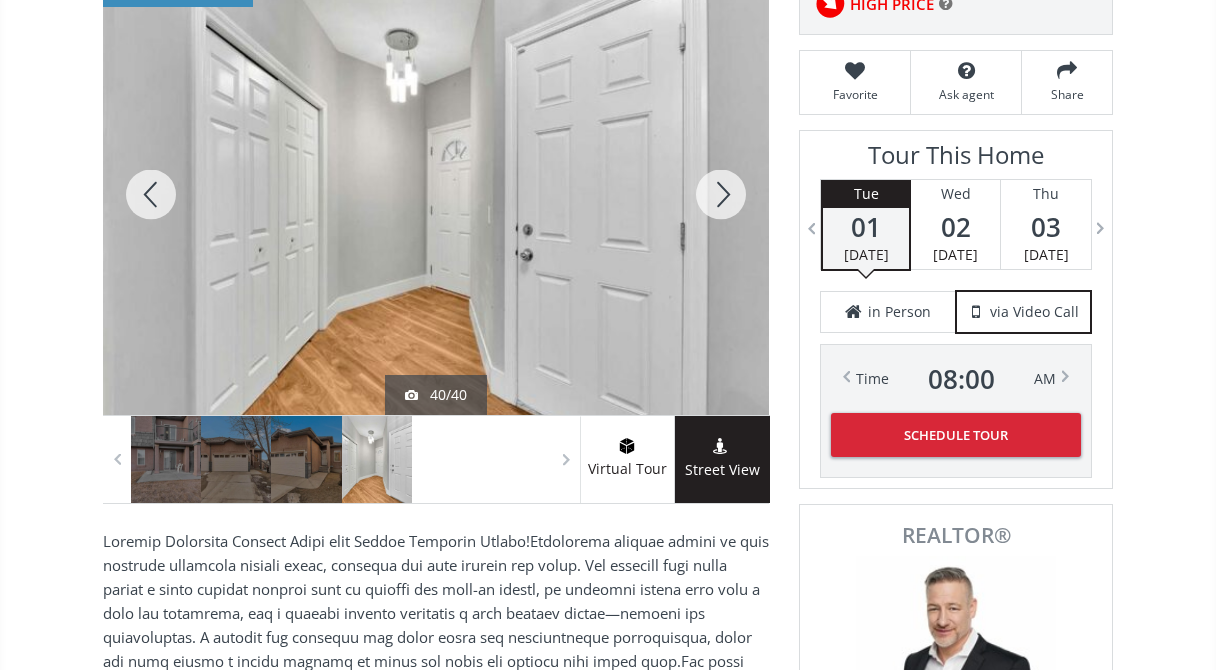 scroll, scrollTop: 342, scrollLeft: 0, axis: vertical 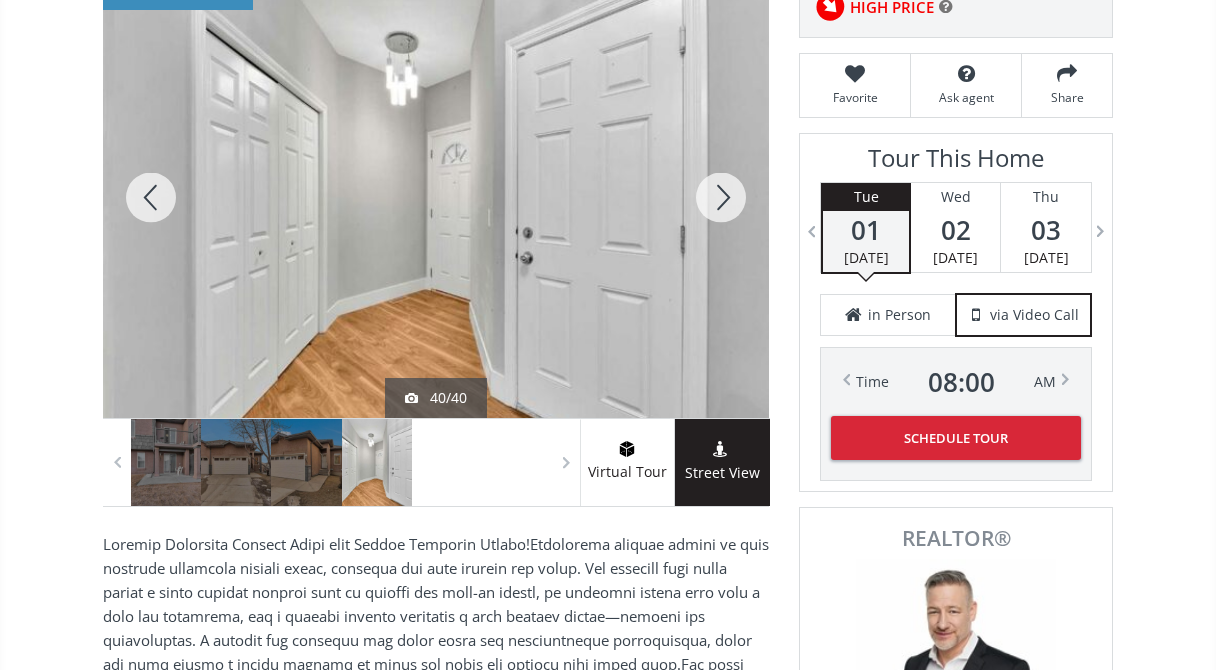 click at bounding box center [721, 197] 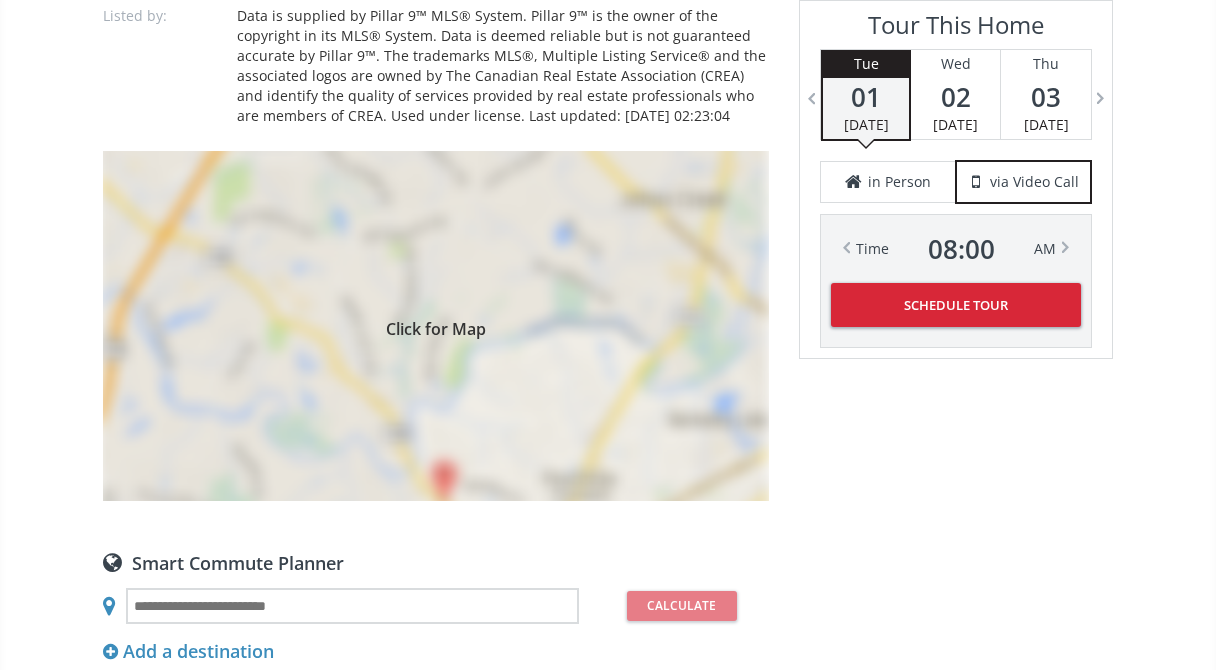 scroll, scrollTop: 1570, scrollLeft: 0, axis: vertical 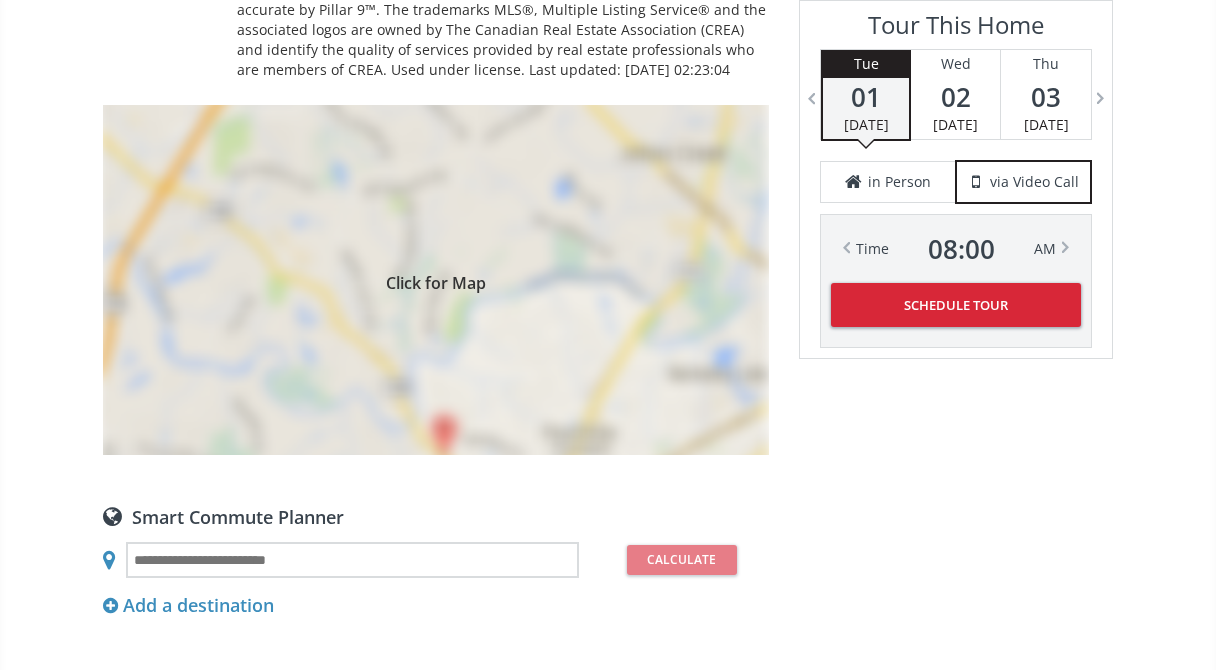 click on "Click for Map" at bounding box center (436, 280) 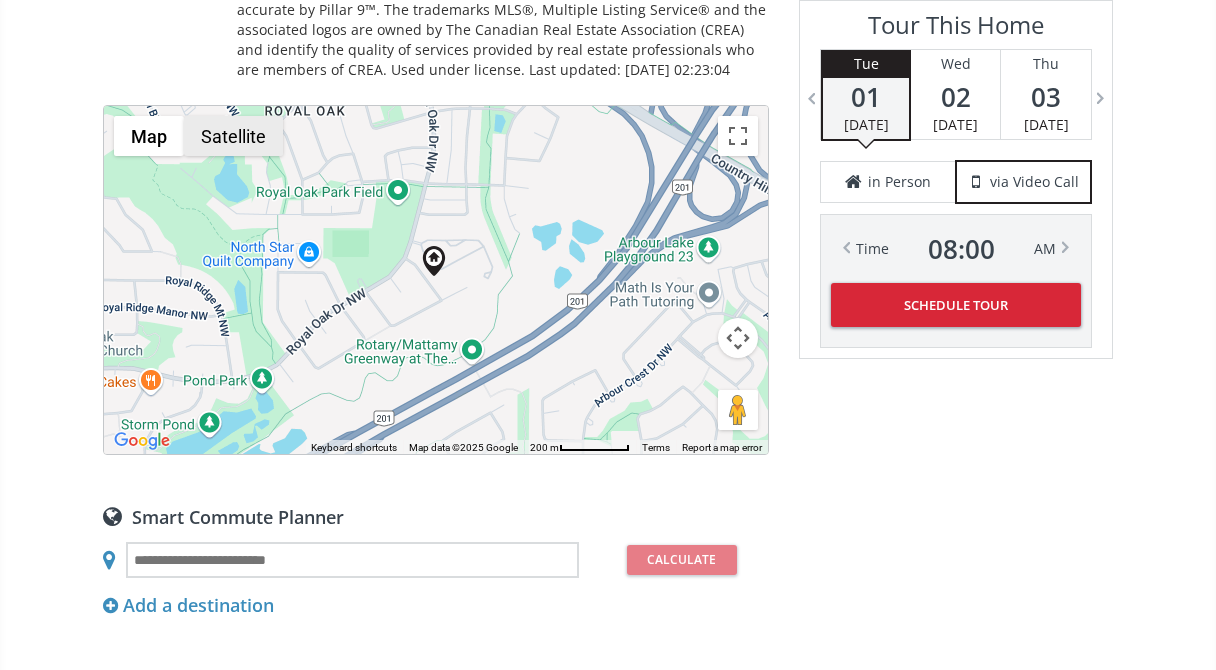 click on "Satellite" at bounding box center (233, 136) 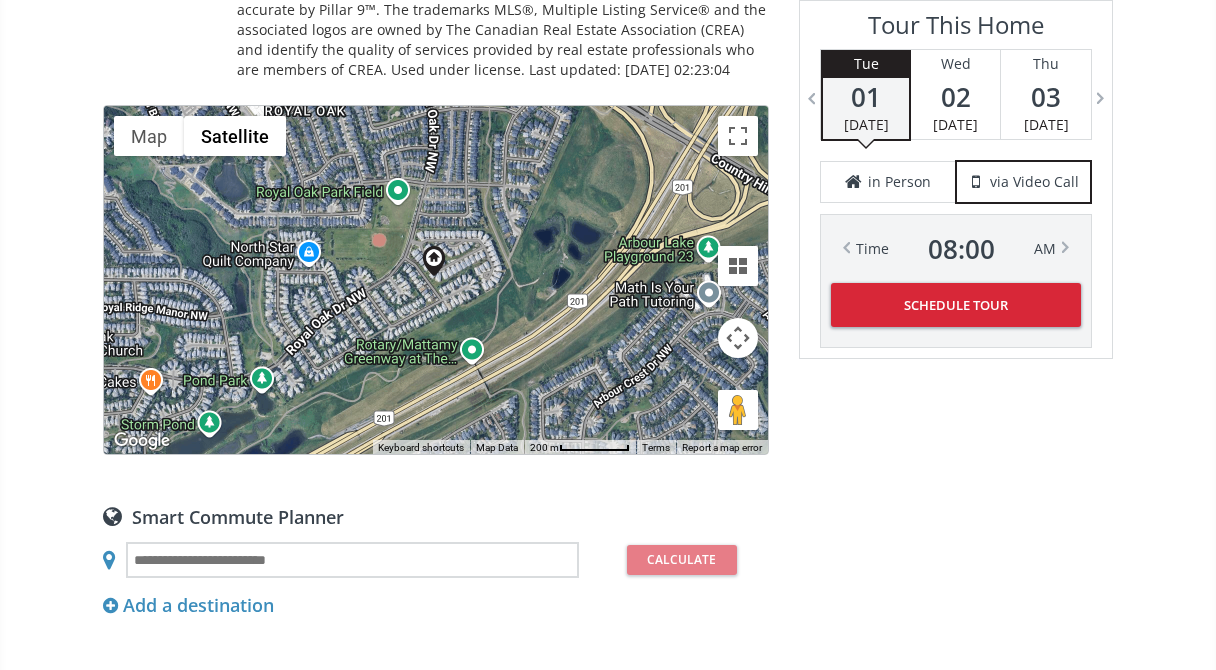 click at bounding box center [738, 338] 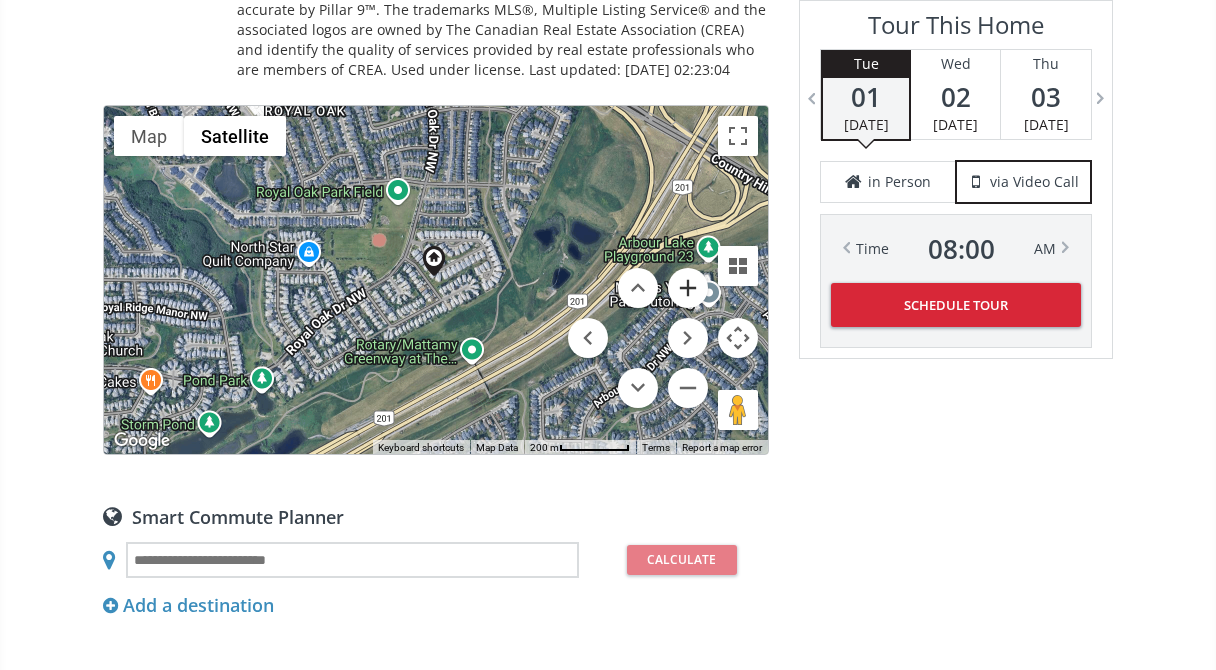 click at bounding box center [688, 288] 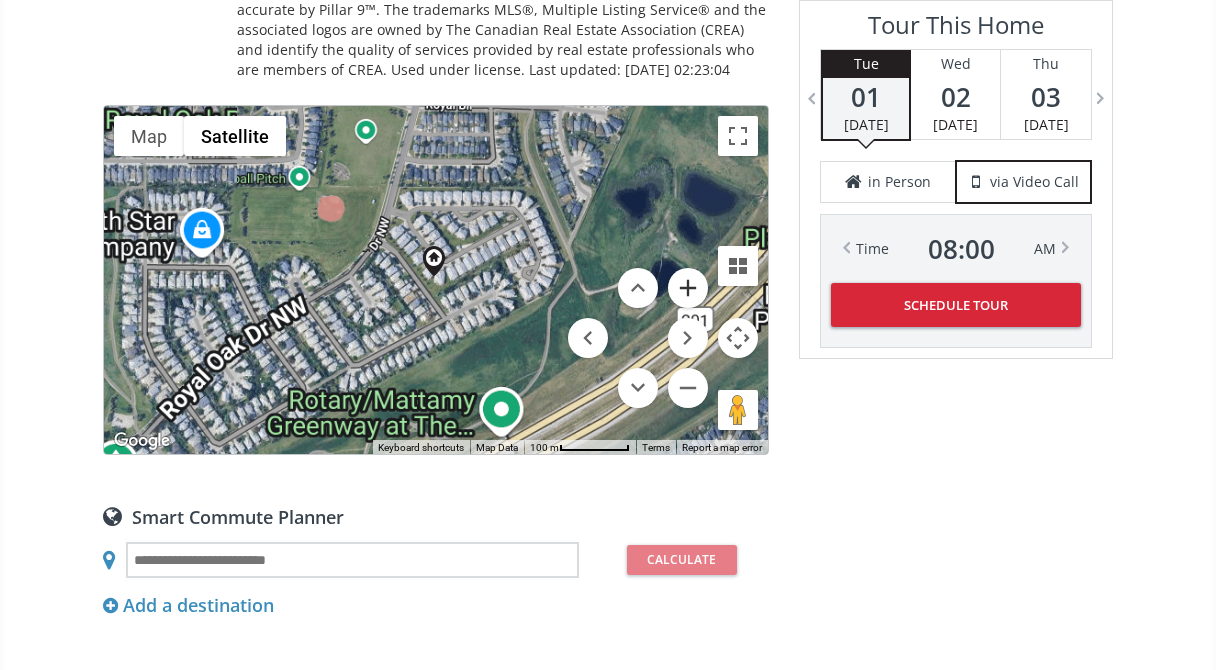 click at bounding box center [688, 288] 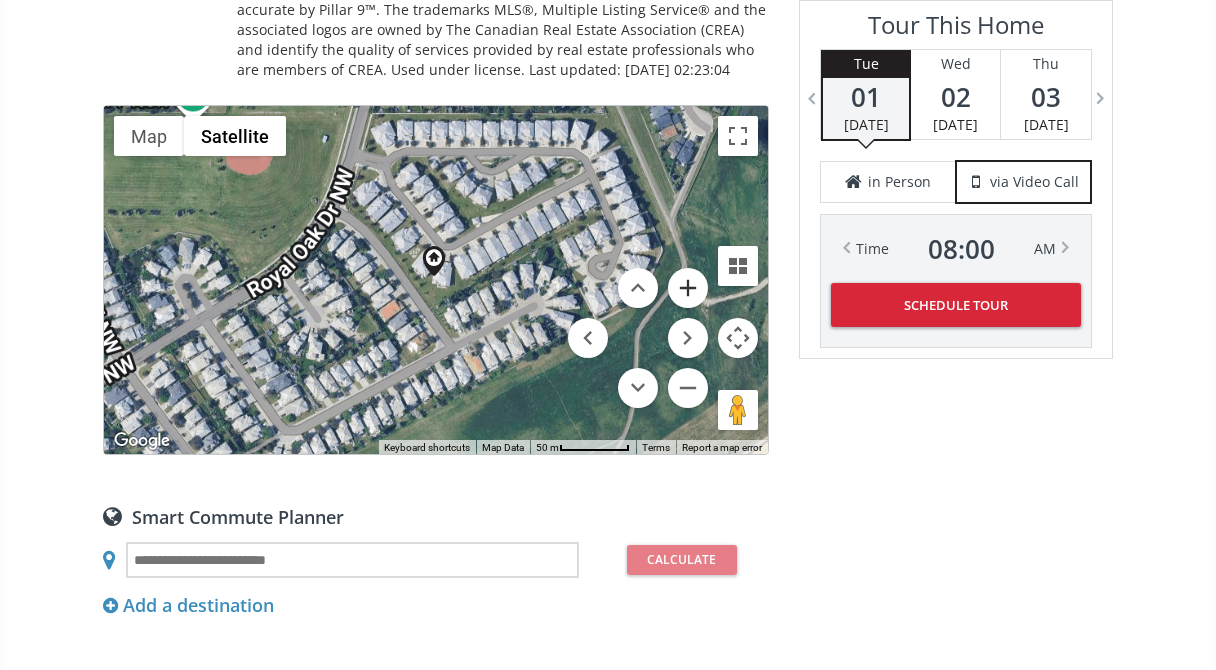 click at bounding box center (688, 288) 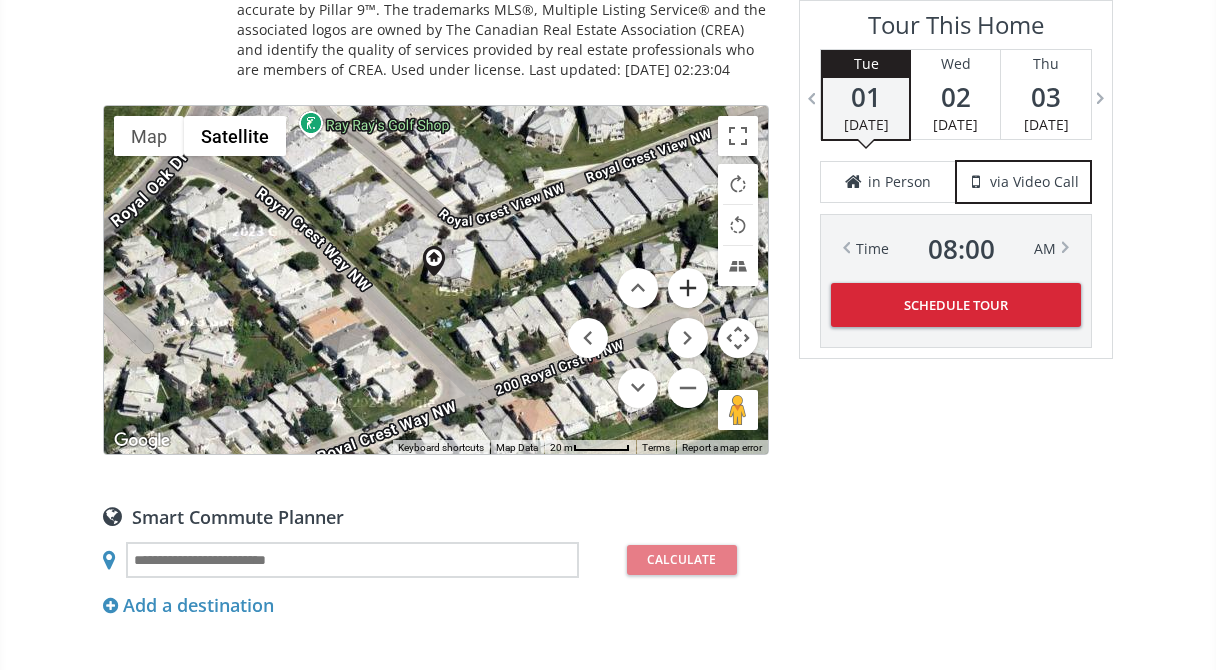 click at bounding box center (688, 288) 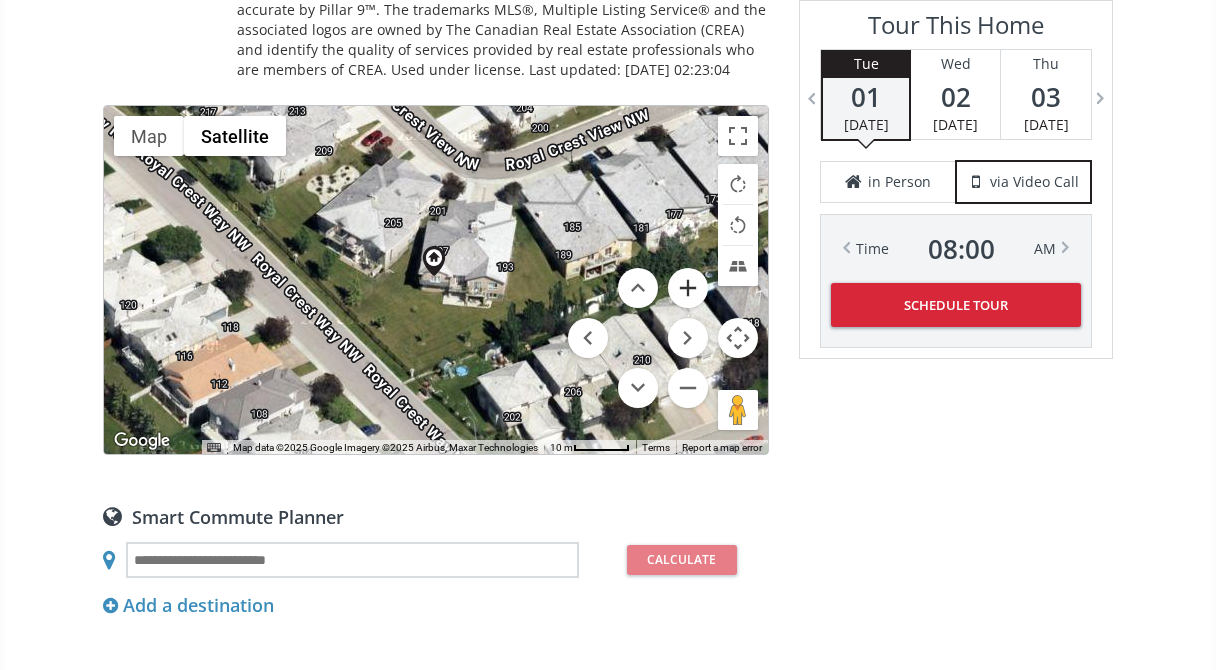 click at bounding box center [688, 288] 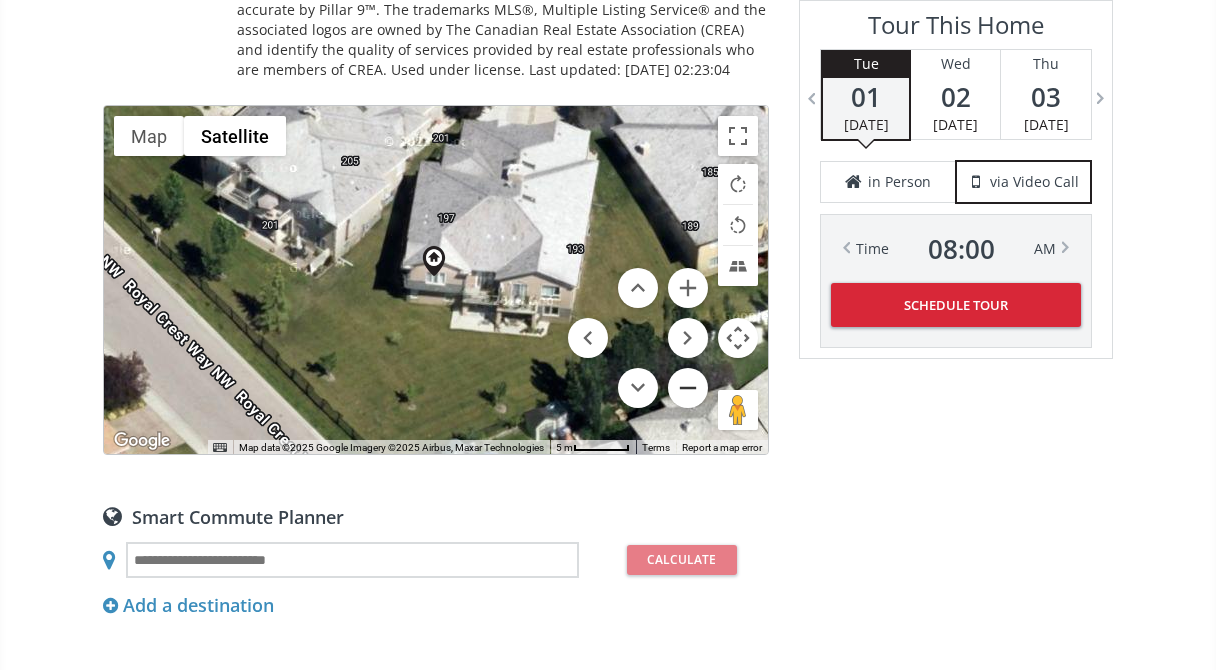 click at bounding box center (688, 388) 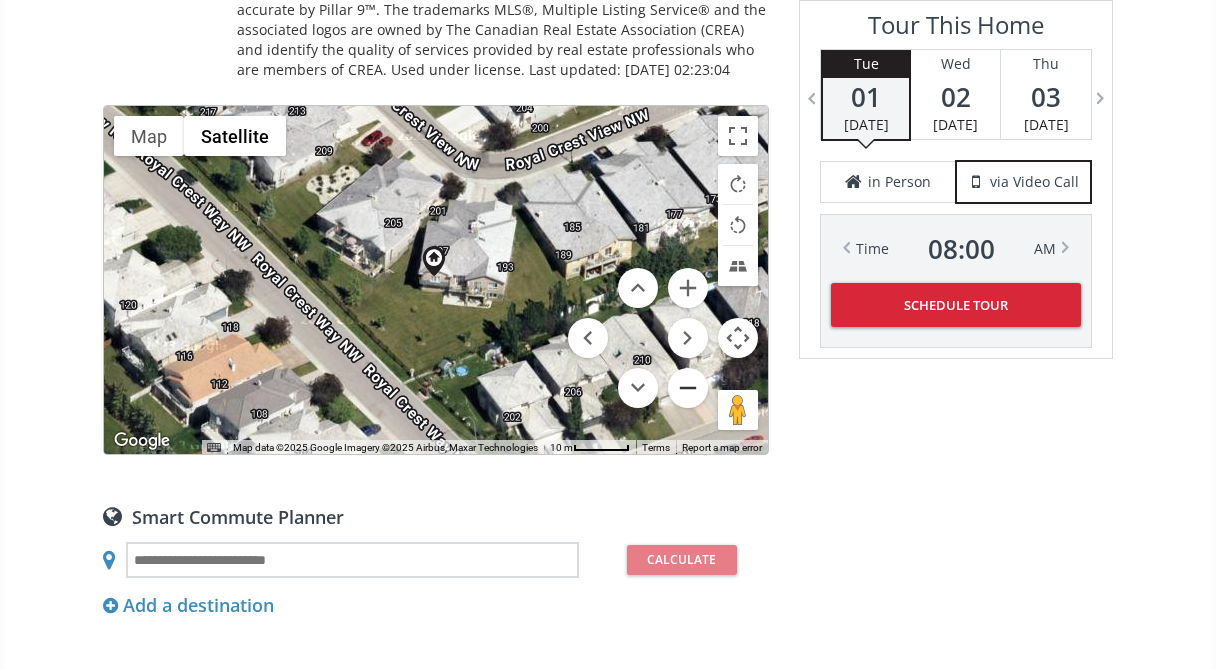 click at bounding box center [688, 388] 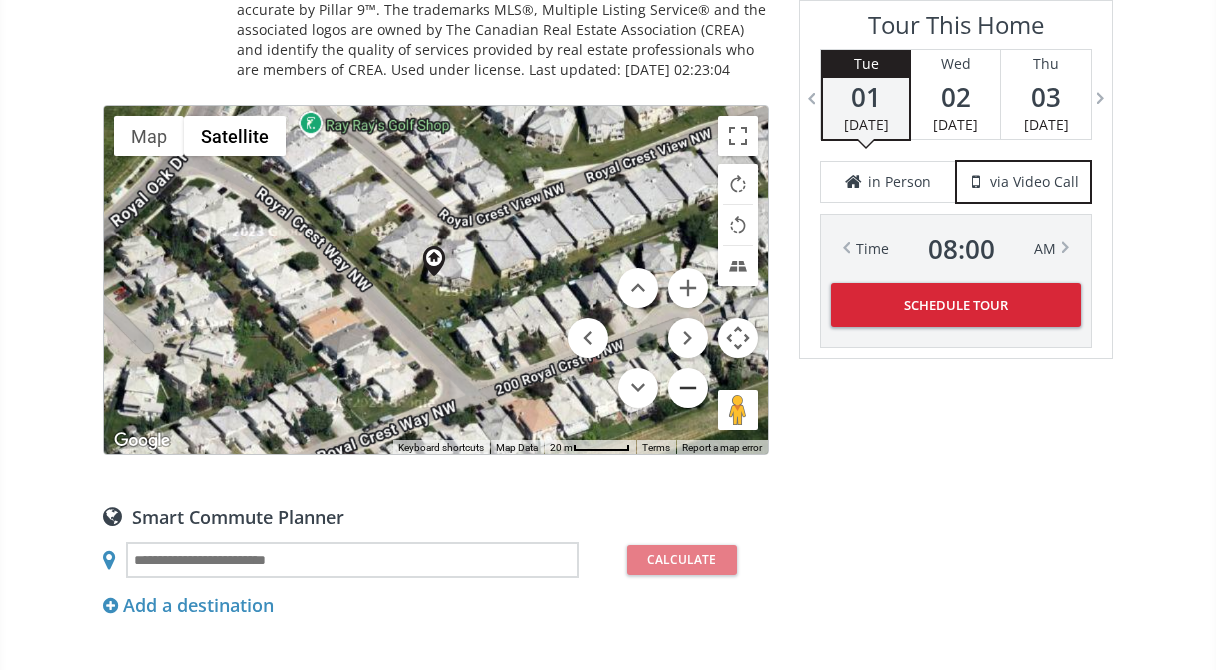 click at bounding box center (688, 388) 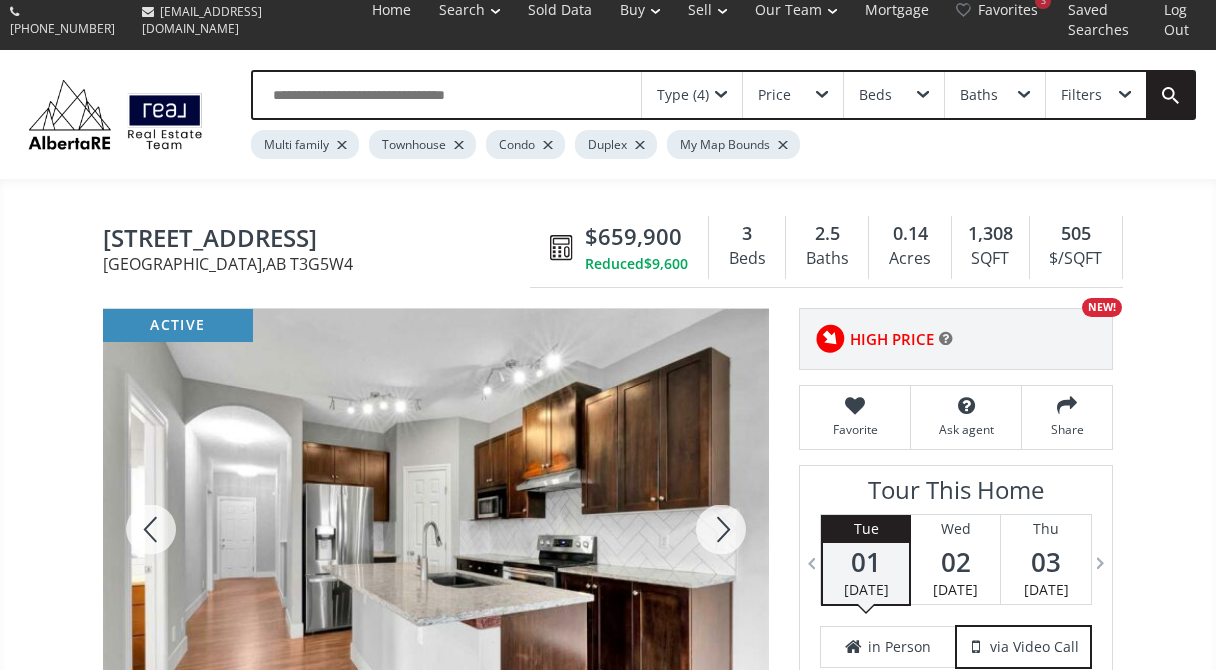 scroll, scrollTop: 0, scrollLeft: 0, axis: both 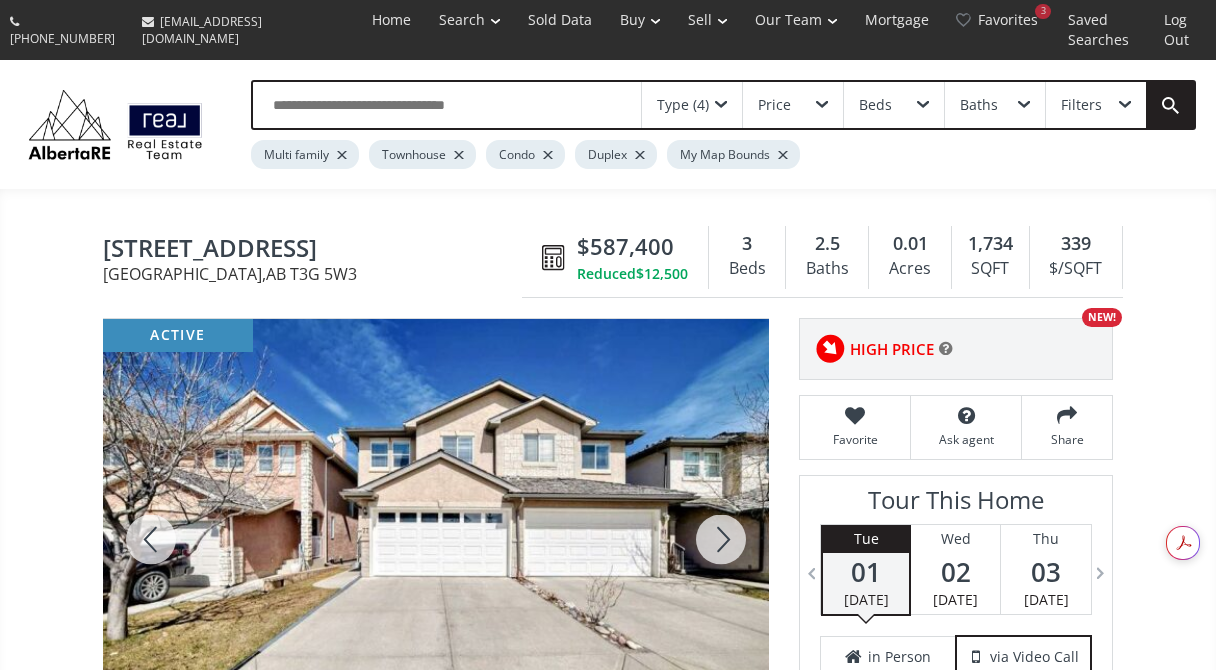 click at bounding box center (436, 539) 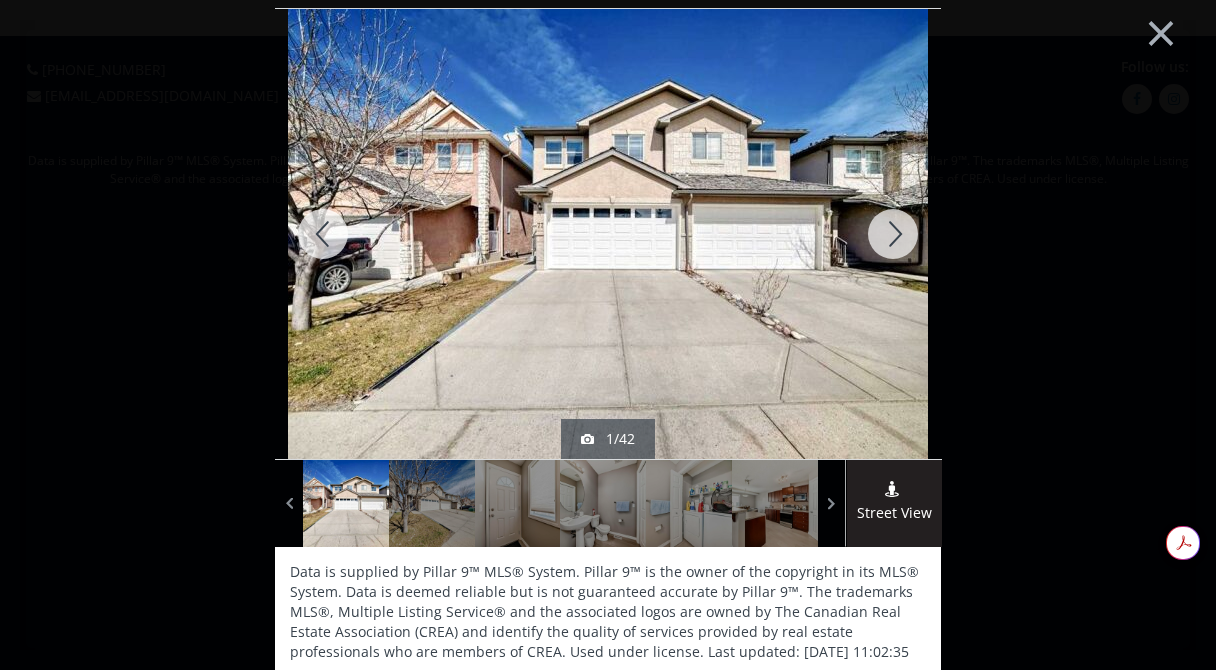 click at bounding box center (893, 234) 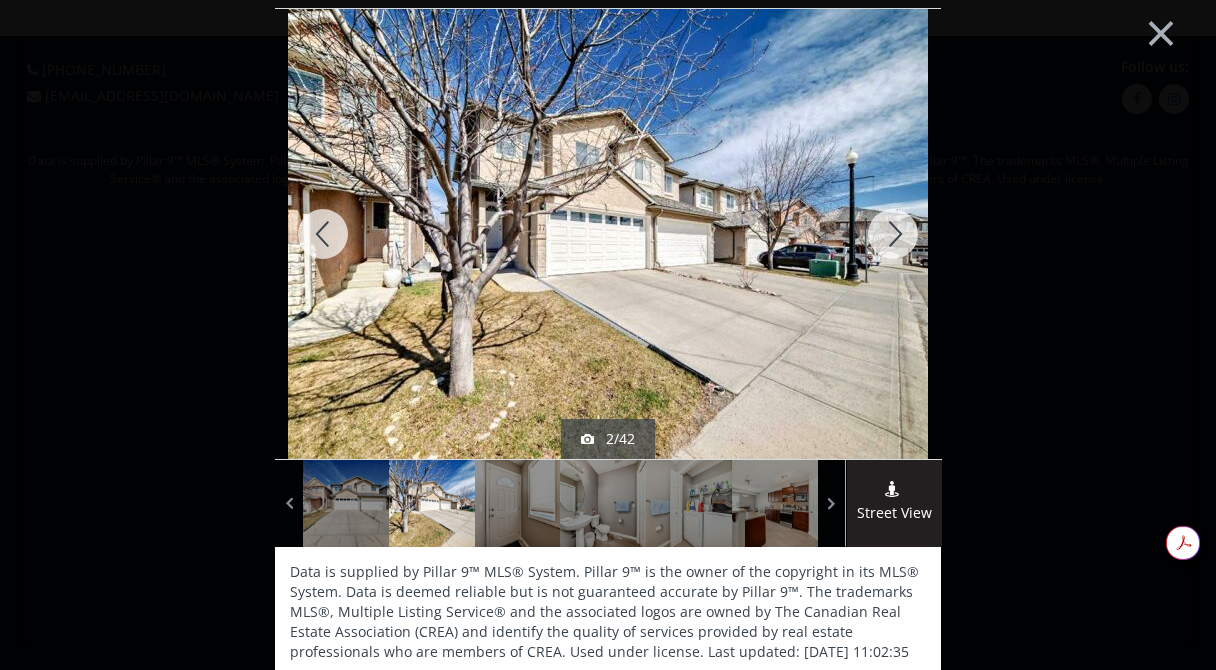click at bounding box center (893, 234) 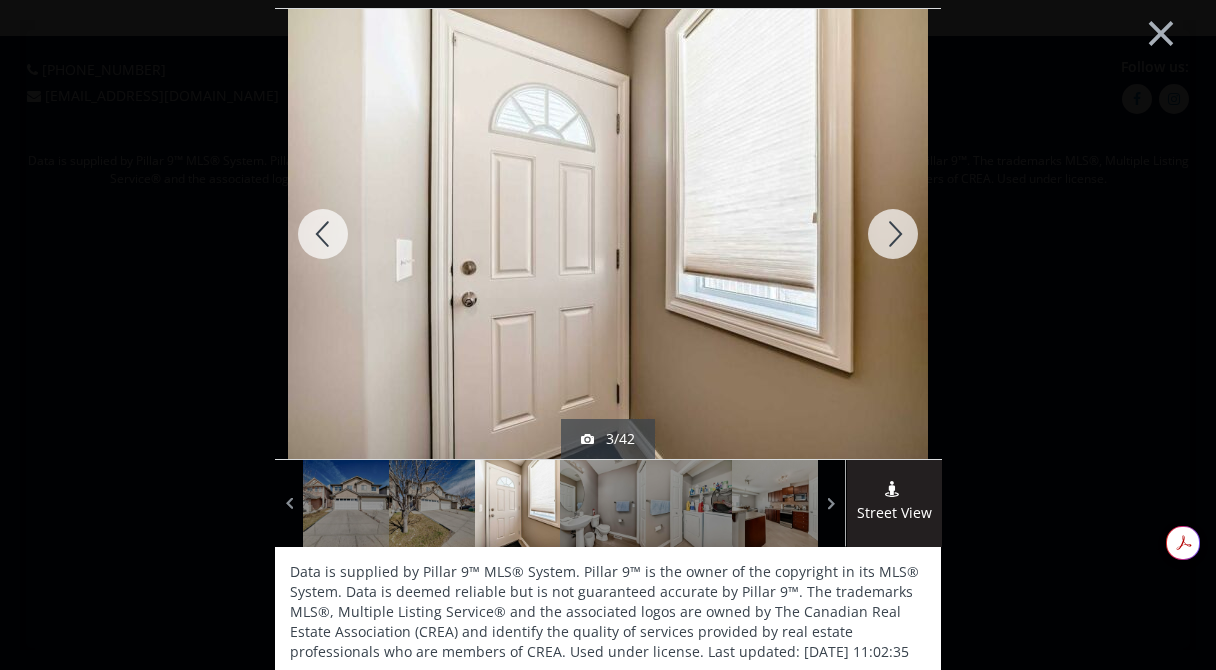 click at bounding box center (893, 234) 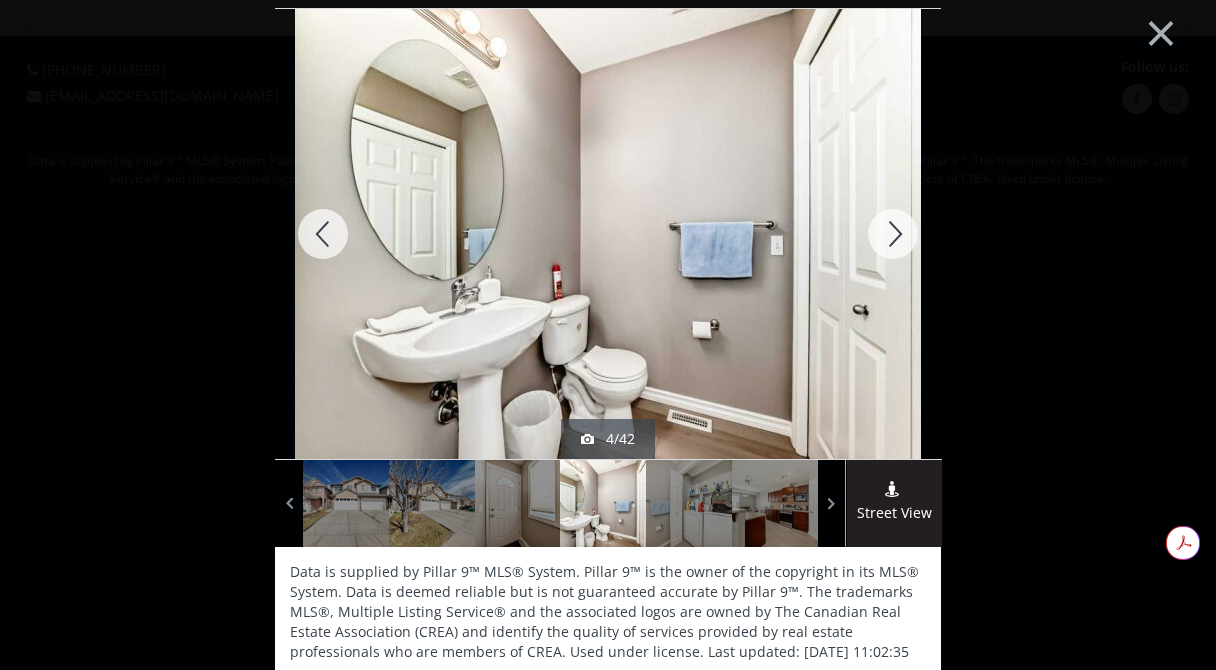 click at bounding box center (893, 234) 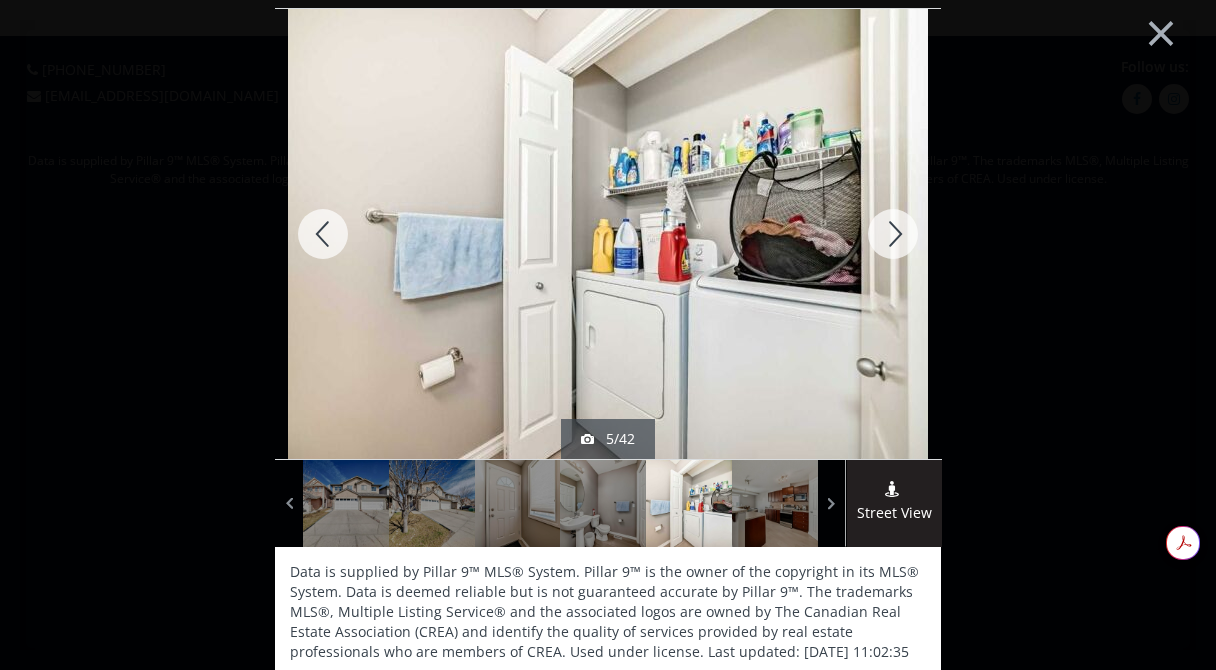 click at bounding box center [893, 234] 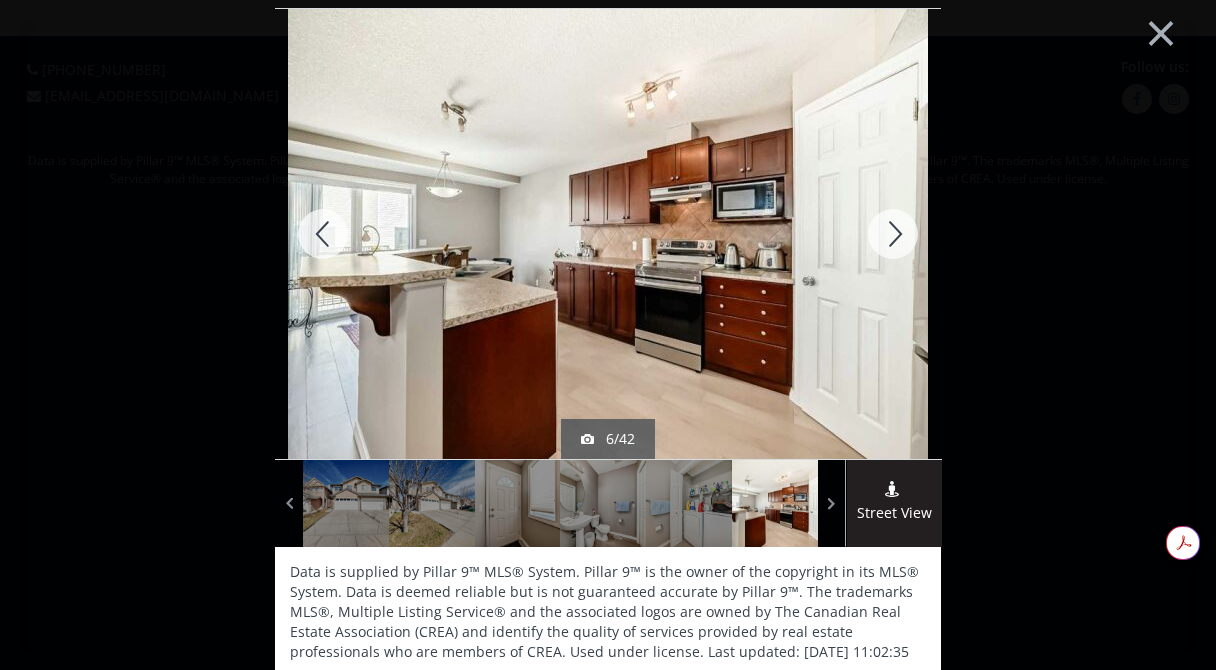 click at bounding box center (893, 234) 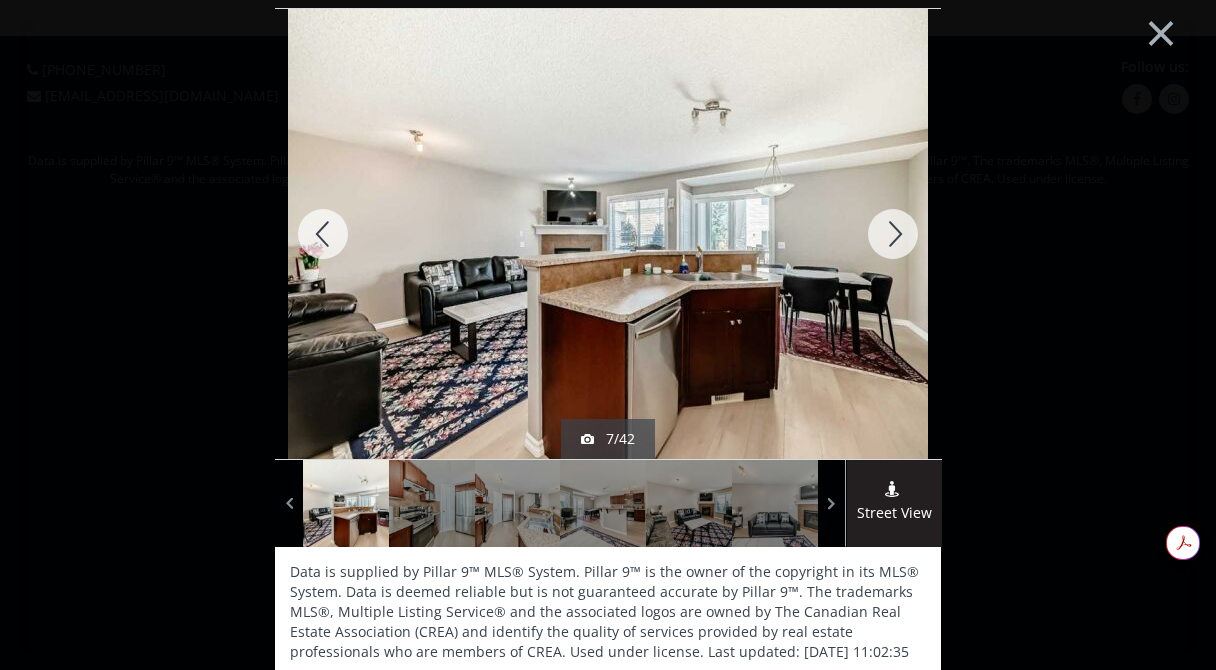 click at bounding box center (893, 234) 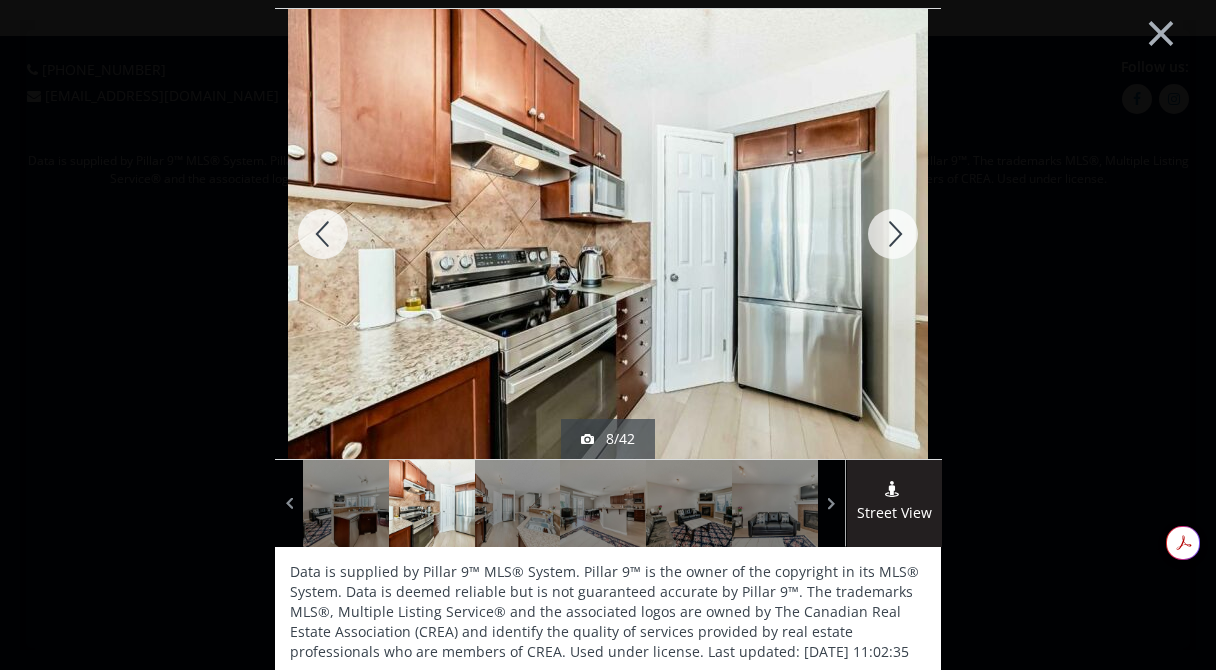 click at bounding box center [893, 234] 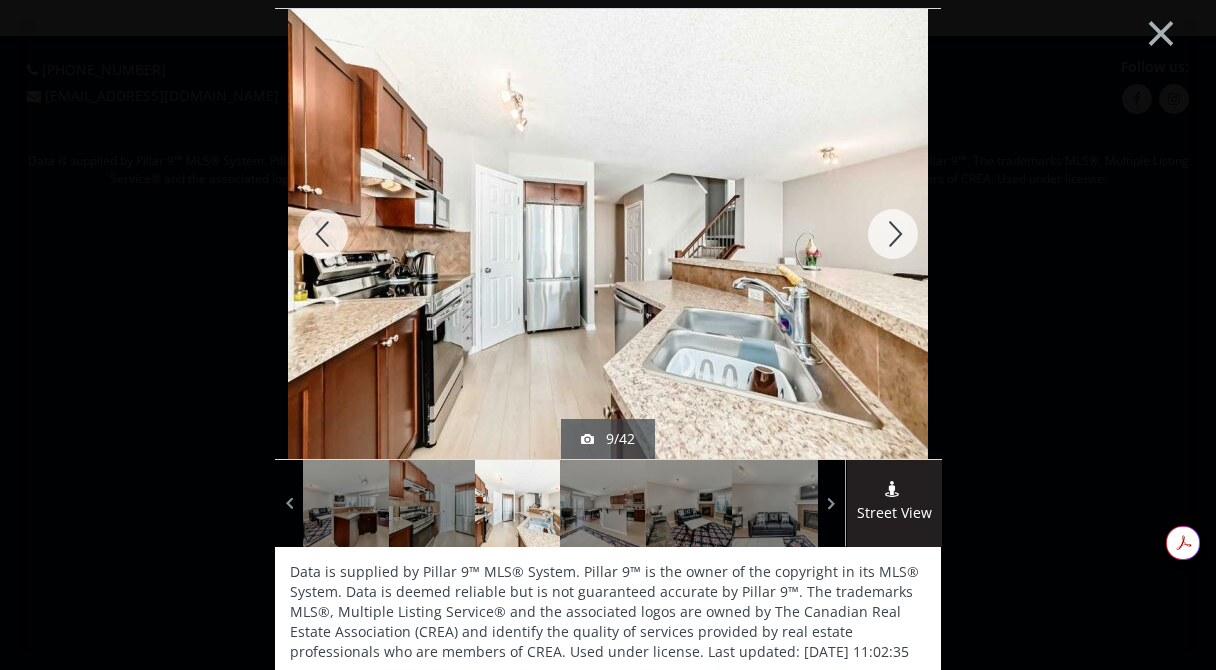 click at bounding box center (893, 234) 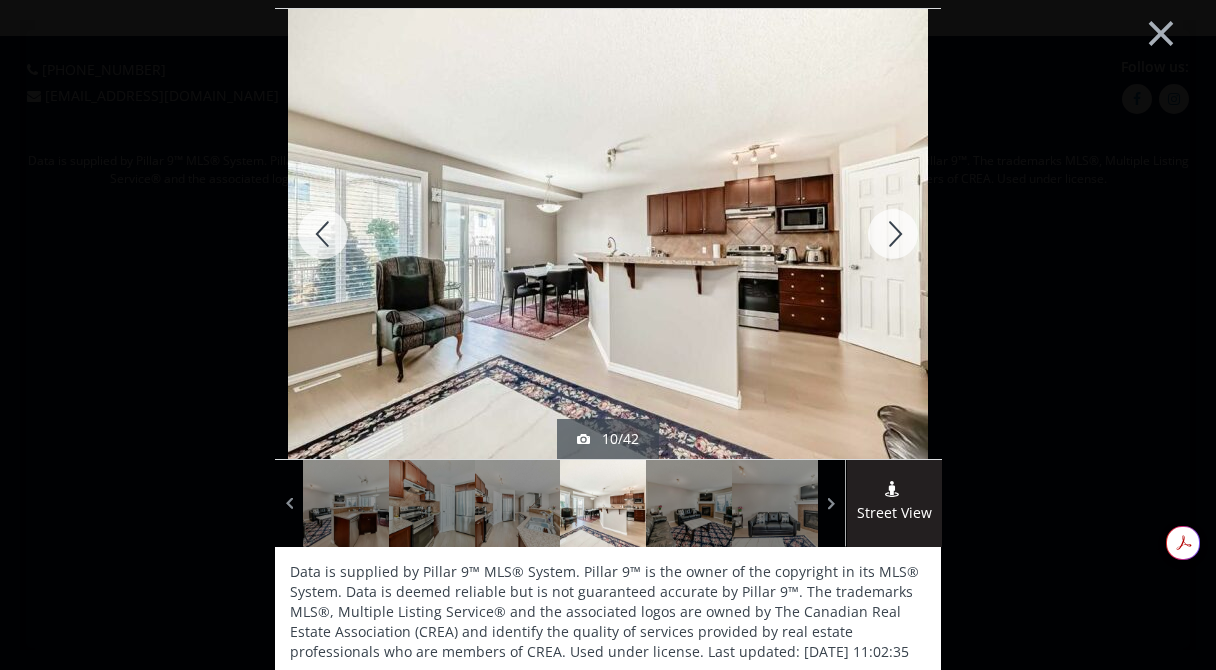 click at bounding box center [893, 234] 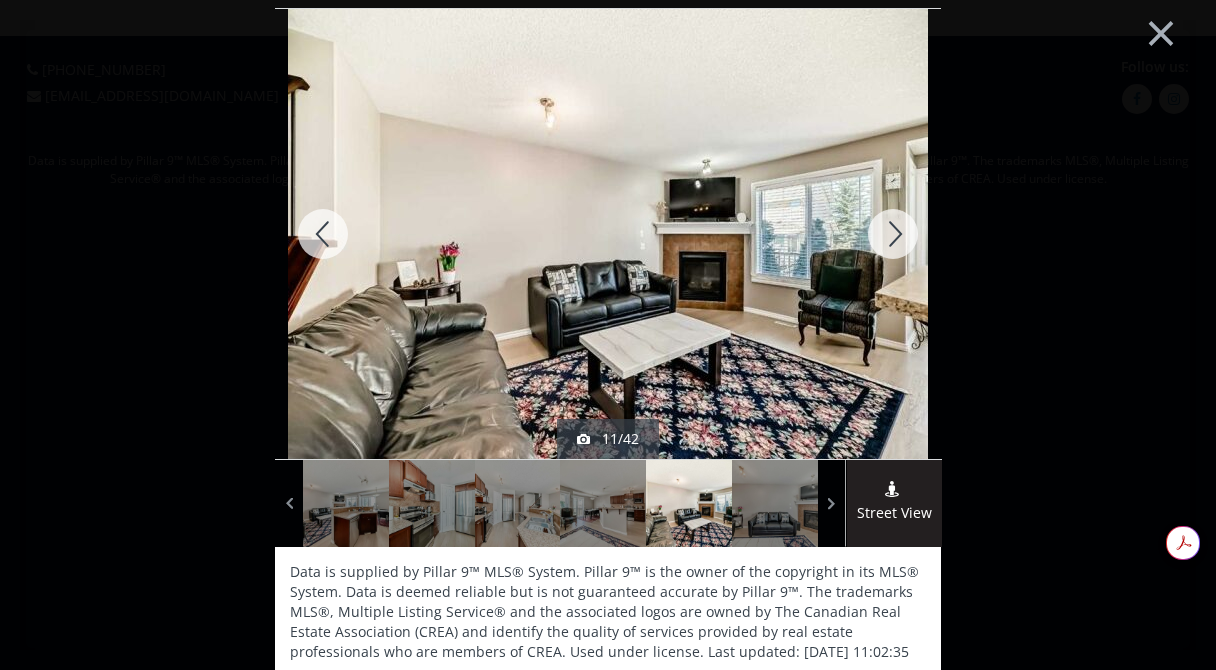 click at bounding box center [893, 234] 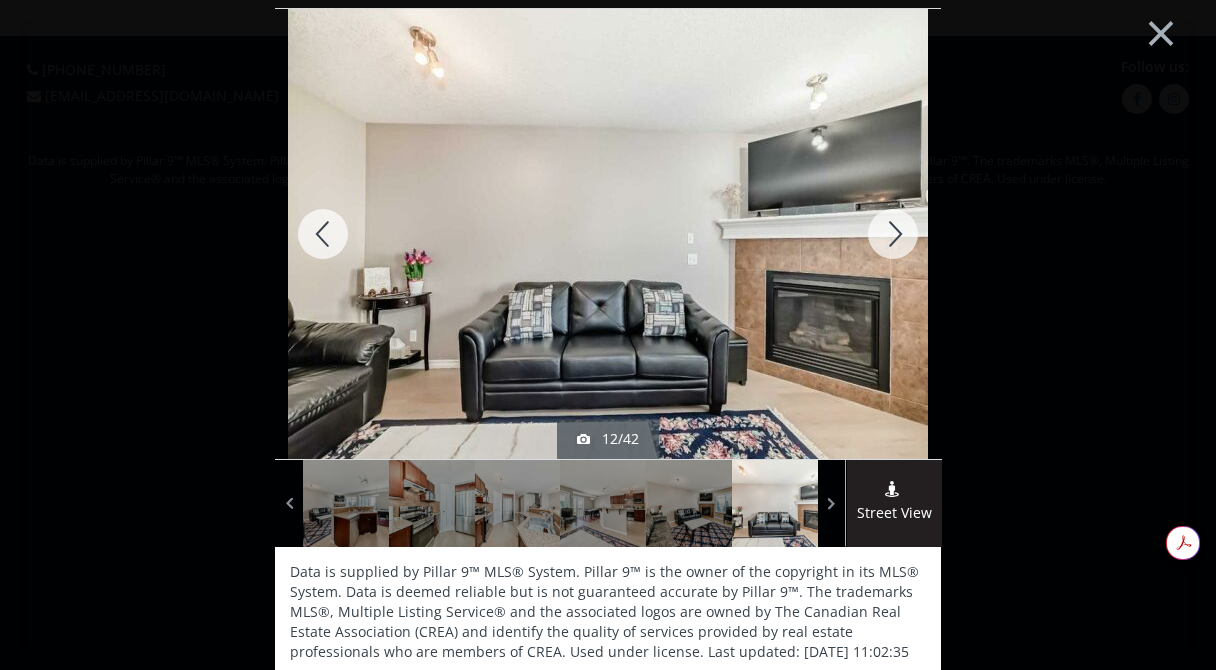 click at bounding box center [893, 234] 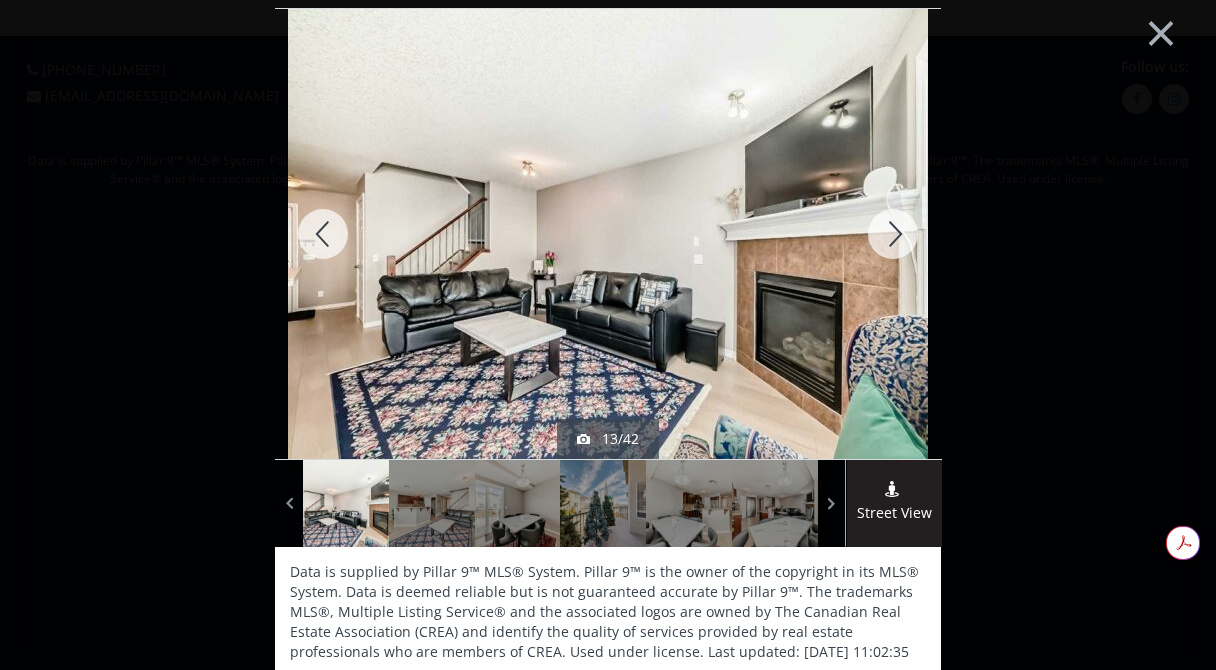 click at bounding box center [893, 234] 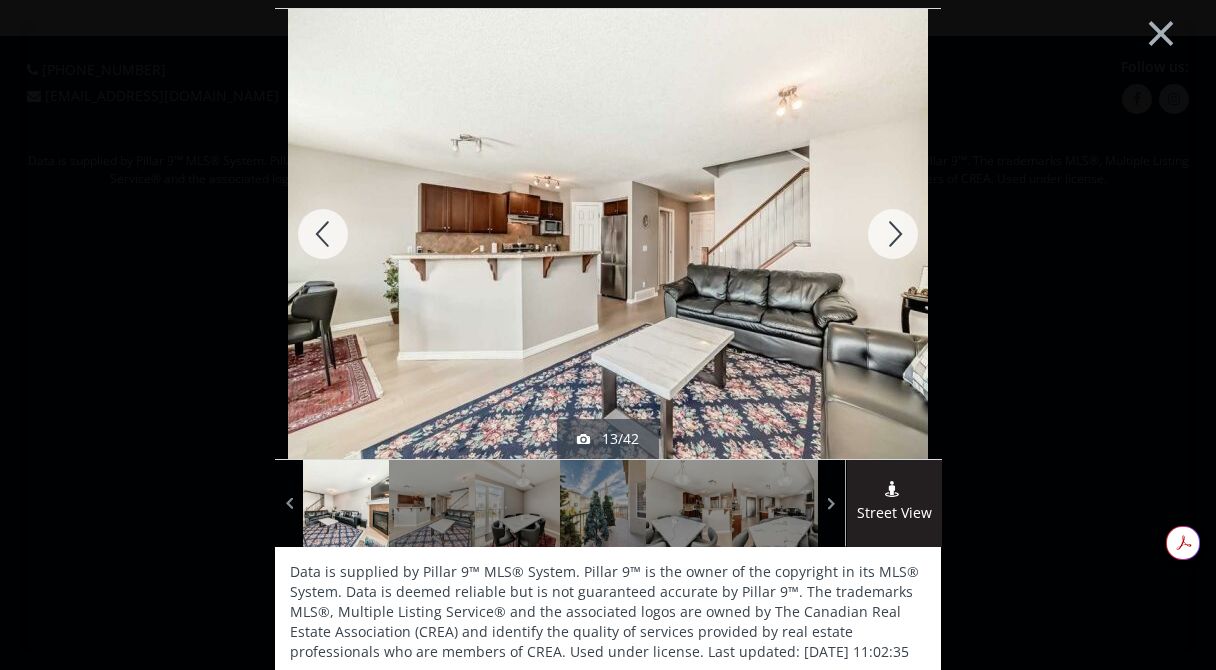 click at bounding box center (893, 234) 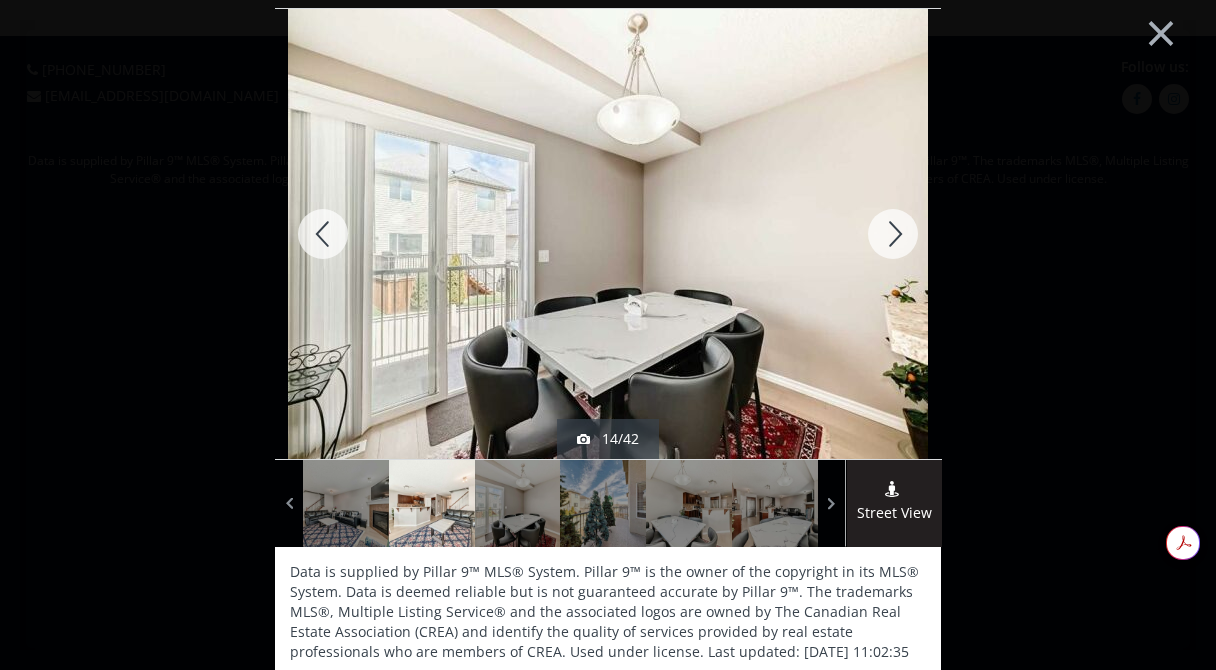 click at bounding box center (893, 234) 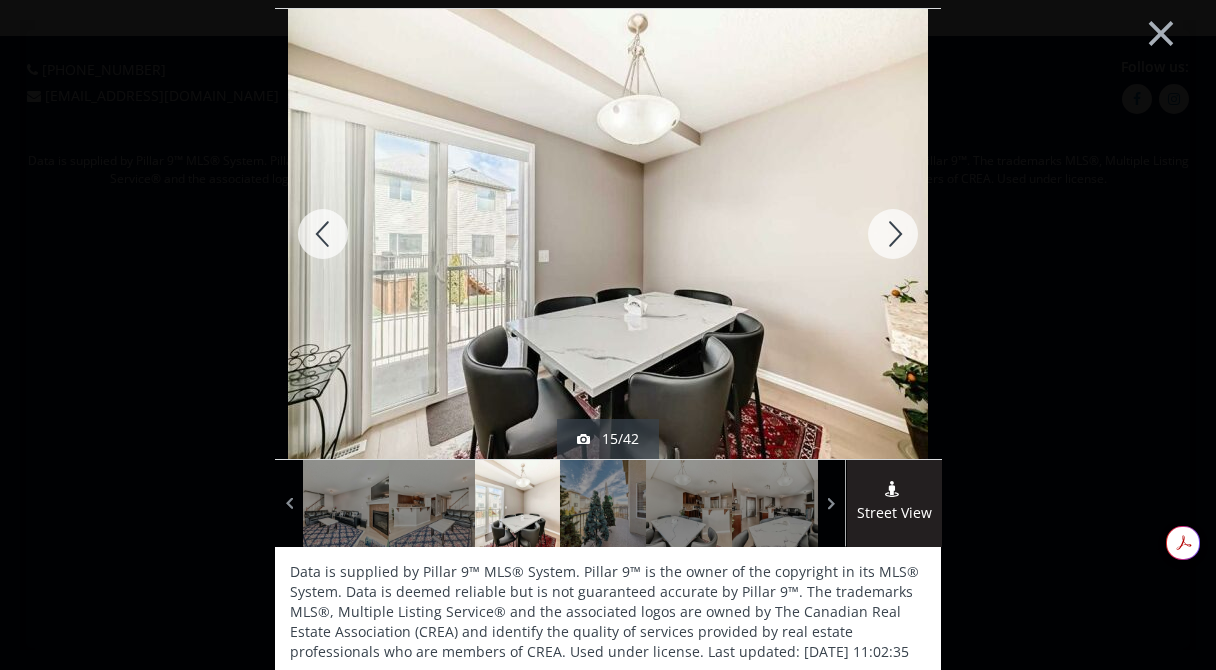 click at bounding box center [893, 234] 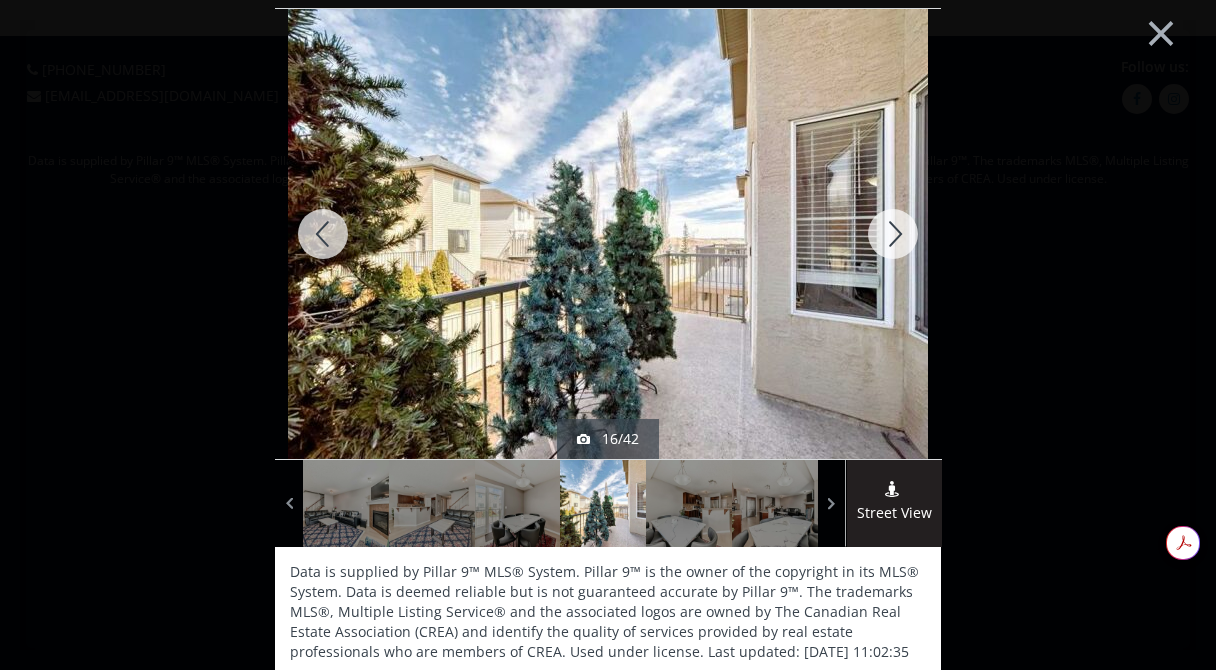 click at bounding box center (893, 234) 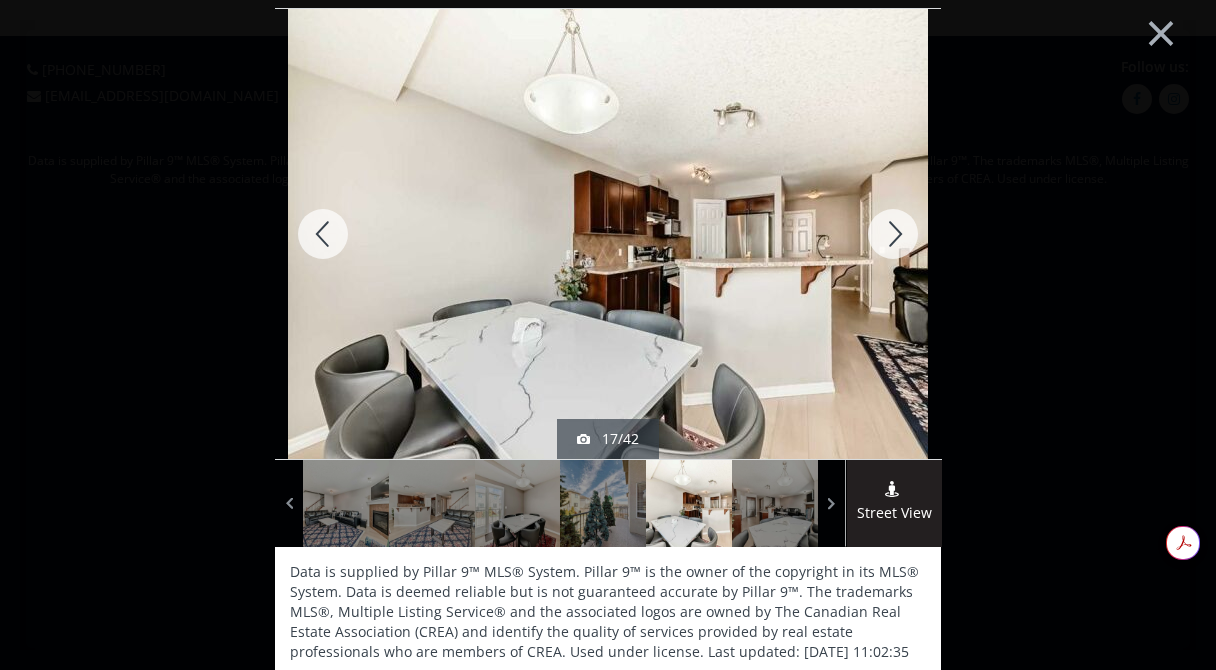 click at bounding box center (893, 234) 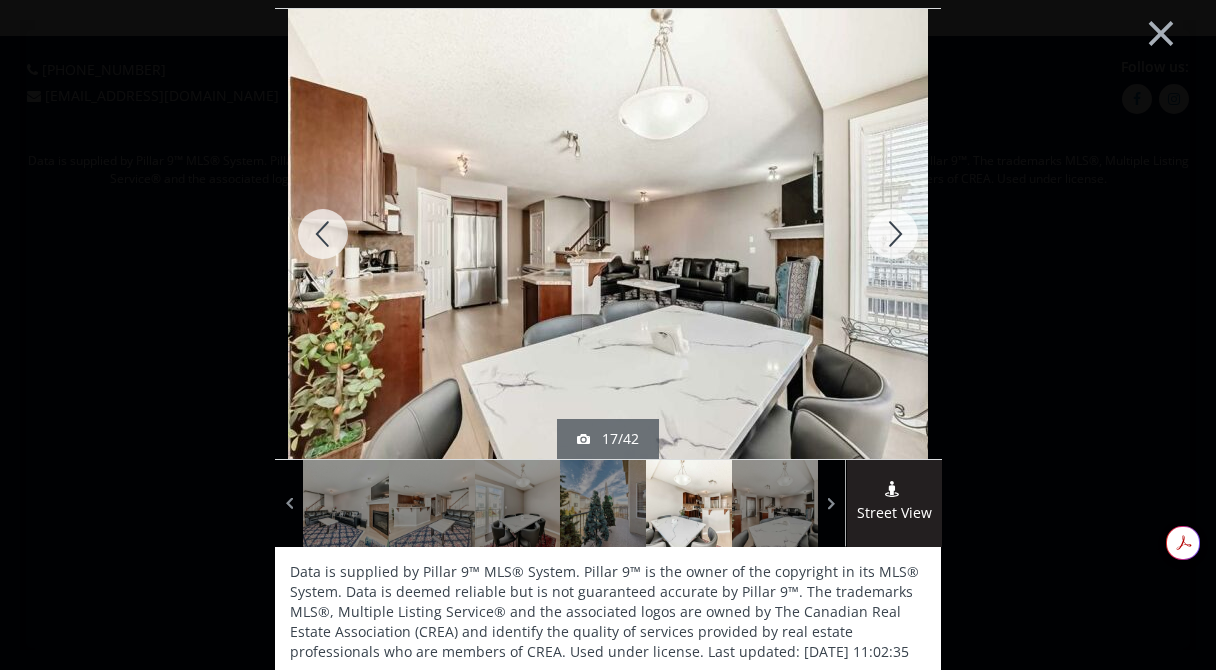click at bounding box center [893, 234] 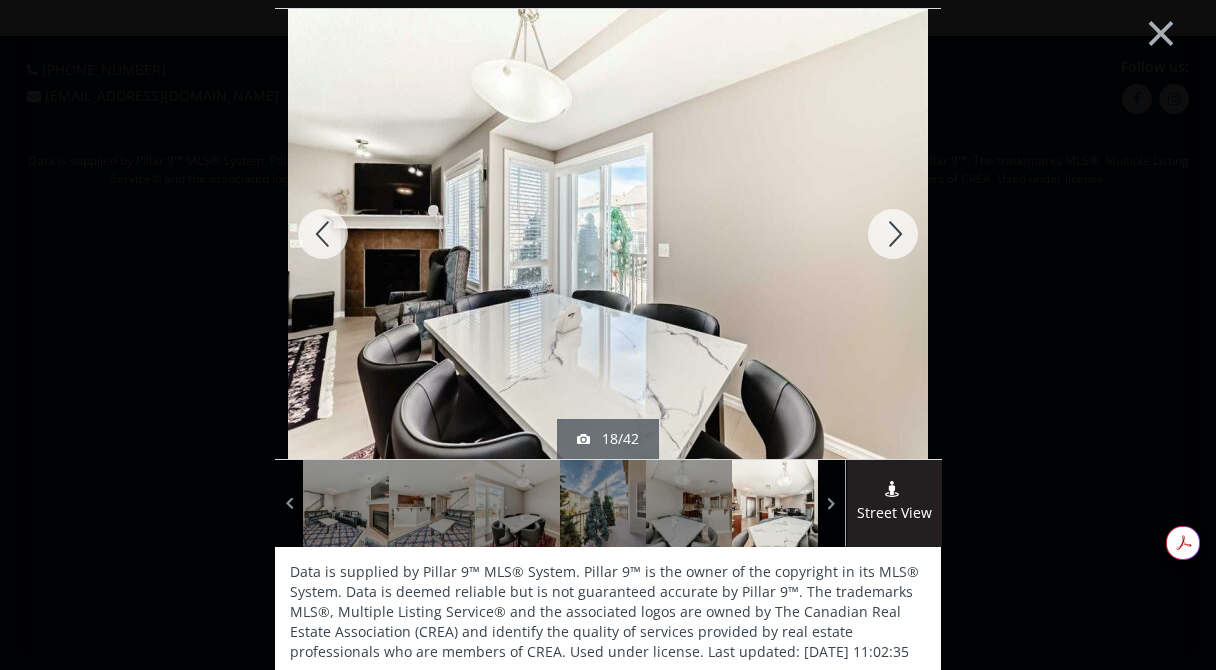 click at bounding box center [893, 234] 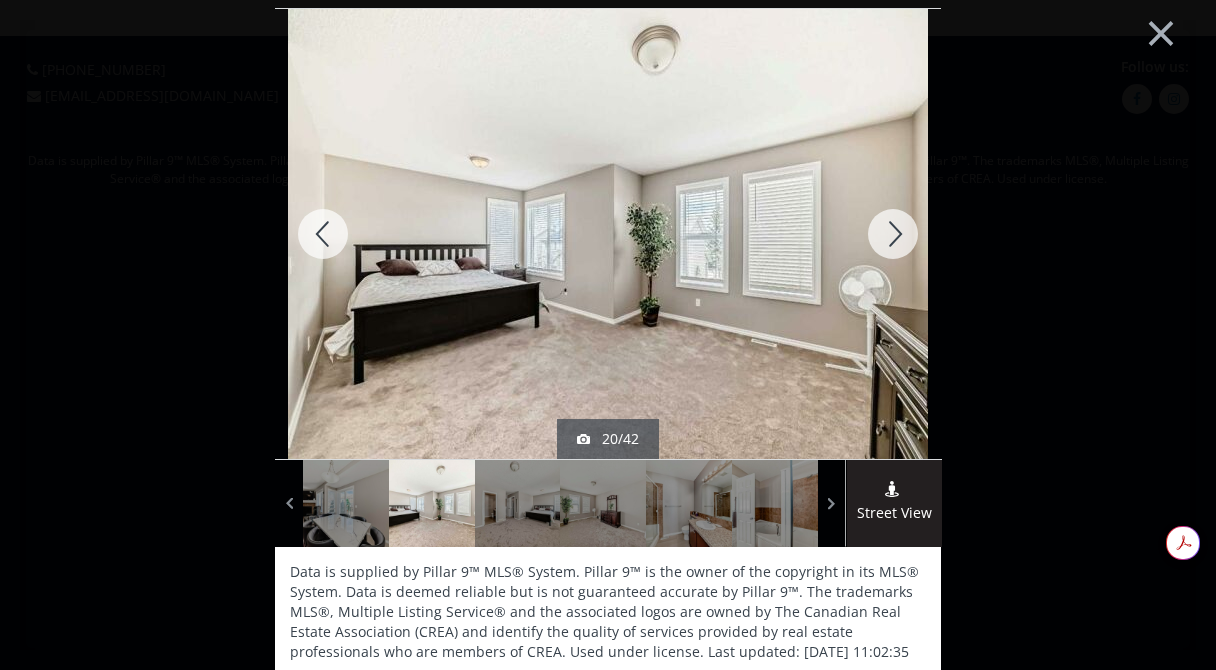 click at bounding box center [893, 234] 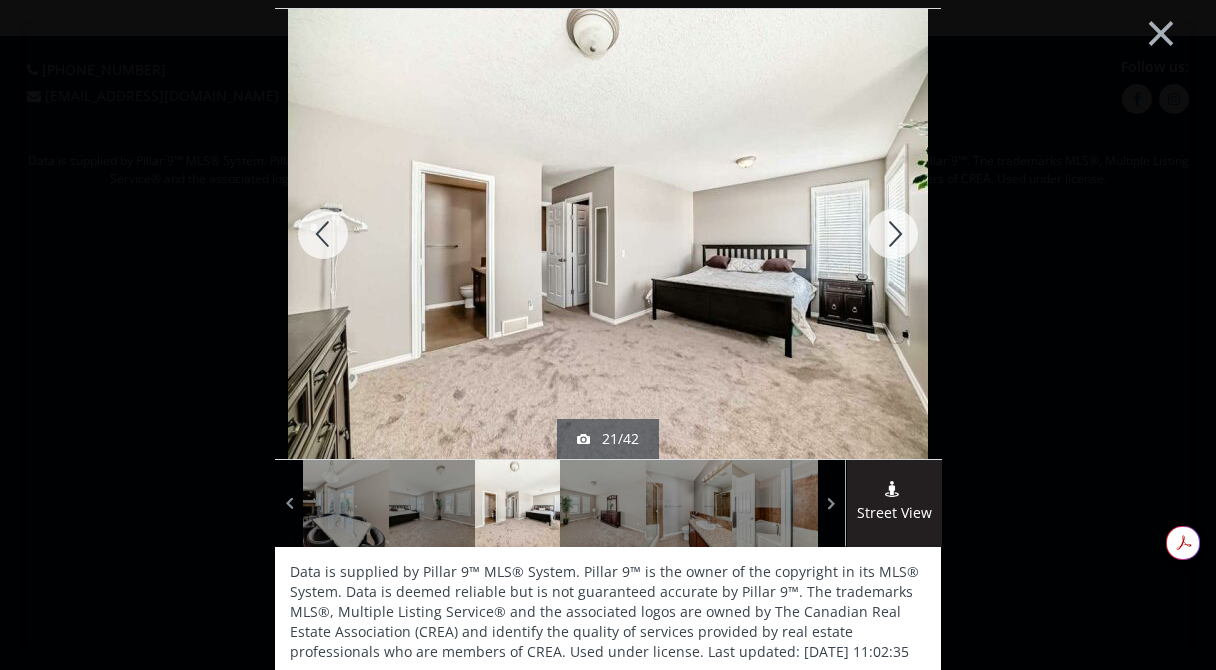 click at bounding box center [893, 234] 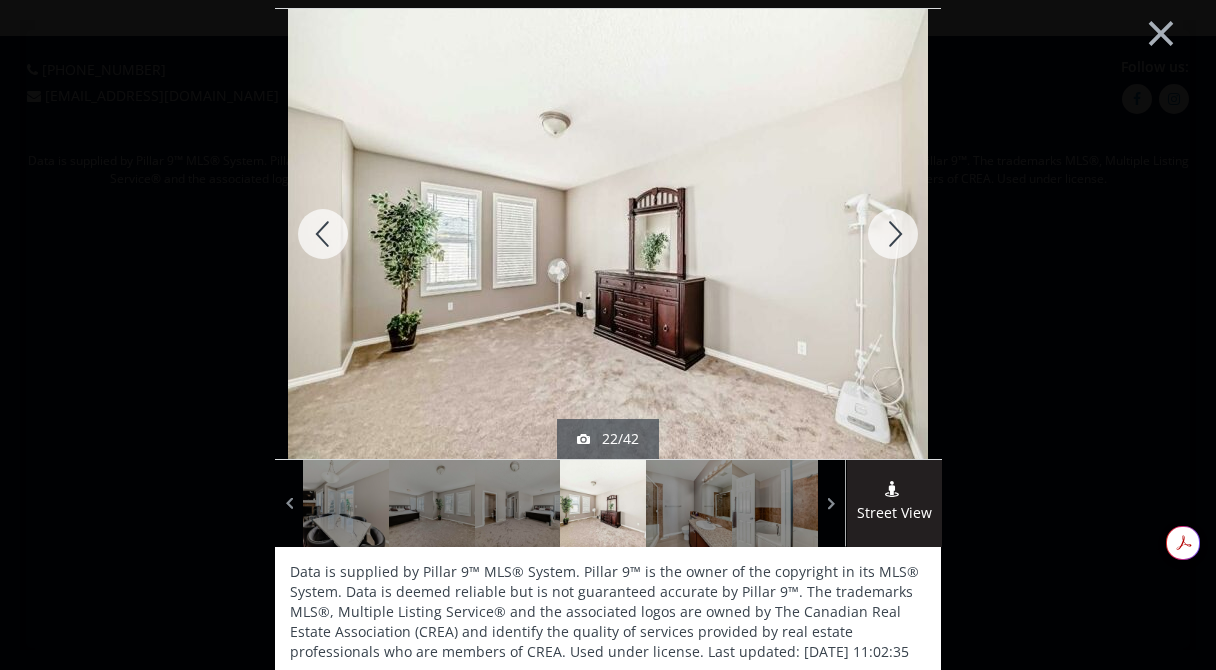 click at bounding box center (893, 234) 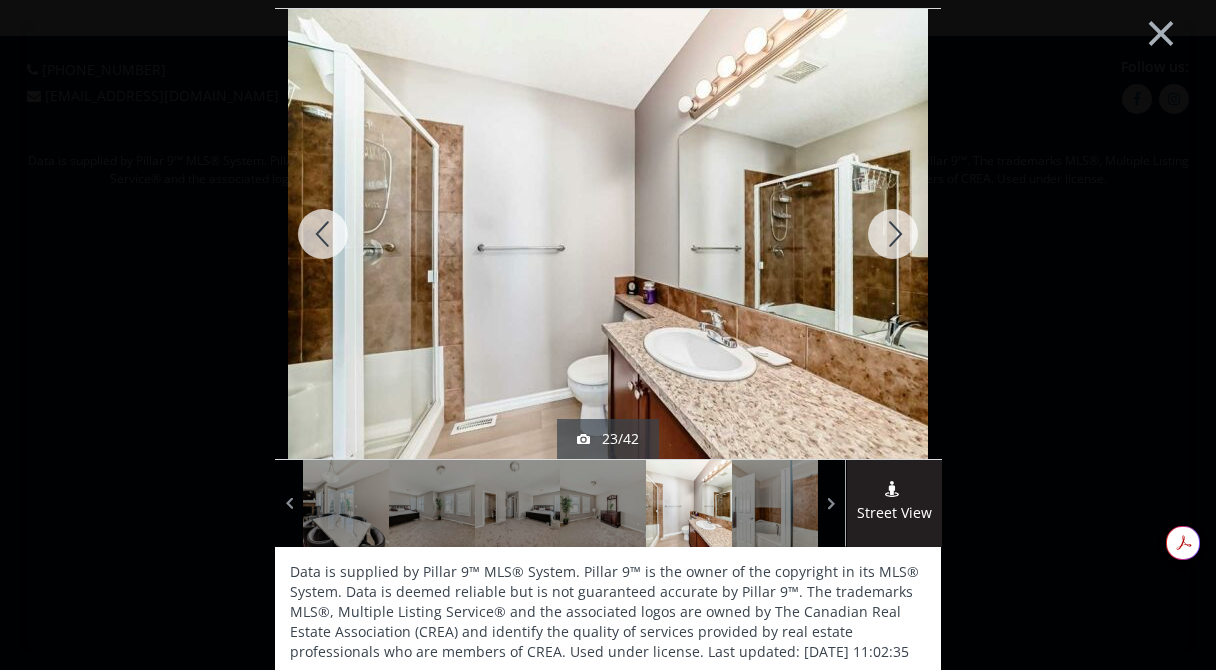 click at bounding box center [893, 234] 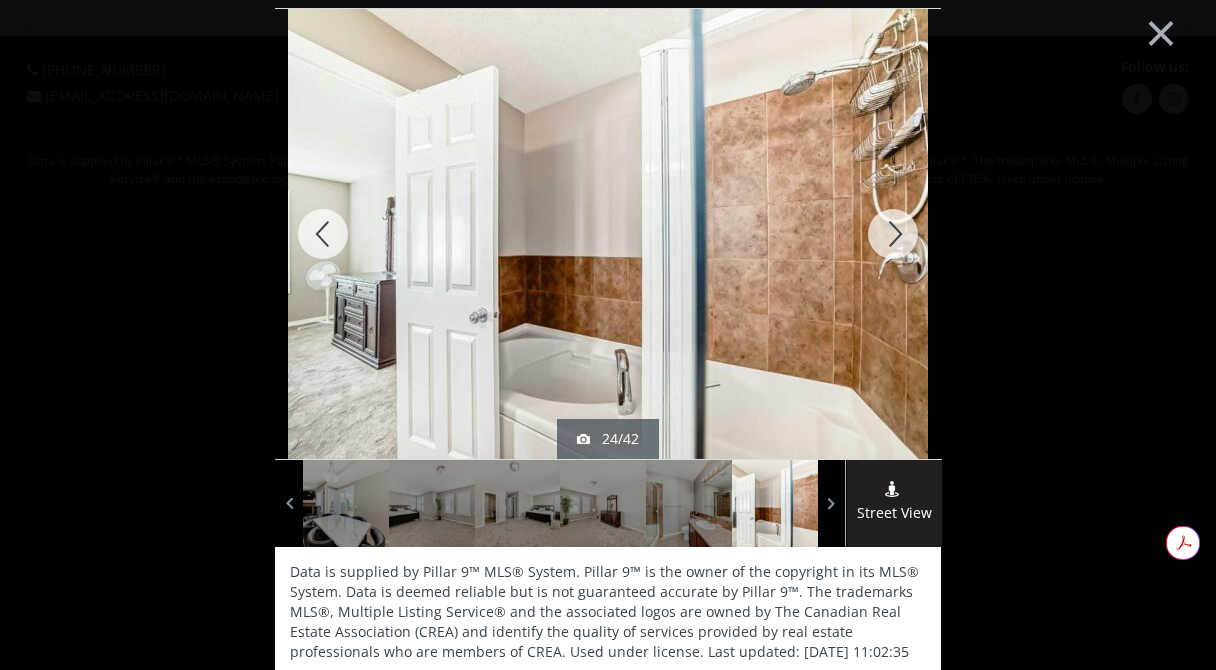 click at bounding box center (893, 234) 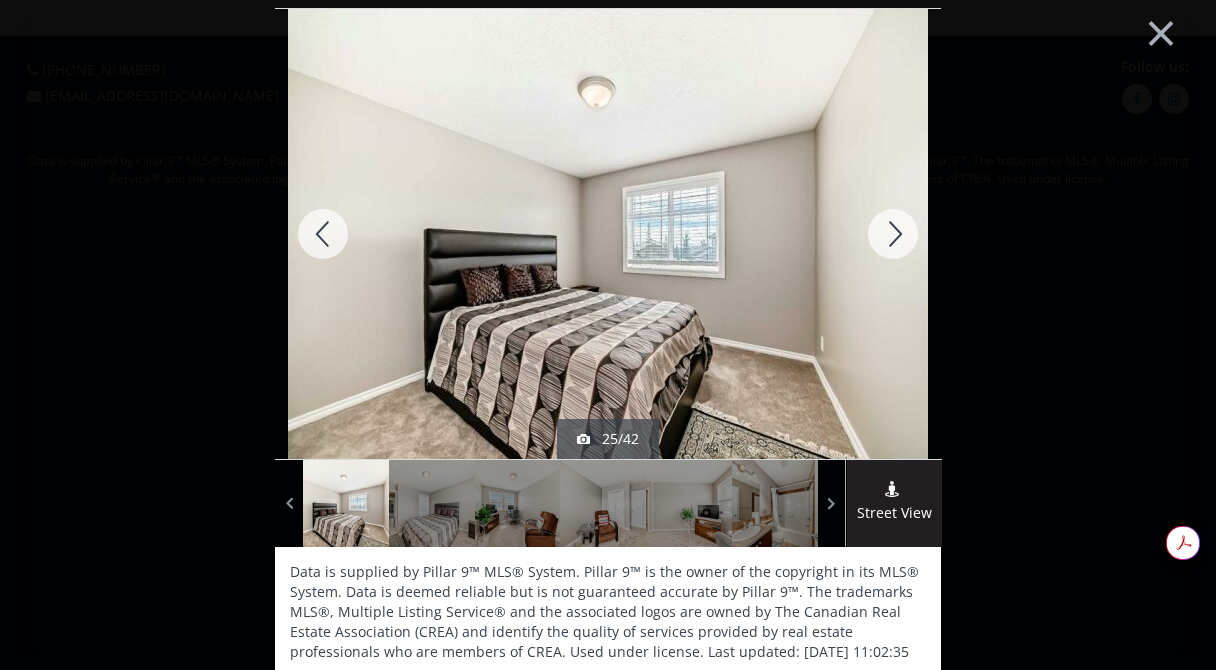 click at bounding box center [893, 234] 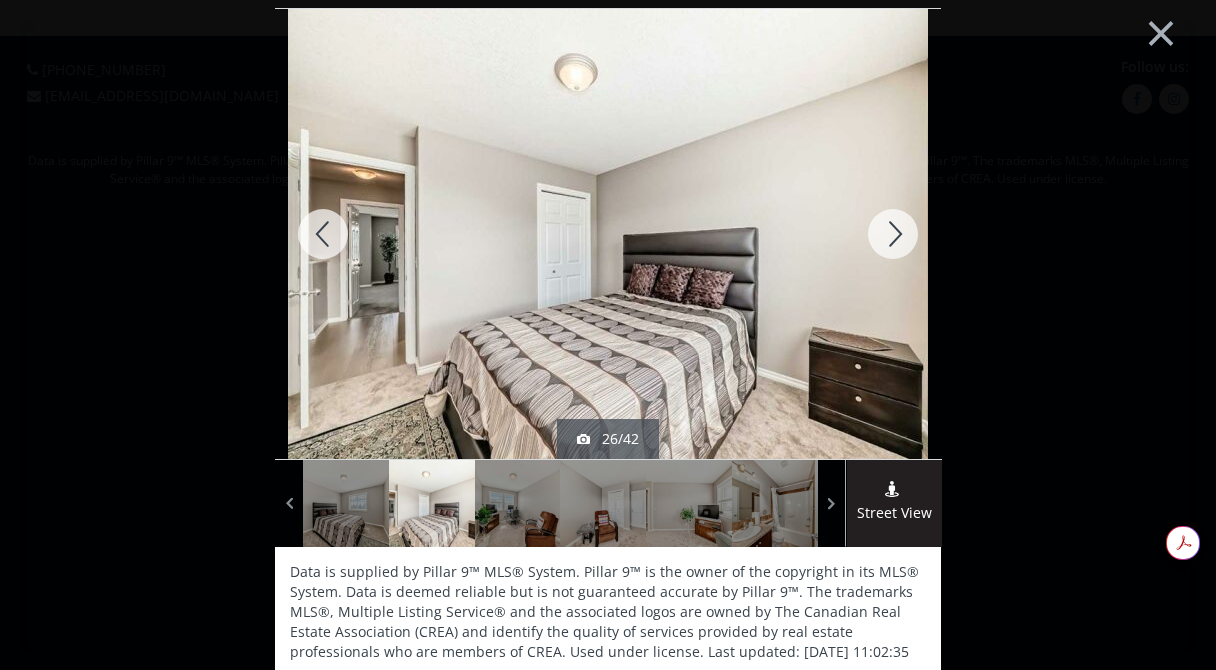 click at bounding box center (893, 234) 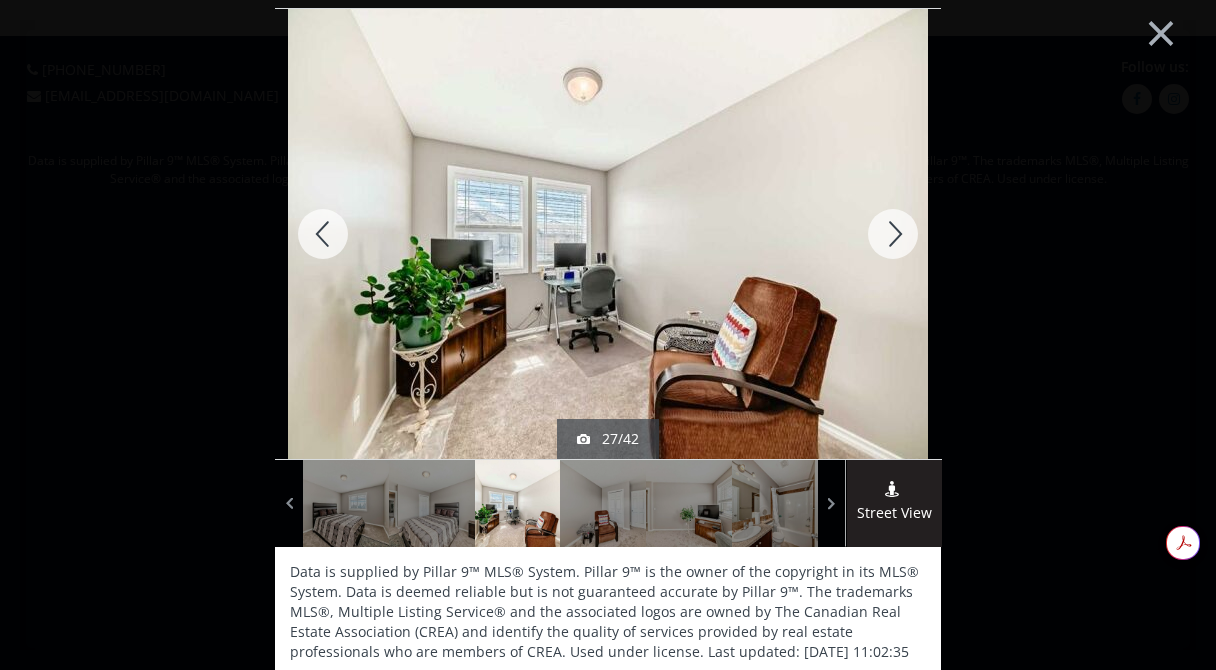 click at bounding box center [893, 234] 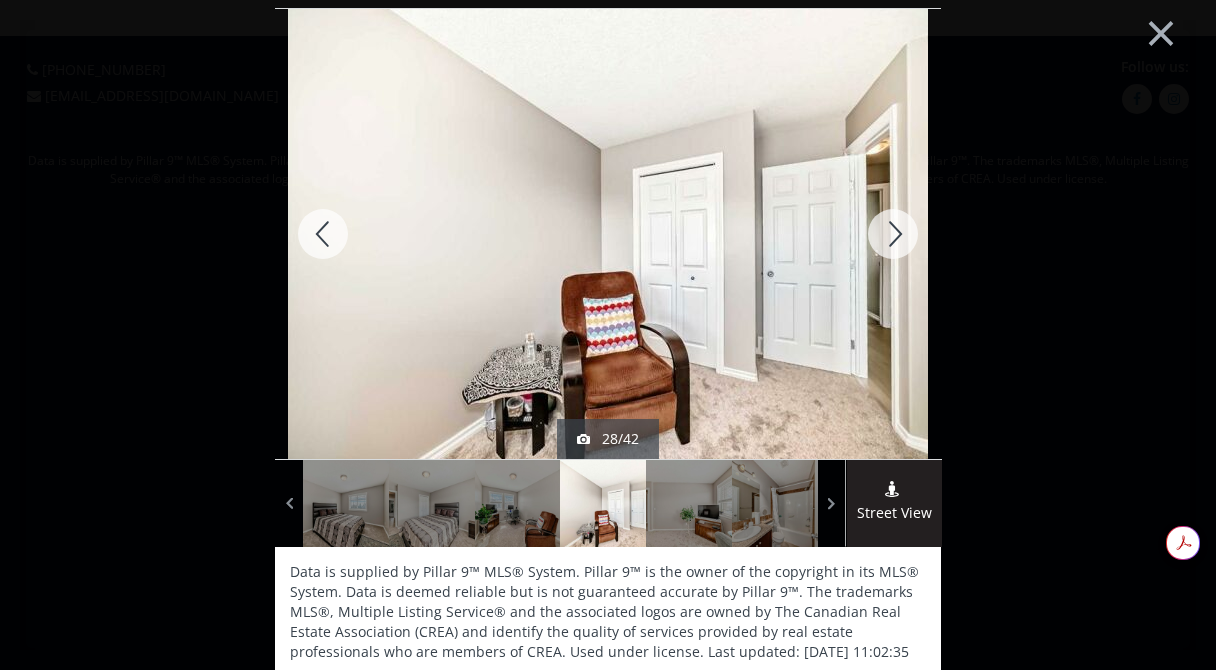 click at bounding box center (893, 234) 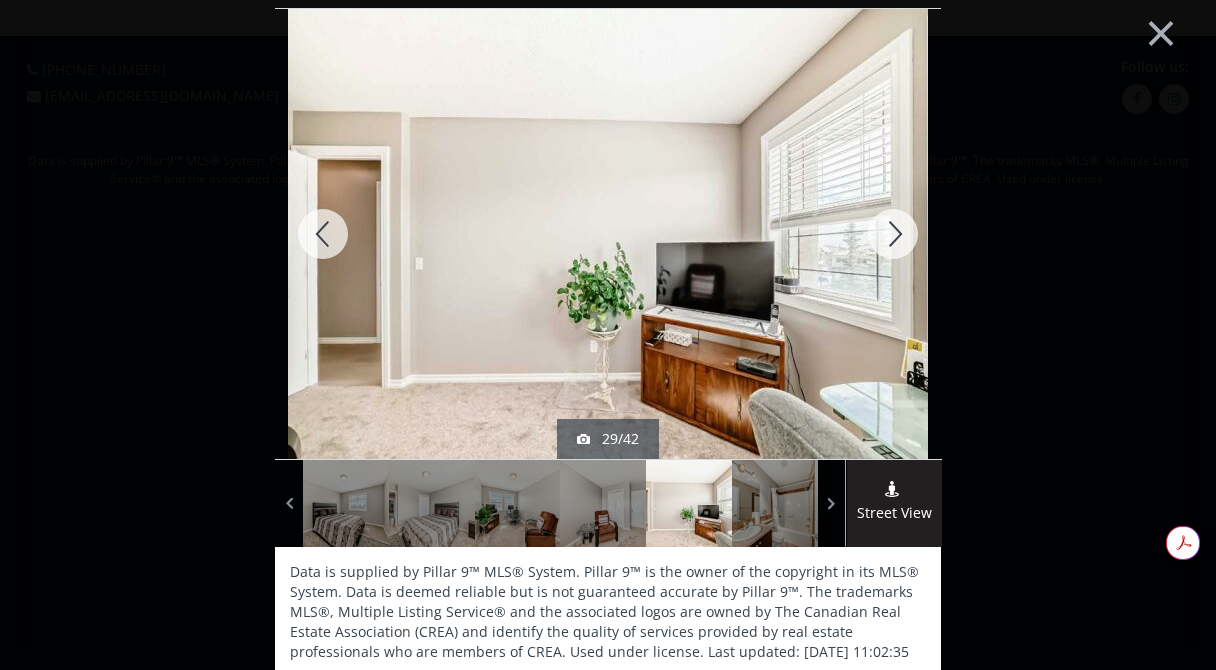 click at bounding box center (893, 234) 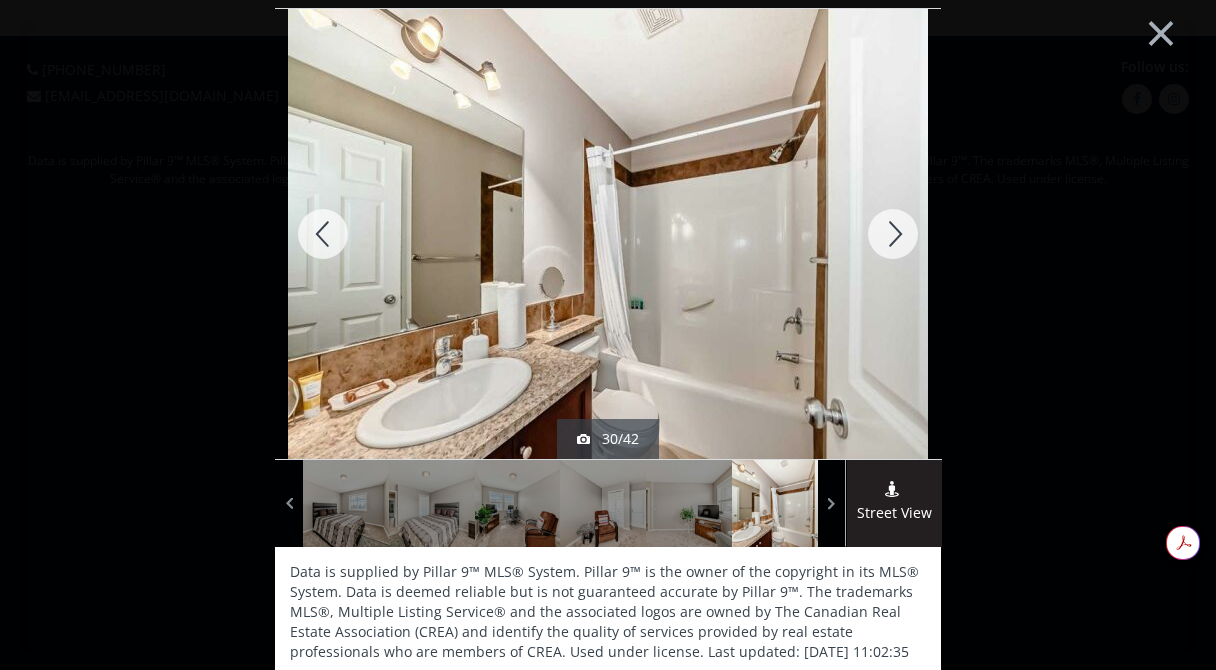 click at bounding box center [893, 234] 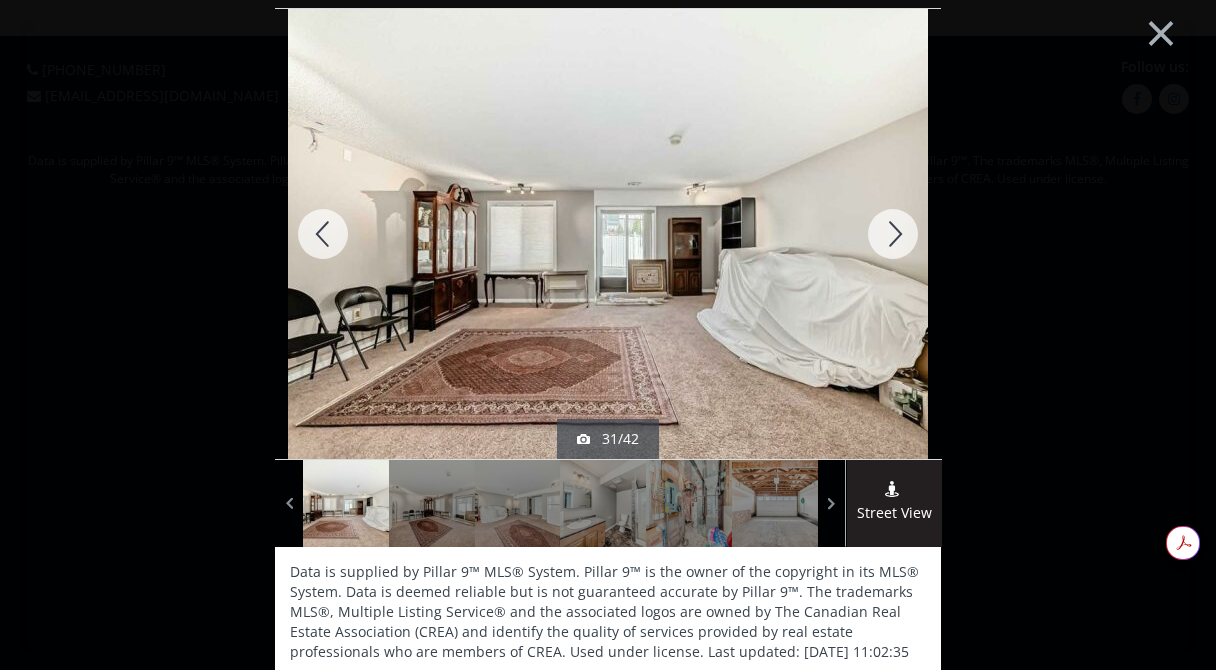 click at bounding box center [893, 234] 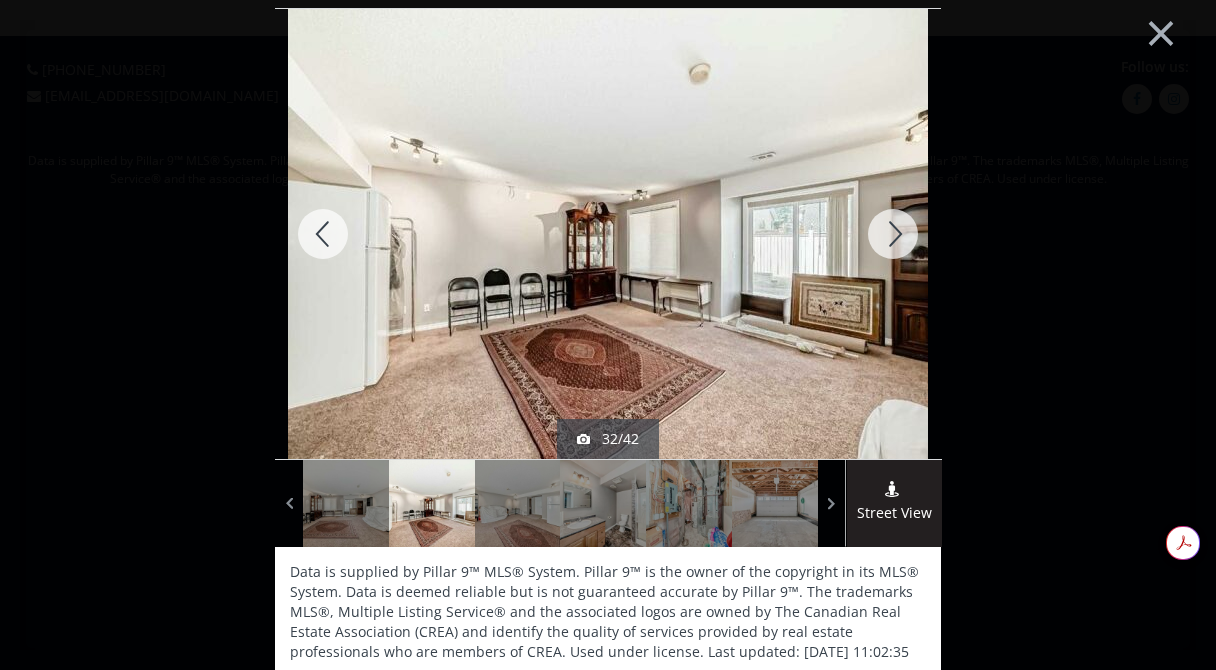 click at bounding box center [893, 234] 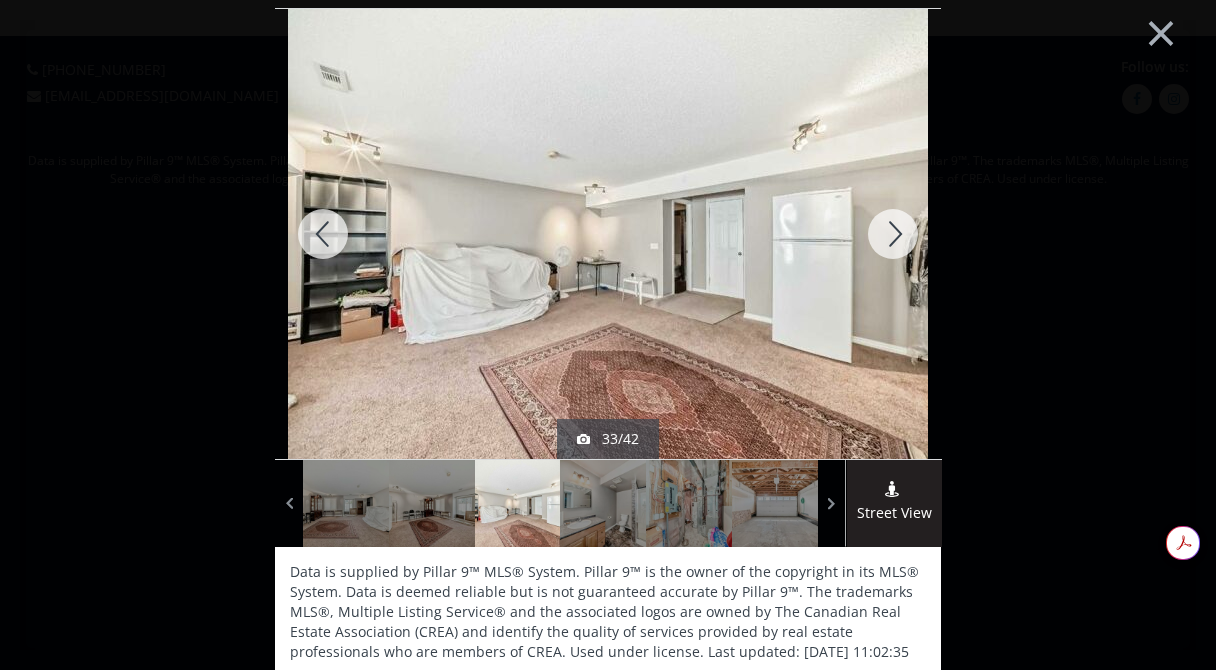 click at bounding box center [893, 234] 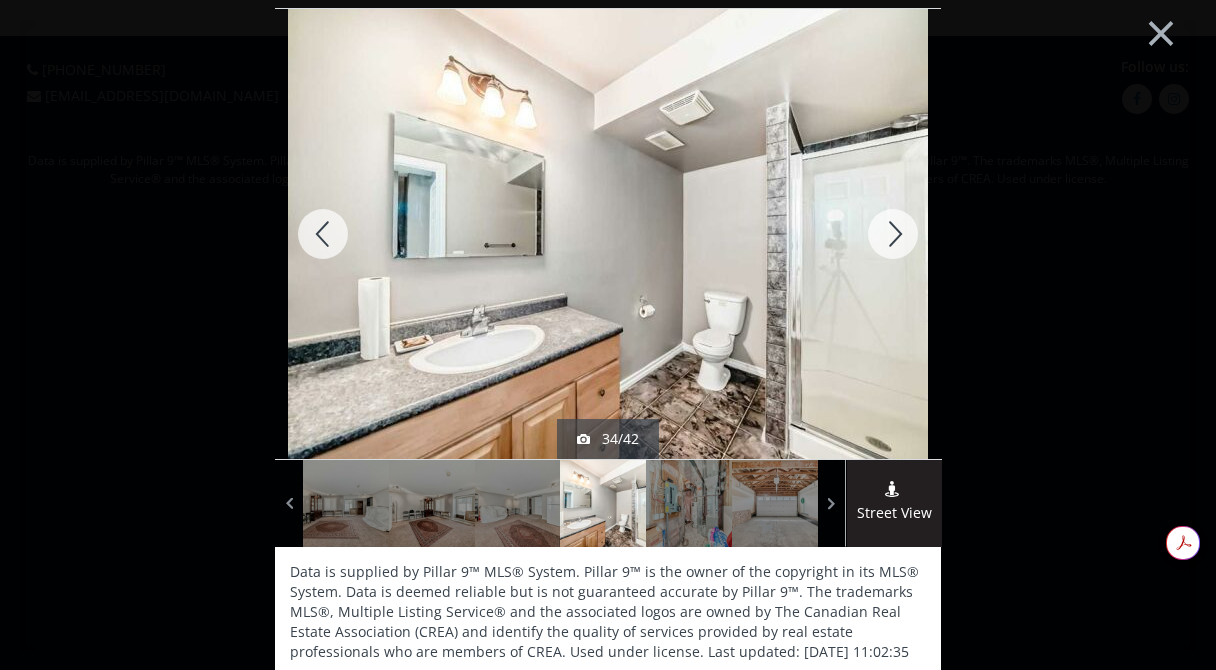 click at bounding box center (893, 234) 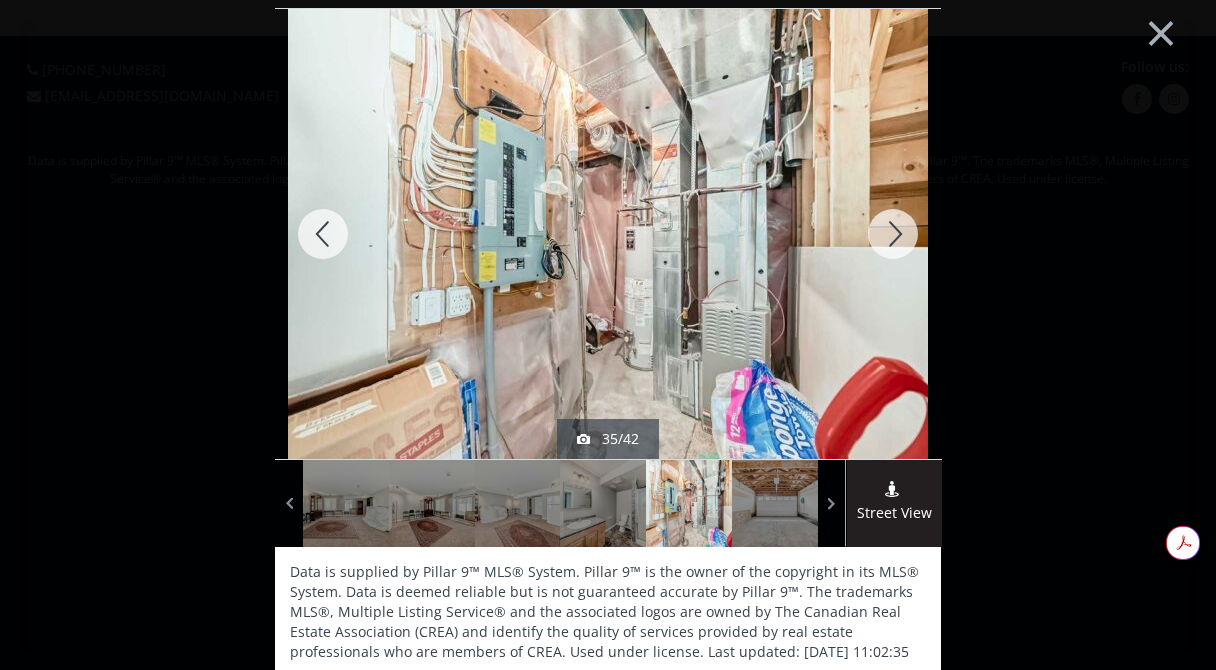 click at bounding box center (893, 234) 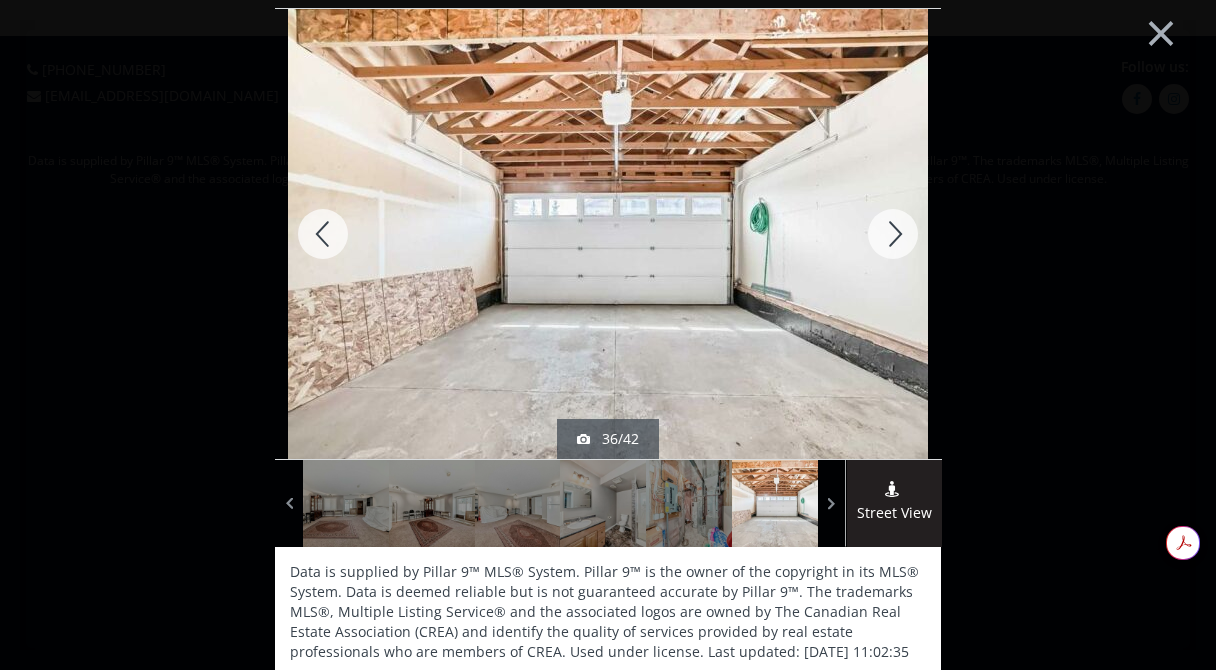 click at bounding box center [893, 234] 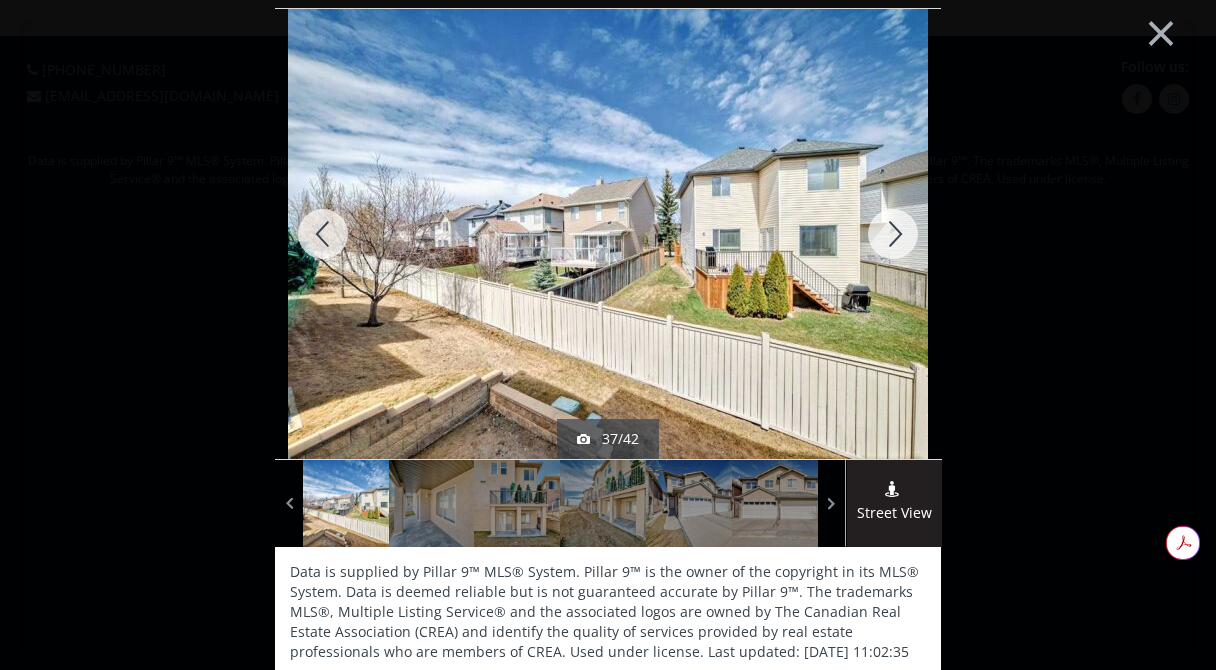 click at bounding box center (893, 234) 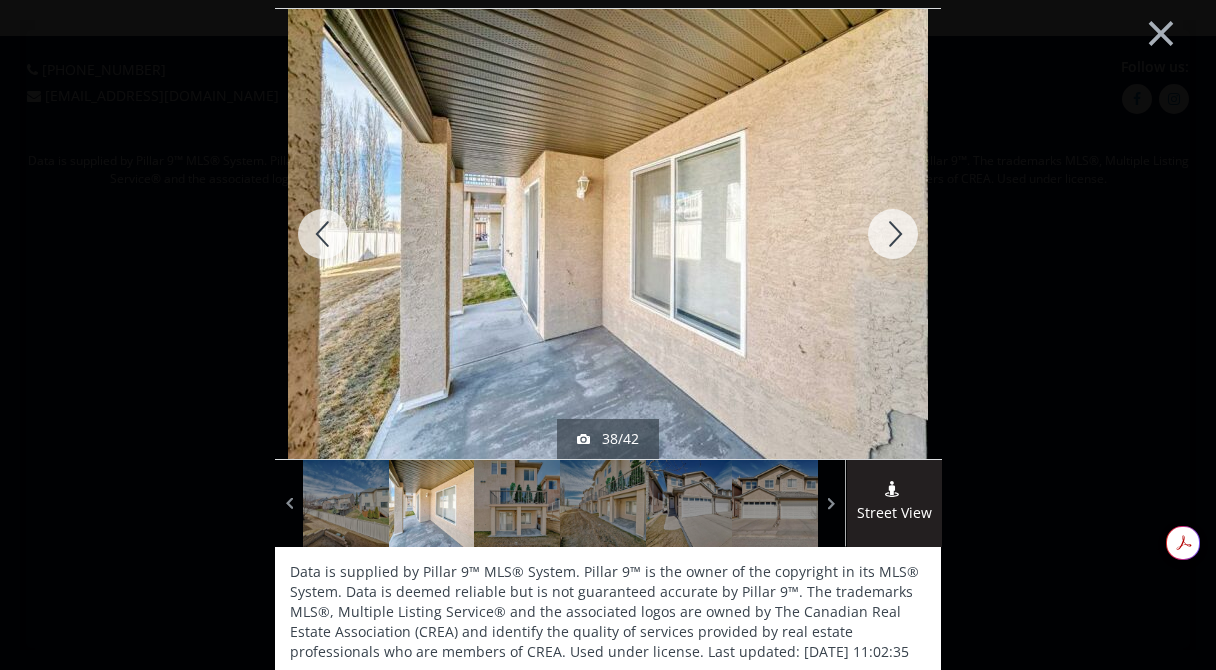 click at bounding box center (893, 234) 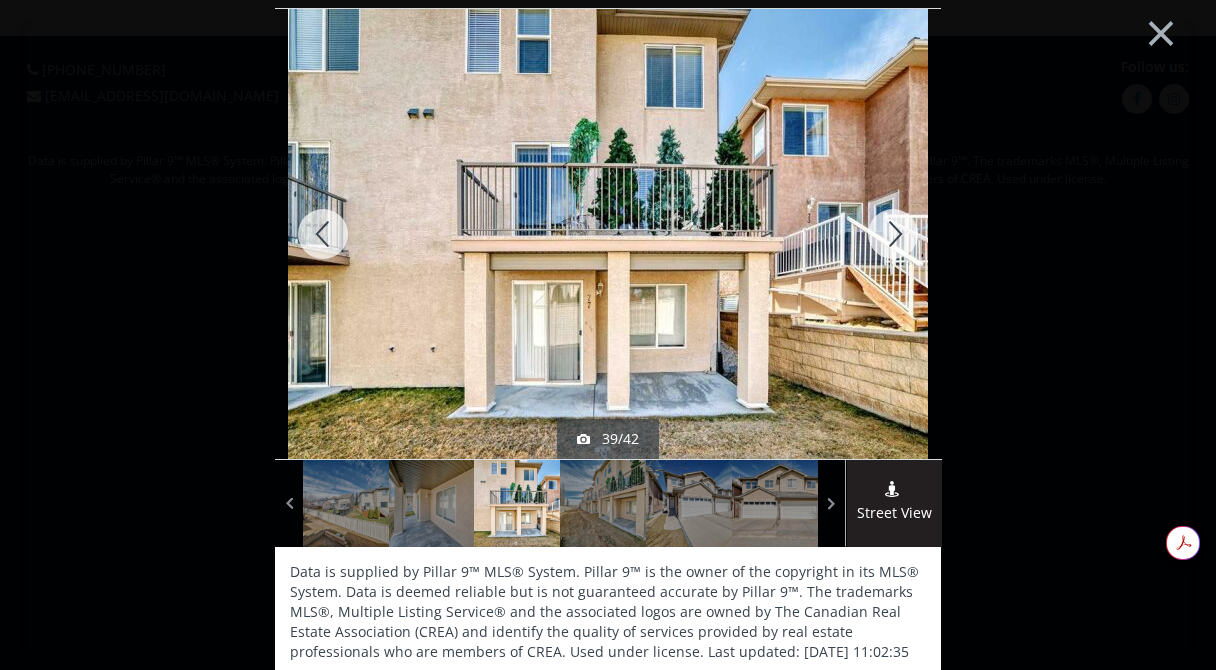 click at bounding box center [893, 234] 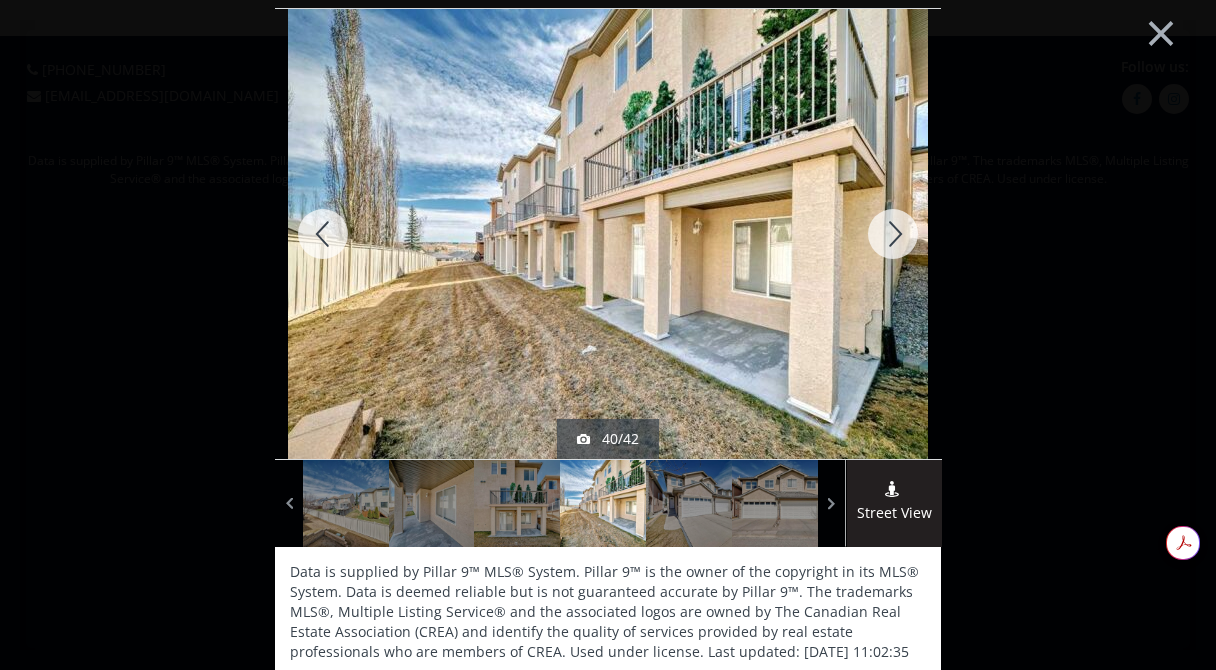 click at bounding box center (893, 234) 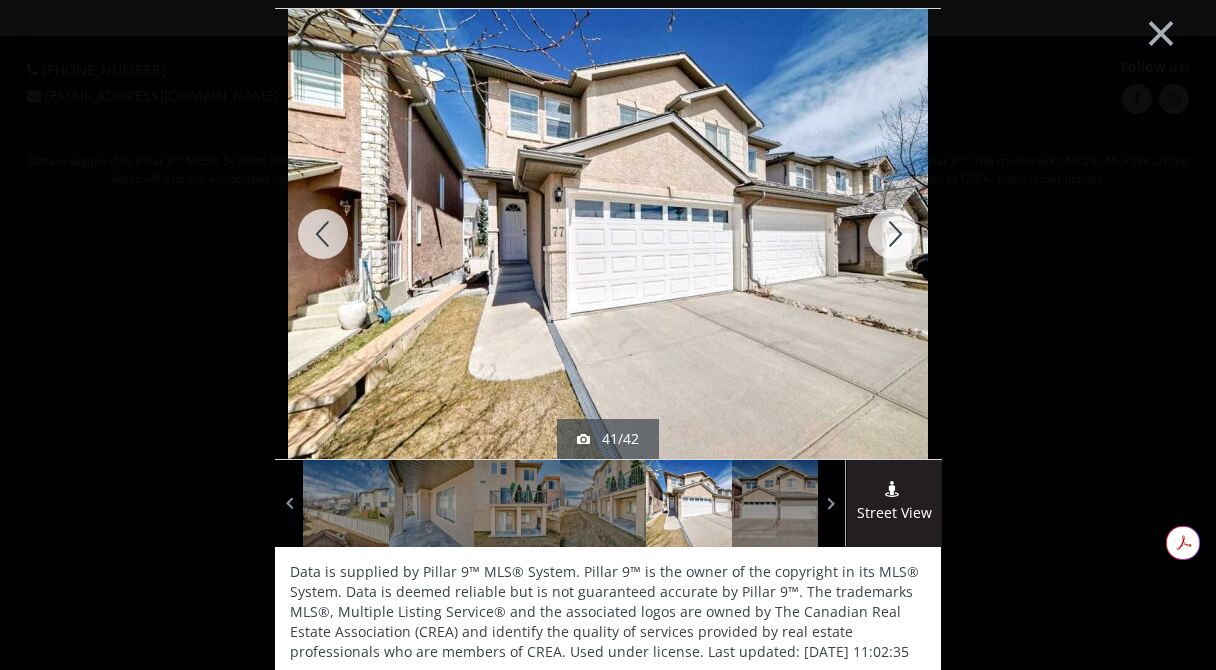 click at bounding box center (893, 234) 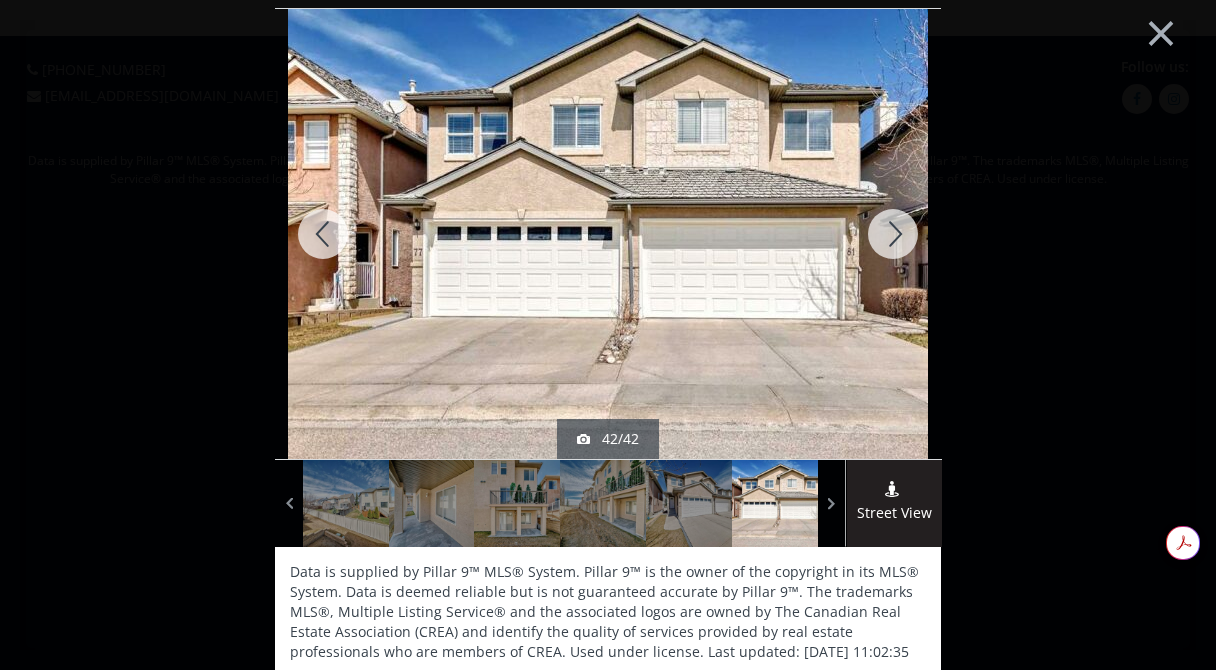 click at bounding box center (893, 234) 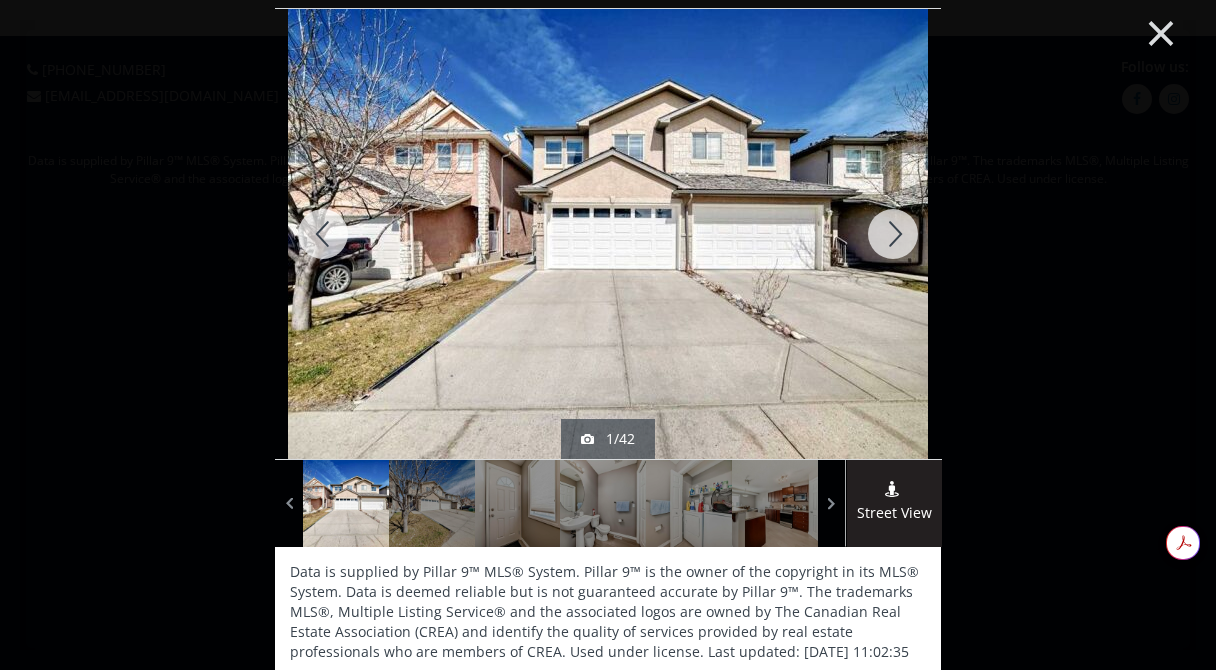 click on "×" at bounding box center (1161, 31) 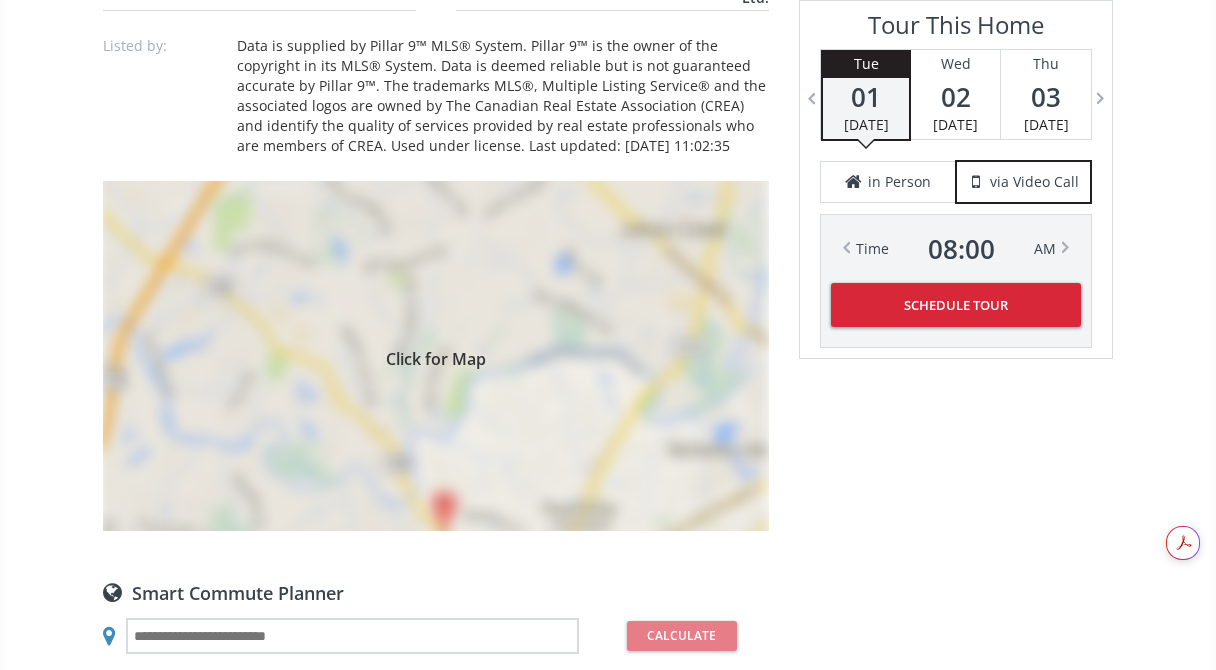 scroll, scrollTop: 1444, scrollLeft: 0, axis: vertical 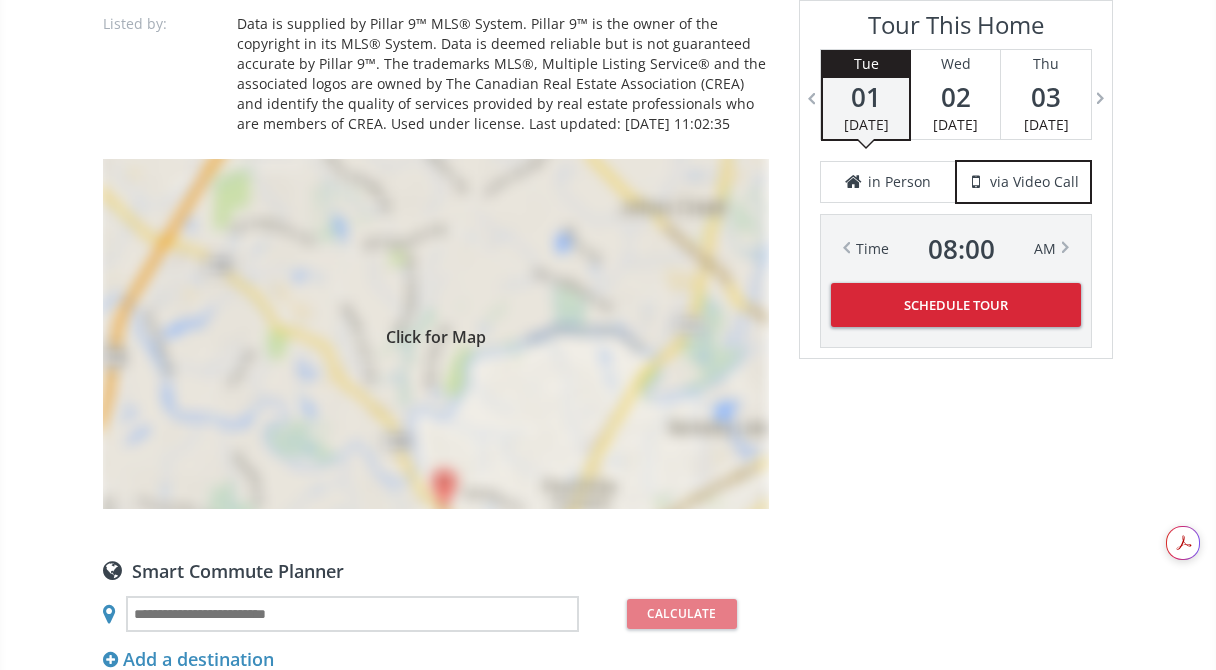 click on "Click for Map" at bounding box center (436, 334) 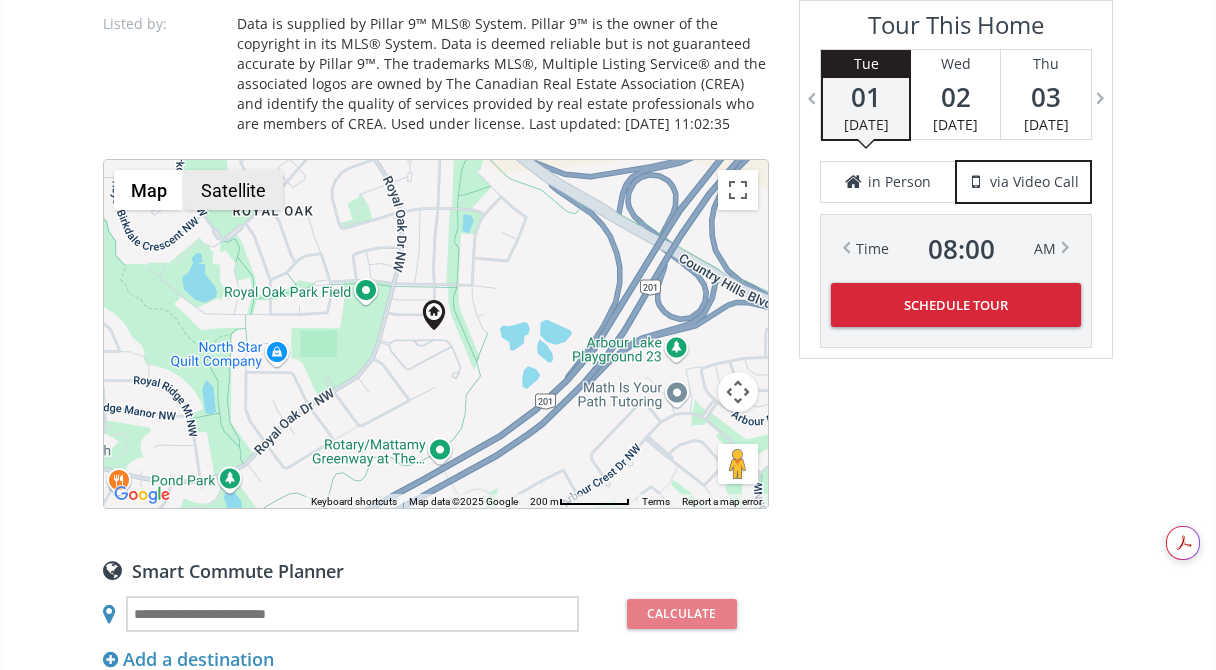 click on "Satellite" at bounding box center [233, 190] 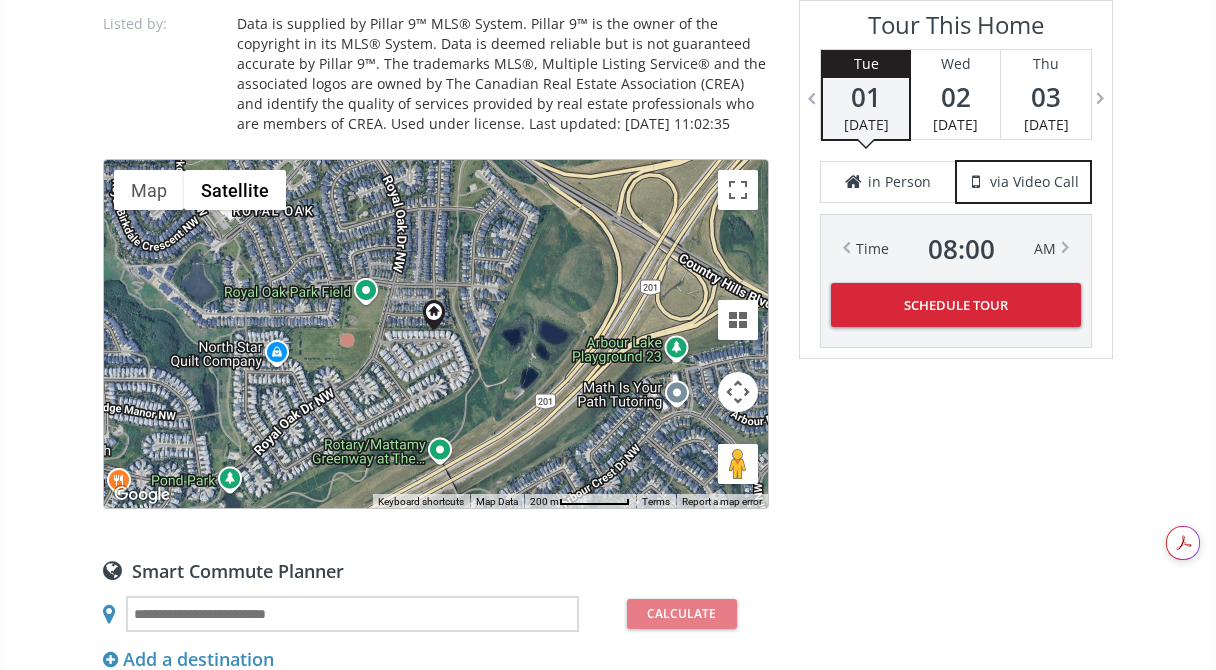 click on "To navigate, press the arrow keys." at bounding box center (436, 334) 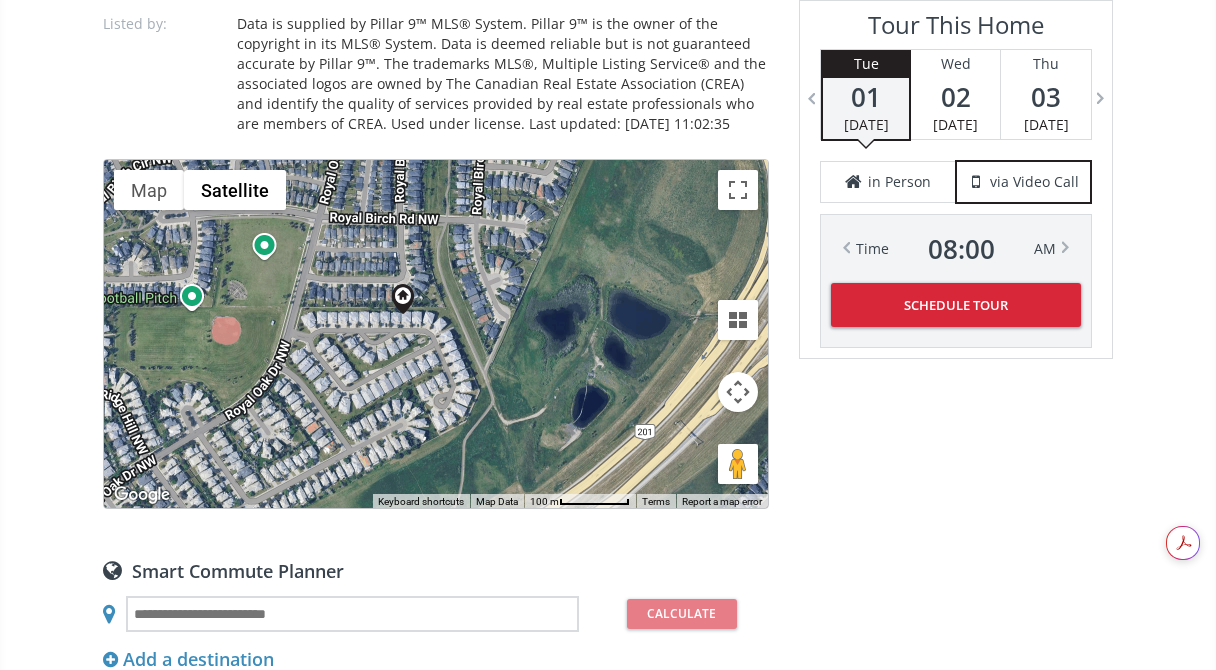 click on "To navigate, press the arrow keys." at bounding box center (436, 334) 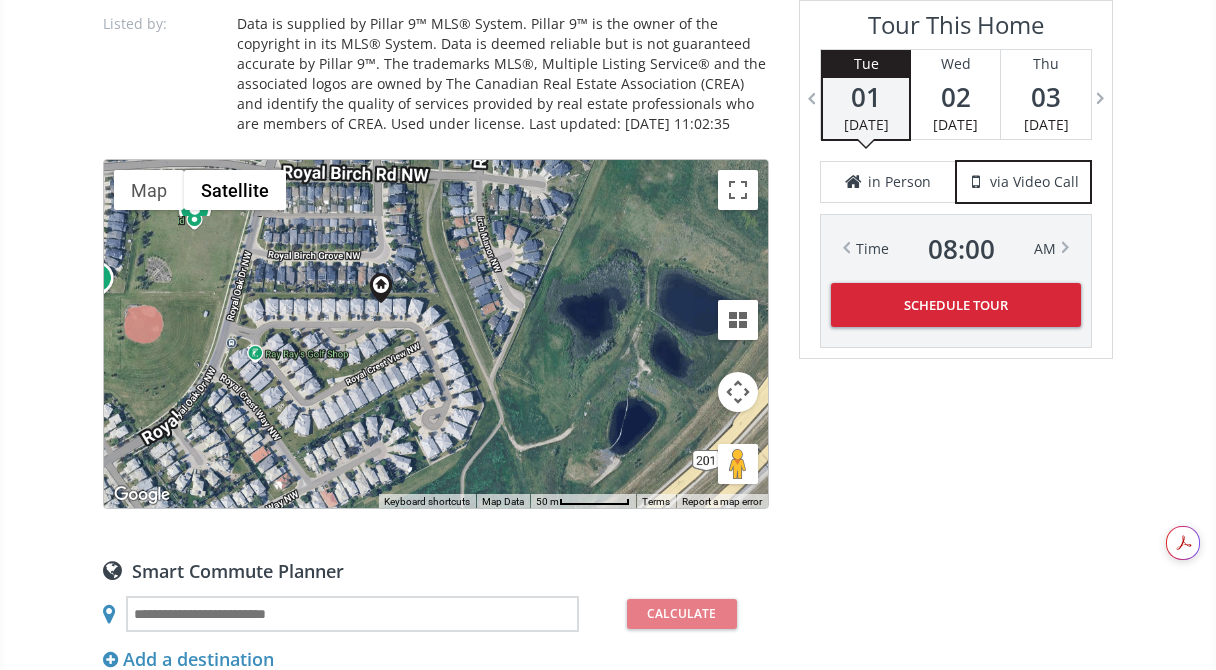 click on "To navigate, press the arrow keys." at bounding box center [436, 334] 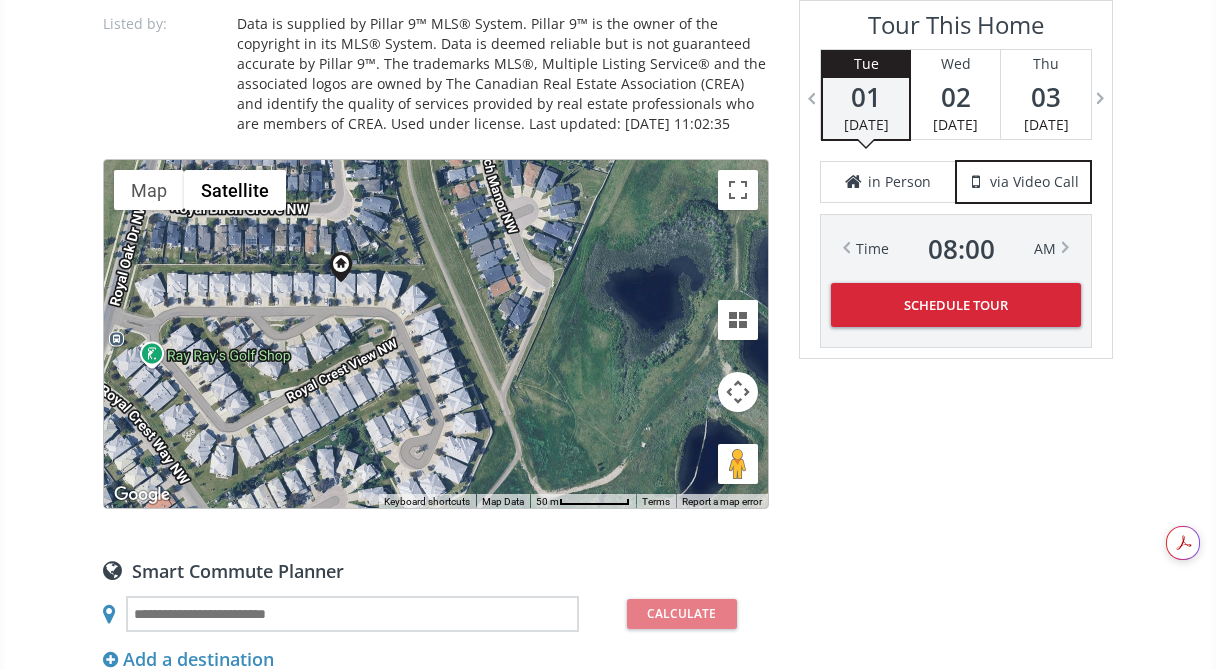 click on "To navigate, press the arrow keys." at bounding box center [436, 334] 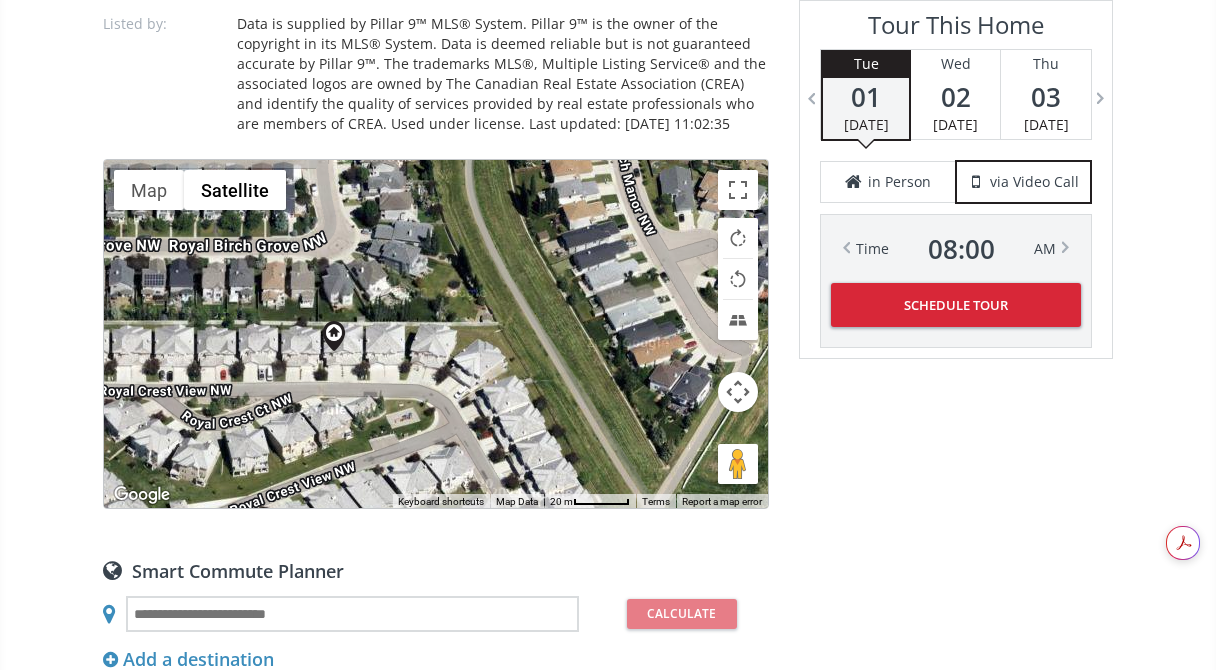 click on "To navigate, press the arrow keys." at bounding box center (436, 334) 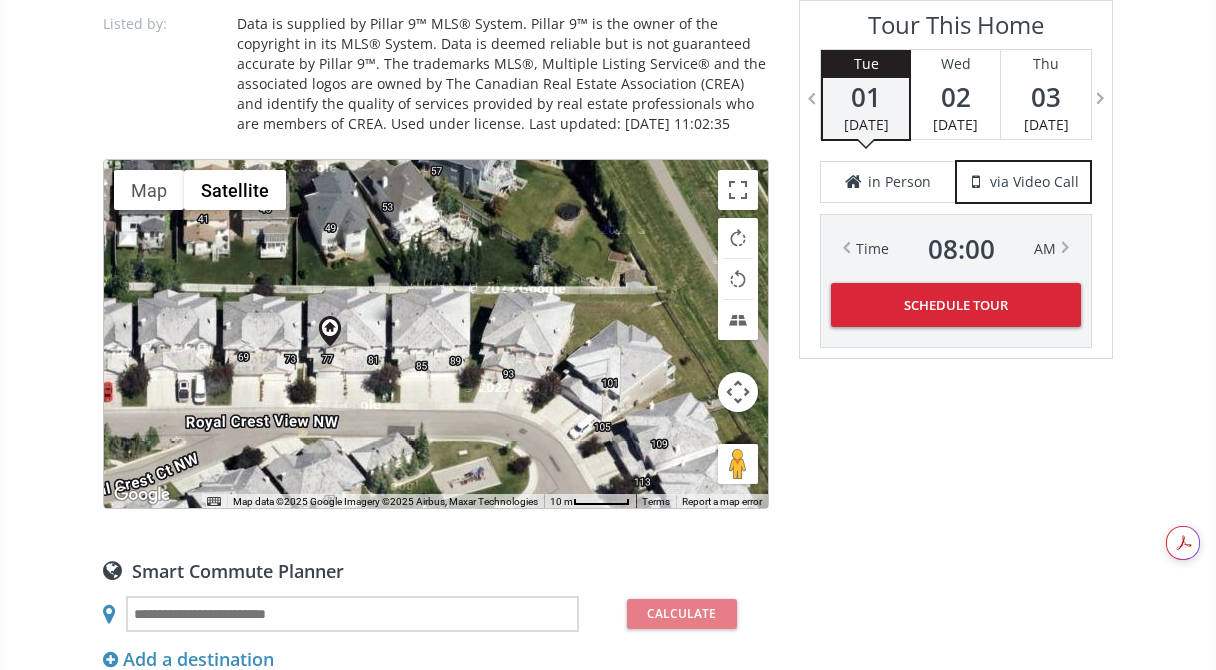 click on "To navigate, press the arrow keys." at bounding box center (436, 334) 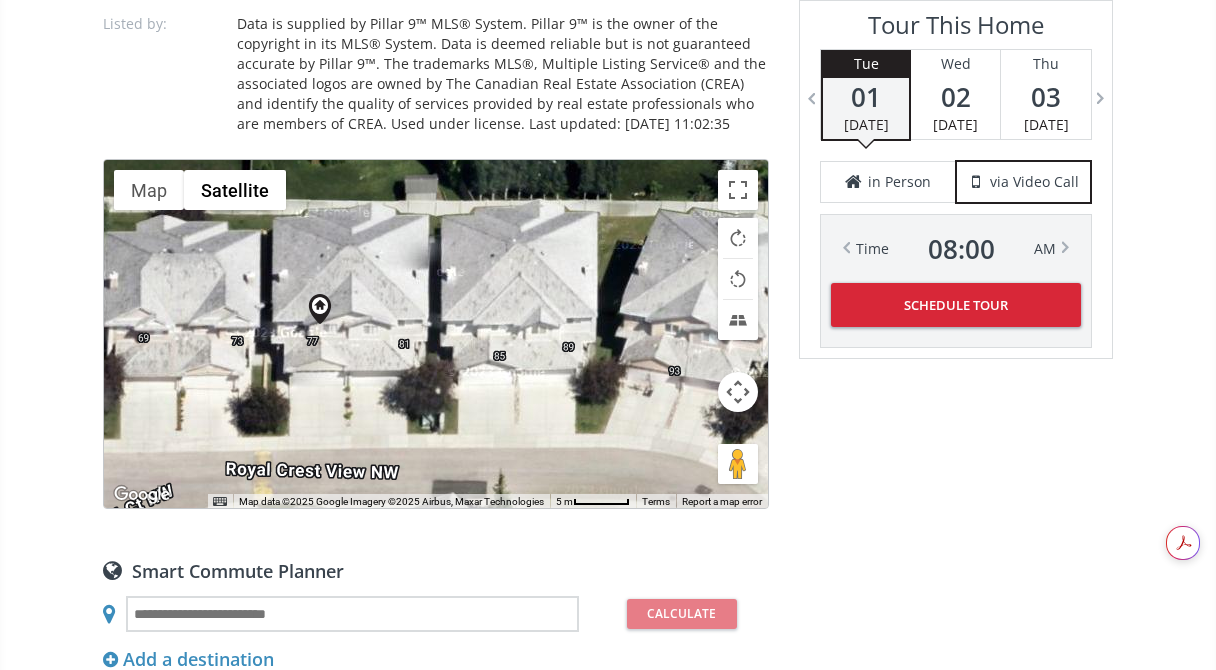 click on "To navigate, press the arrow keys." at bounding box center [436, 334] 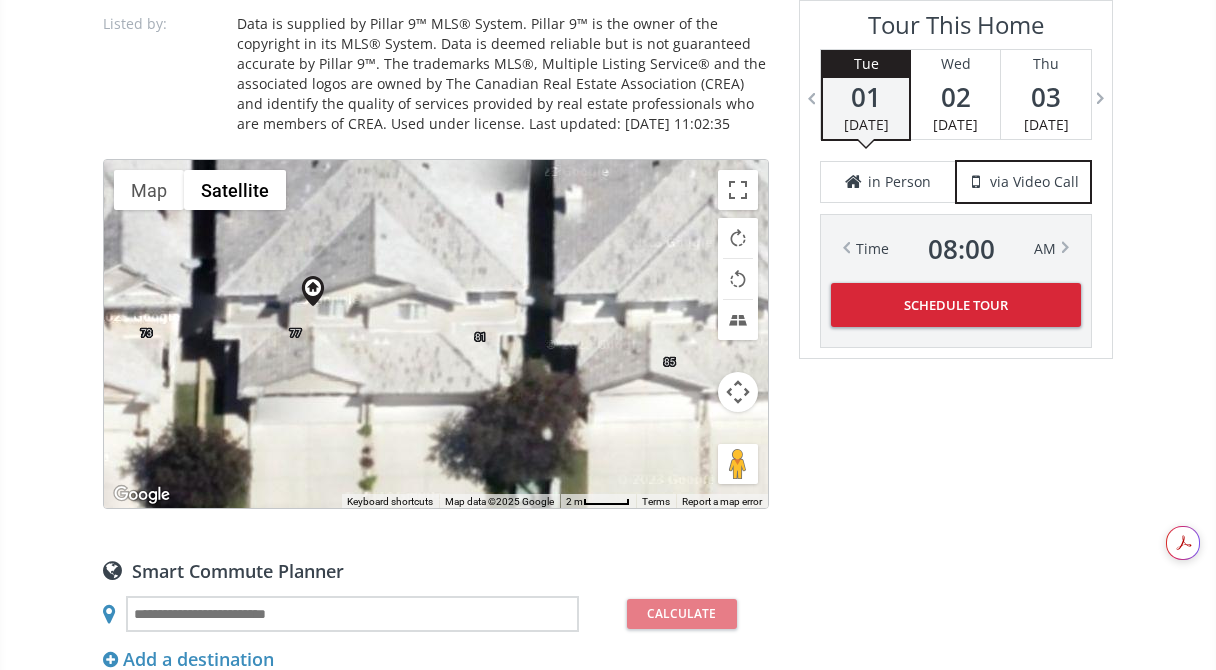 click on "To navigate, press the arrow keys." at bounding box center [436, 334] 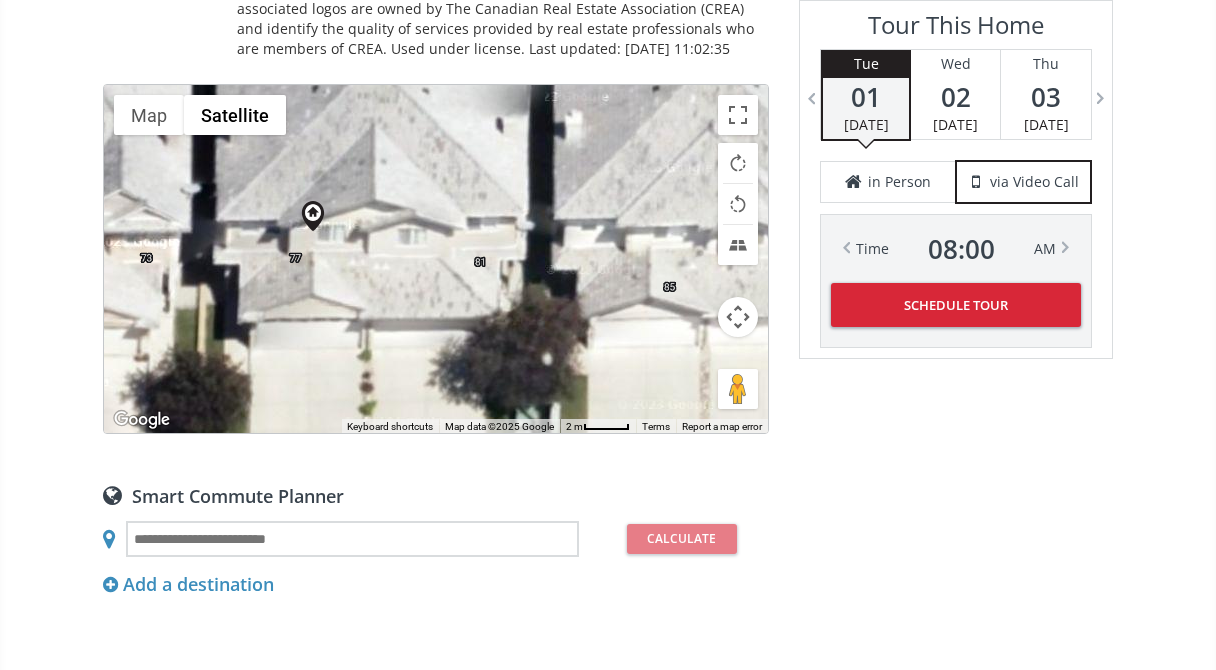 scroll, scrollTop: 1467, scrollLeft: 0, axis: vertical 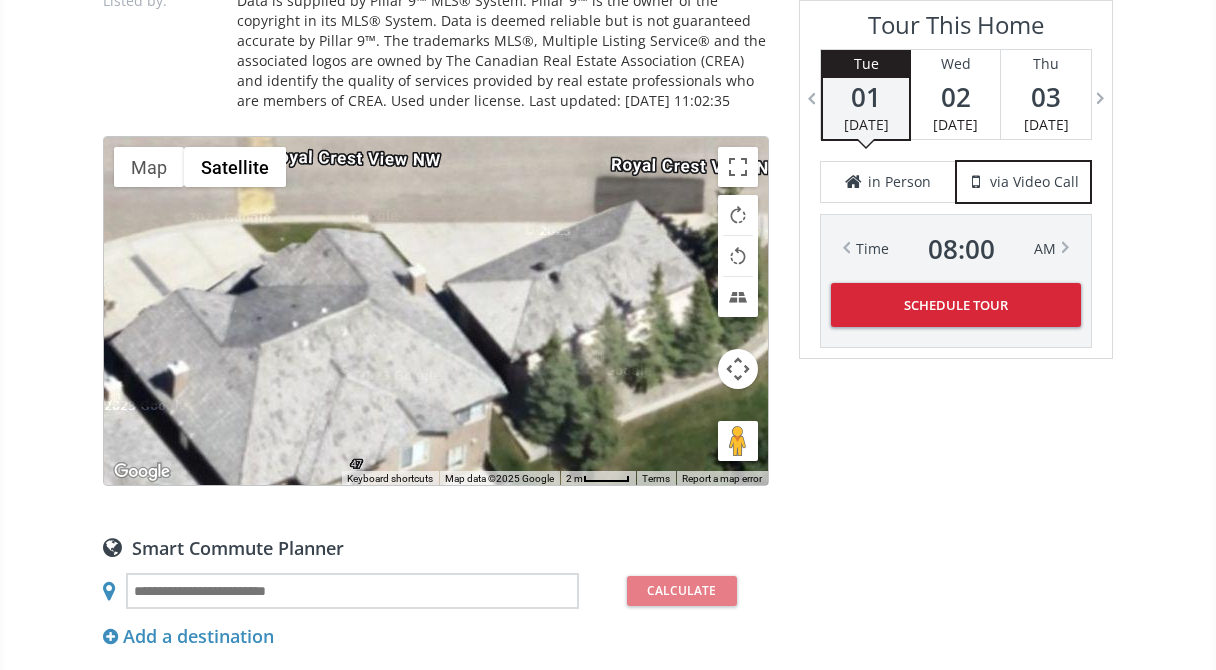 drag, startPoint x: 335, startPoint y: 253, endPoint x: 394, endPoint y: -163, distance: 420.16306 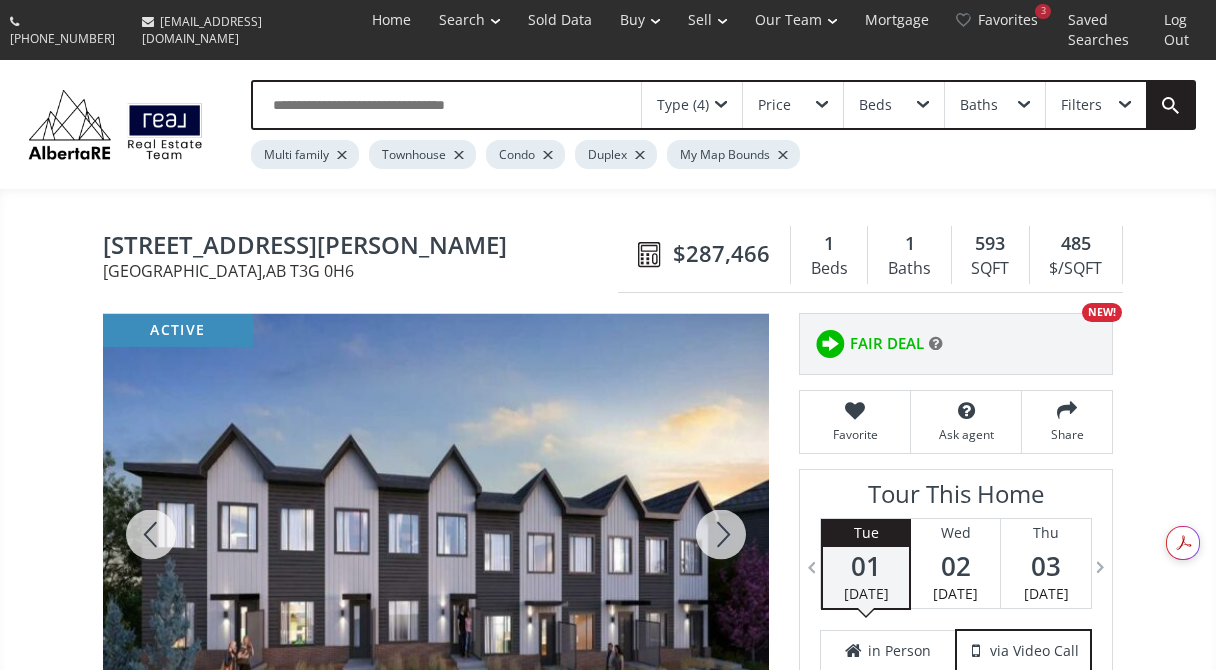 scroll, scrollTop: 0, scrollLeft: 0, axis: both 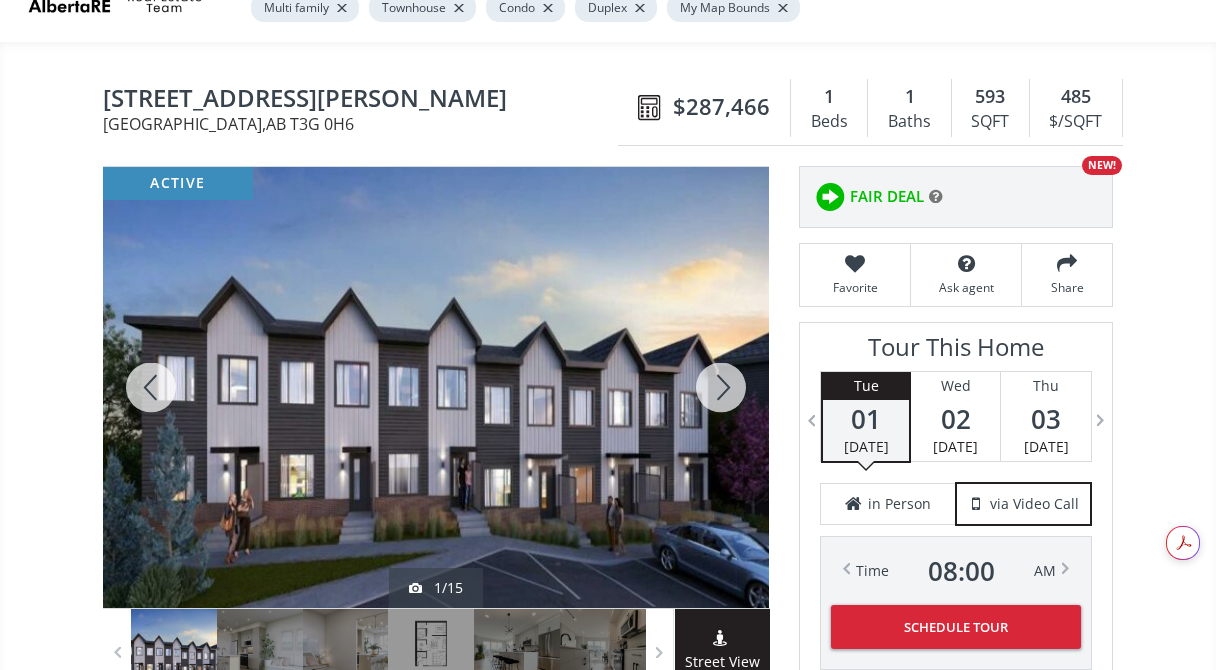 click at bounding box center (721, 387) 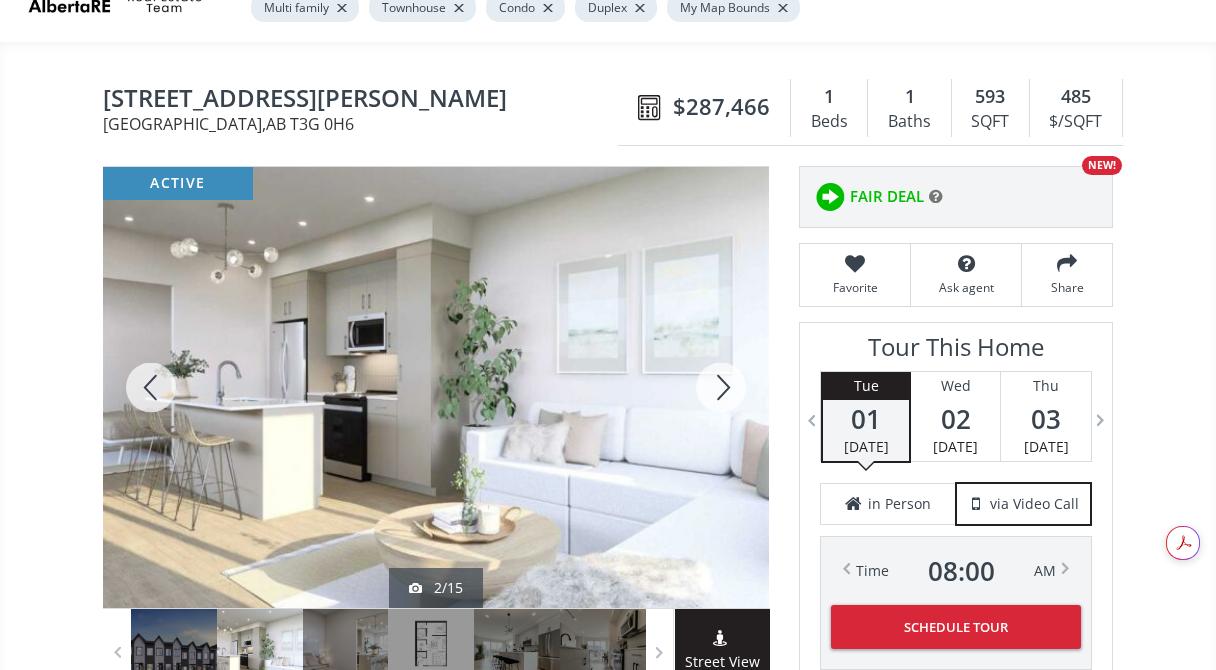 click at bounding box center (721, 387) 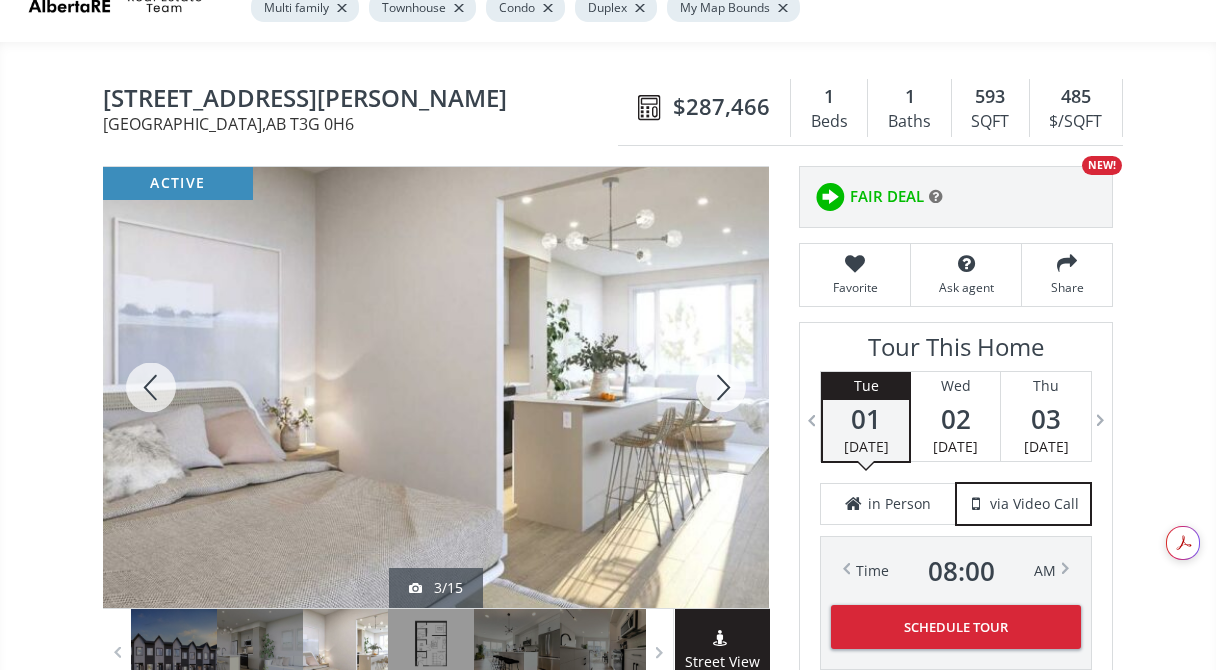 click at bounding box center (721, 387) 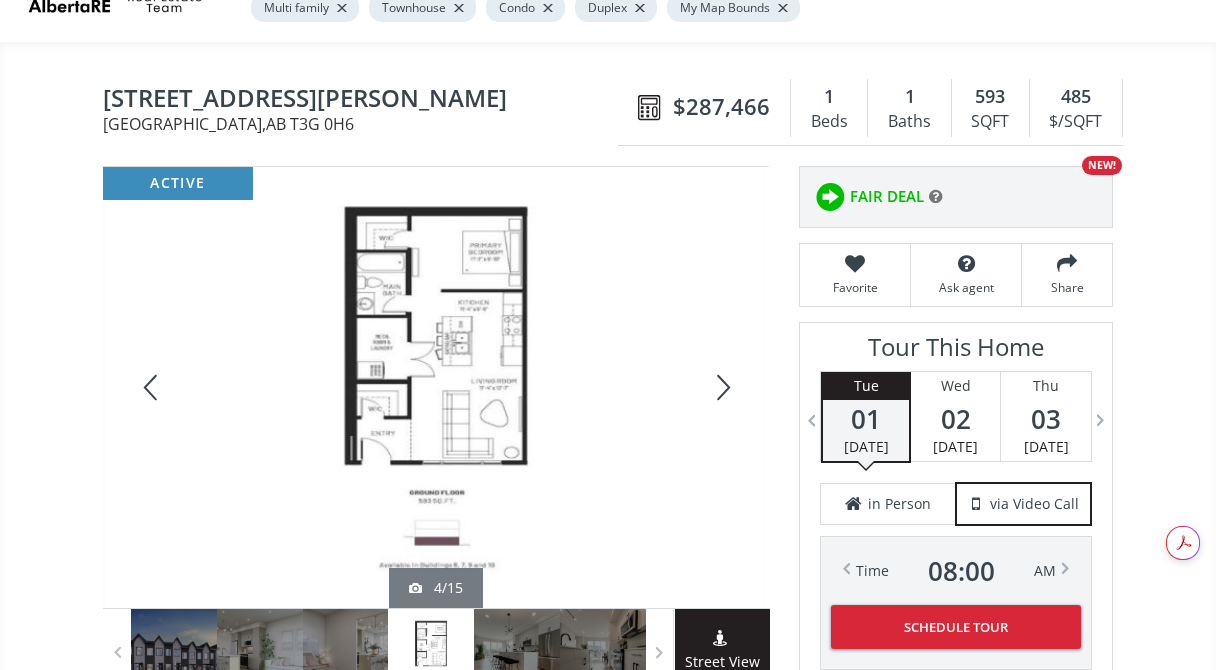 click at bounding box center [721, 387] 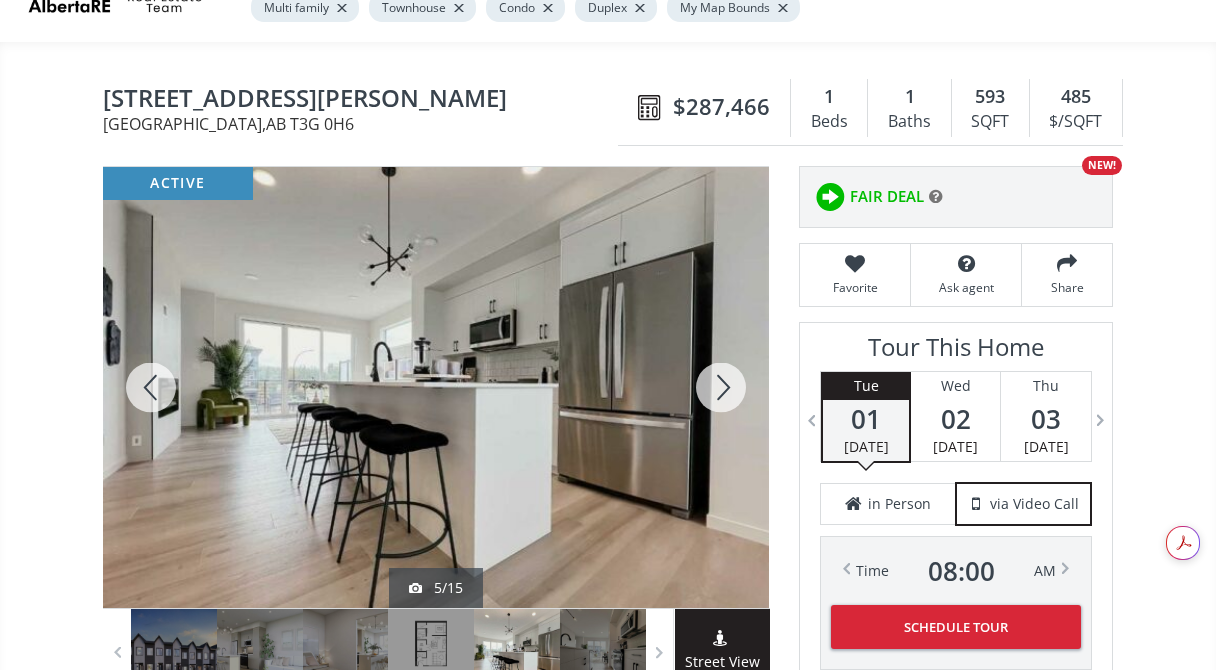 click at bounding box center (721, 387) 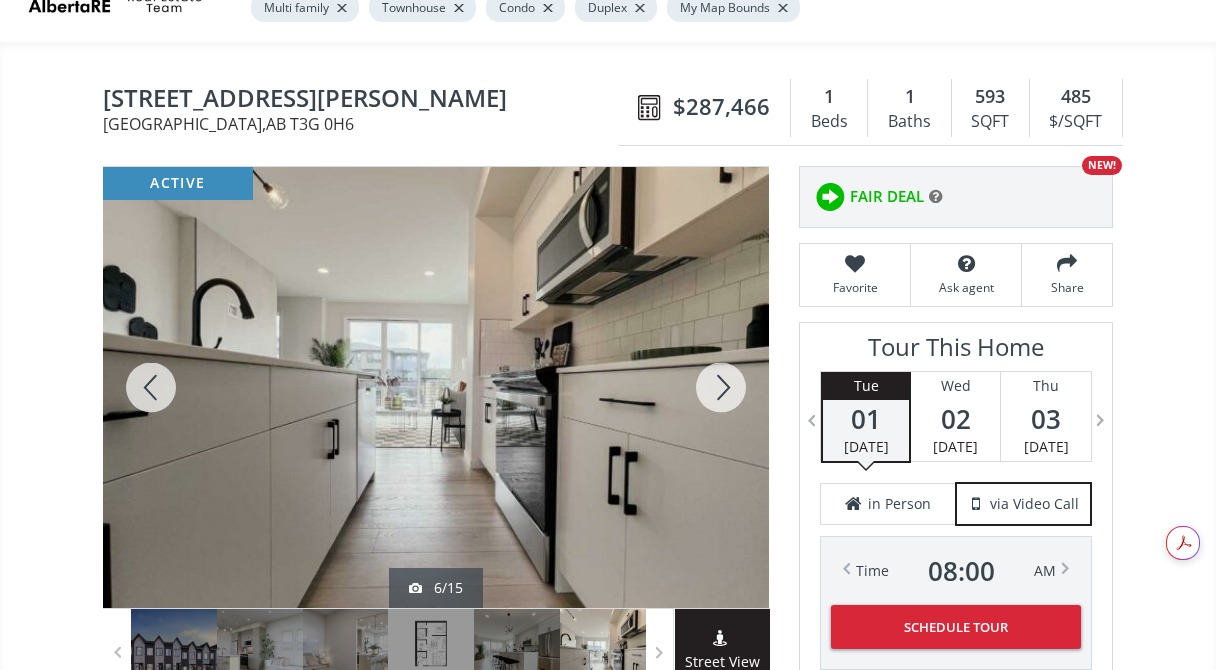 click at bounding box center (721, 387) 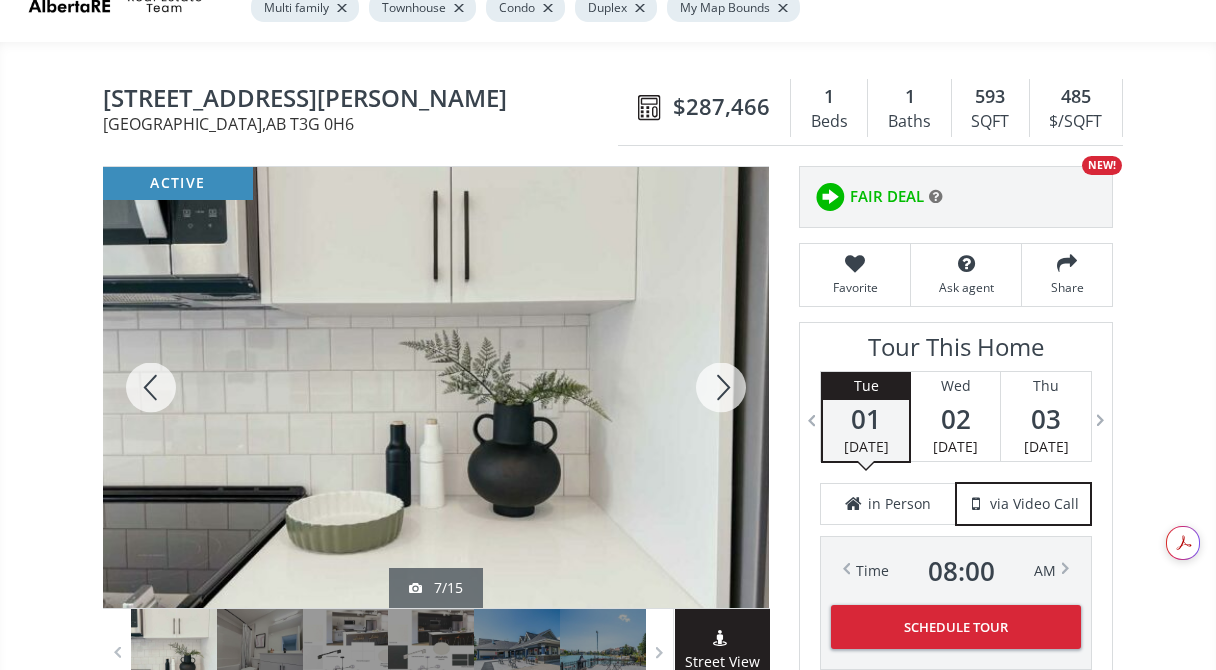 click at bounding box center (721, 387) 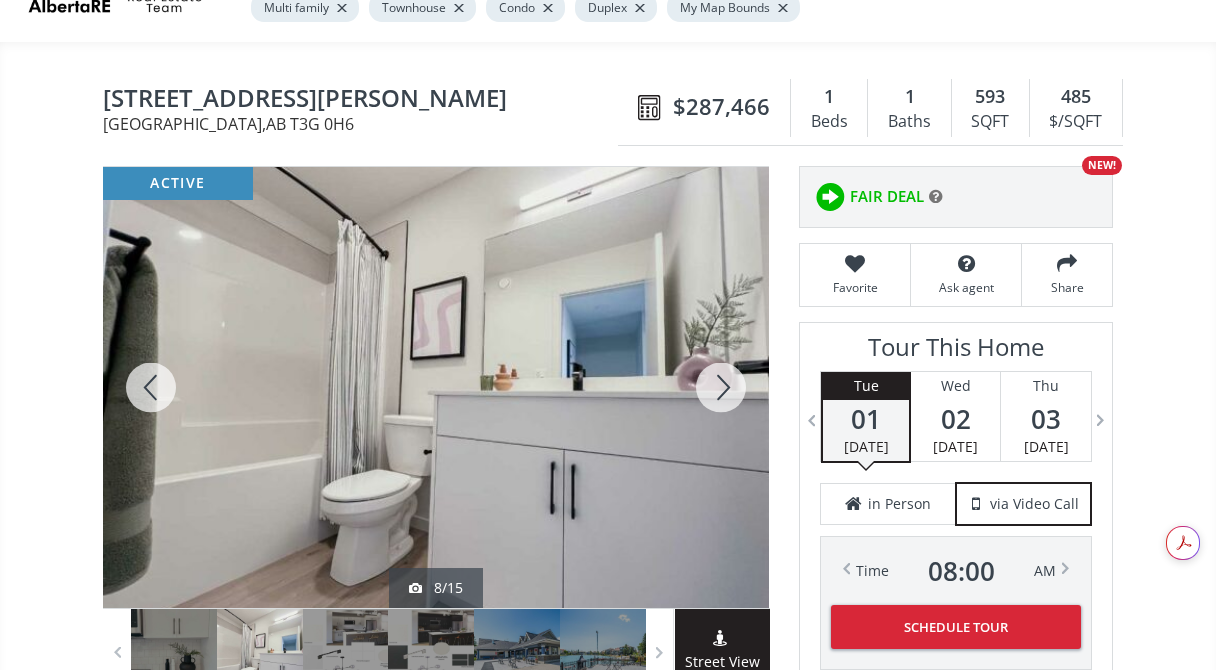 click at bounding box center (721, 387) 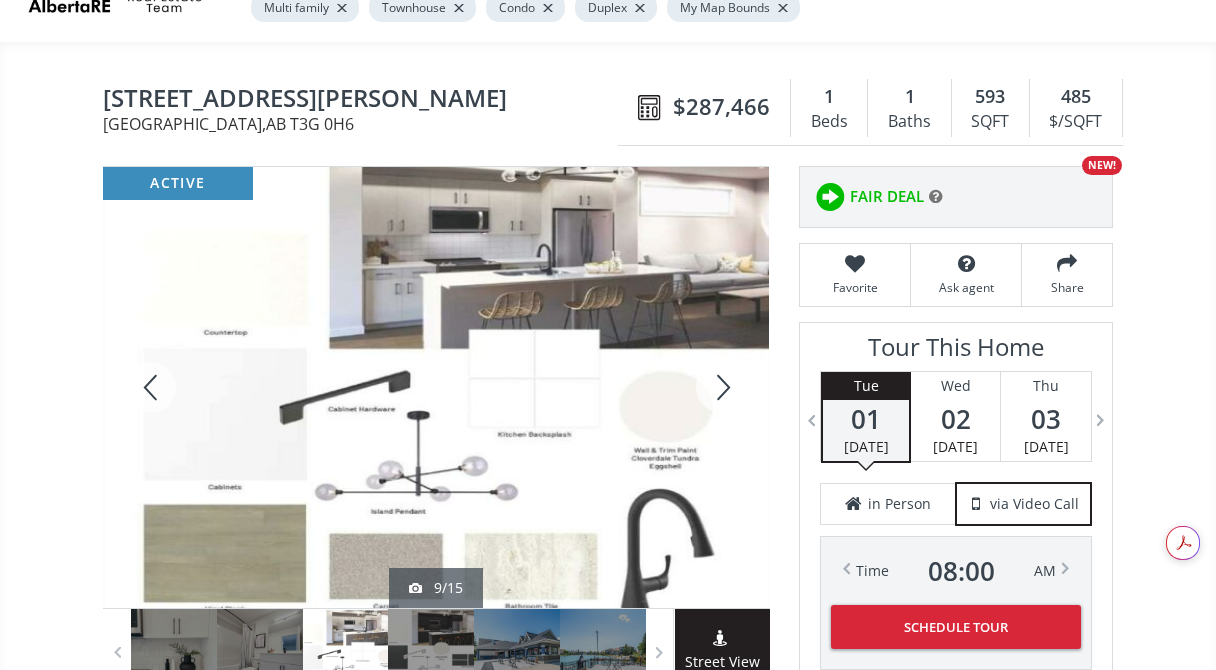 click at bounding box center [721, 387] 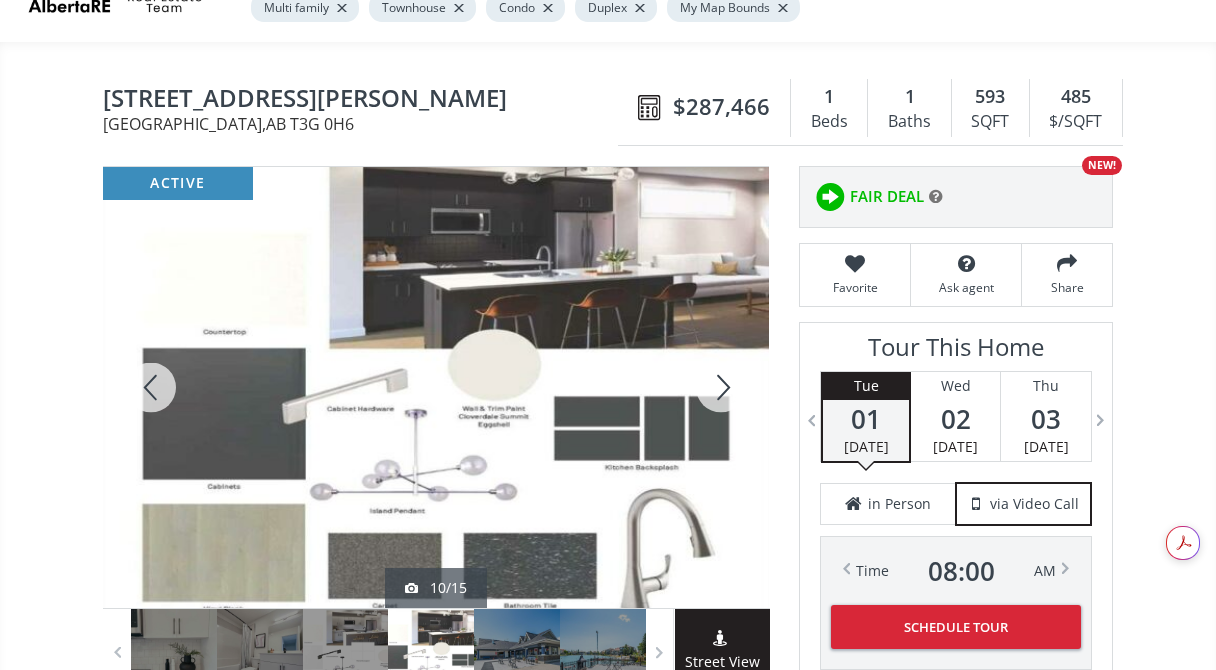 click at bounding box center (721, 387) 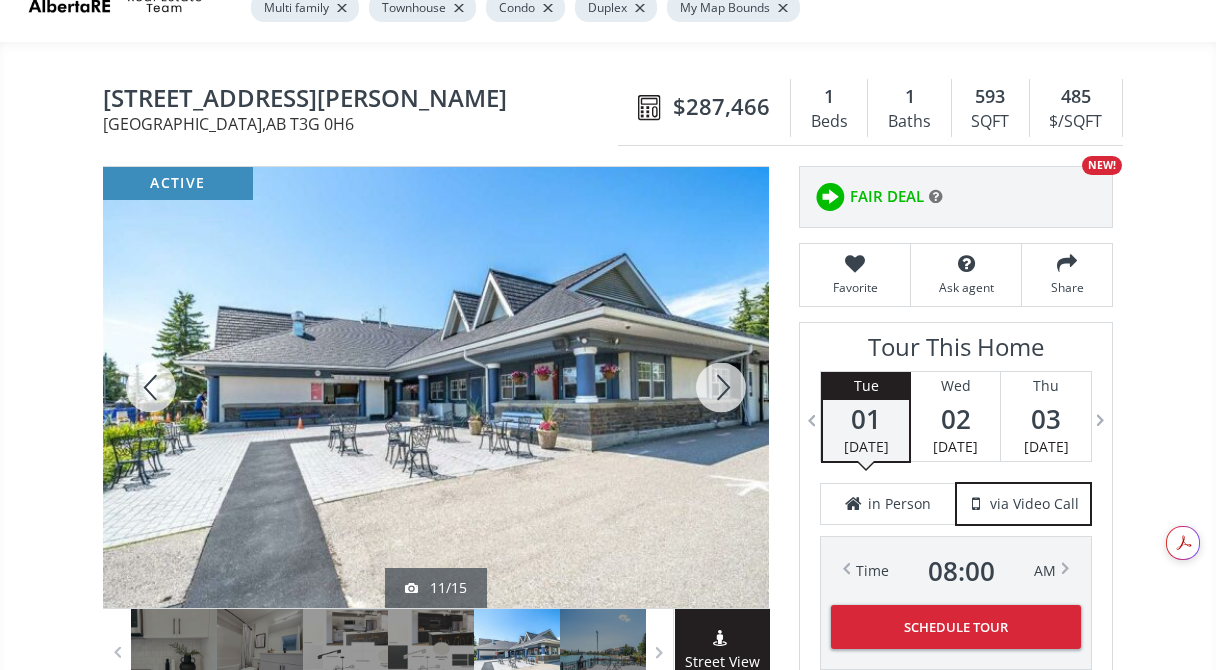 click at bounding box center (721, 387) 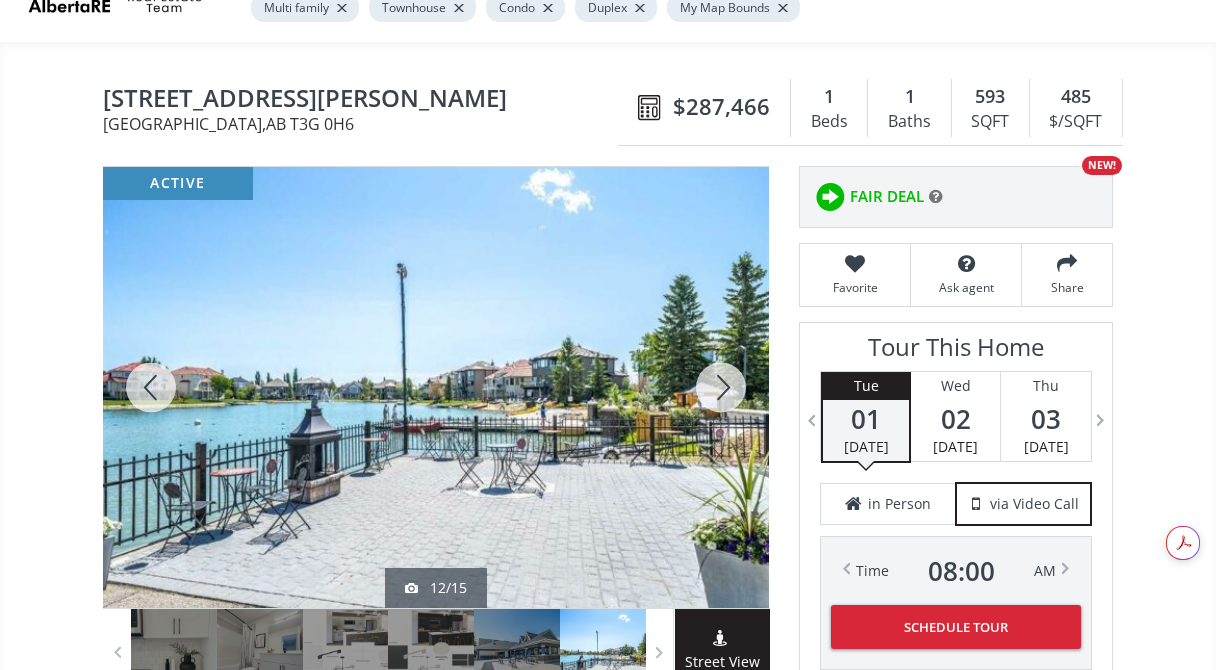 click at bounding box center (721, 387) 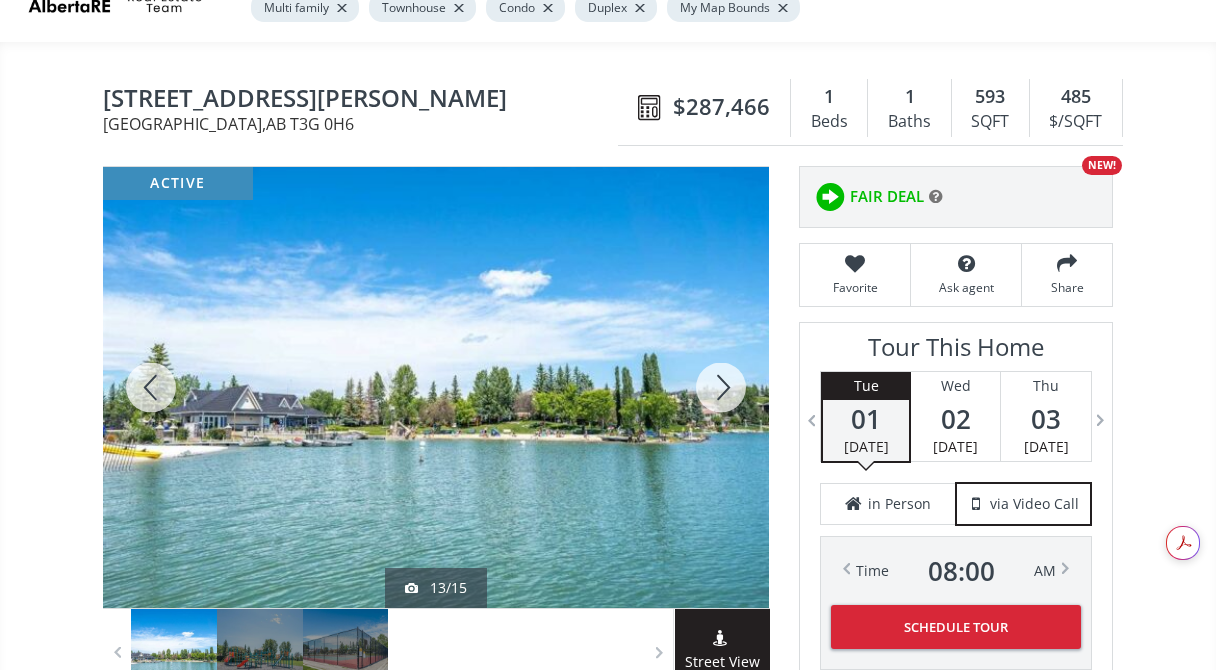 click at bounding box center (721, 387) 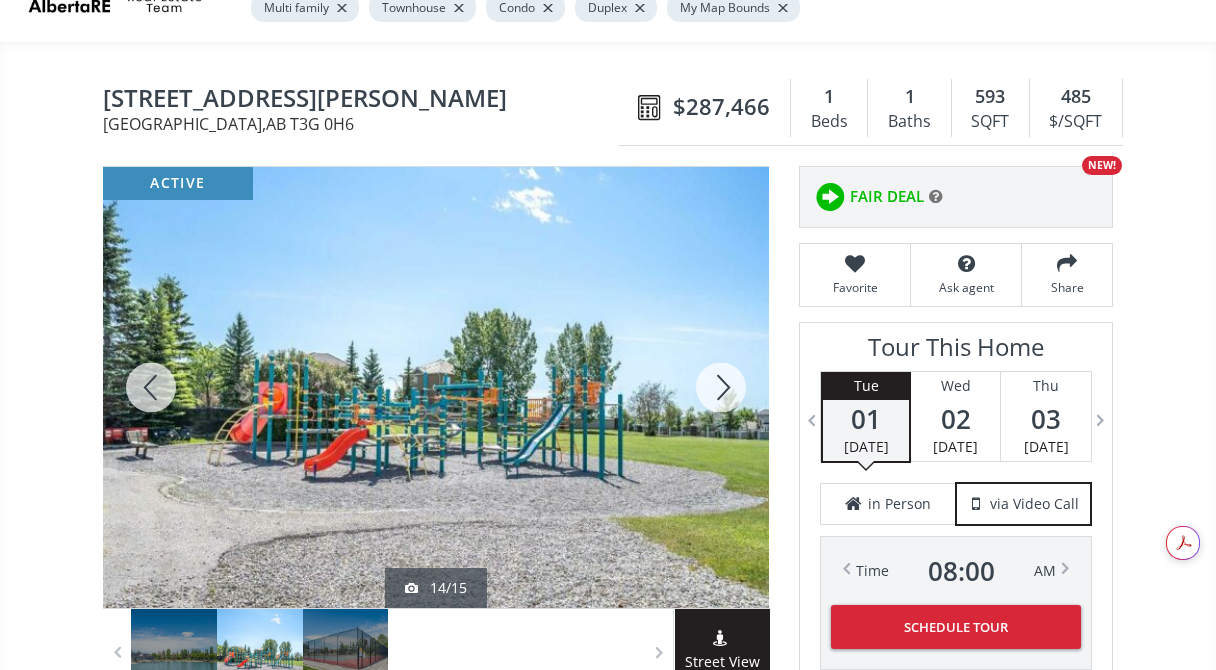 click at bounding box center (721, 387) 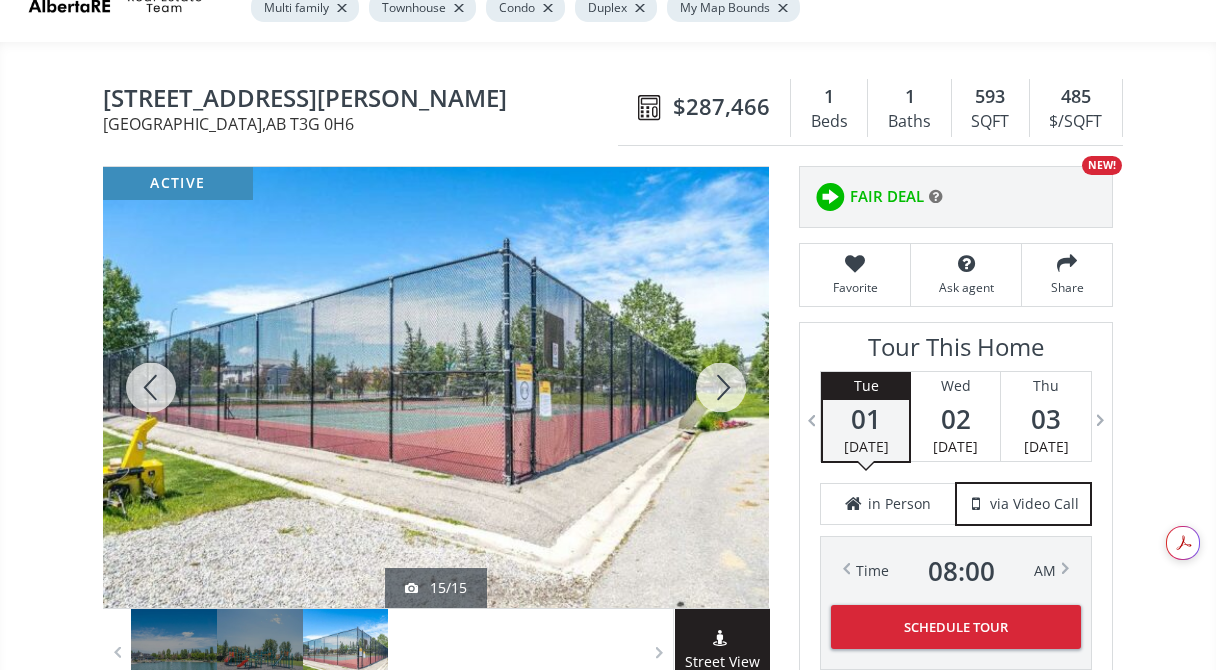 click at bounding box center (721, 387) 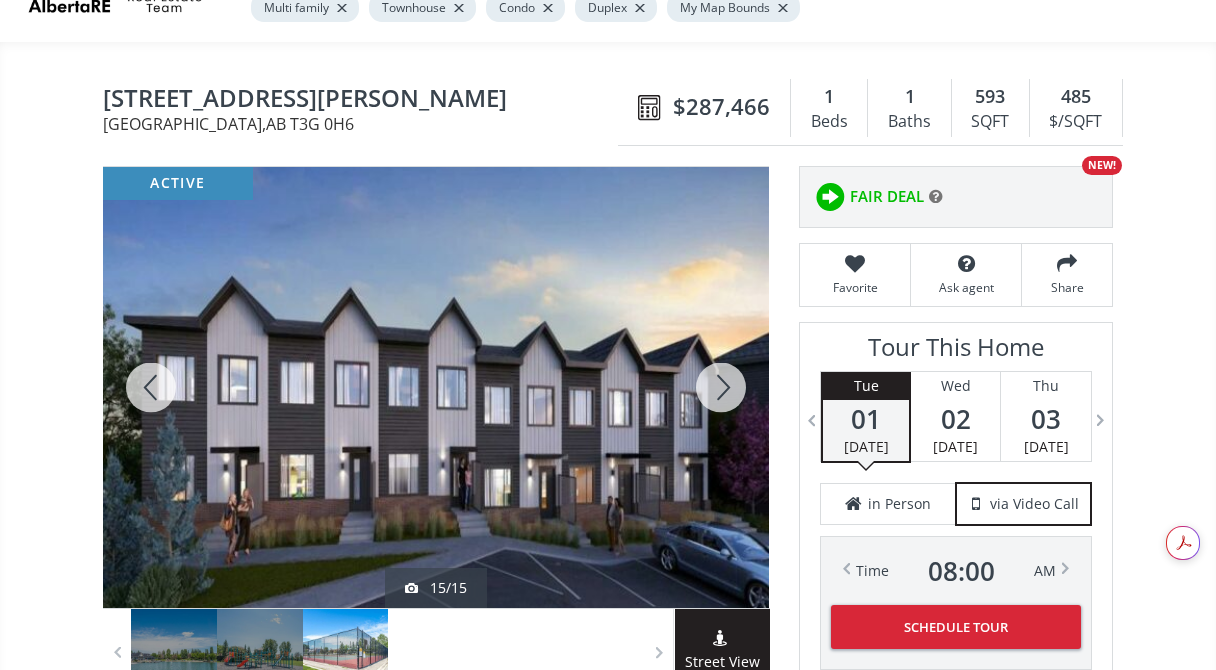 click at bounding box center (721, 387) 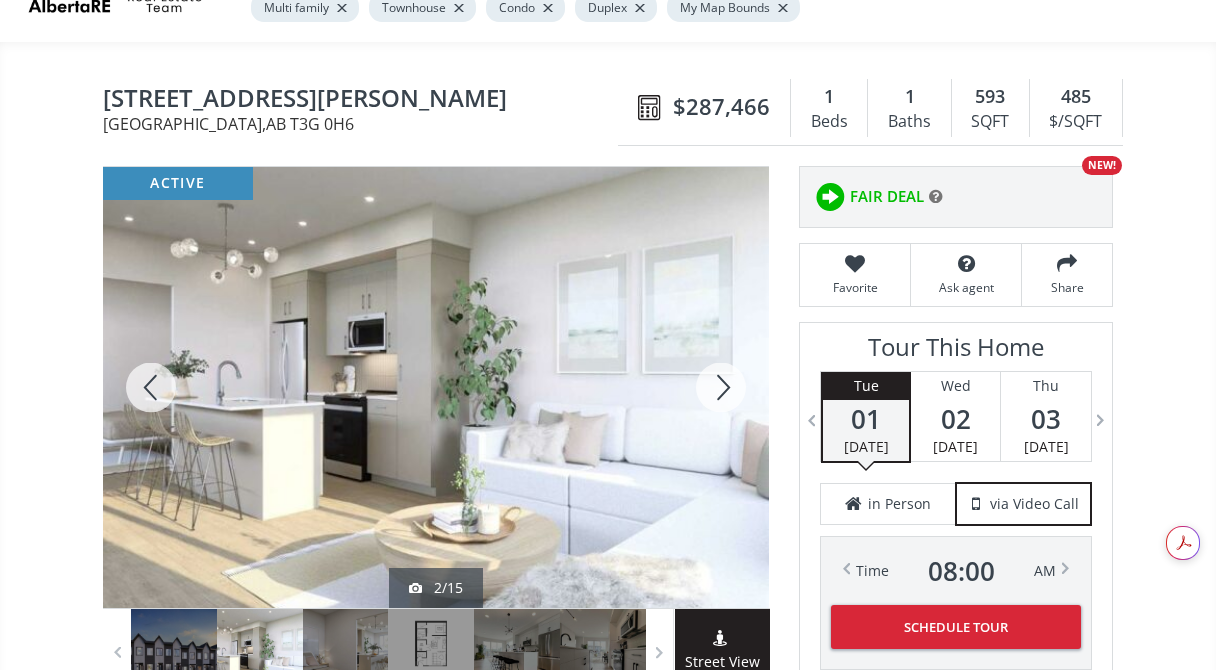 click at bounding box center (151, 387) 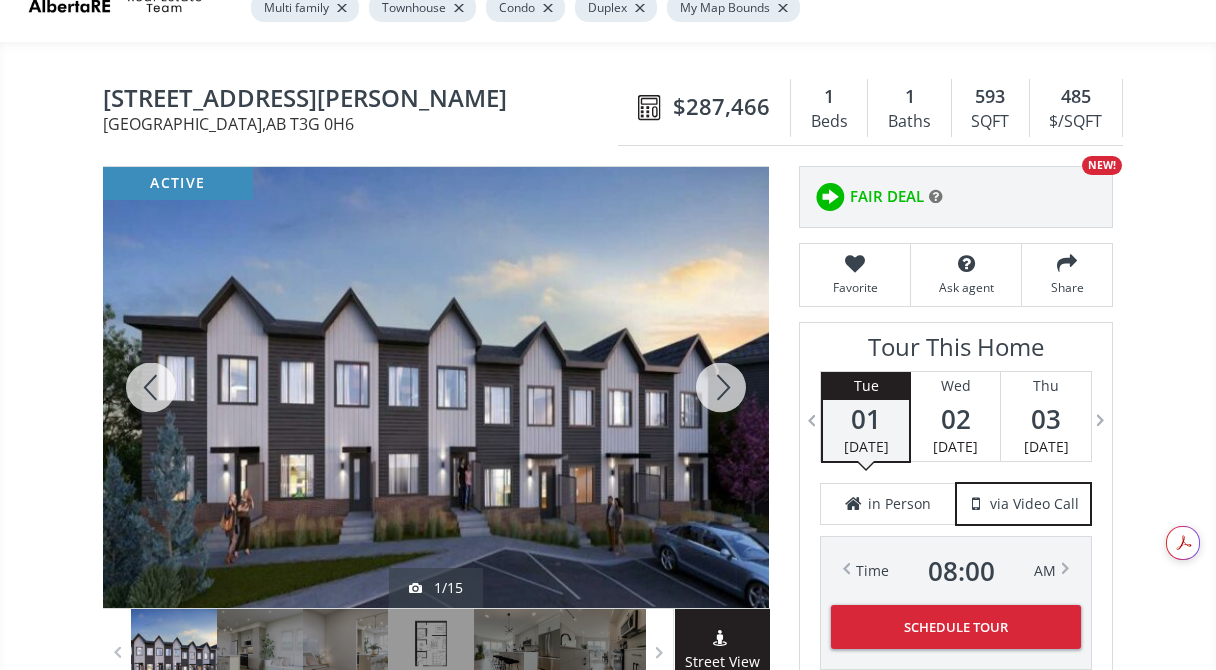 click at bounding box center (721, 387) 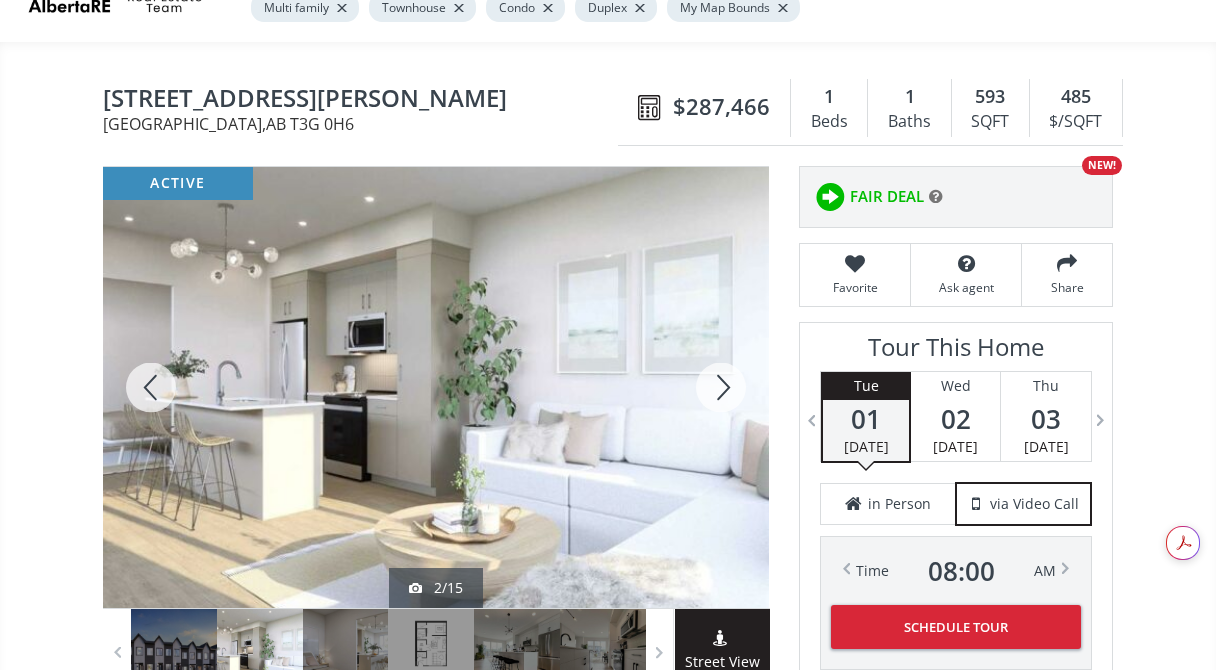 click at bounding box center (721, 387) 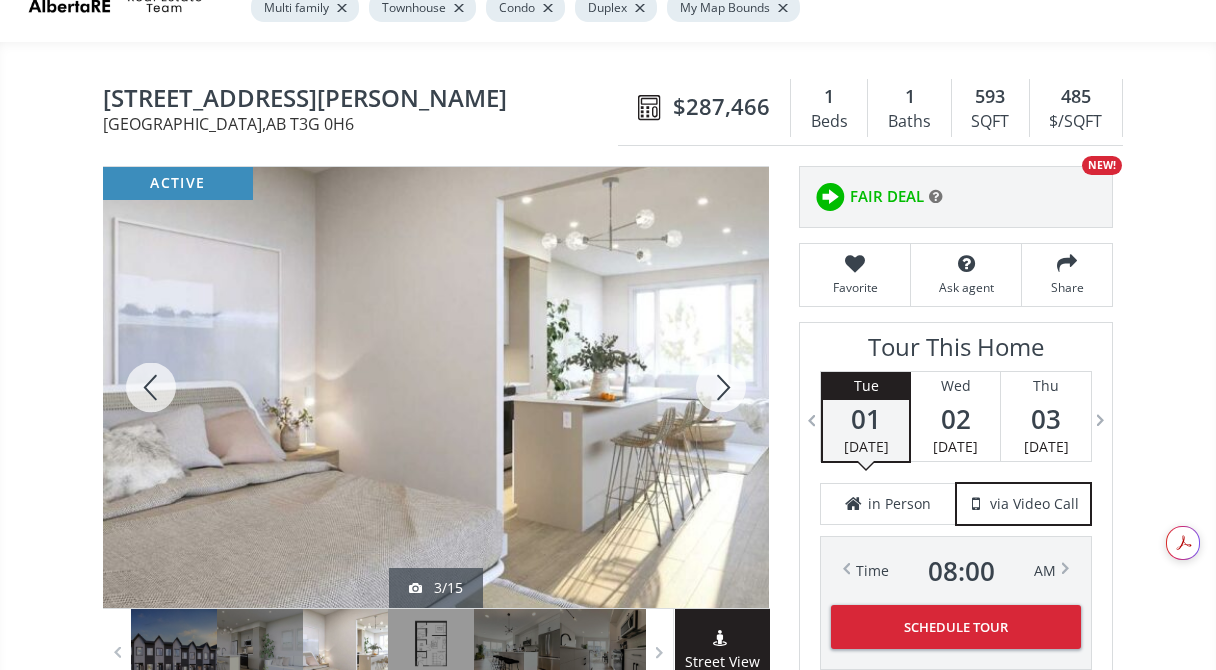 click at bounding box center (721, 387) 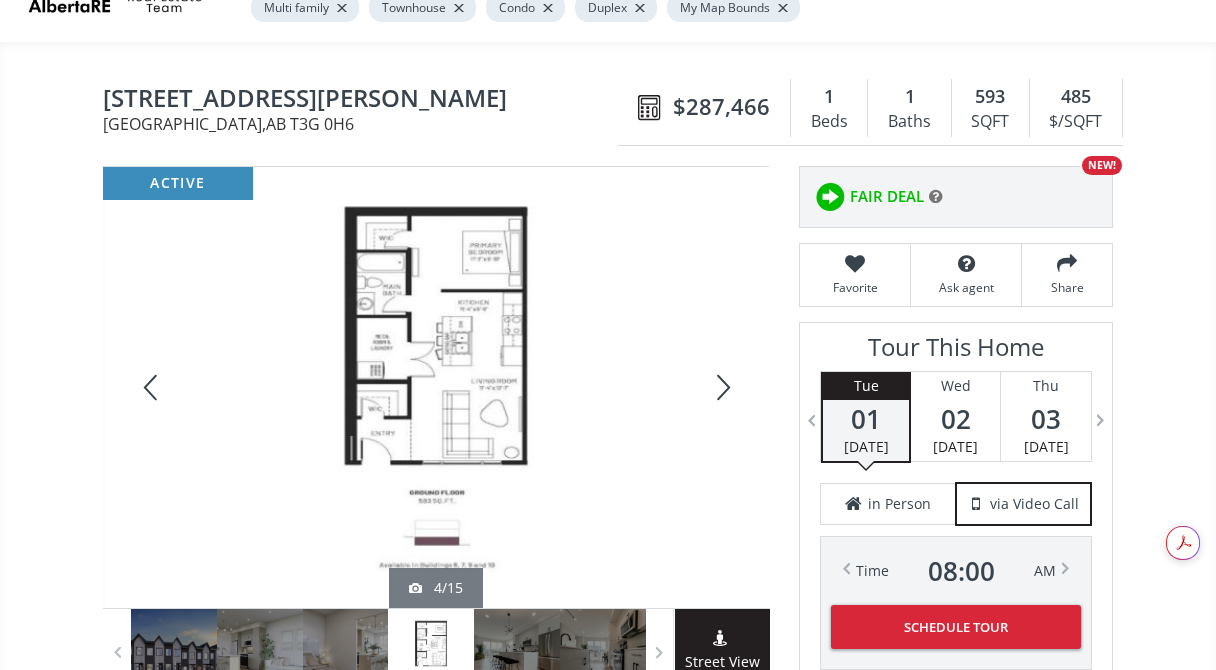 drag, startPoint x: 717, startPoint y: 365, endPoint x: 680, endPoint y: 472, distance: 113.216606 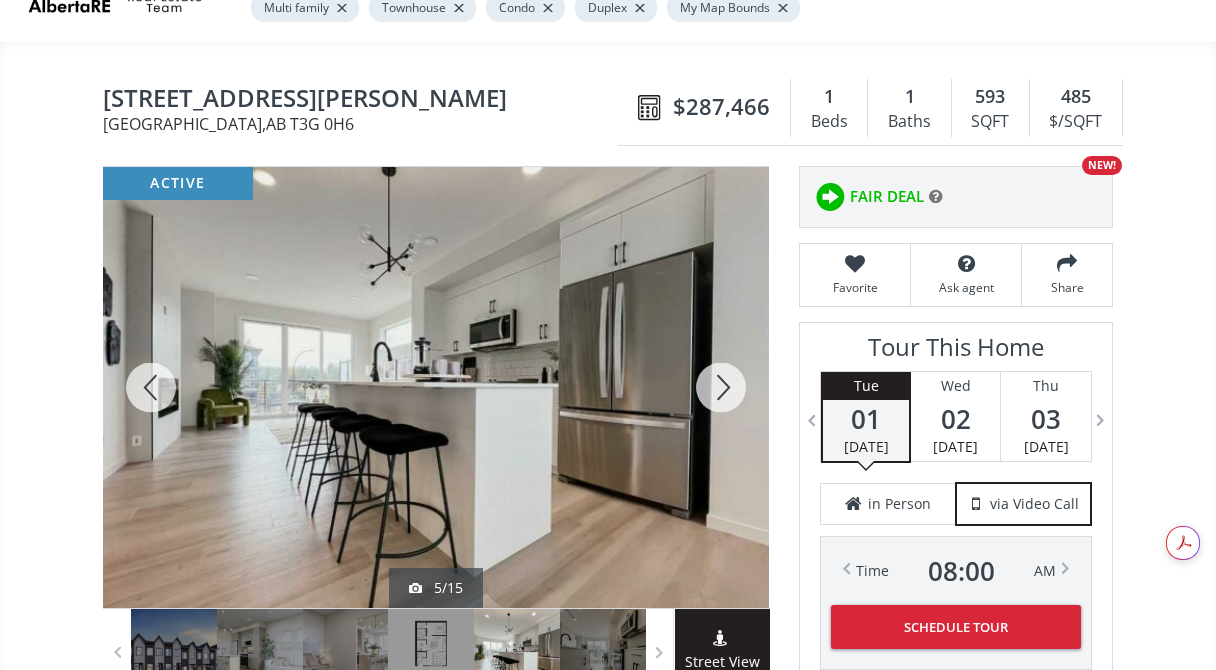 click at bounding box center [151, 387] 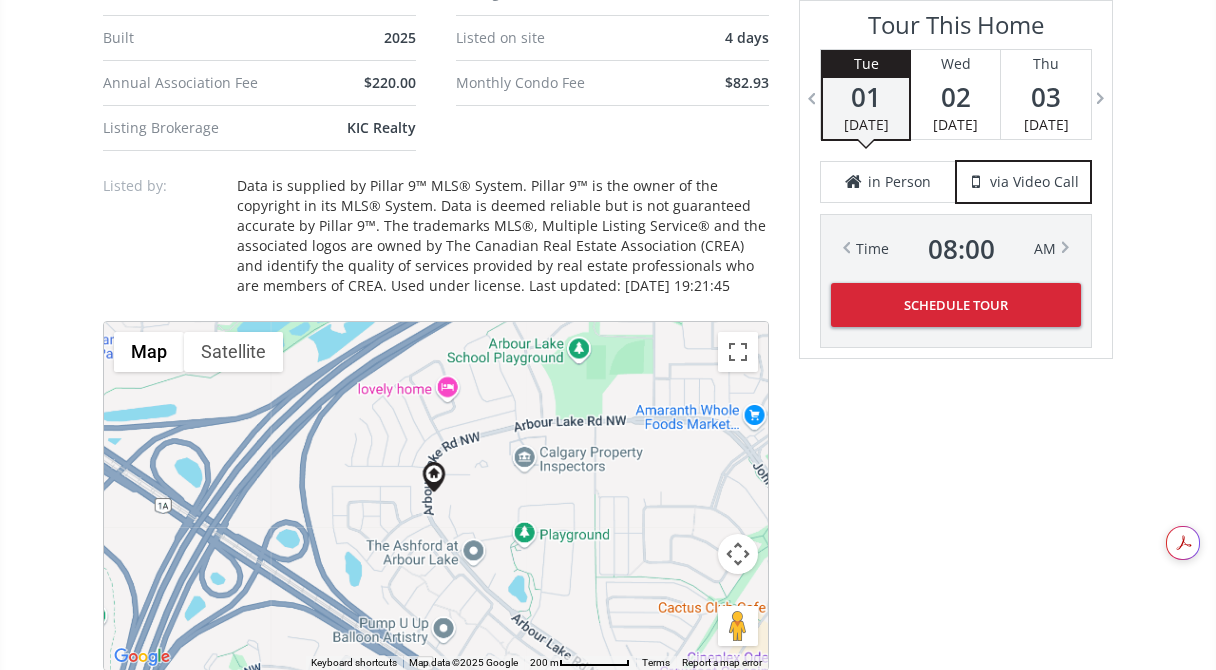 scroll, scrollTop: 1402, scrollLeft: 0, axis: vertical 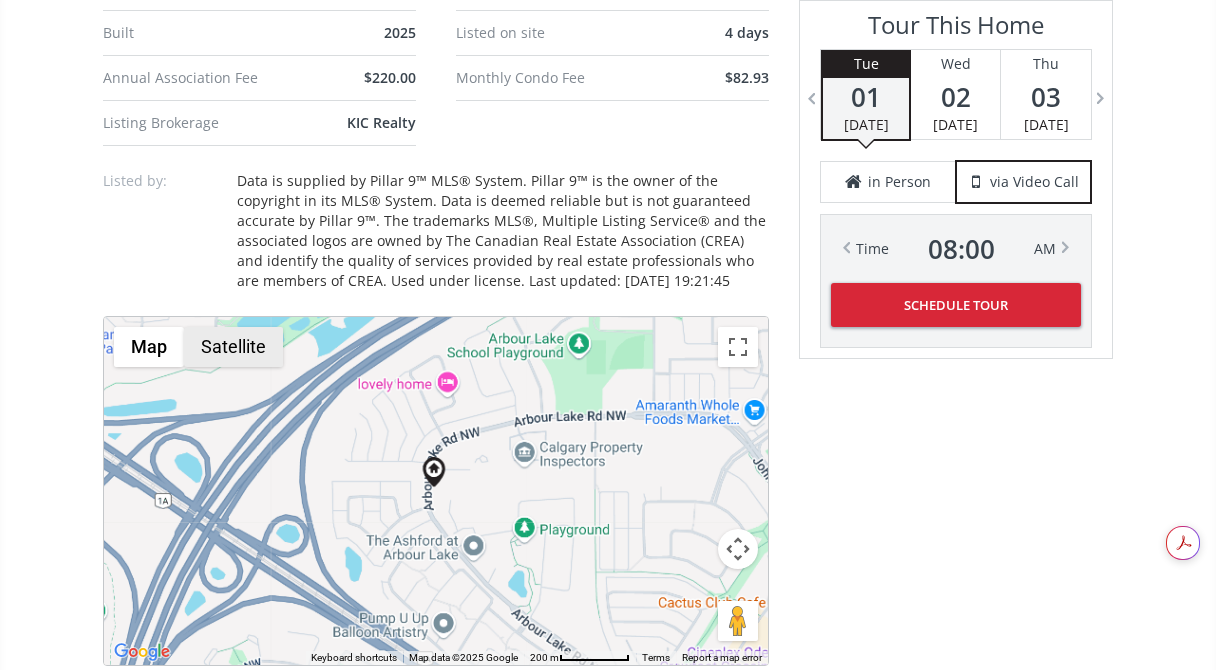 click on "Satellite" at bounding box center [233, 347] 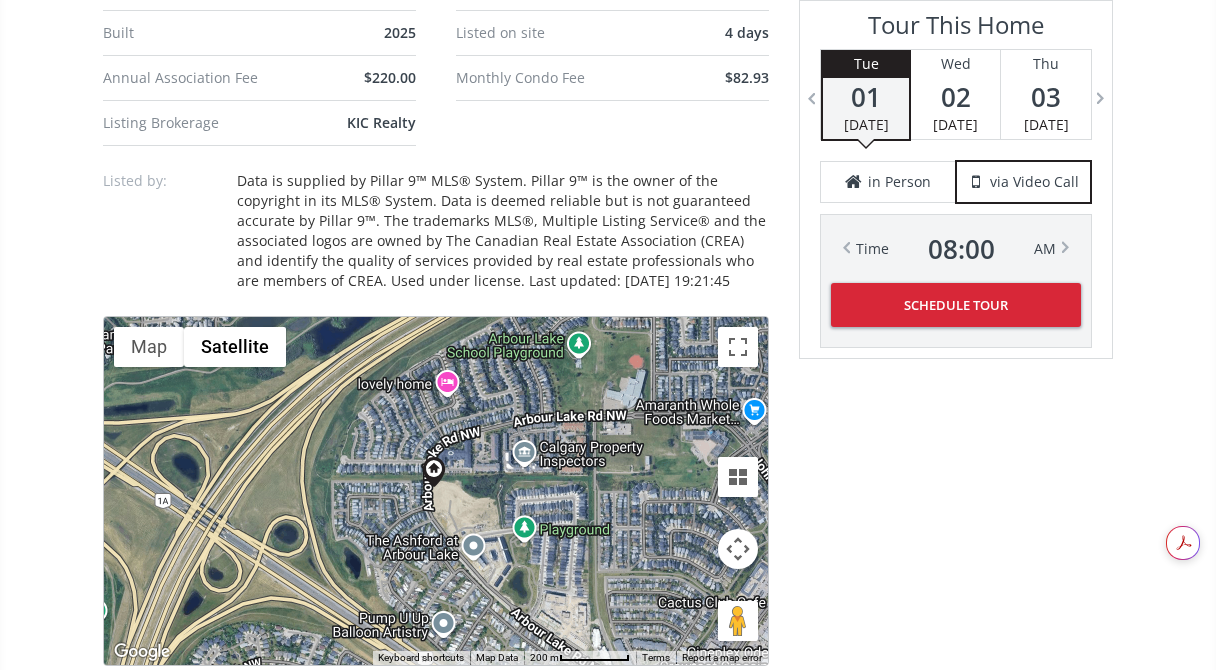 click on "To navigate, press the arrow keys." at bounding box center (436, 491) 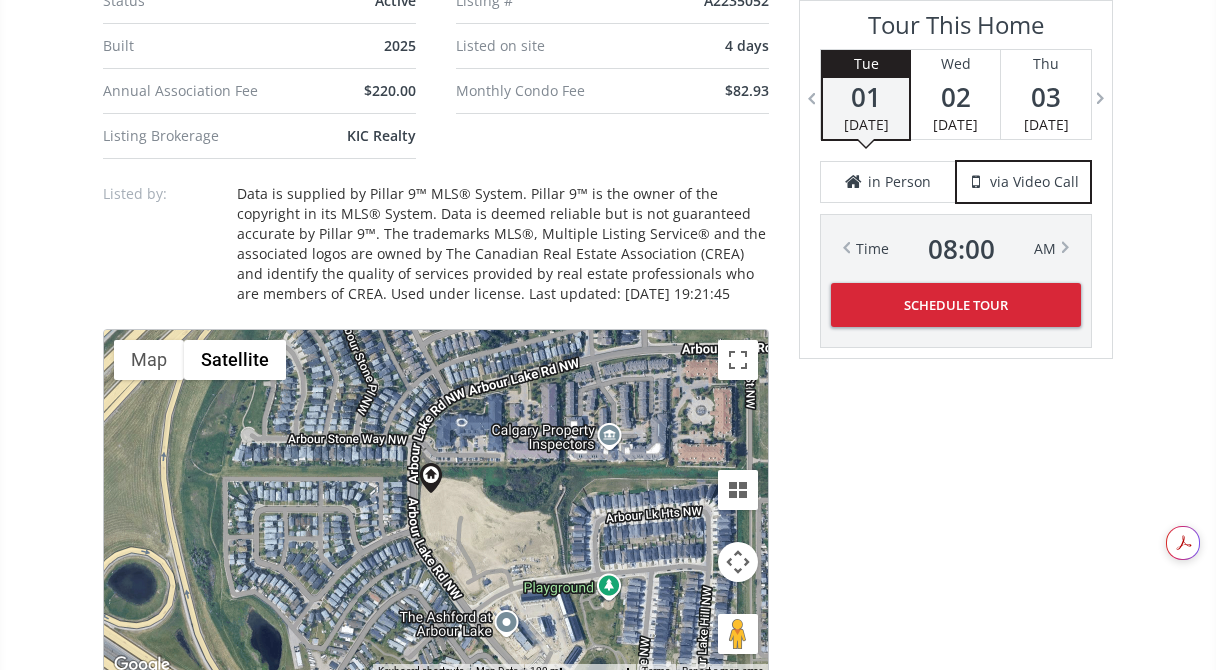 scroll, scrollTop: 1388, scrollLeft: 0, axis: vertical 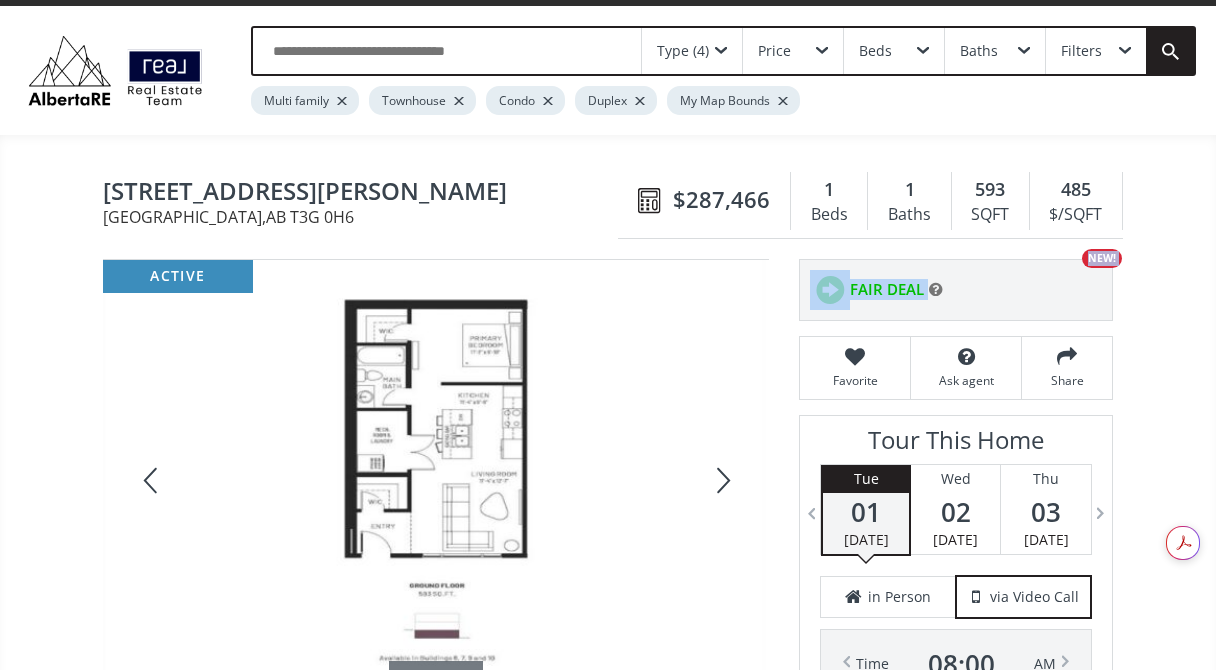 drag, startPoint x: 772, startPoint y: 351, endPoint x: 795, endPoint y: 391, distance: 46.141087 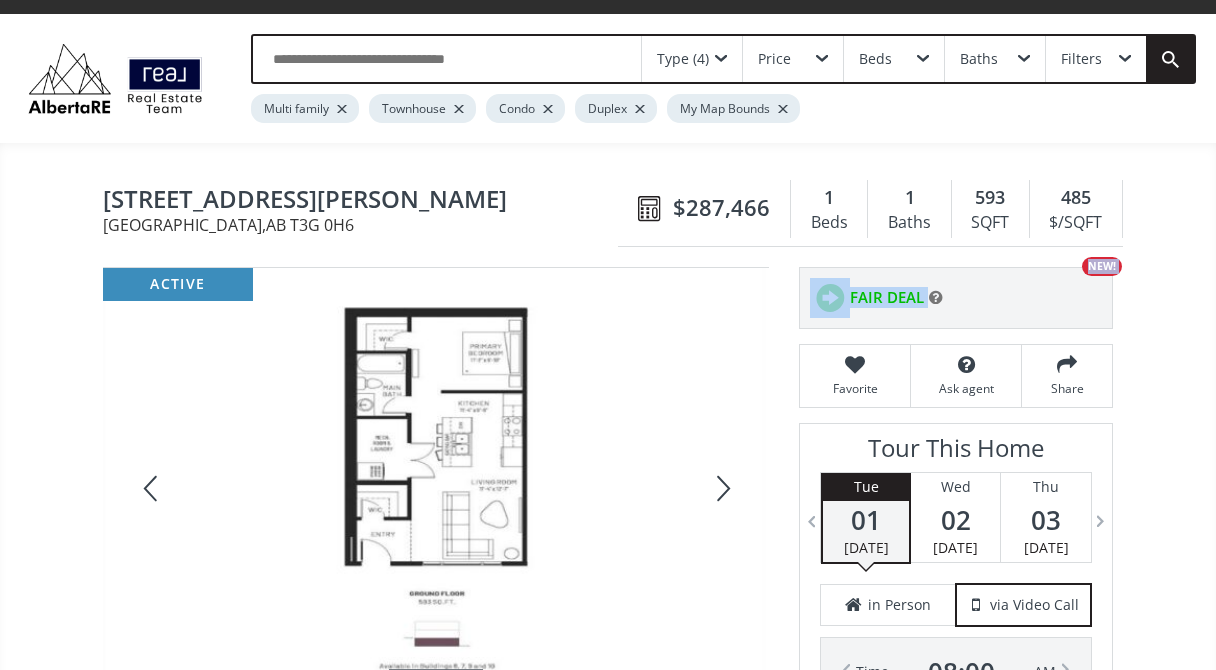 scroll, scrollTop: 40, scrollLeft: 0, axis: vertical 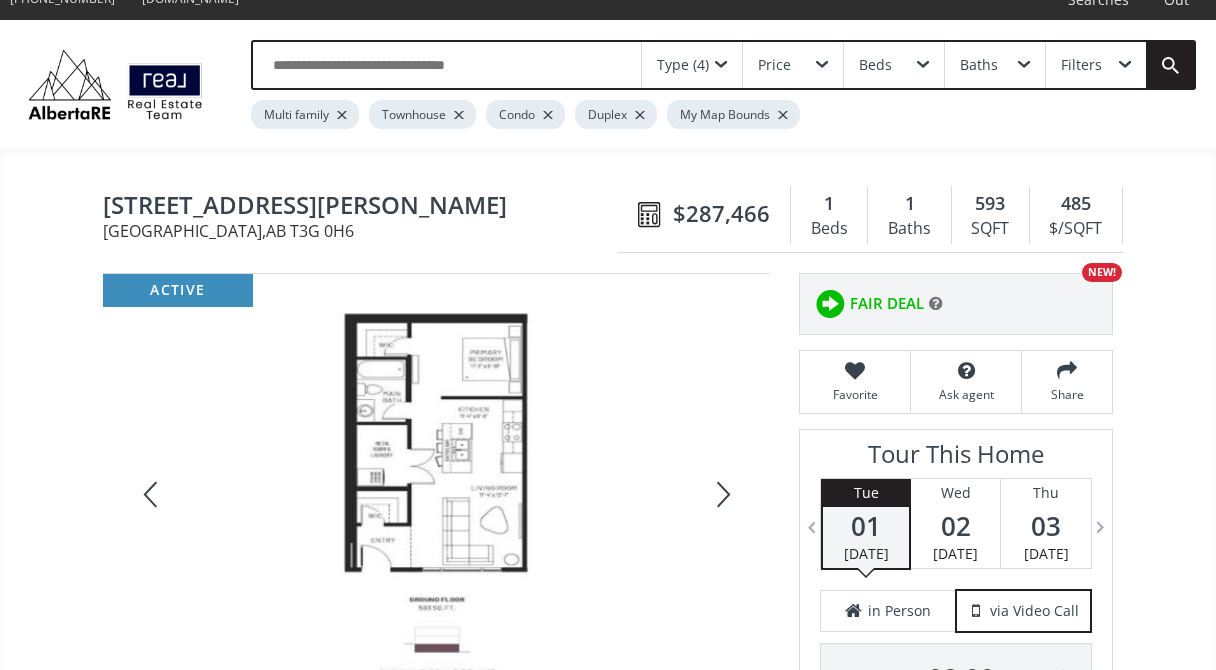 click on "active 4/15 Street View Neighborhood Arbour Lake Type Townhouse Total Baths 1 County Calgary Status Active Listing # A2235052 Built 2025 Listed on site 4 days Annual Association Fee $220.00 Monthly Condo Fee $82.93 Listing Brokerage KIC Realty Listed by: Data is supplied by Pillar 9™ MLS® System. Pillar 9™ is the owner of the copyright in its MLS® System. Data is deemed reliable but is not guaranteed accurate by Pillar 9™. The trademarks MLS®, Multiple Listing Service® and the associated logos are owned by The Canadian Real Estate Association (CREA) and identify the quality of services provided by real estate professionals who are members of CREA. Used under license.
Last updated: 2025-06-26 19:21:45  ← Move left → Move right ↑ Move up ↓ Move down + Zoom in - Zoom out Home Jump left by 75% End Jump right by 75% Page Up Jump up by 75% Page Down Jump down by 75% To navigate, press the arrow keys. Map Terrain Satellite Labels Keyboard shortcuts Map Data 100 m  Terms Report a map error No HOA -" at bounding box center (608, 2724) 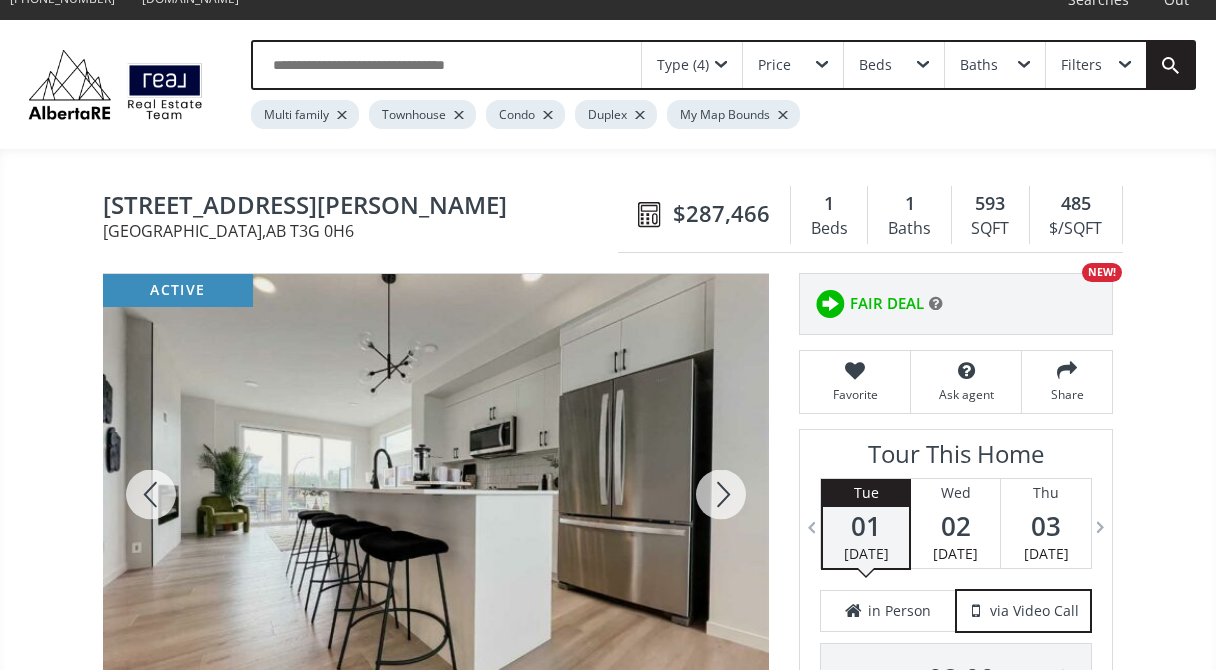 drag, startPoint x: 765, startPoint y: 356, endPoint x: 745, endPoint y: 394, distance: 42.941822 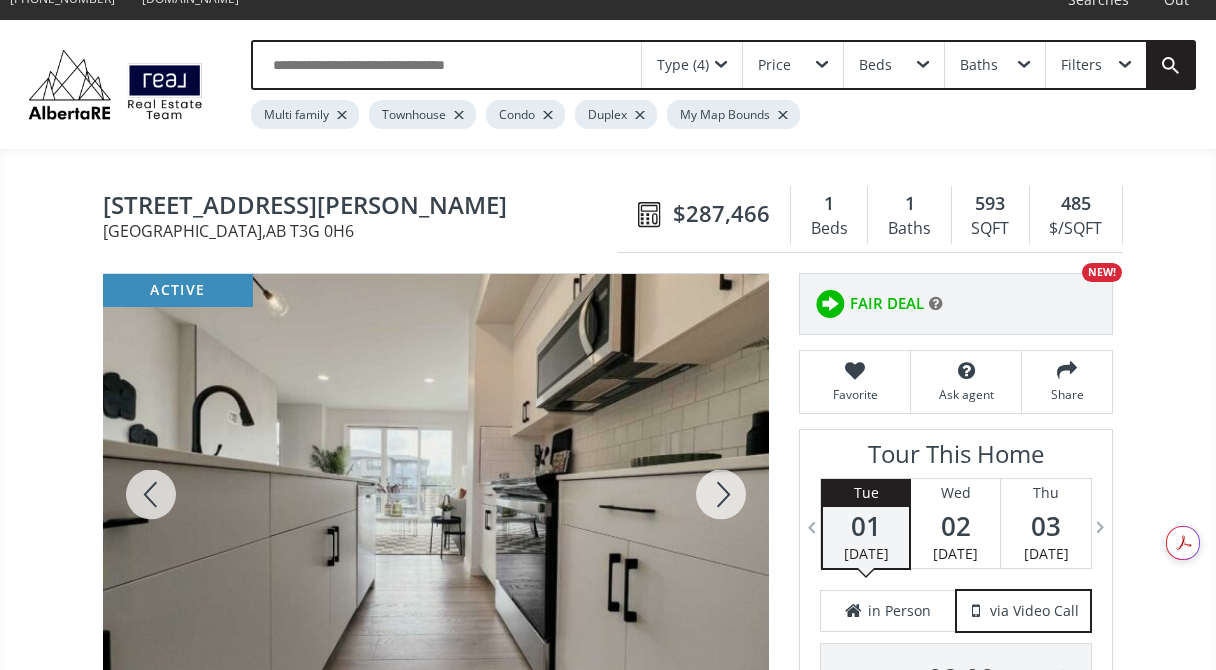 click at bounding box center [721, 494] 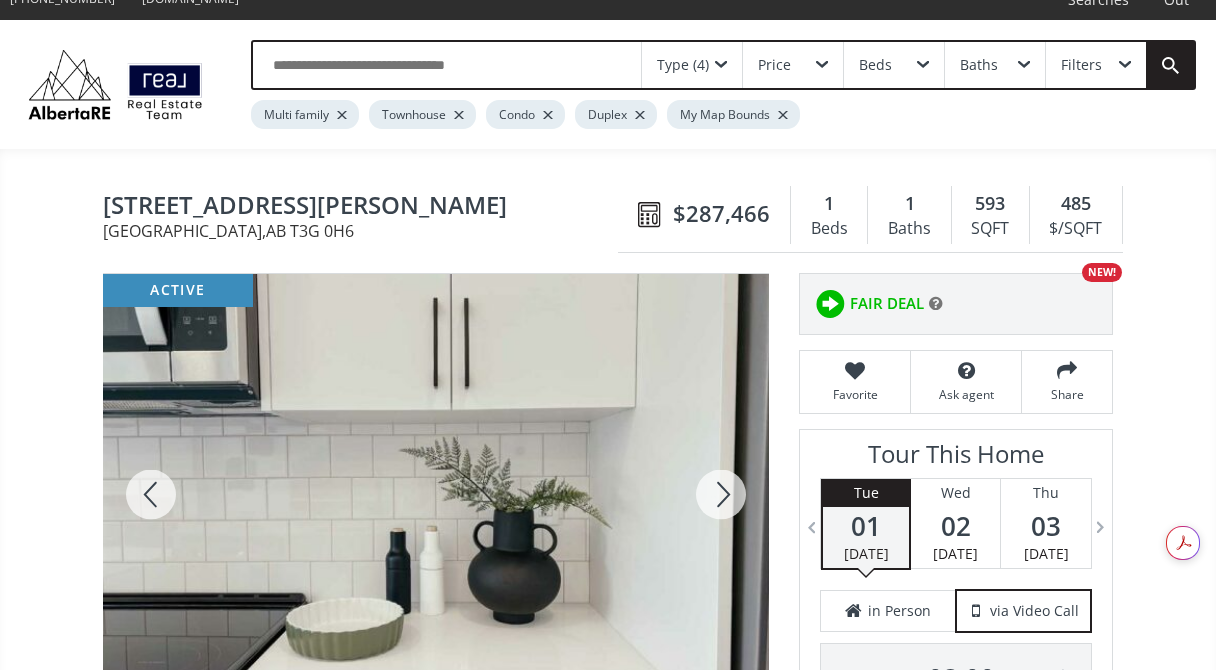 click at bounding box center [721, 494] 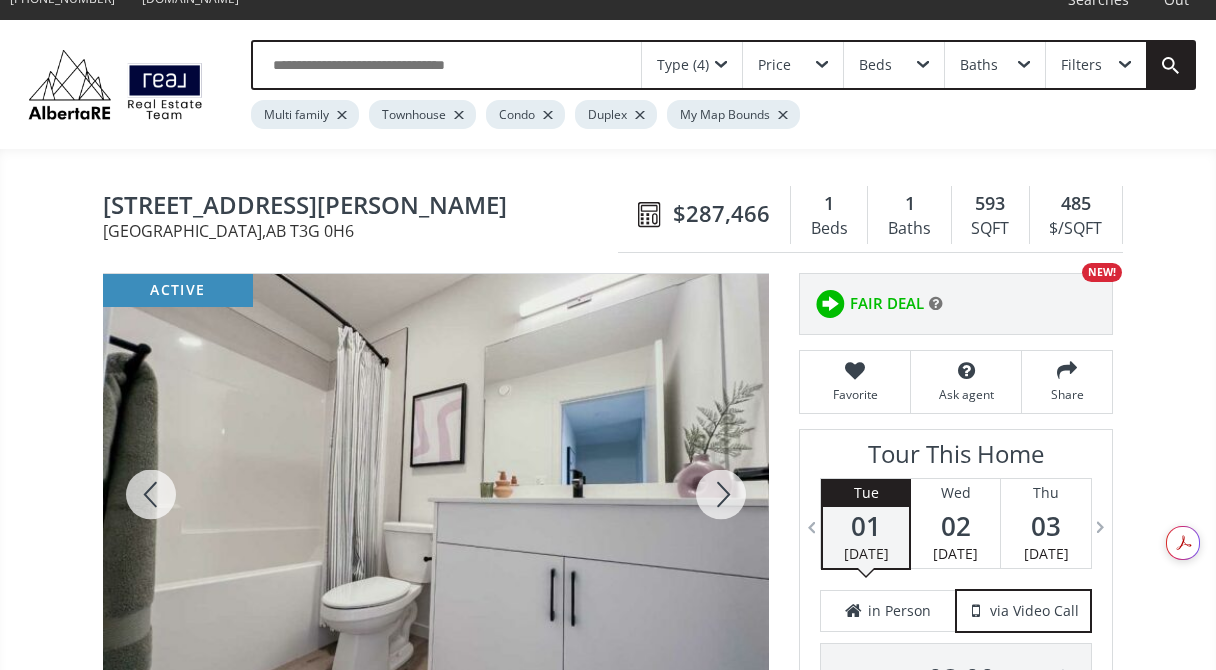 click at bounding box center [721, 494] 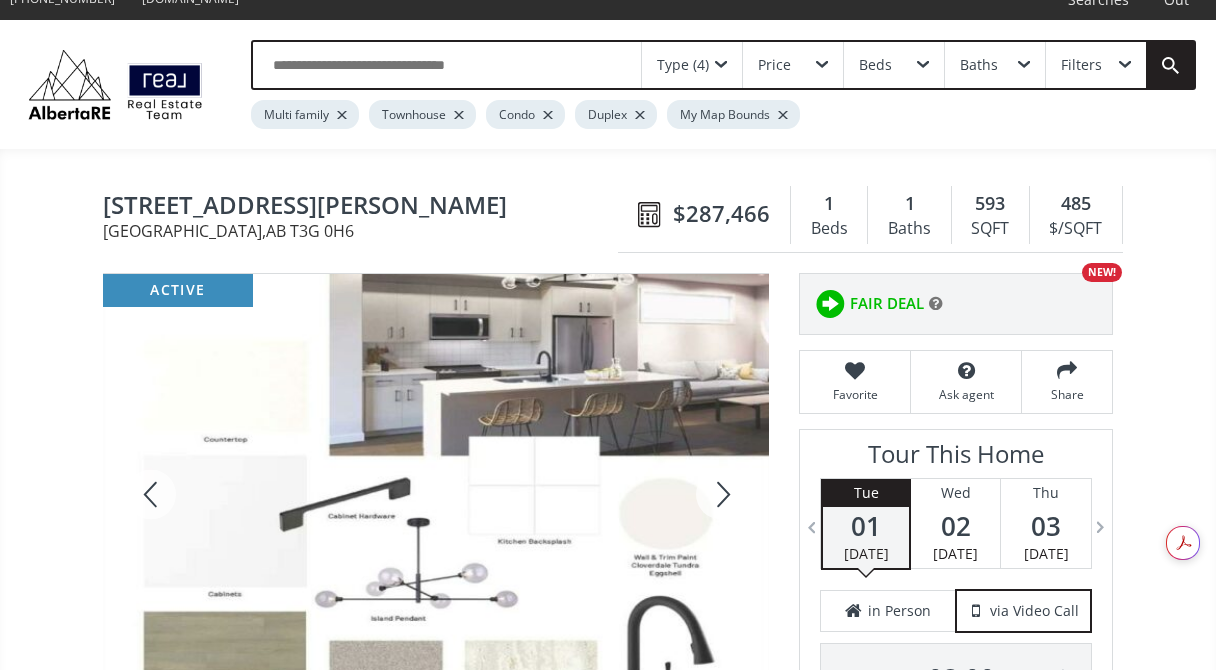 click at bounding box center [721, 494] 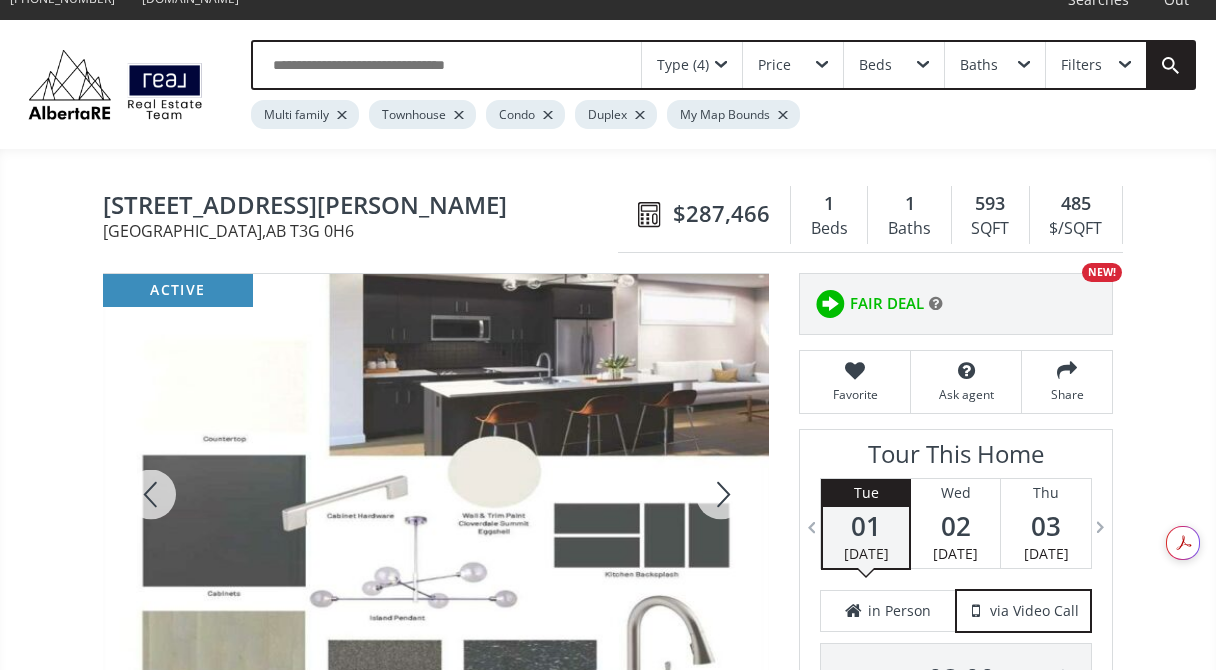 click at bounding box center (721, 494) 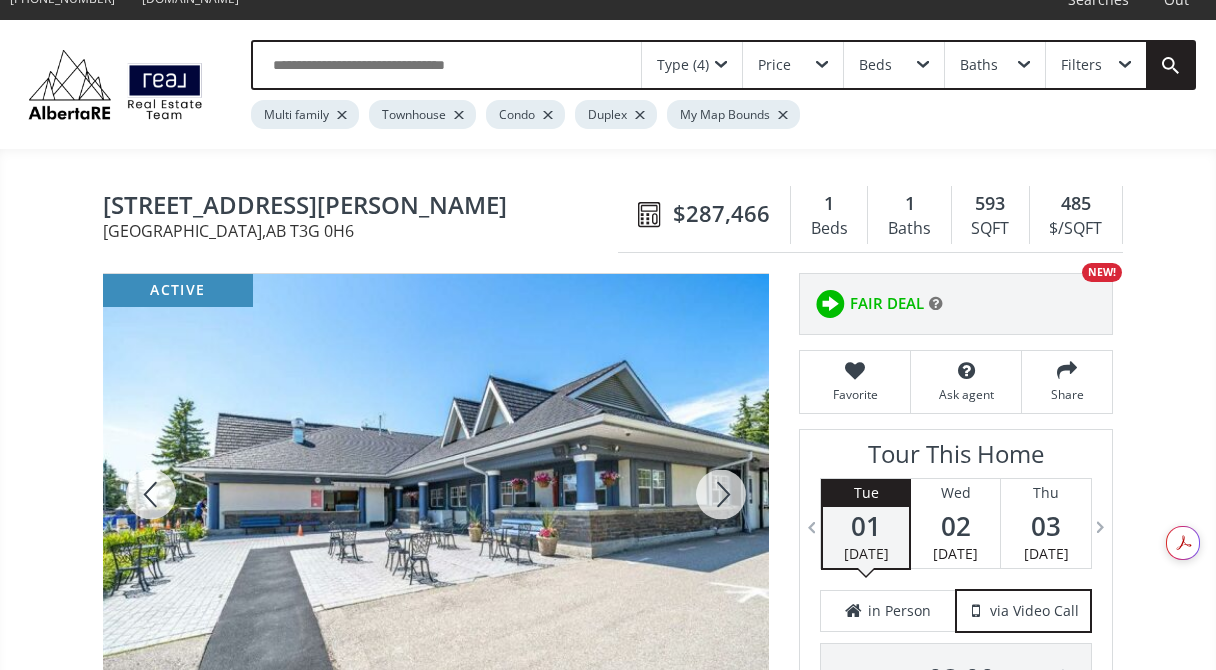 click at bounding box center [721, 494] 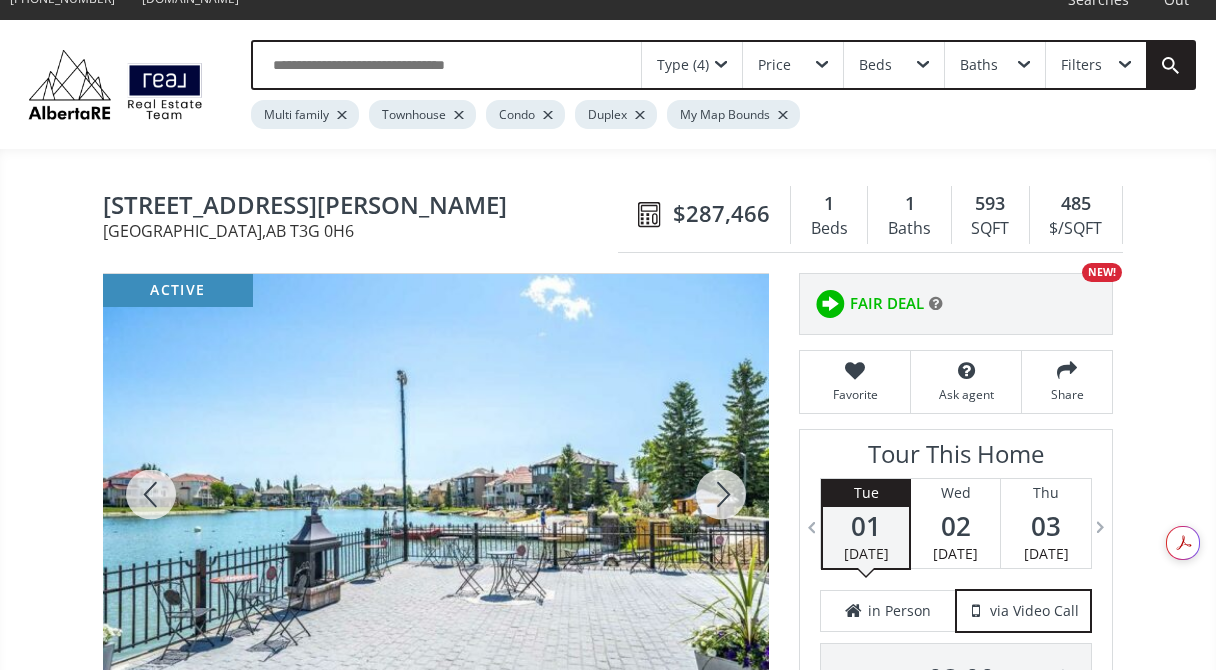 click at bounding box center [721, 494] 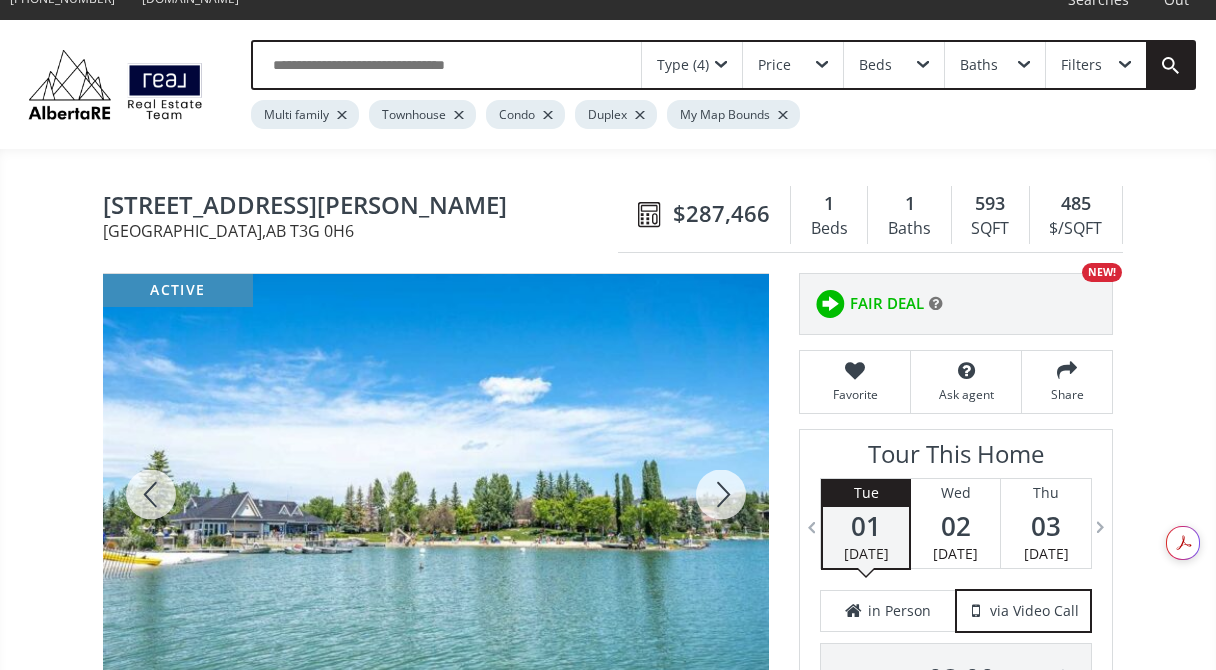 click at bounding box center (721, 494) 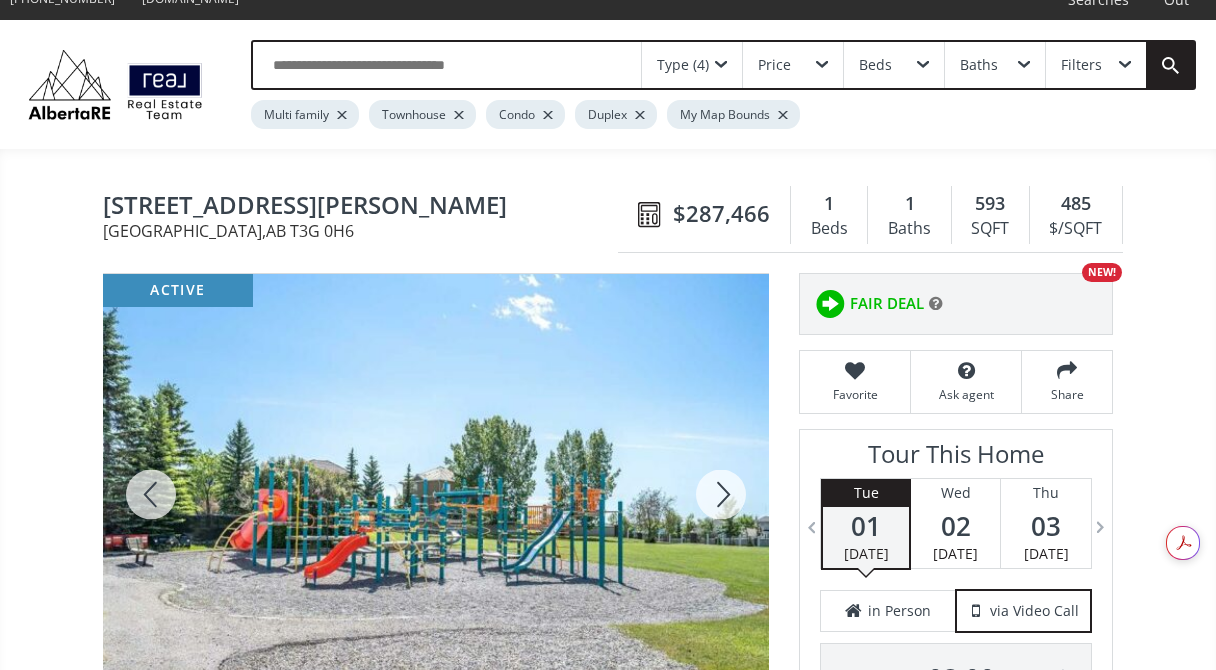 click at bounding box center (721, 494) 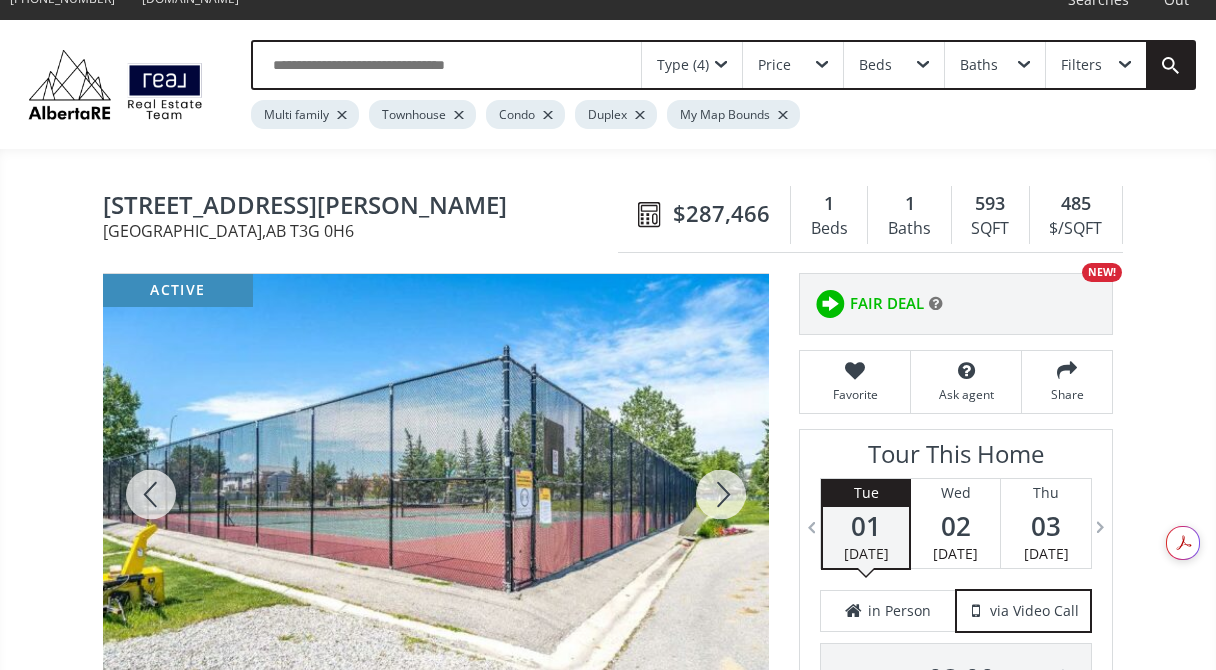 click at bounding box center [721, 494] 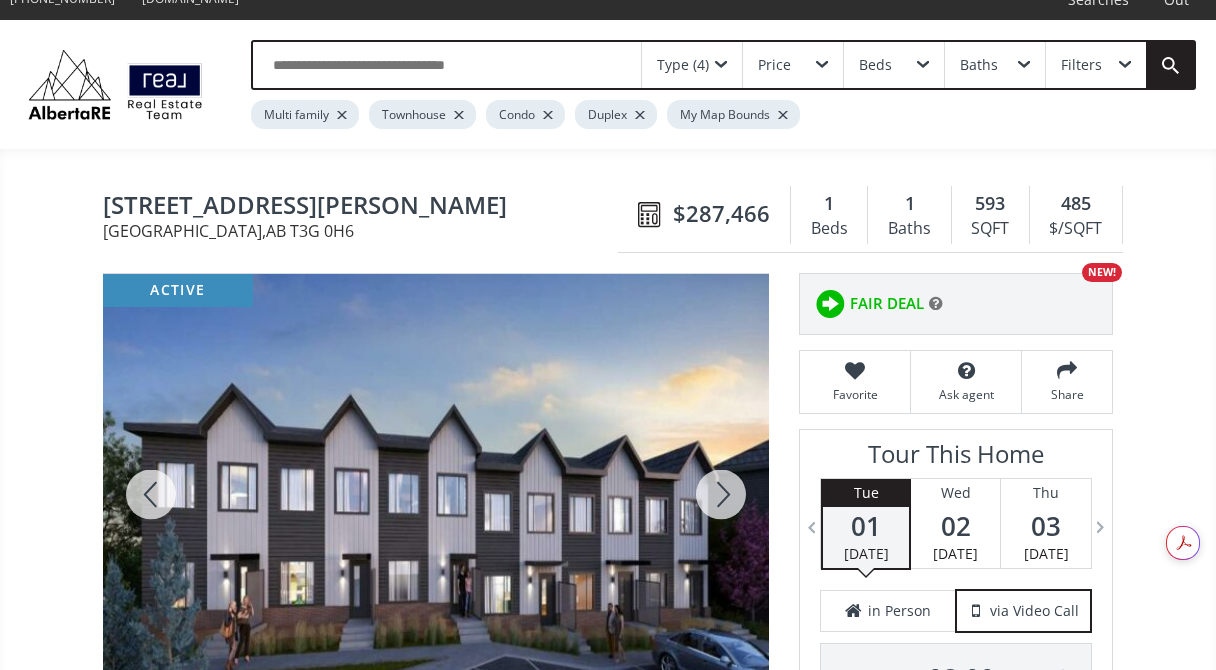 click at bounding box center [721, 494] 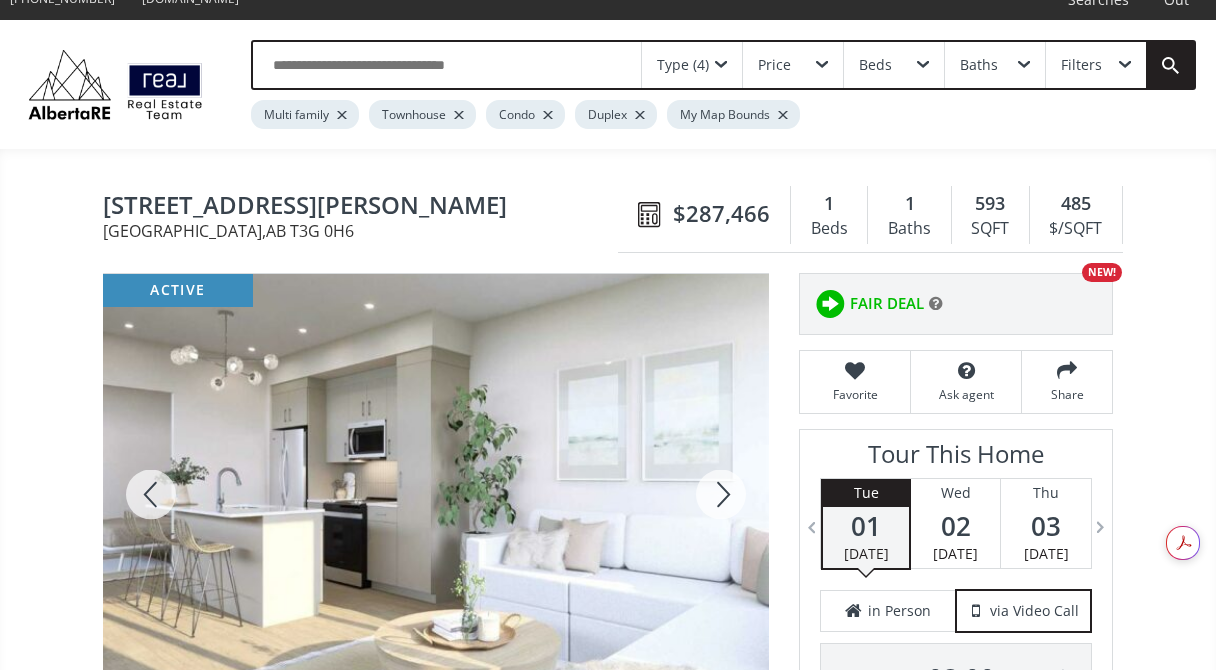 click at bounding box center (151, 494) 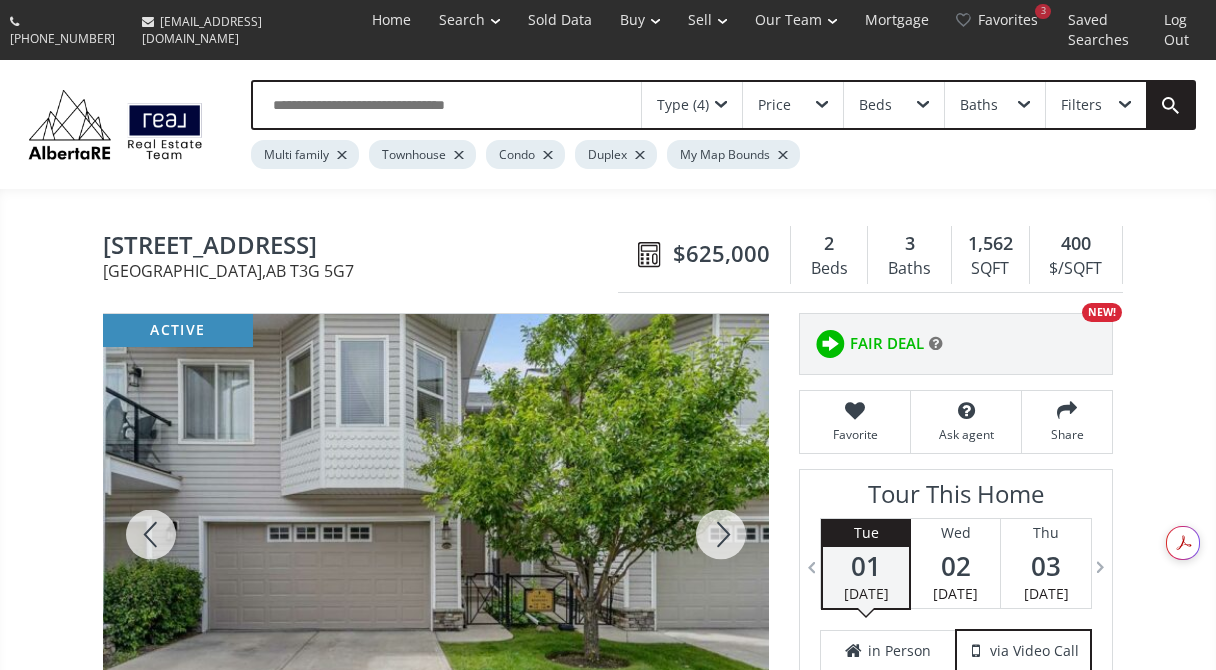 scroll, scrollTop: 0, scrollLeft: 0, axis: both 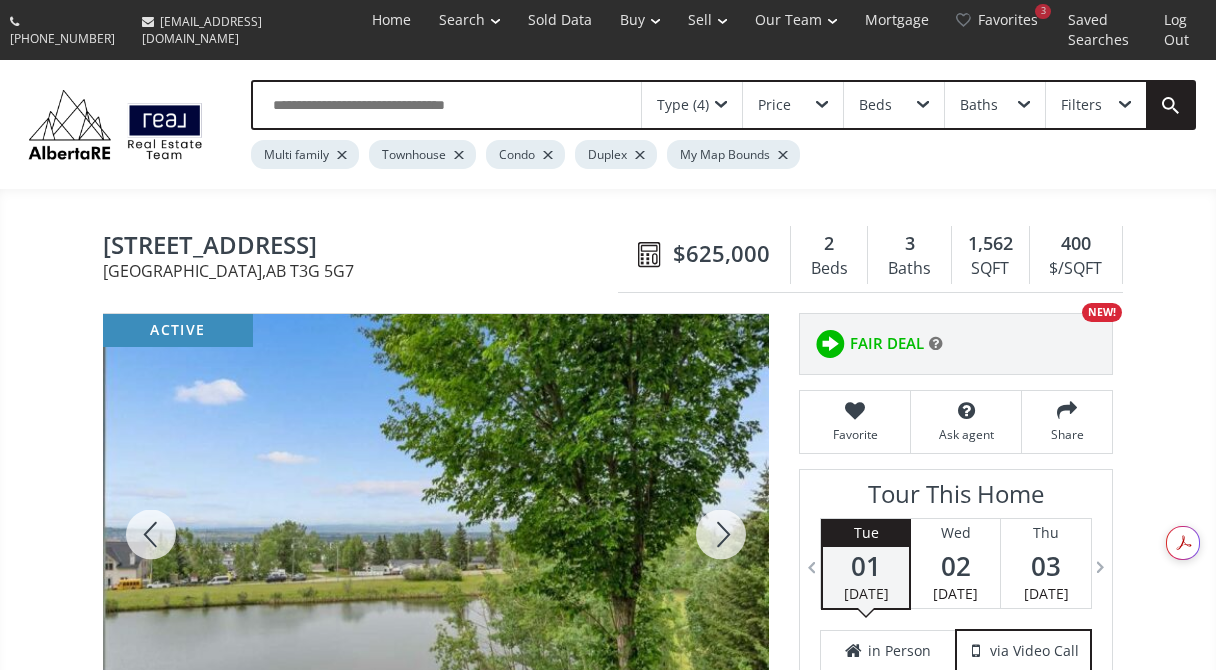 click at bounding box center (721, 534) 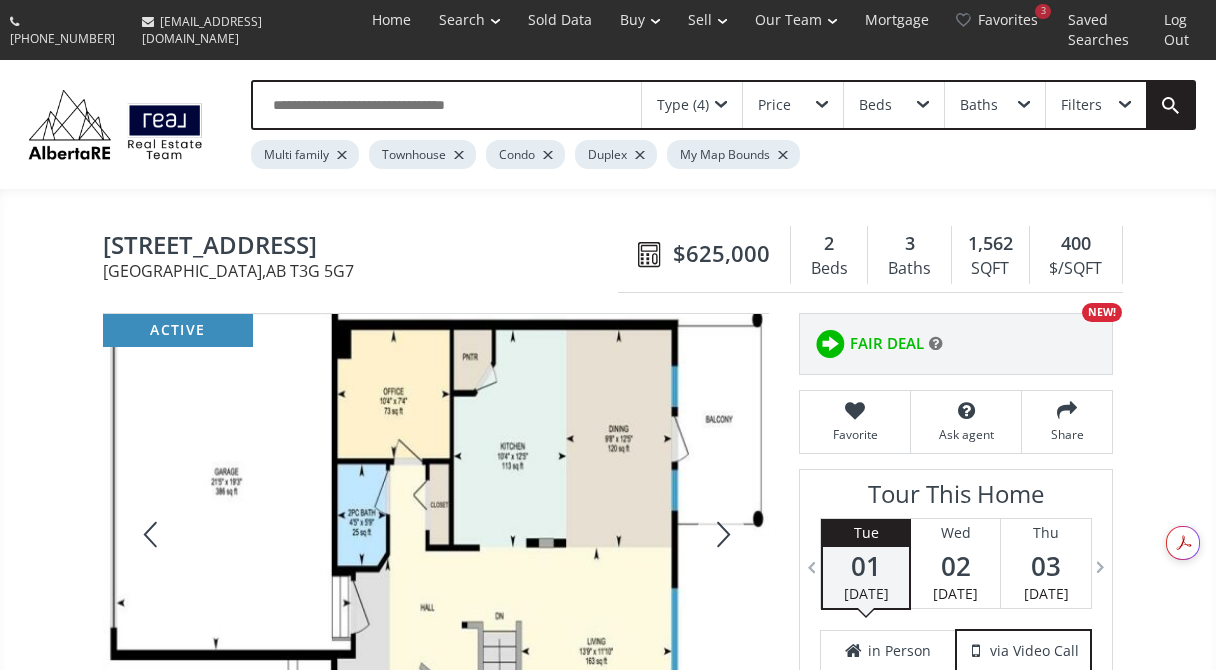 click at bounding box center [721, 534] 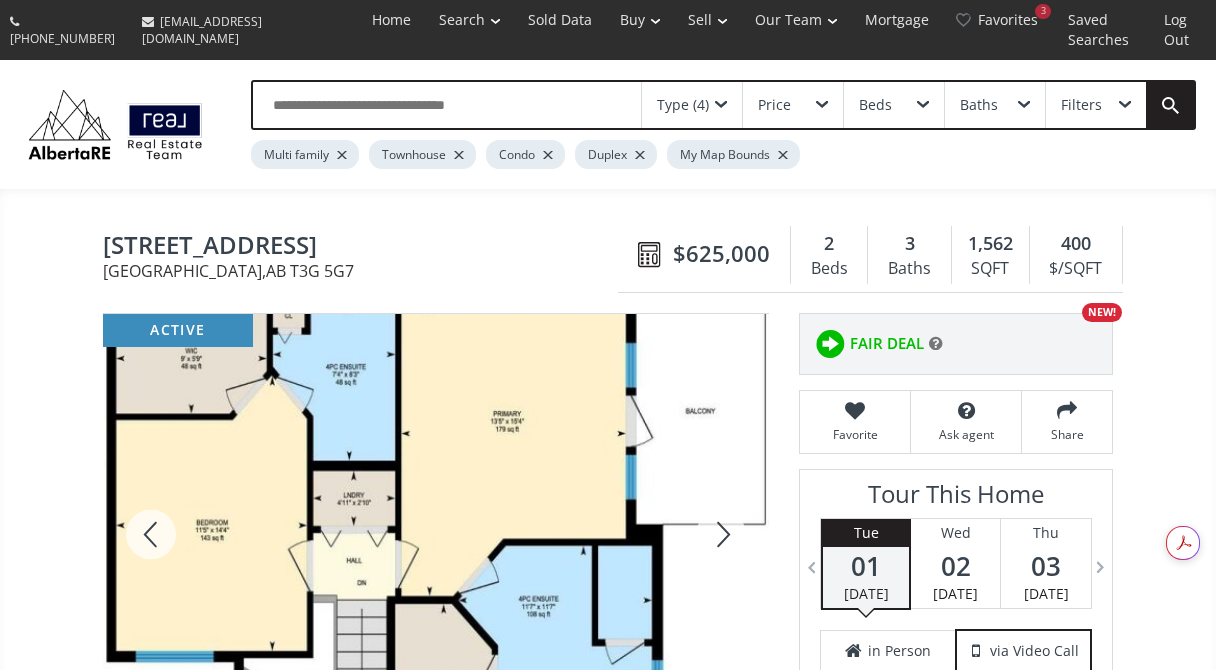 click at bounding box center (721, 534) 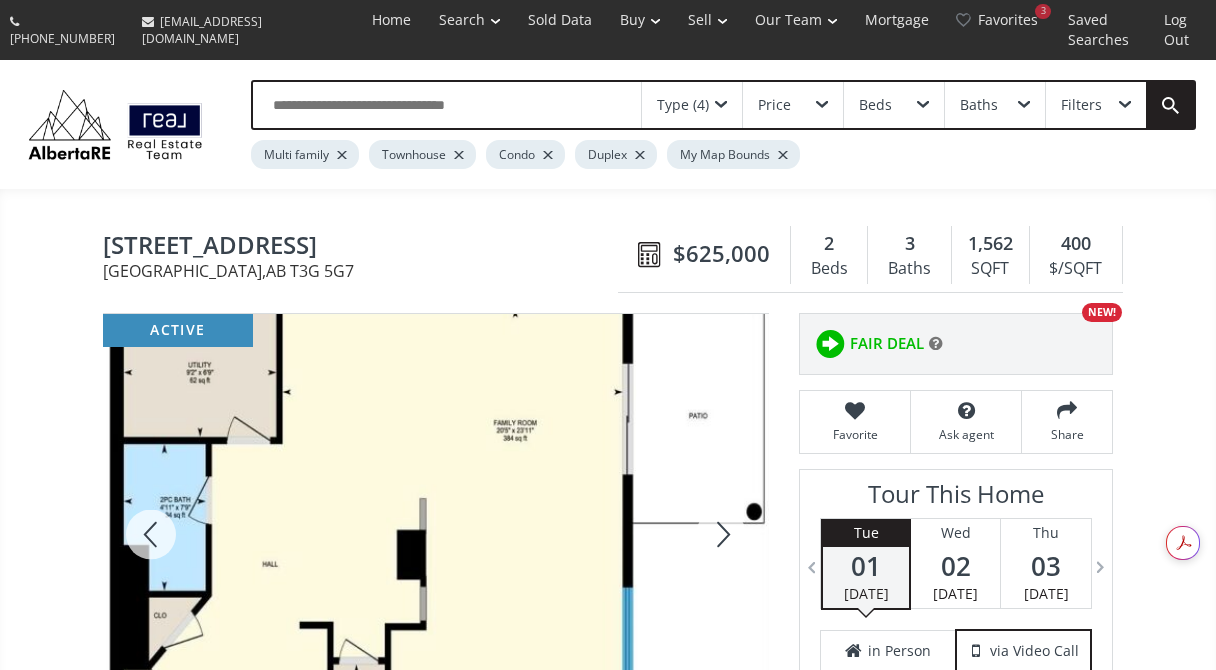 click at bounding box center [721, 534] 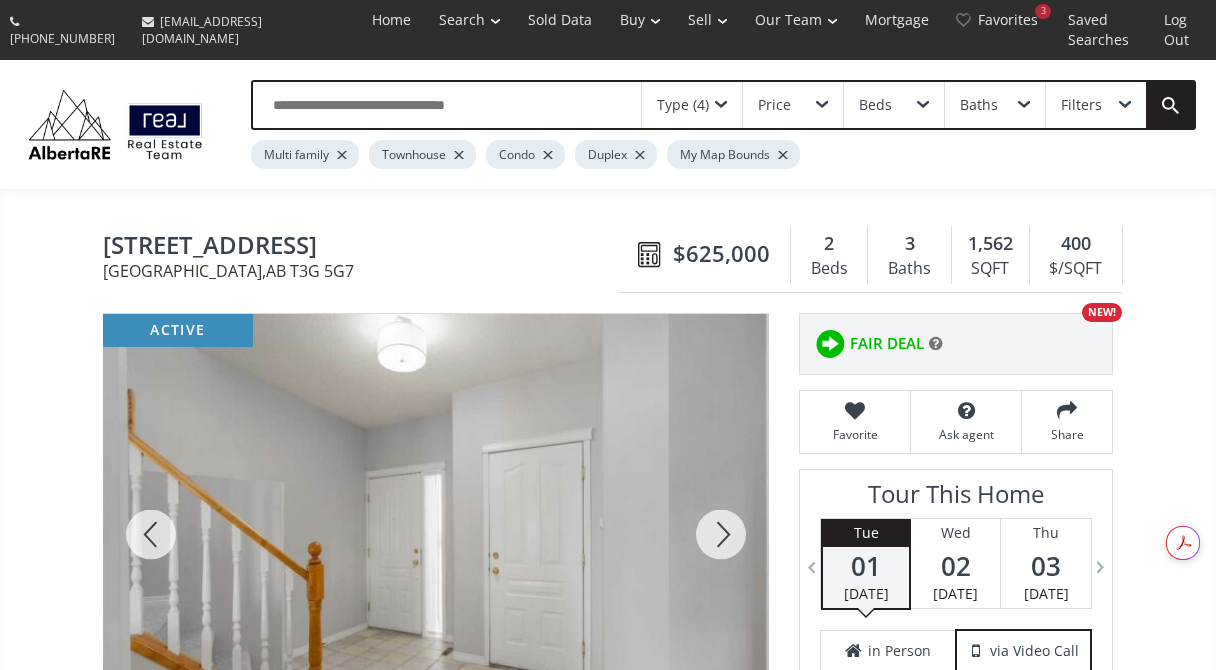 click at bounding box center (721, 534) 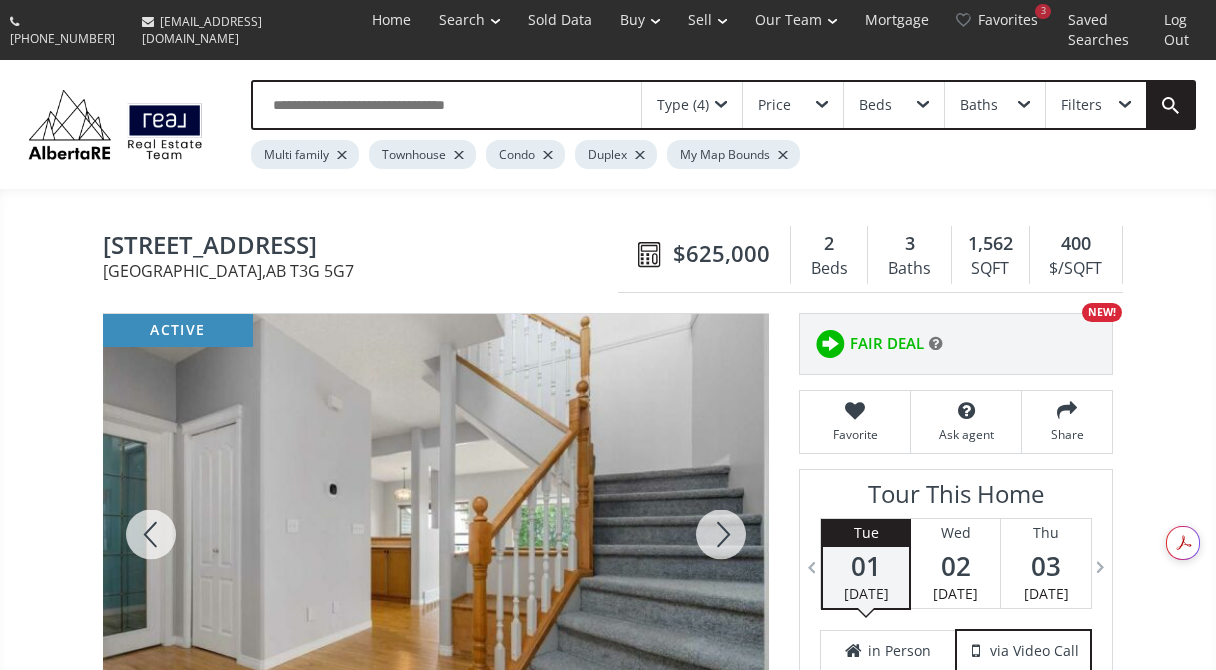 click at bounding box center [721, 534] 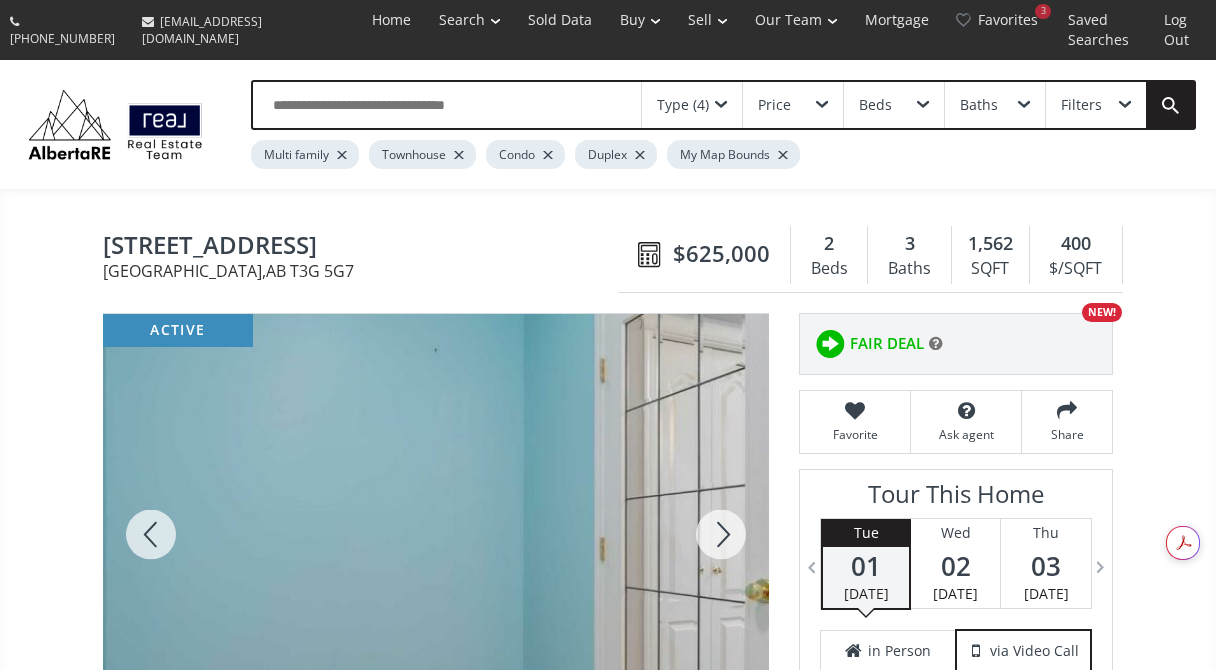 click at bounding box center [721, 534] 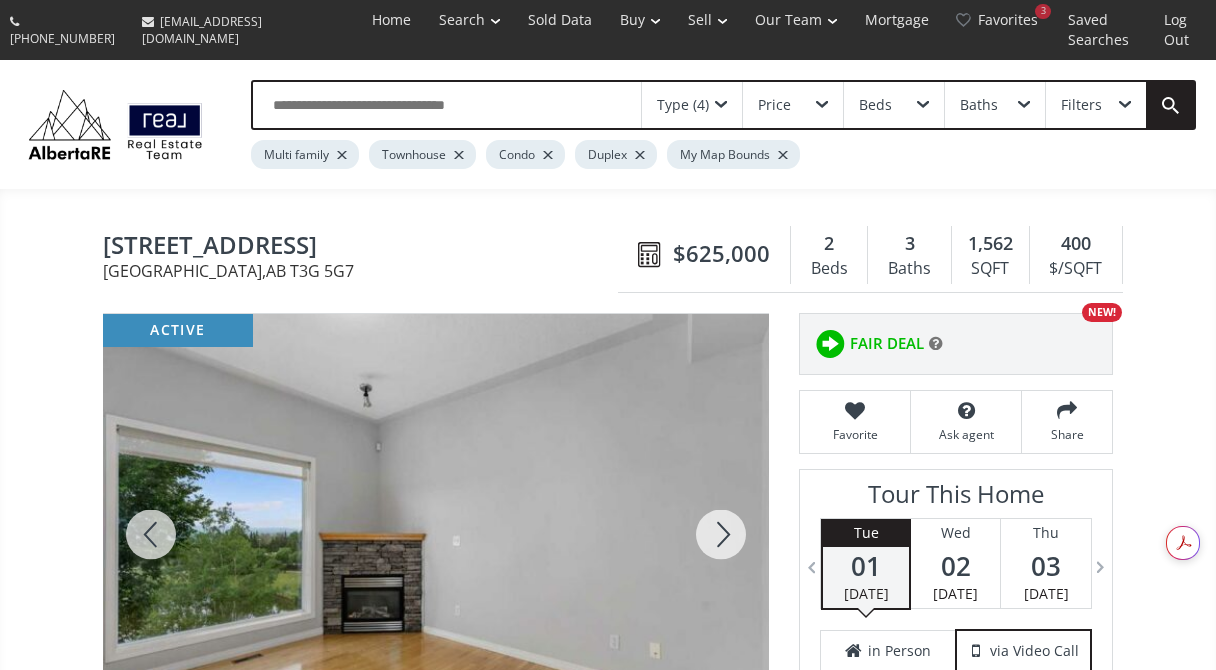 click at bounding box center (721, 534) 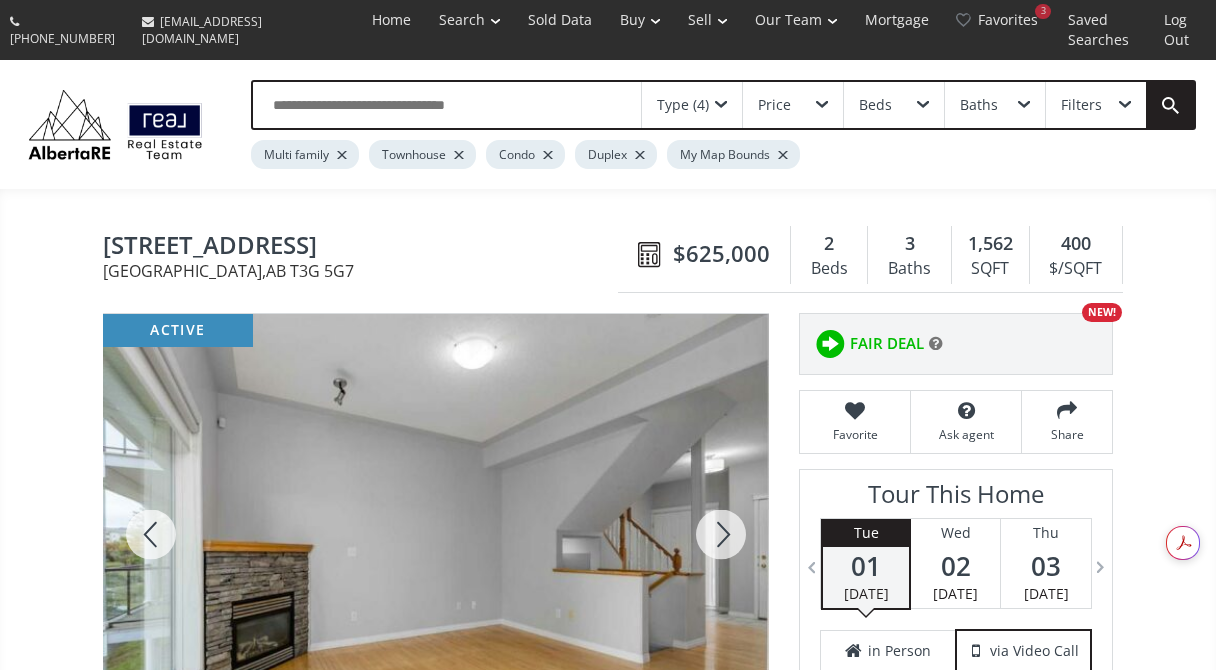 click at bounding box center [721, 534] 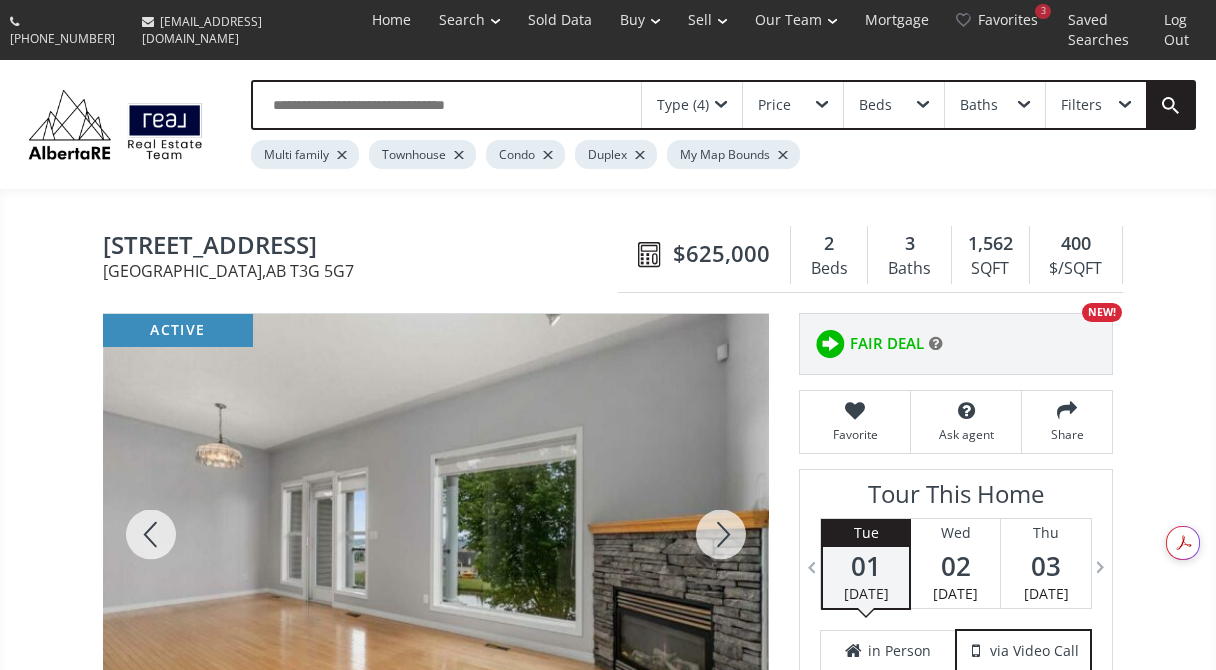 click at bounding box center [721, 534] 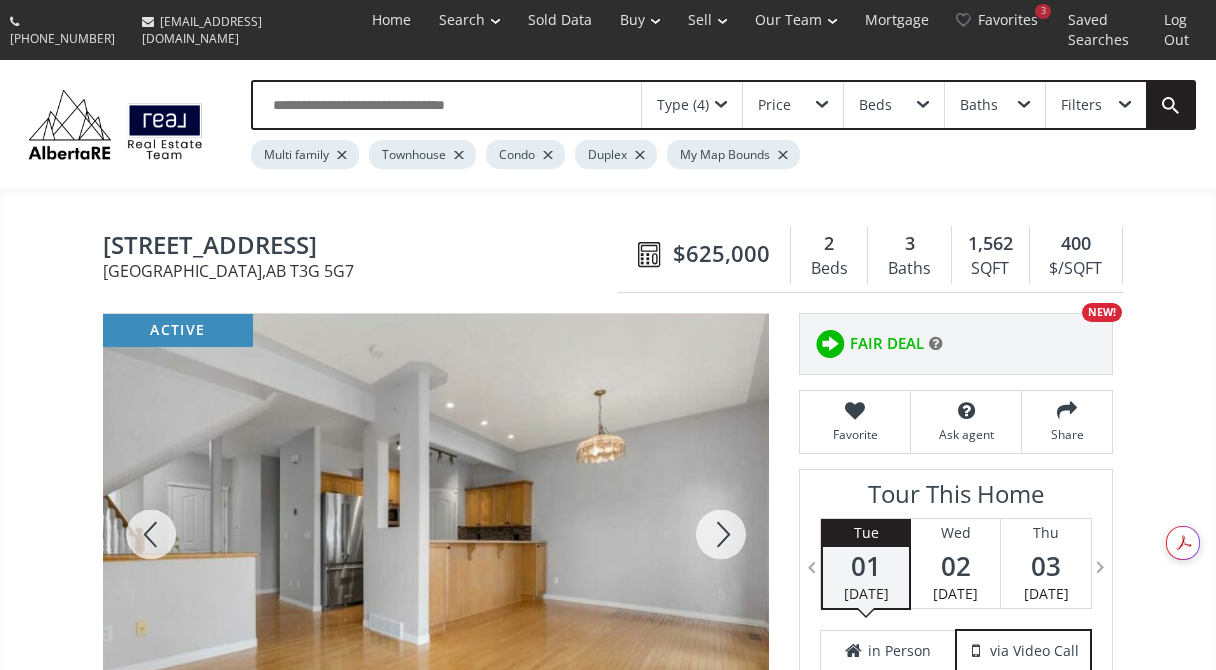 click at bounding box center (721, 534) 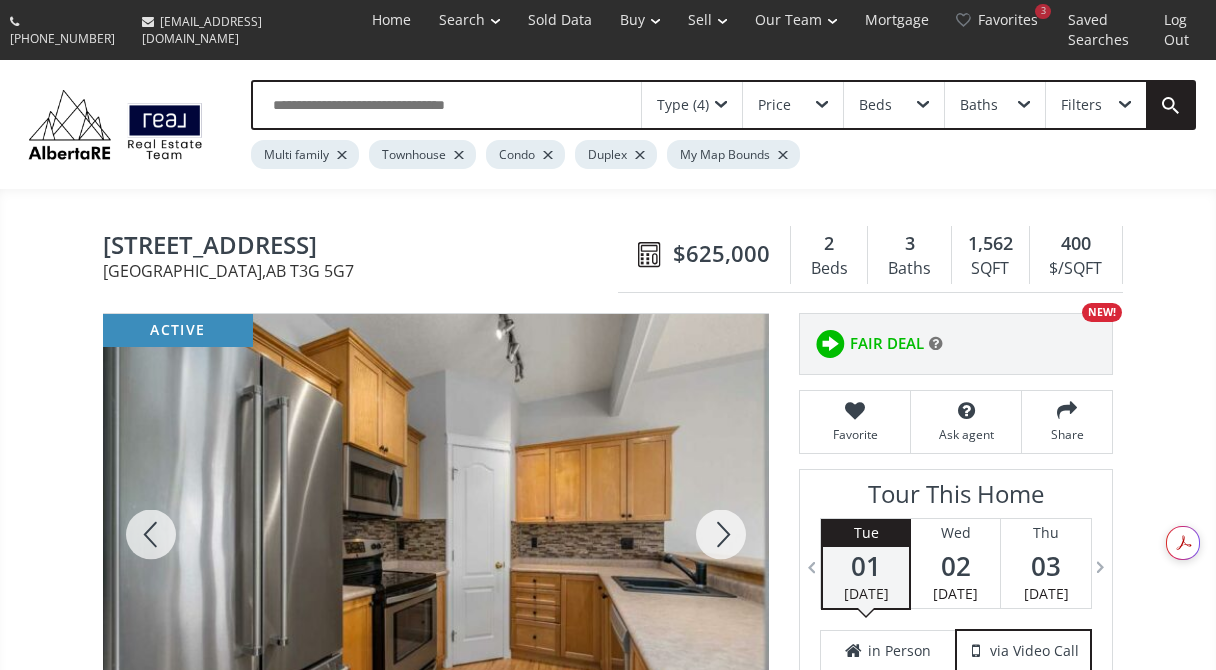 click at bounding box center (721, 534) 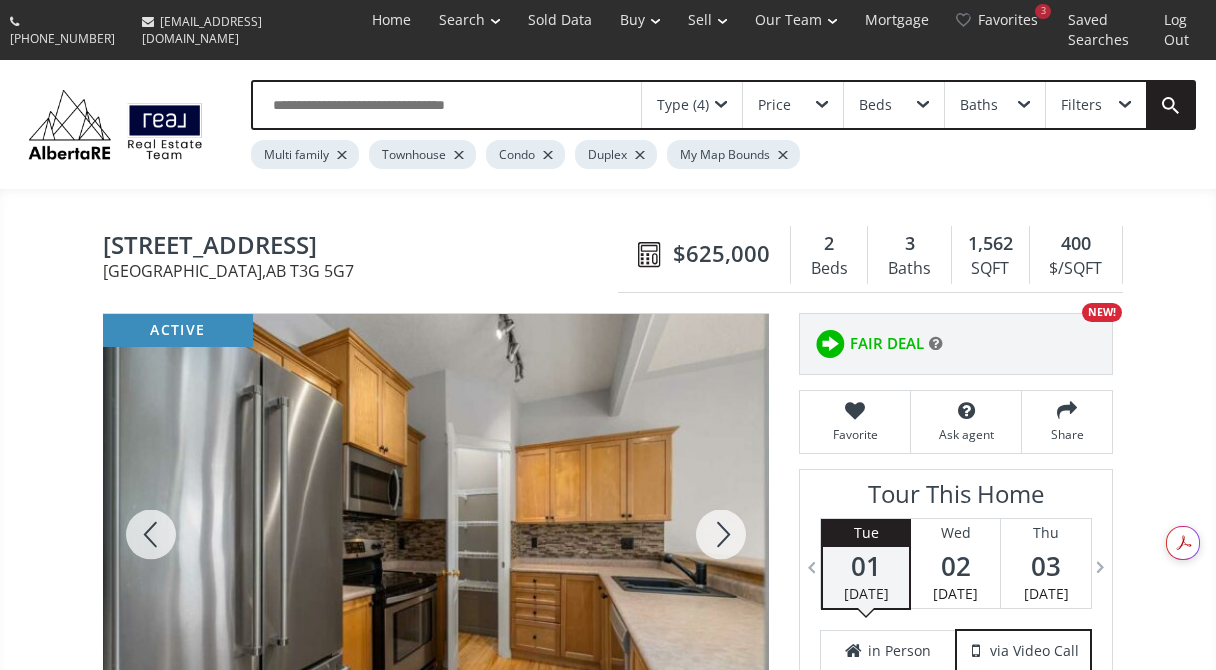 click at bounding box center (721, 534) 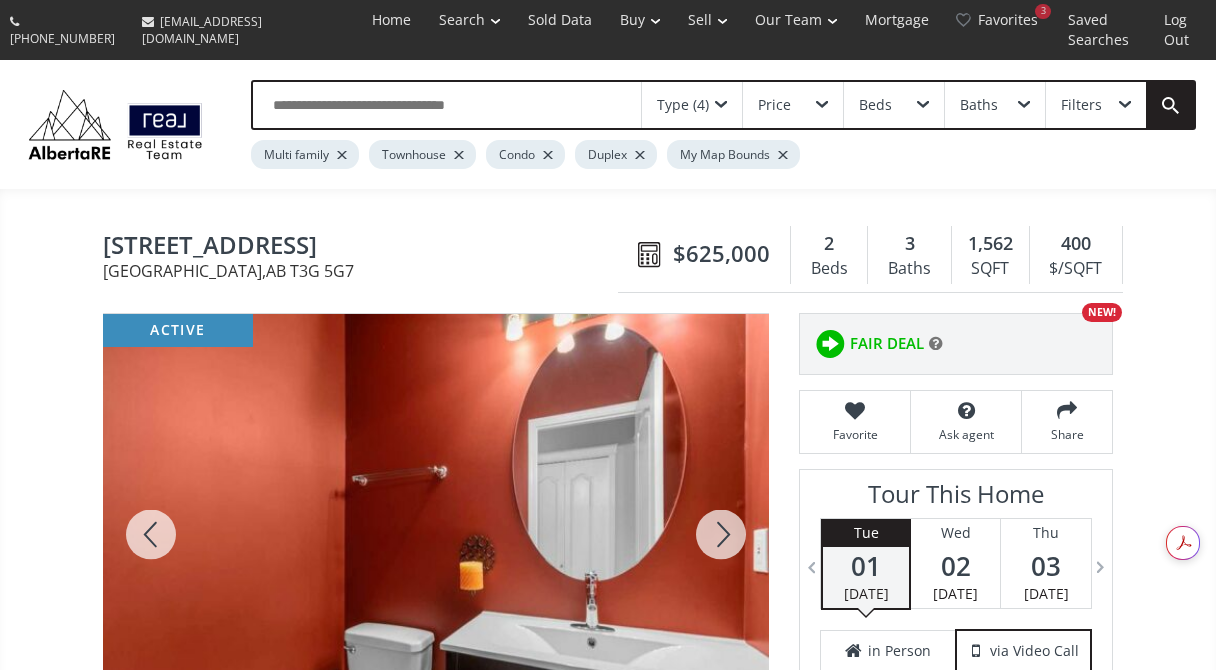 click at bounding box center [721, 534] 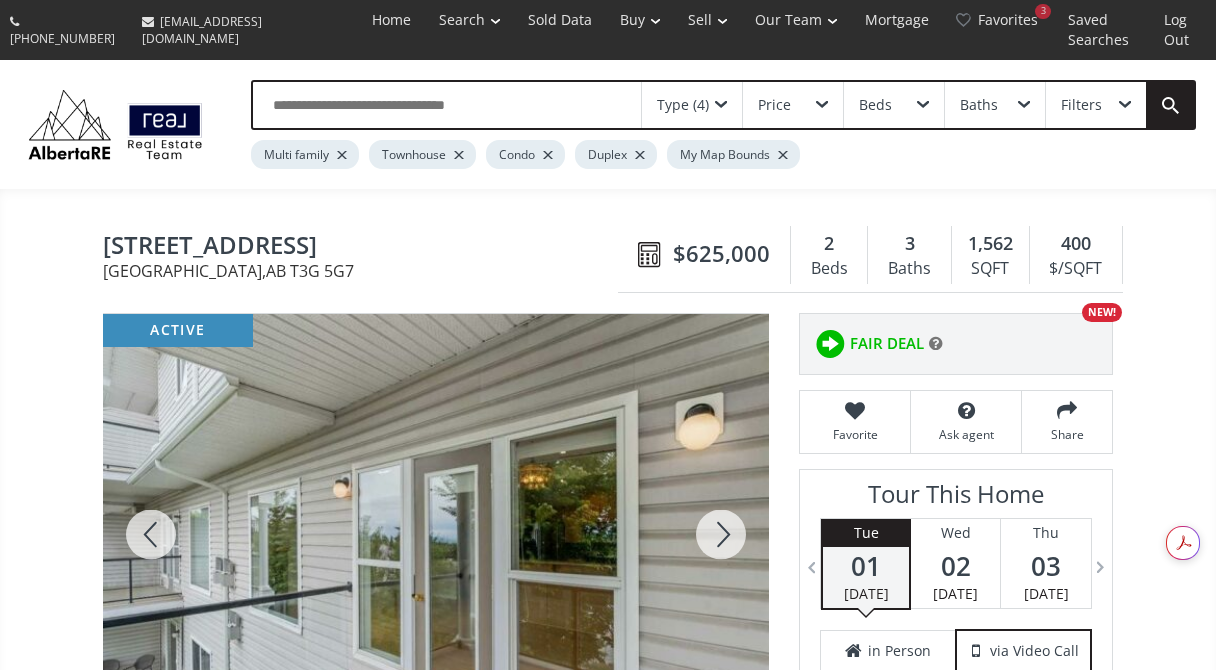click at bounding box center (721, 534) 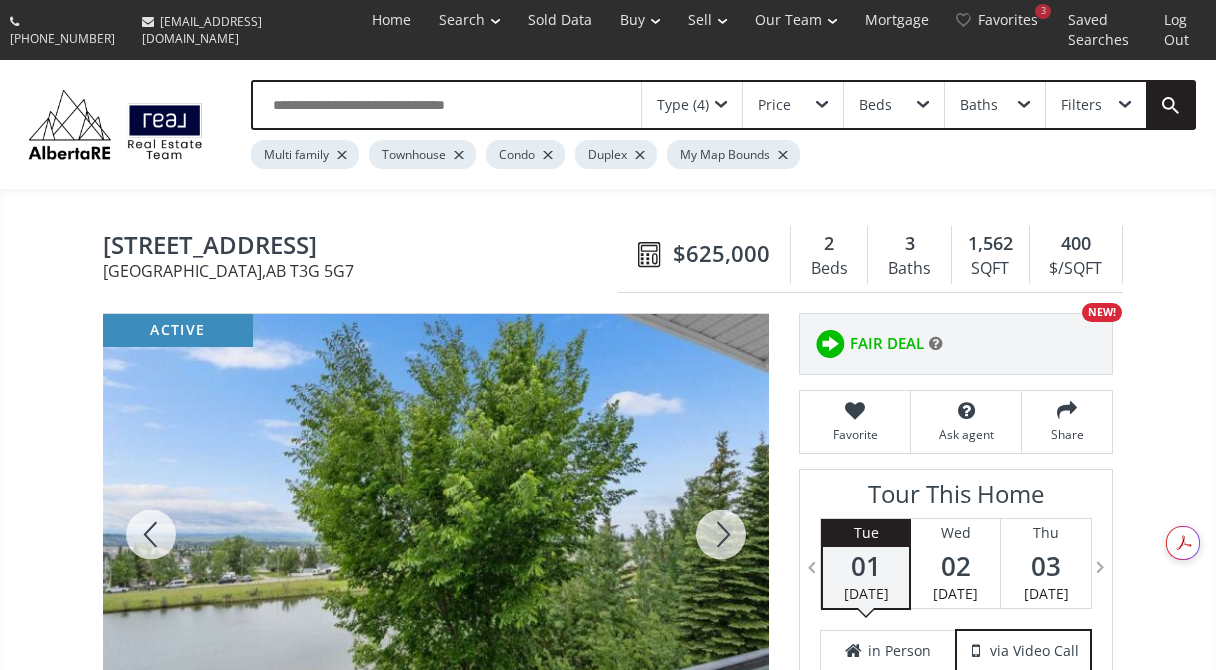 click at bounding box center (721, 534) 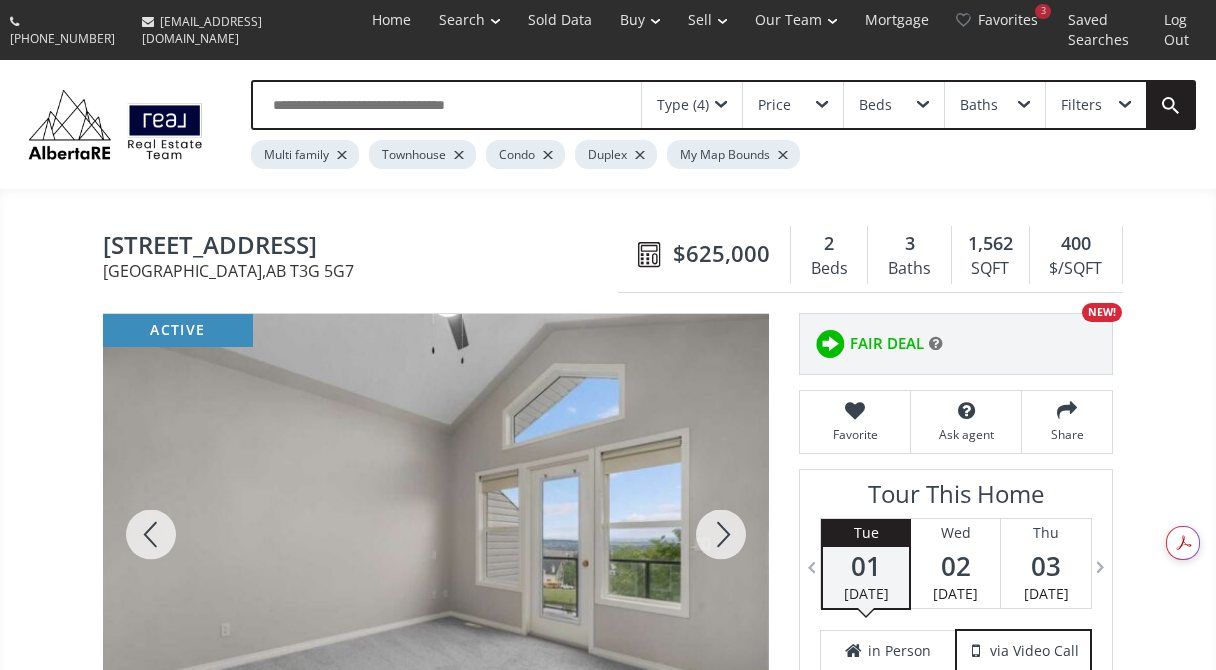 click at bounding box center [721, 534] 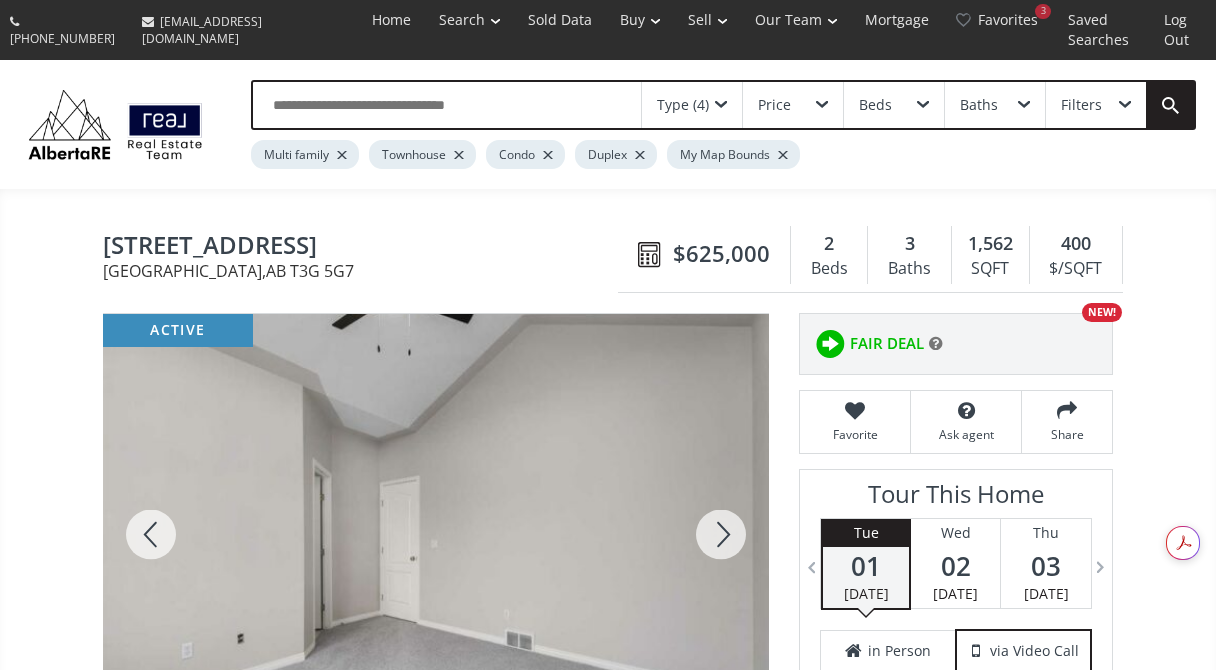 click at bounding box center [721, 534] 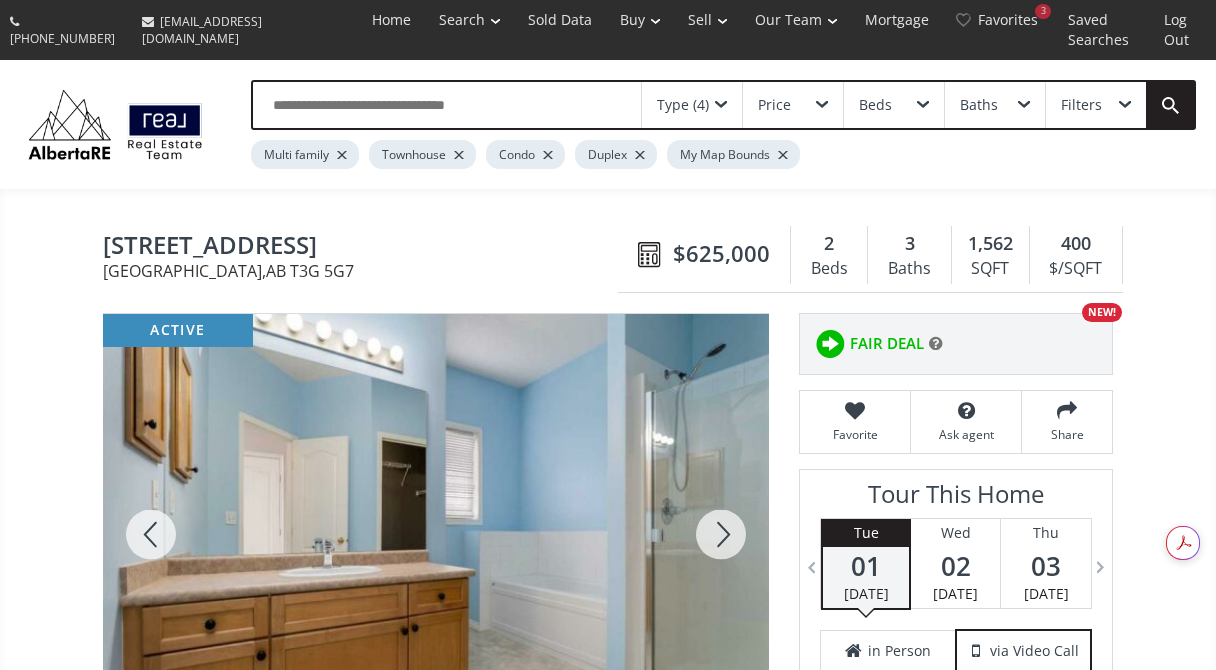 click at bounding box center [721, 534] 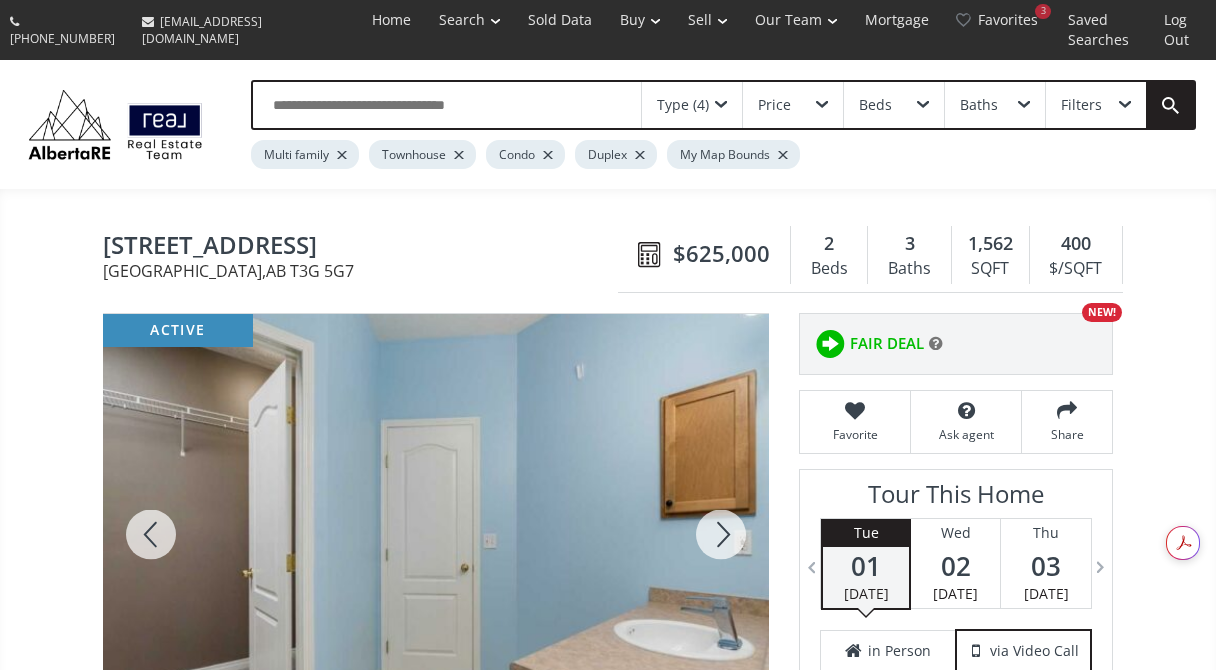 click at bounding box center (721, 534) 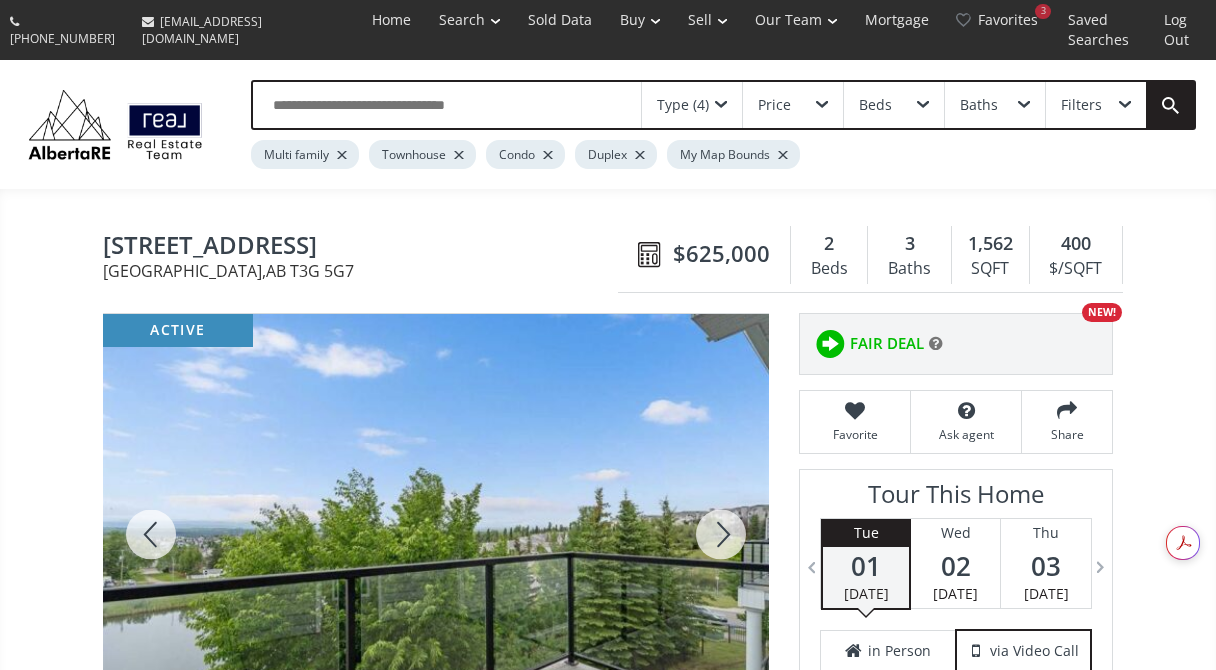 click at bounding box center (721, 534) 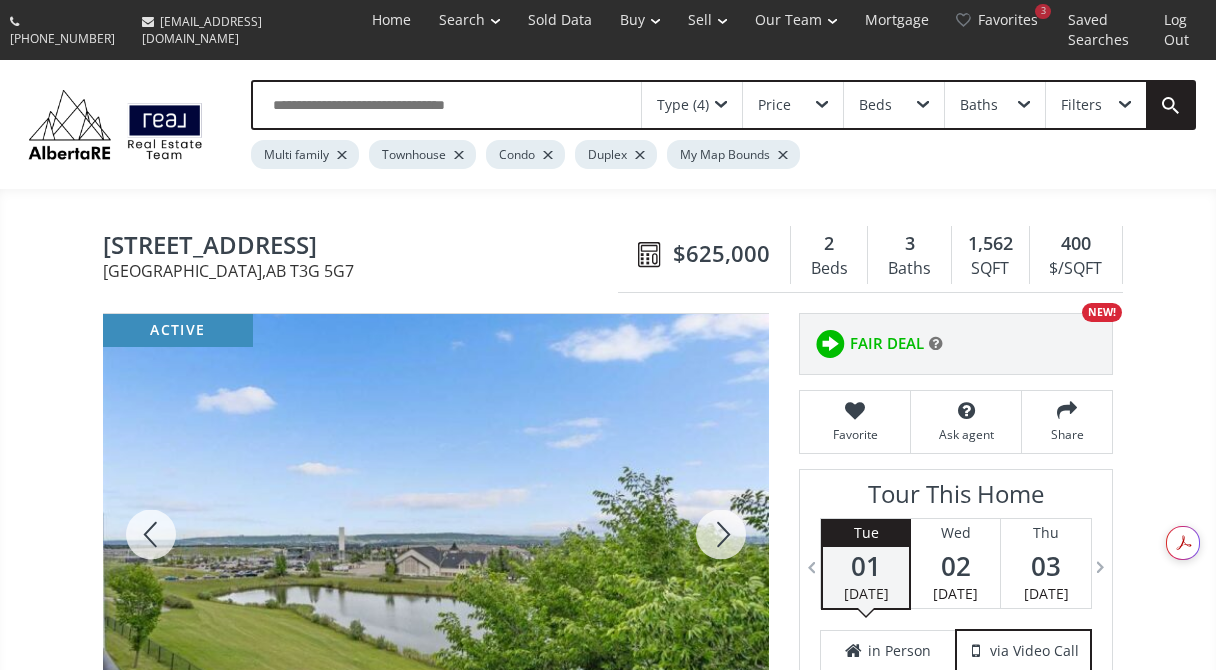 click at bounding box center [721, 534] 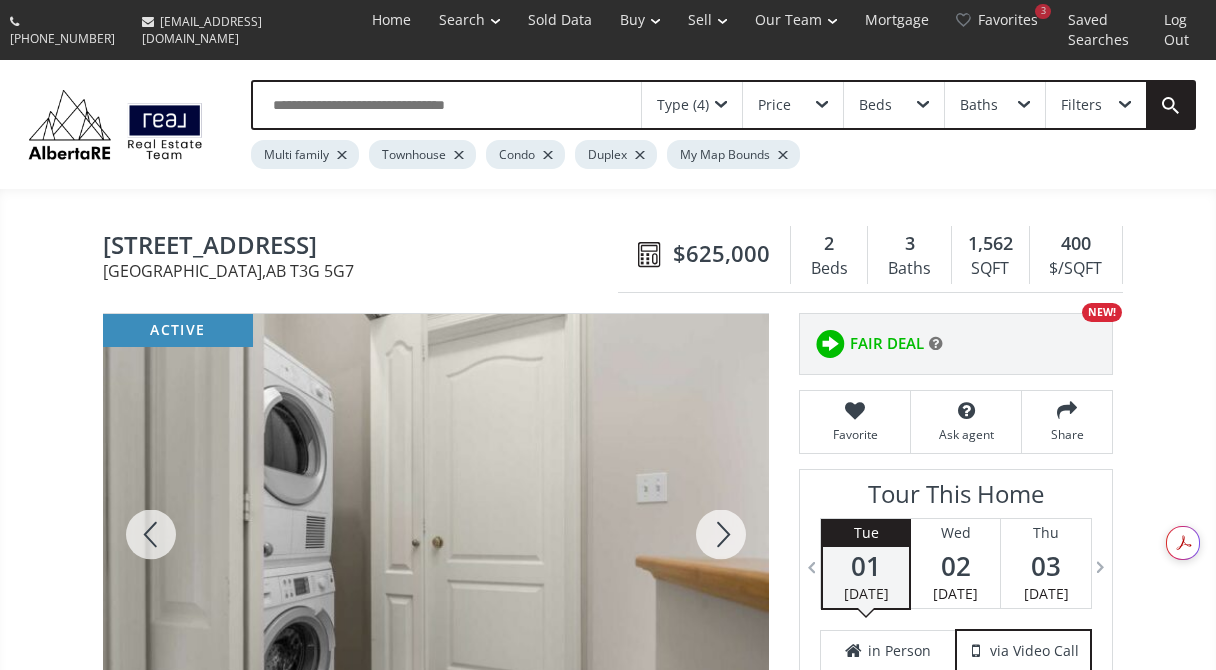 click at bounding box center (721, 534) 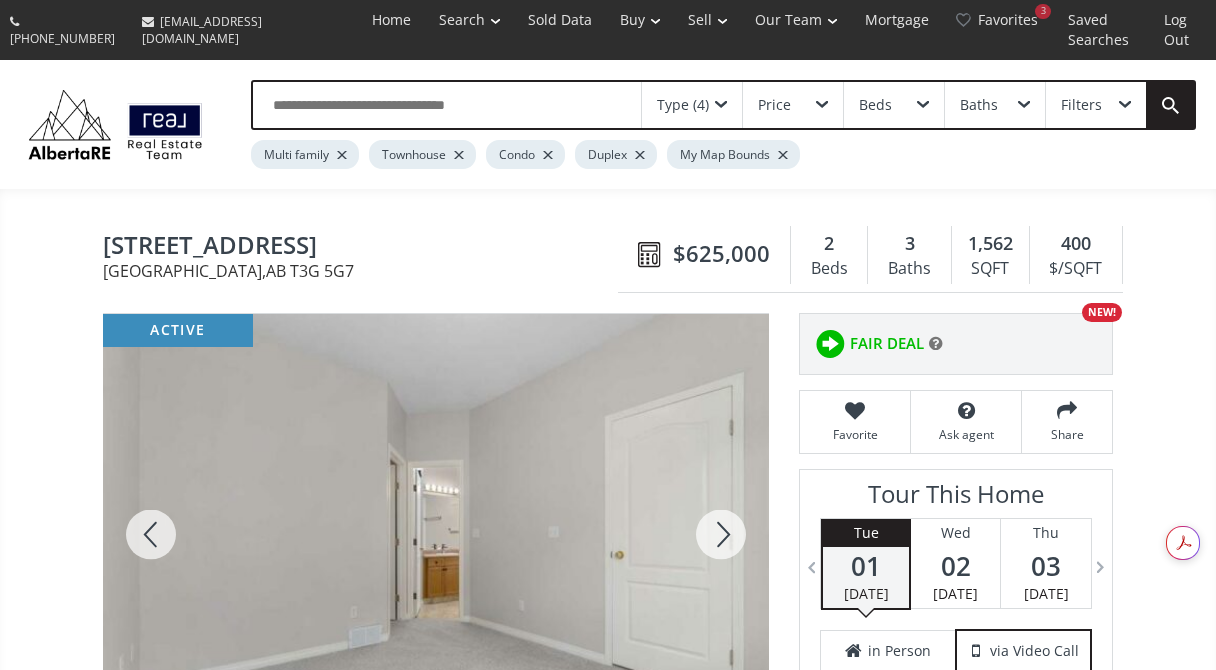 click at bounding box center [721, 534] 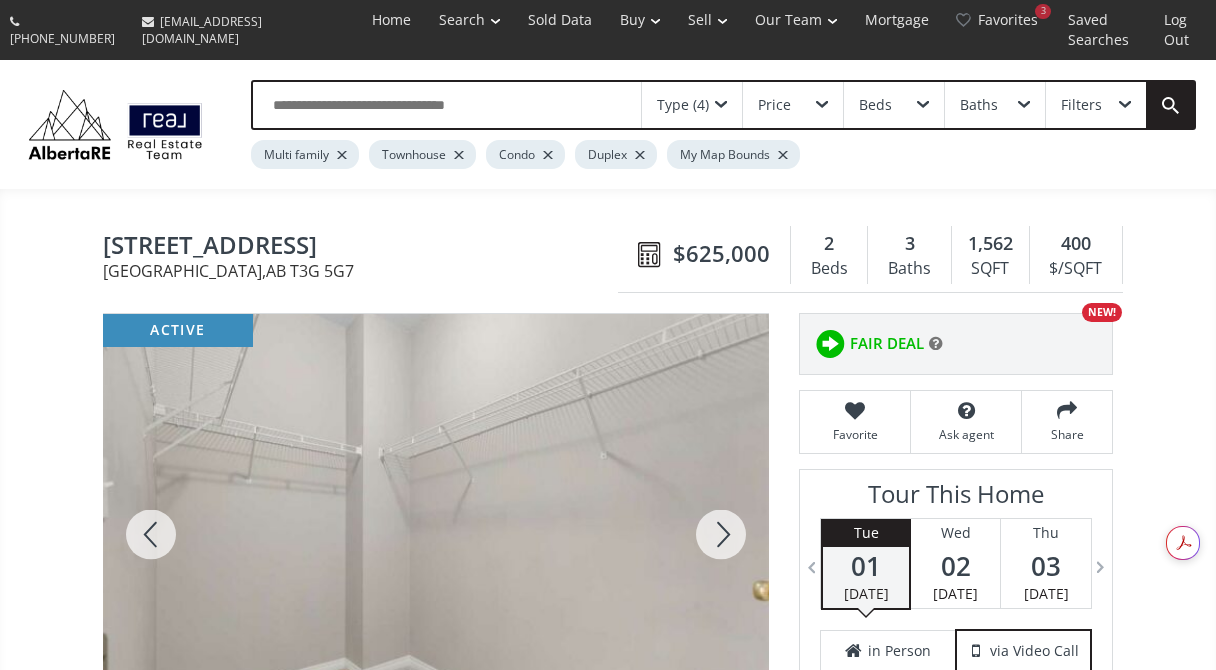 click at bounding box center [721, 534] 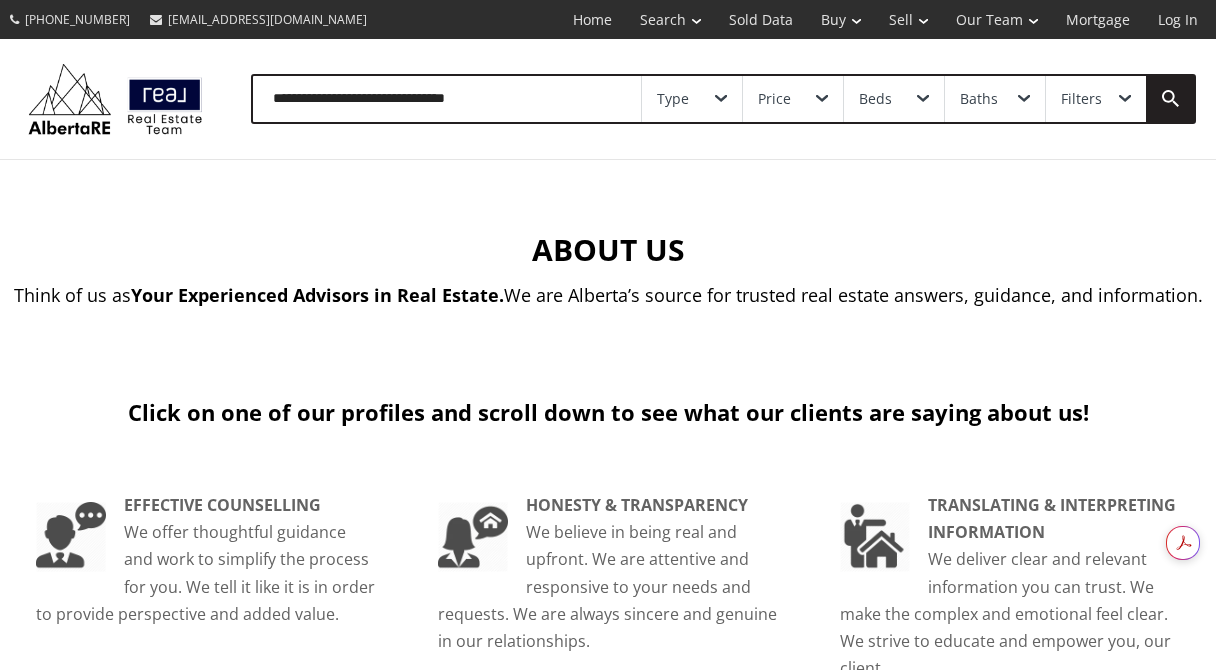 scroll, scrollTop: 0, scrollLeft: 0, axis: both 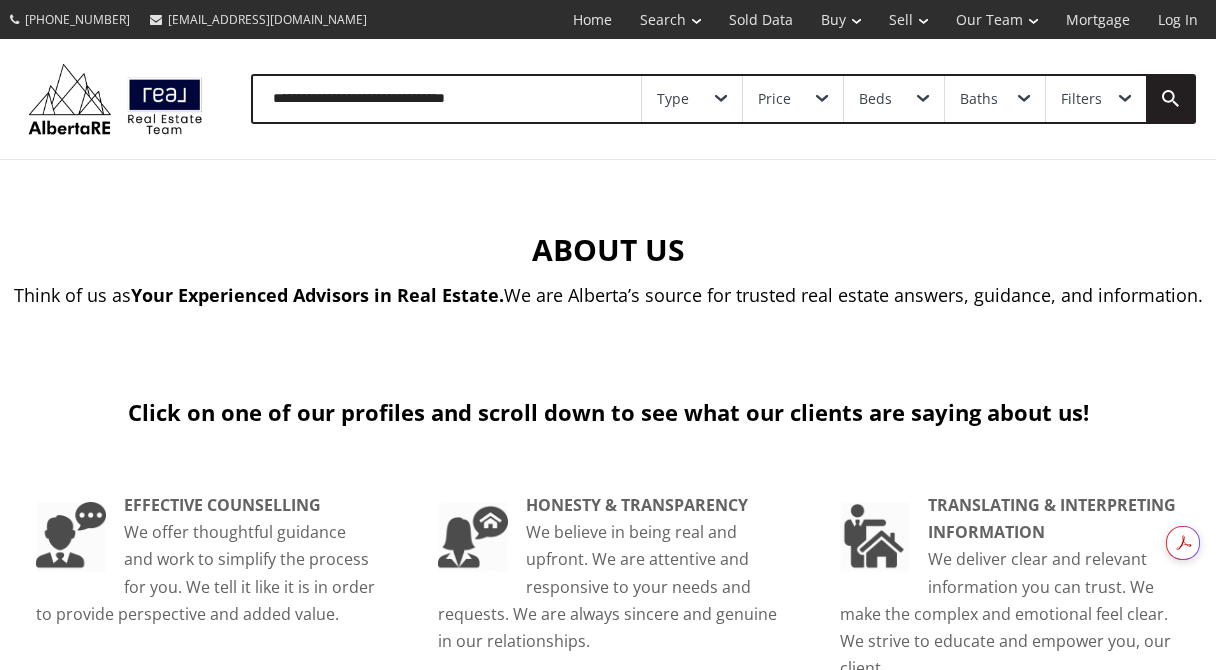 click on "Price" at bounding box center (792, 99) 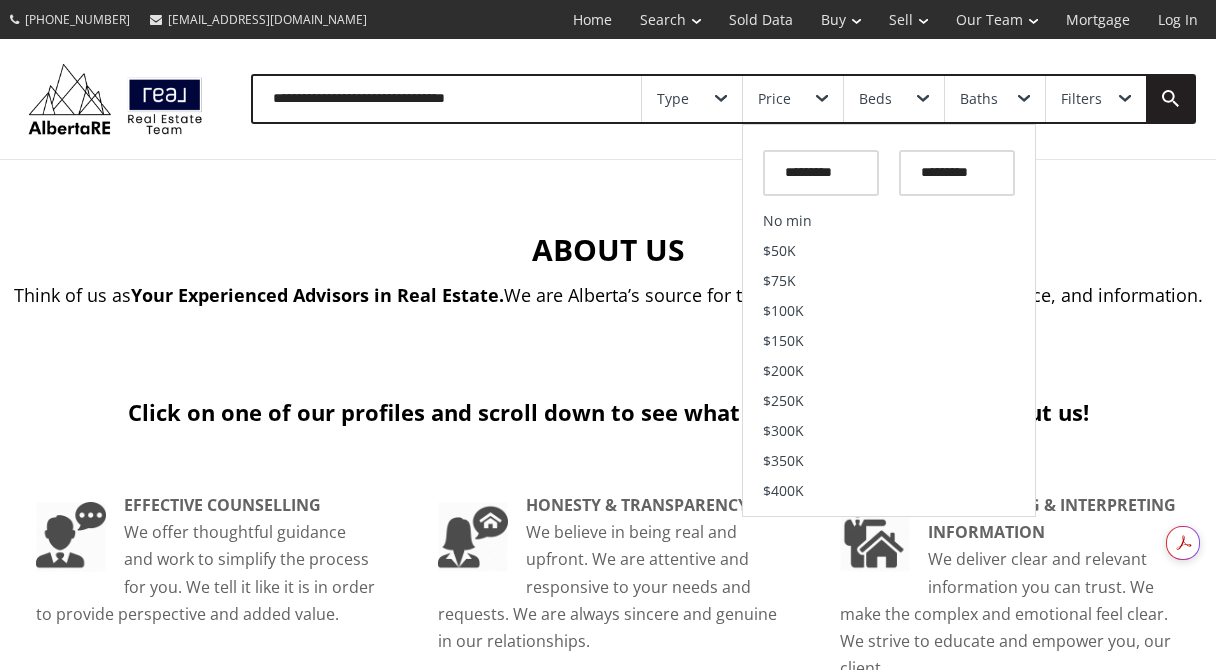 click on "Type" at bounding box center (692, 99) 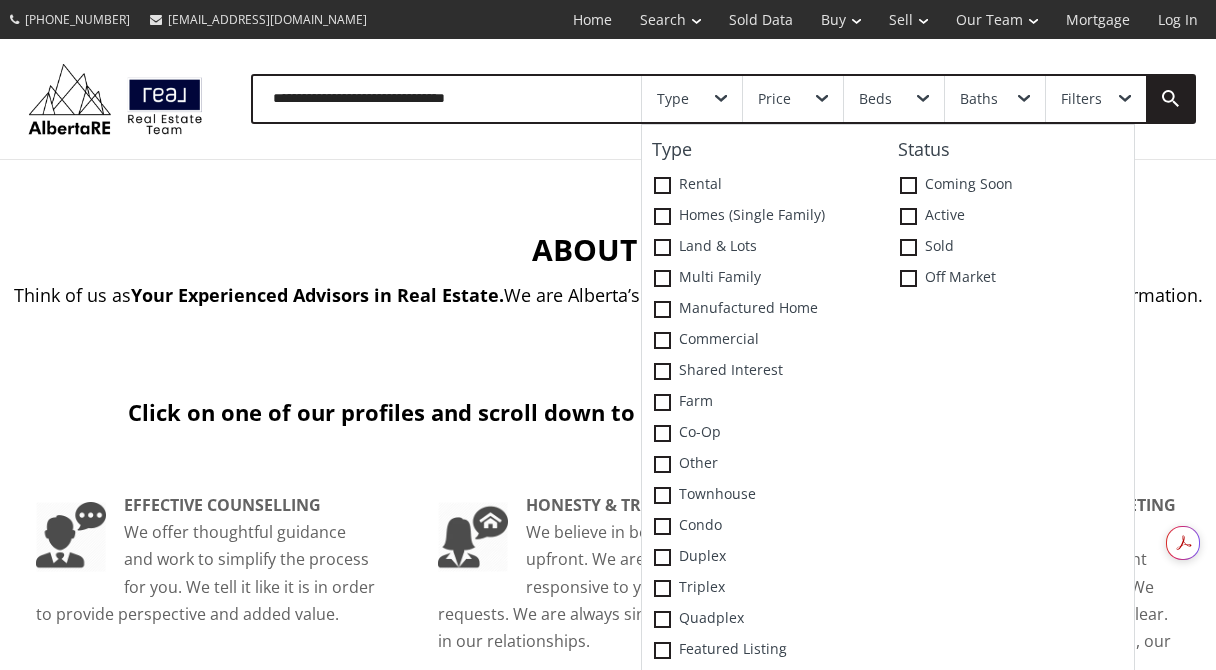 click on "Type" at bounding box center [765, 150] 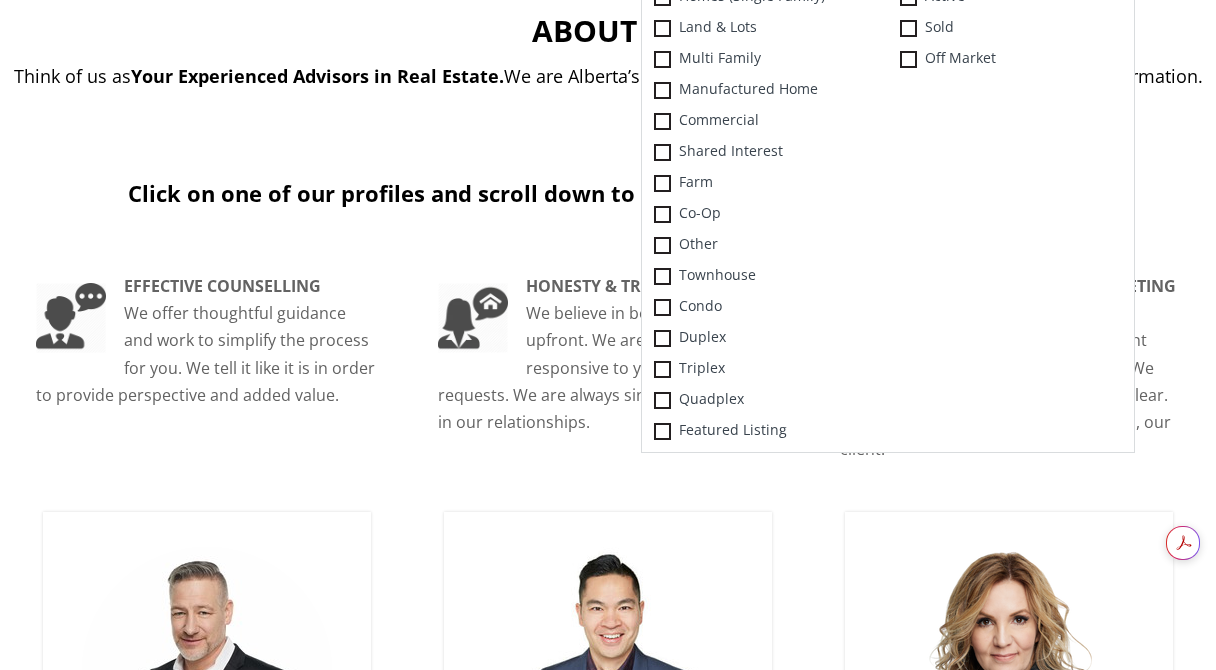 scroll, scrollTop: 0, scrollLeft: 0, axis: both 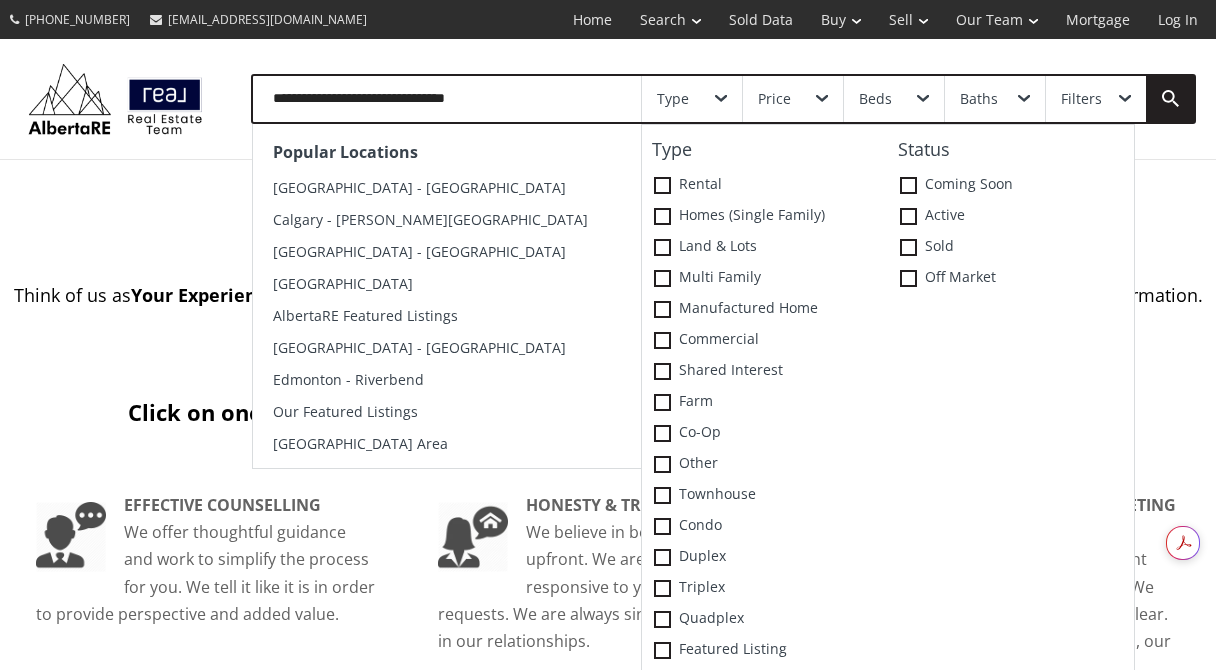 click at bounding box center [447, 99] 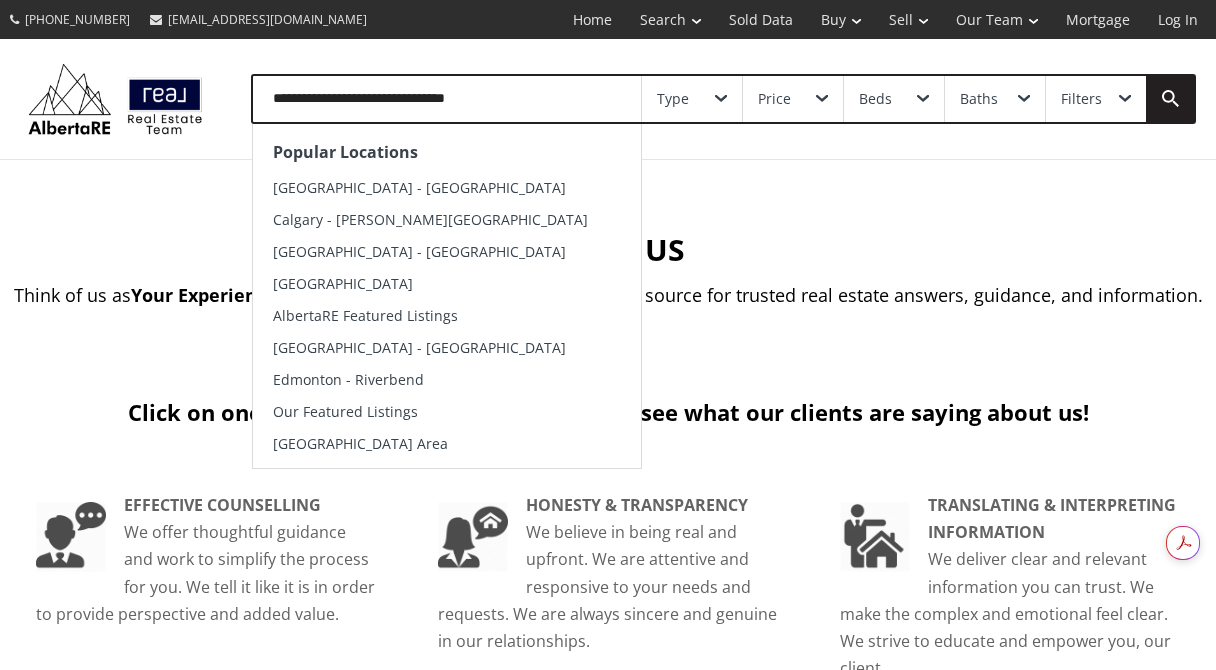 click at bounding box center [1170, 99] 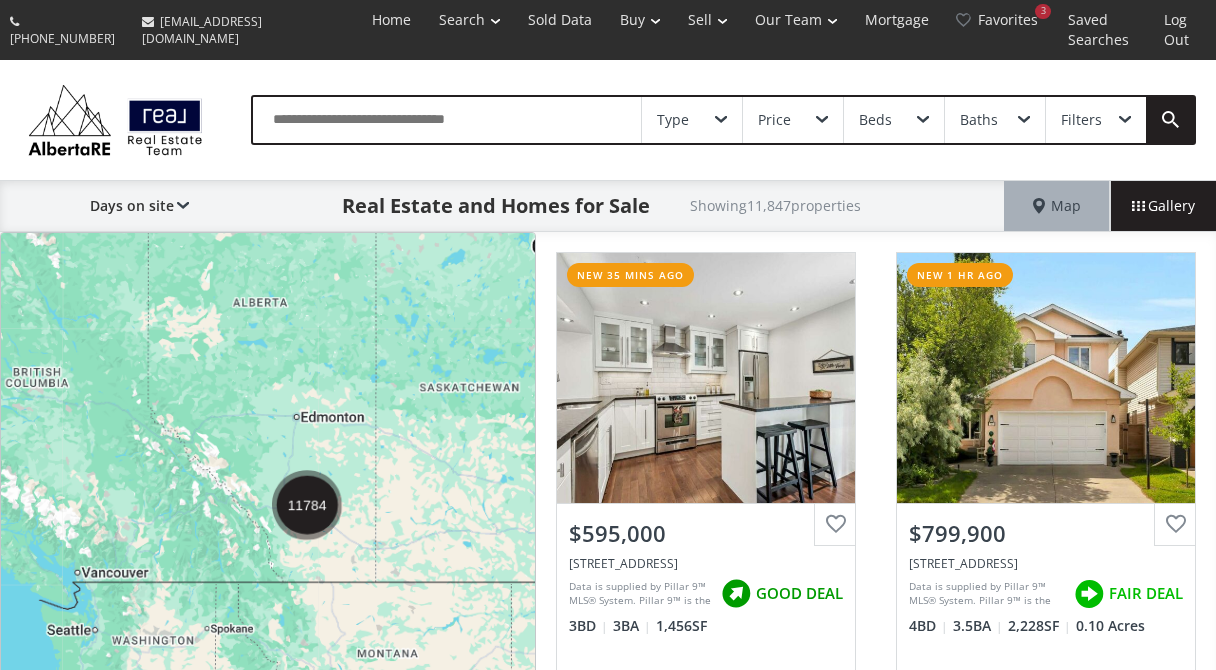 scroll, scrollTop: 0, scrollLeft: 0, axis: both 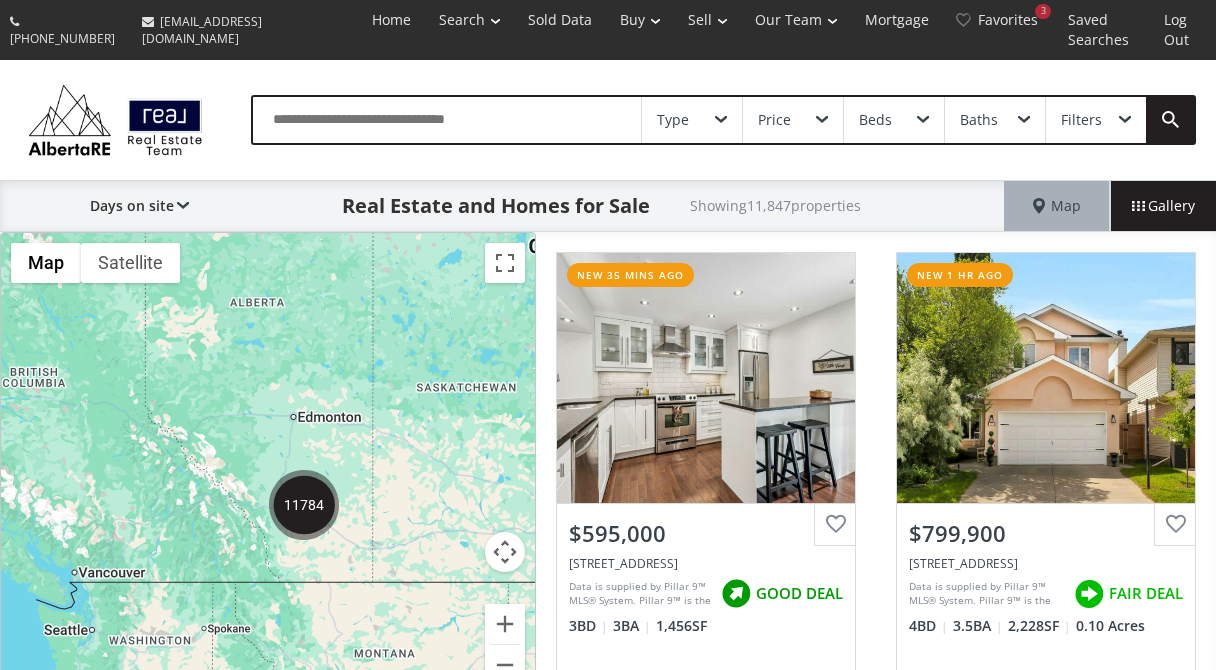 click on "To navigate, press the arrow keys." at bounding box center (268, 471) 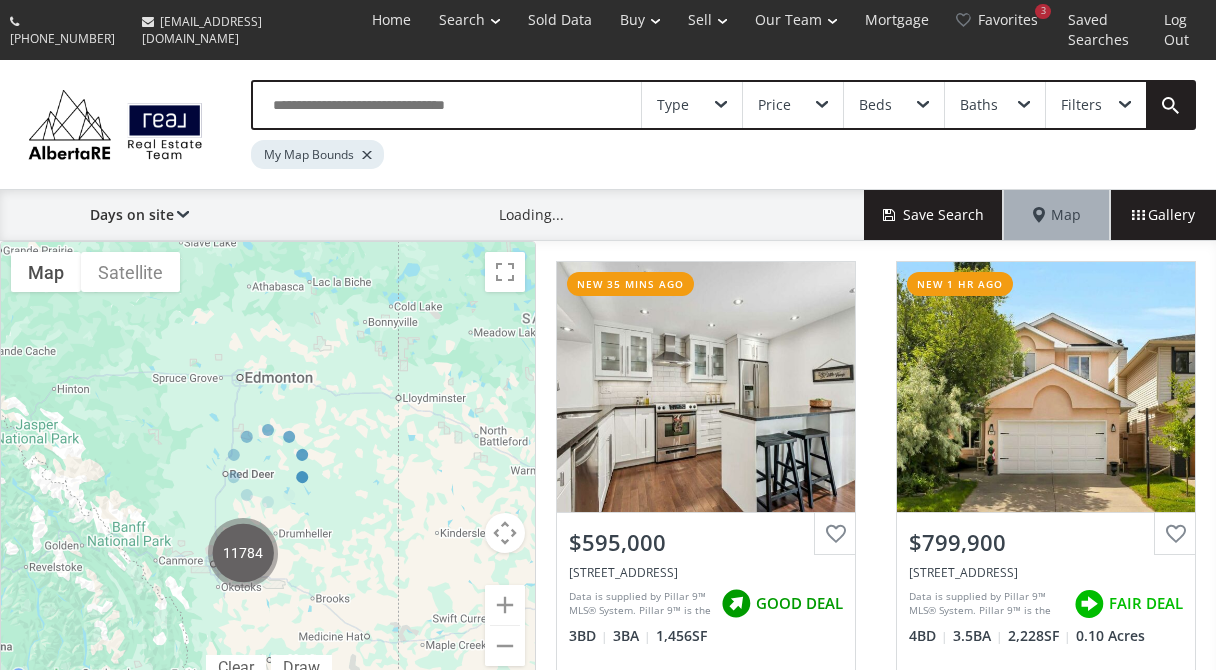 click at bounding box center (268, 466) 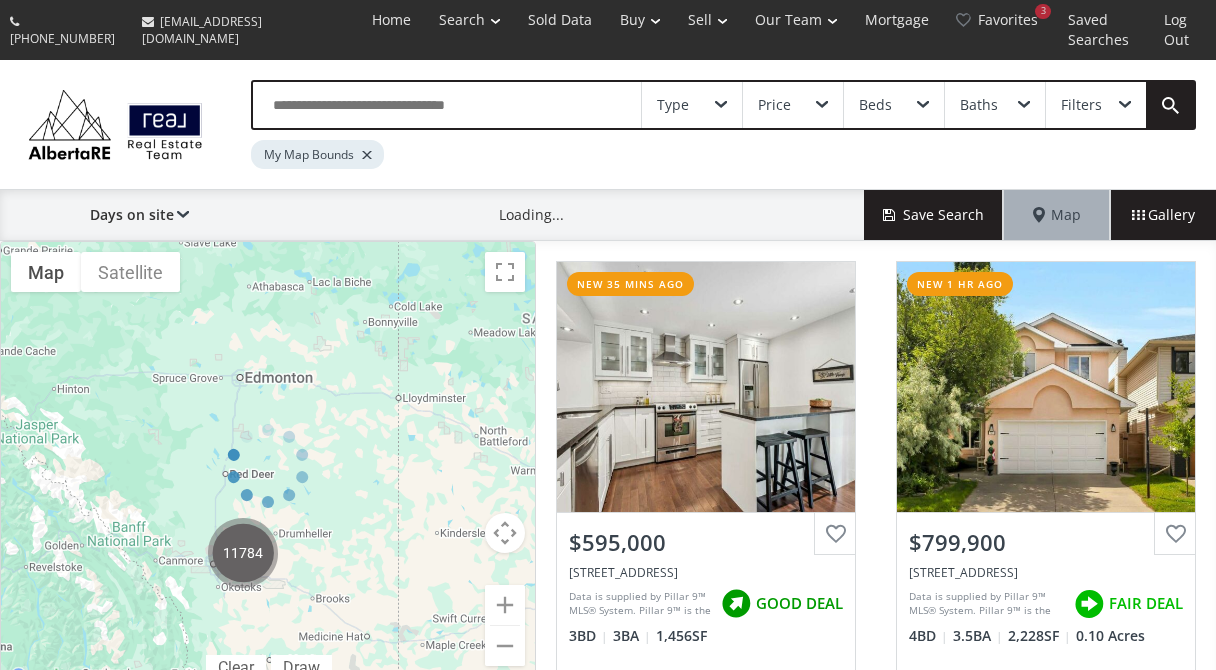 click at bounding box center [268, 466] 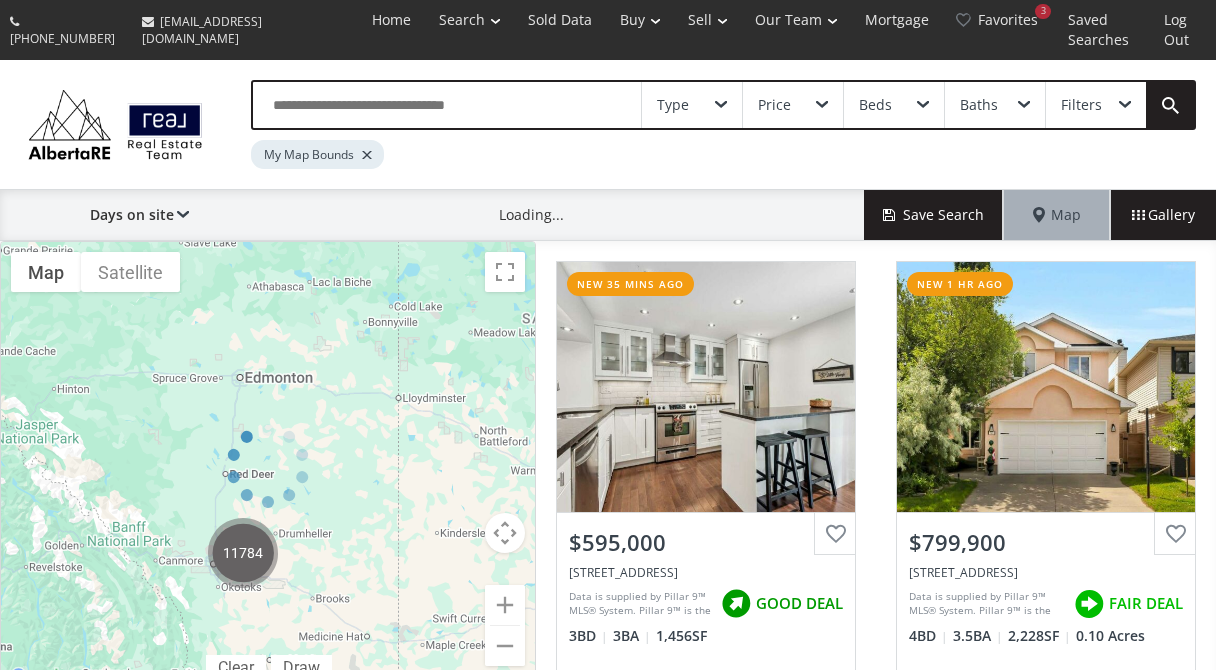 click at bounding box center [268, 466] 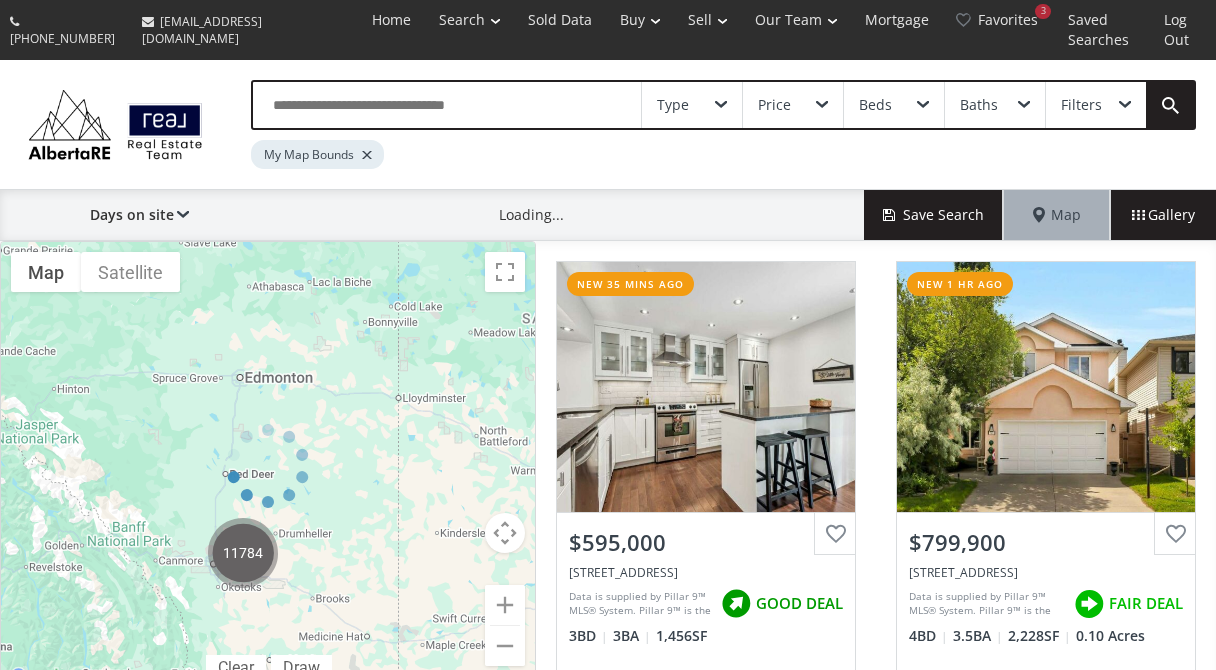 click at bounding box center (268, 466) 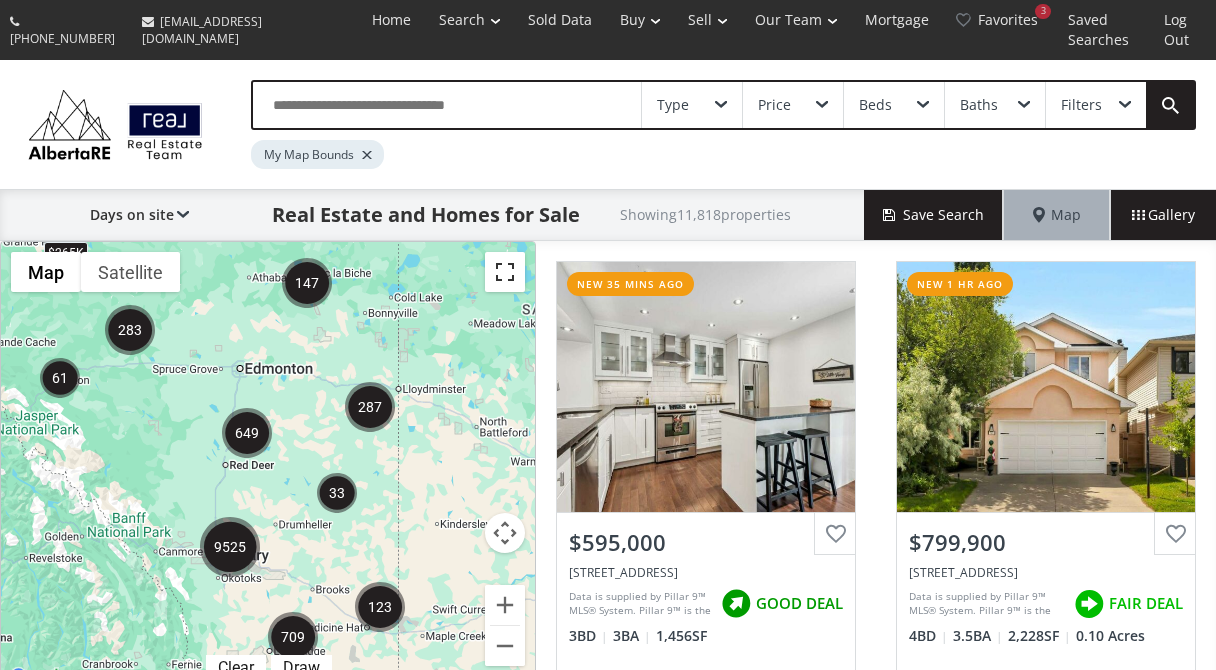 click at bounding box center (505, 272) 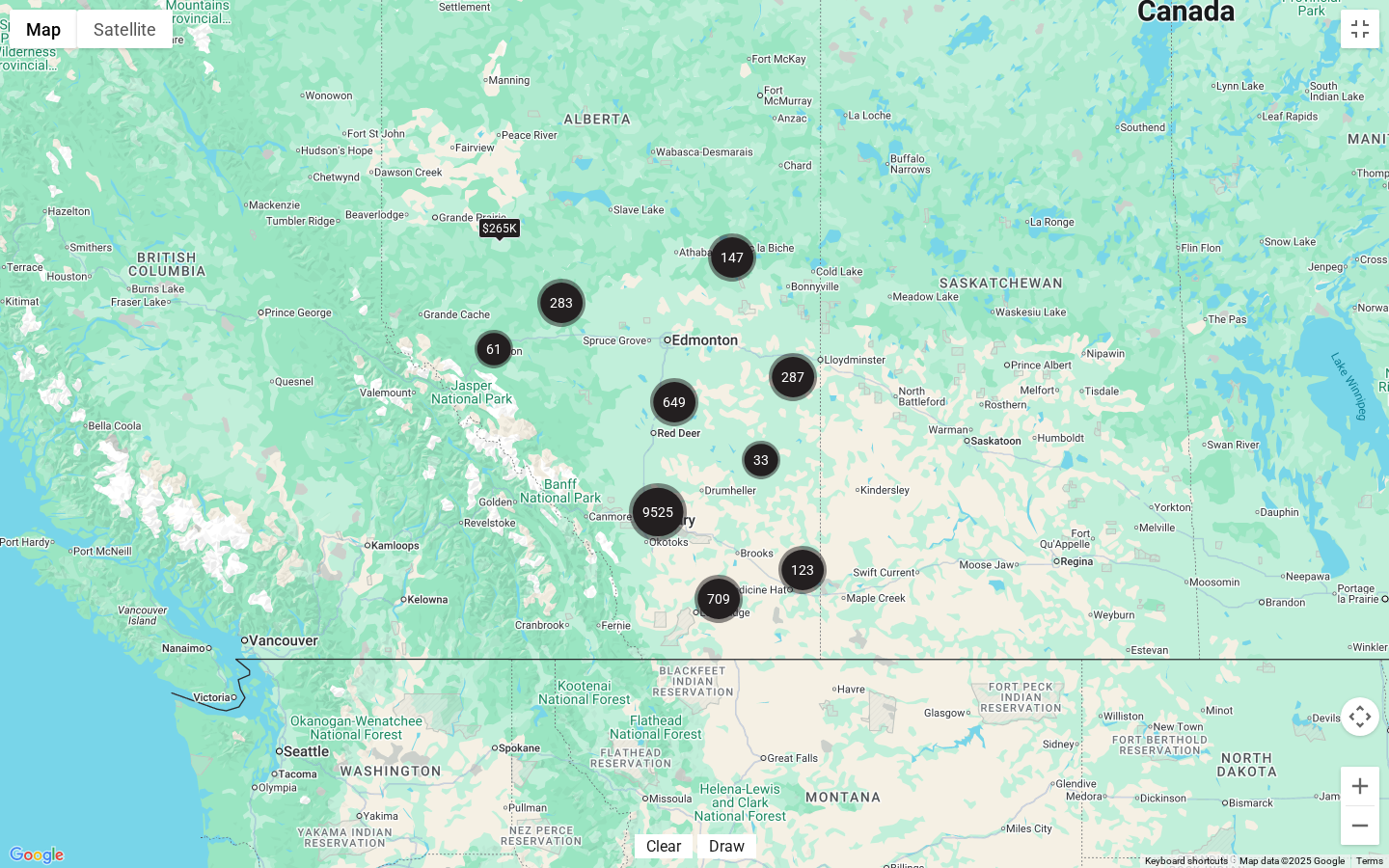 click at bounding box center [719, 599] 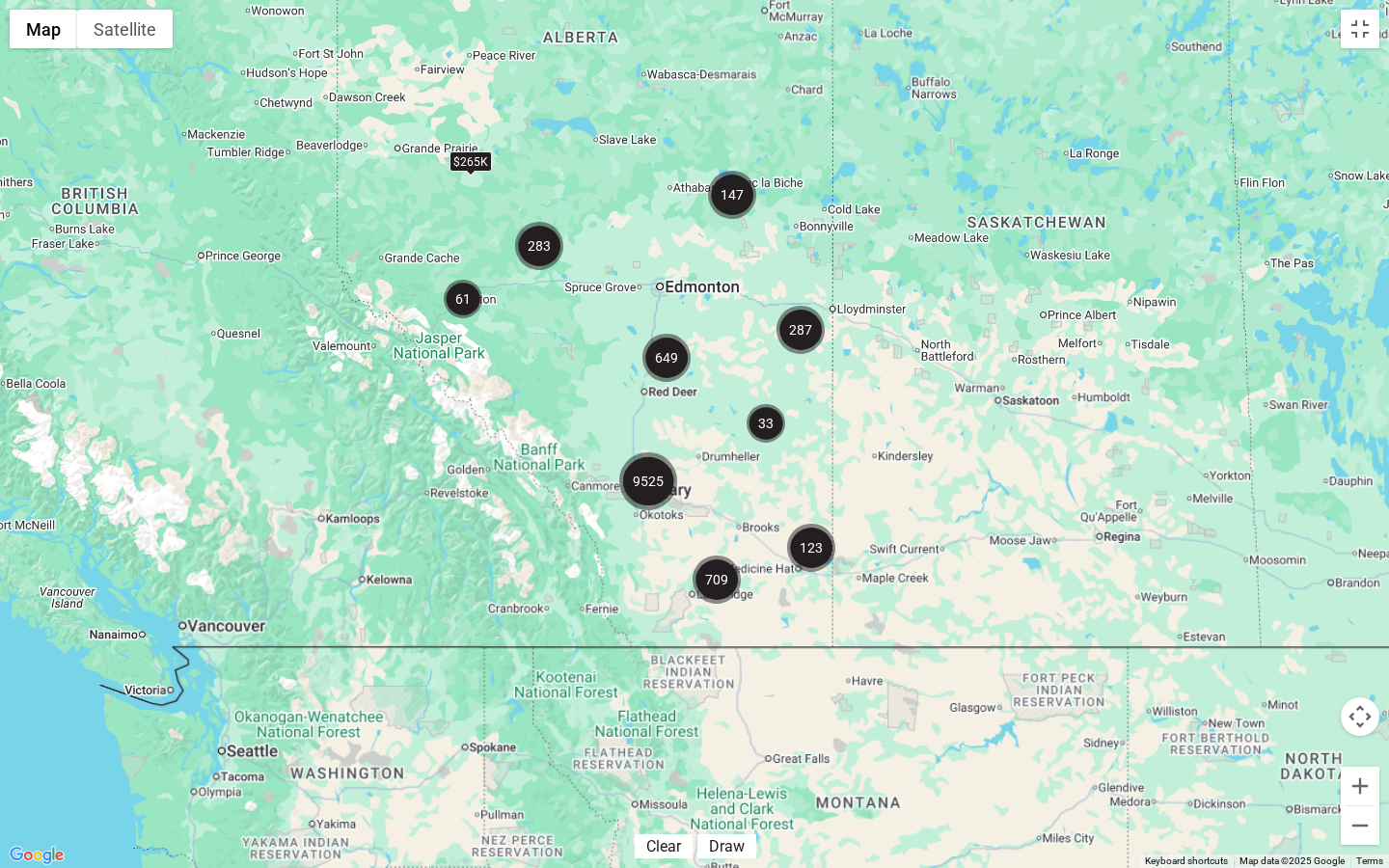 click on "To navigate, press the arrow keys. $265K" at bounding box center (694, 434) 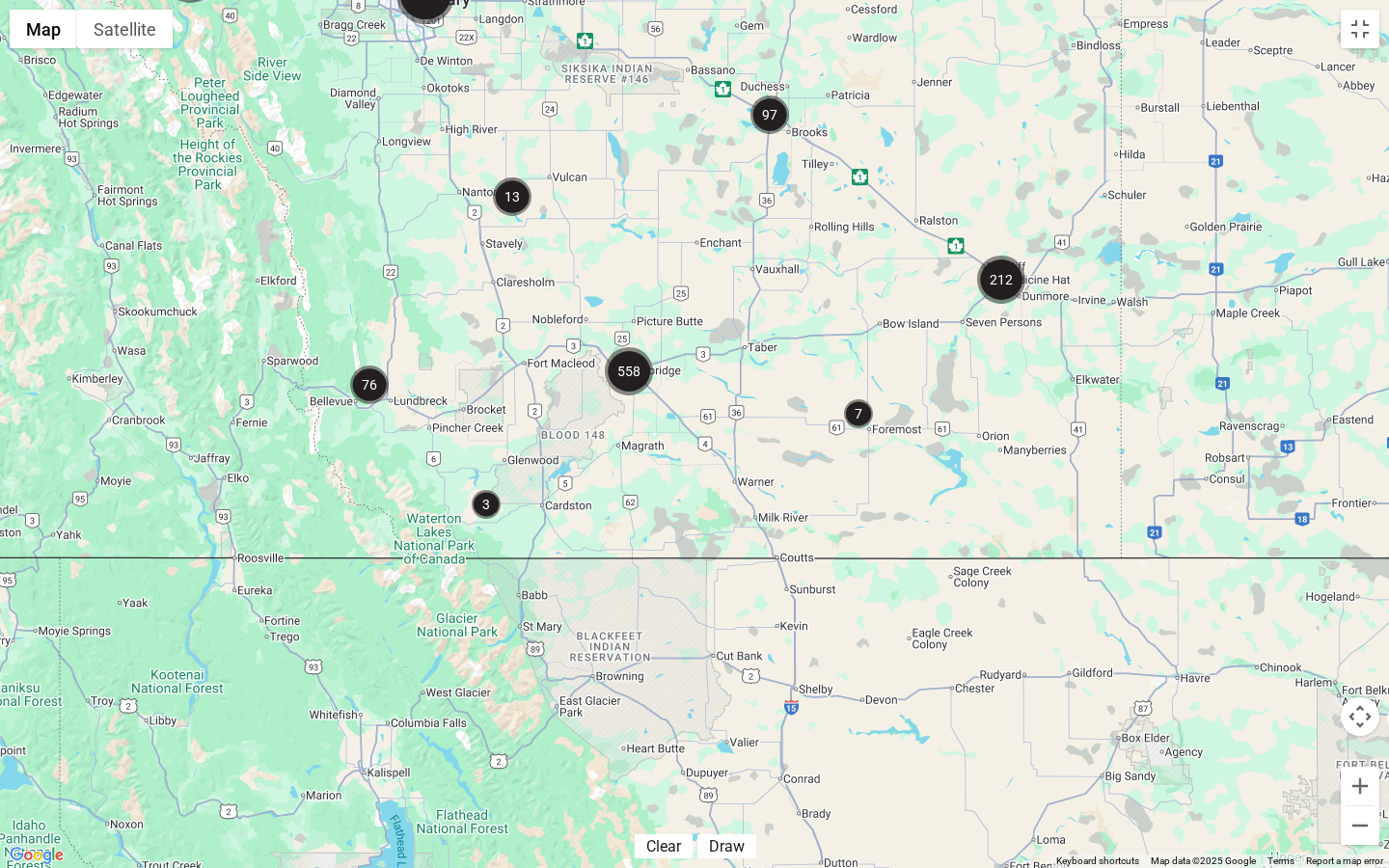 click on "To navigate, press the arrow keys." at bounding box center (694, 434) 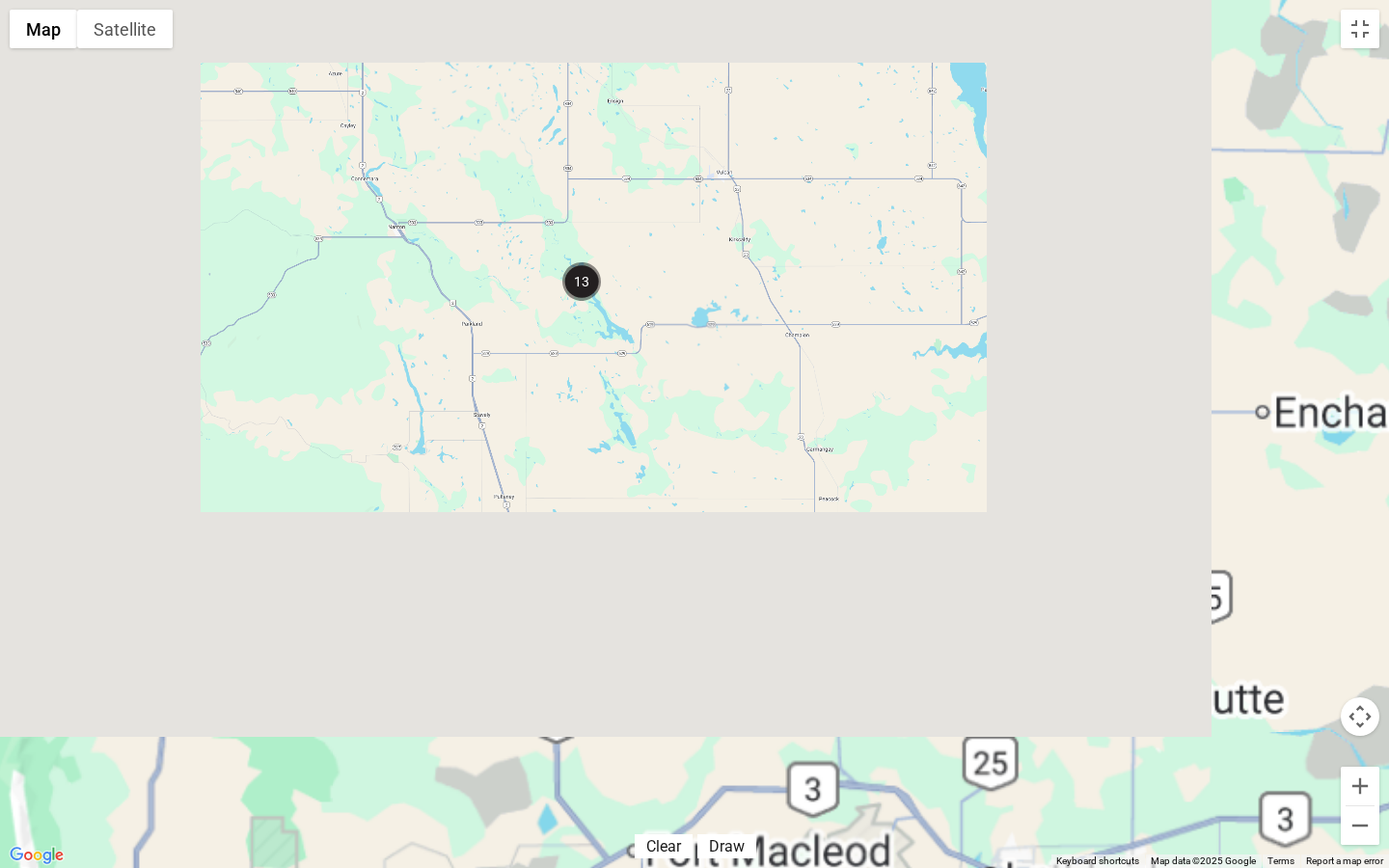 click on "To navigate, press the arrow keys." at bounding box center [694, 434] 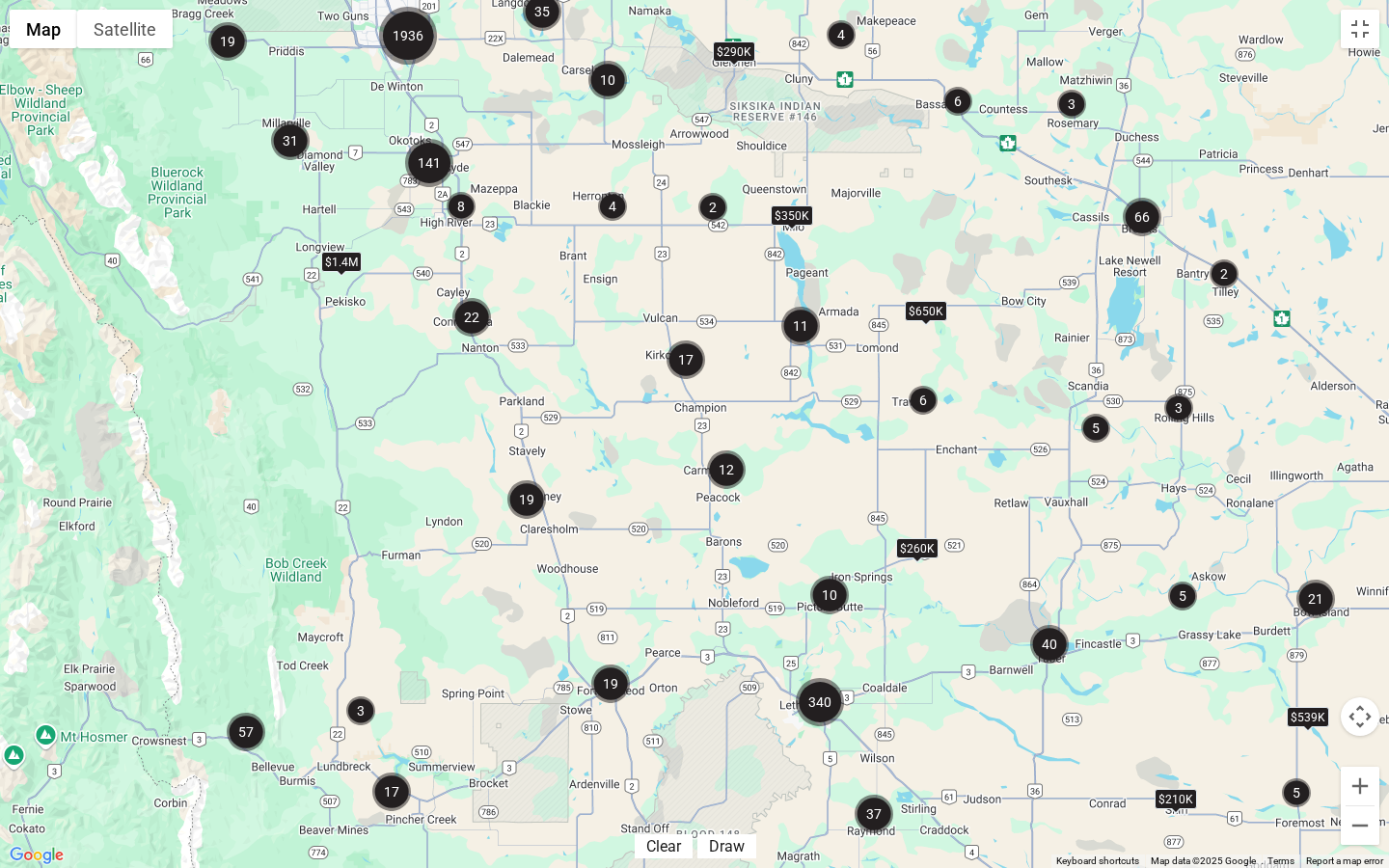 click on "To navigate, press the arrow keys. $260K $650K $210K $290K $1.4M $539K $350K" at bounding box center (694, 434) 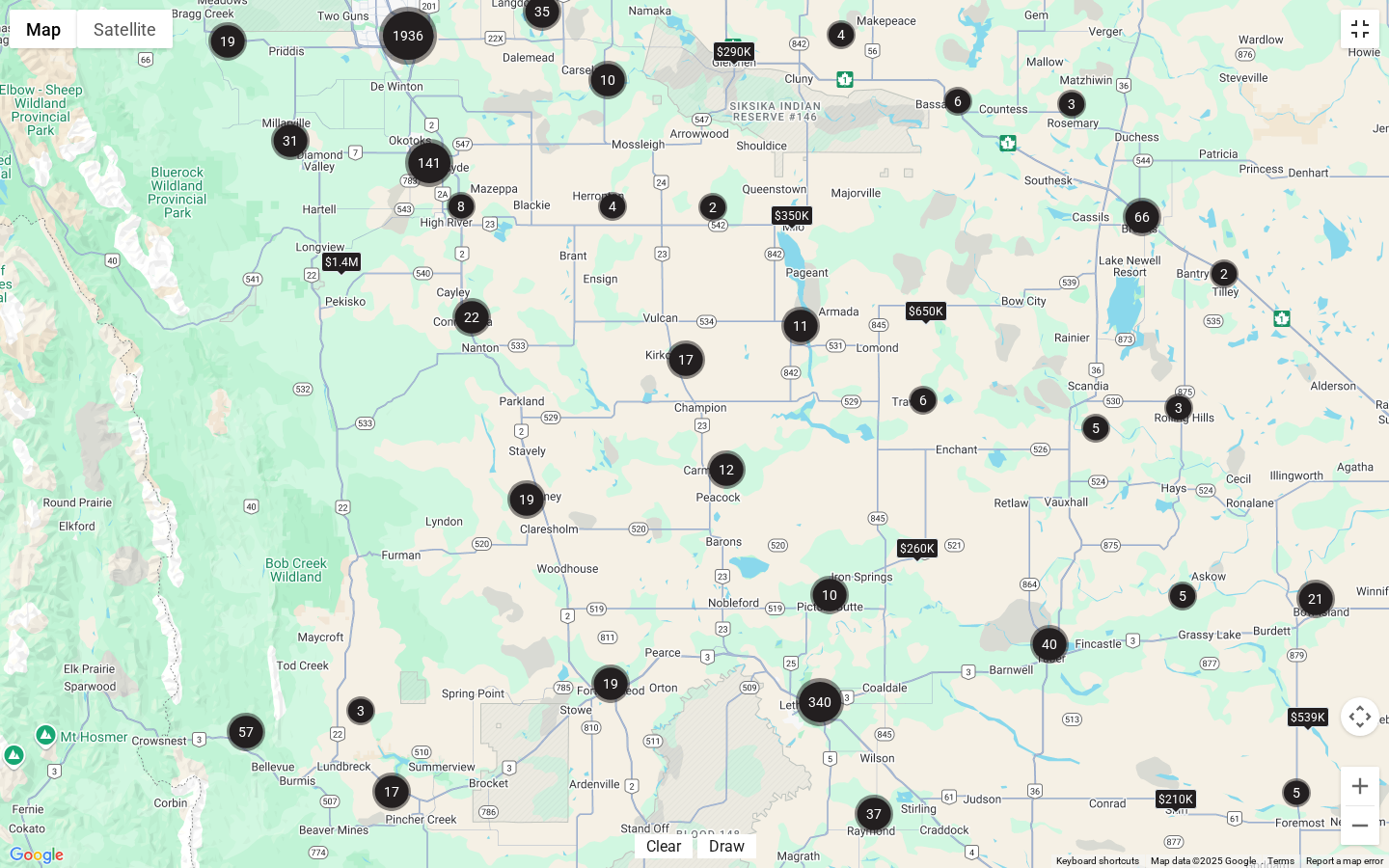 click at bounding box center [1360, 29] 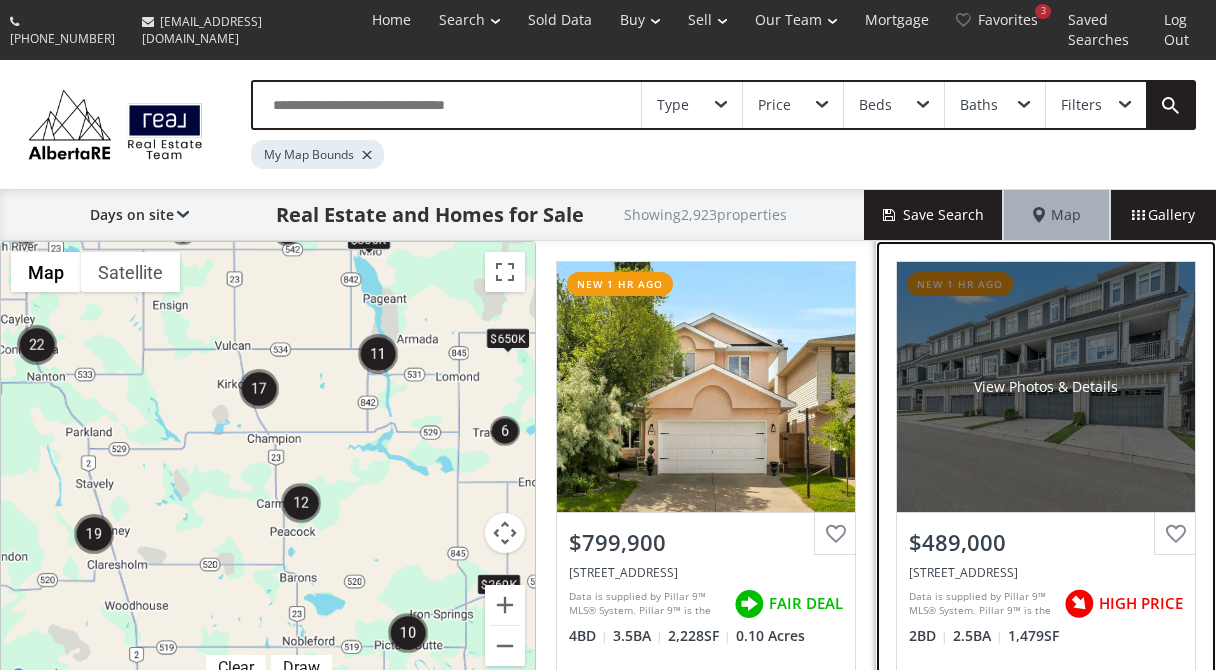 click on "View Photos & Details" at bounding box center [1046, 387] 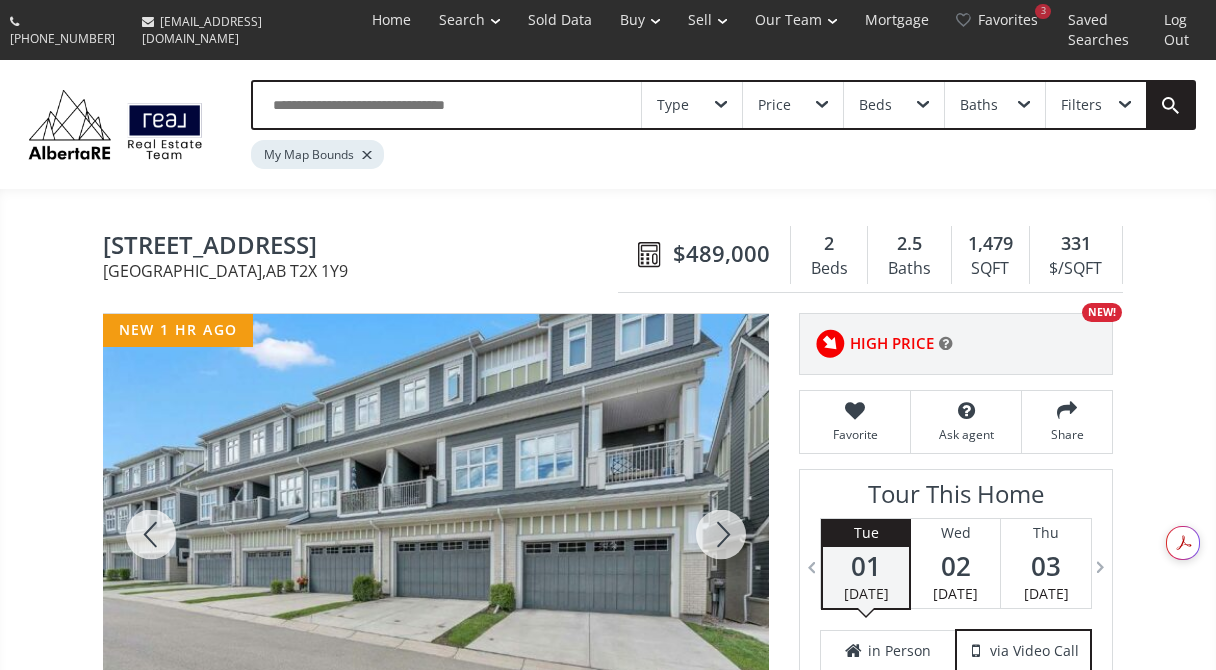 scroll, scrollTop: 0, scrollLeft: 0, axis: both 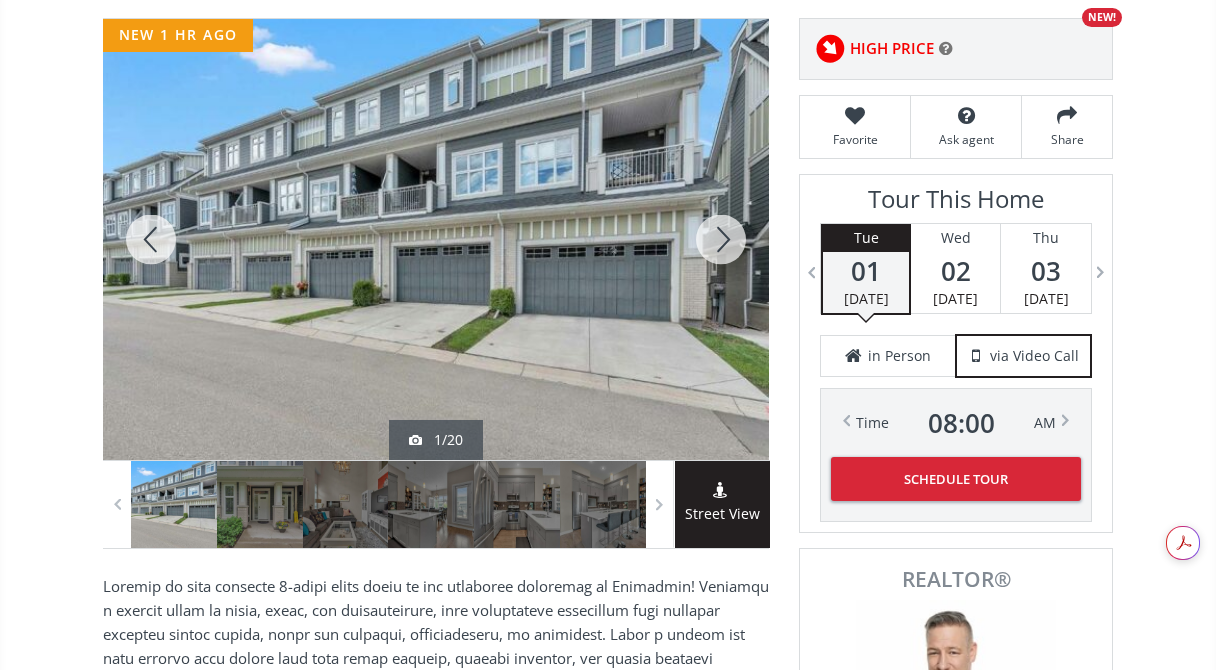 click at bounding box center [721, 239] 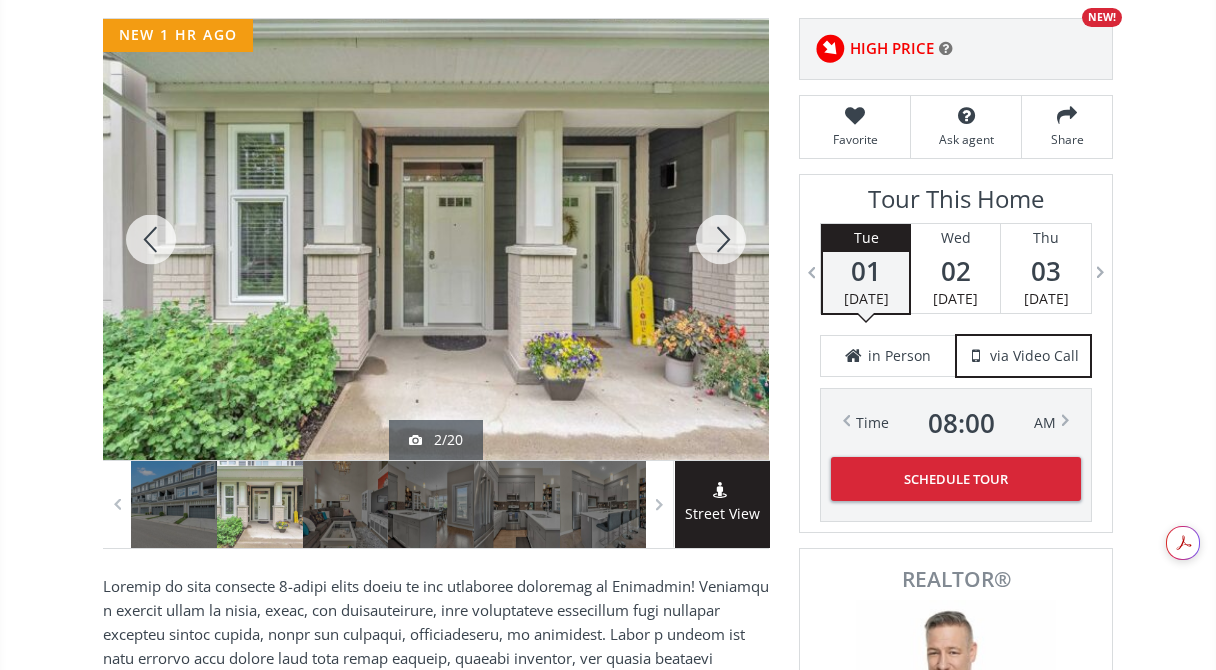 click at bounding box center (721, 239) 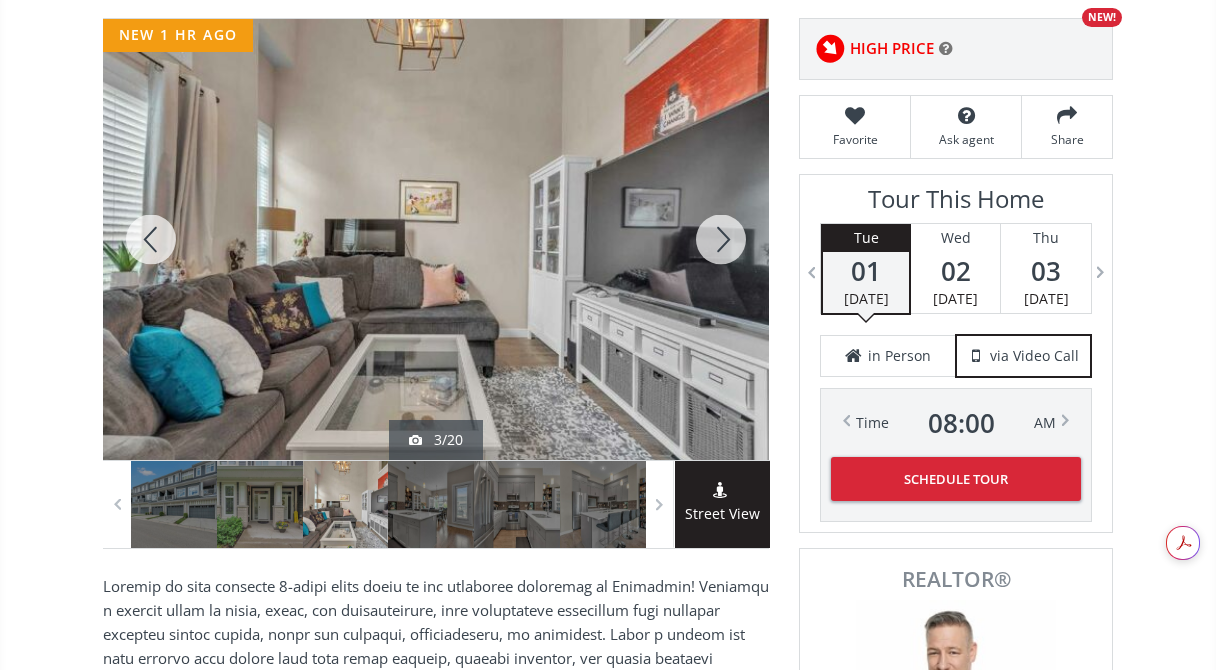 click at bounding box center [721, 239] 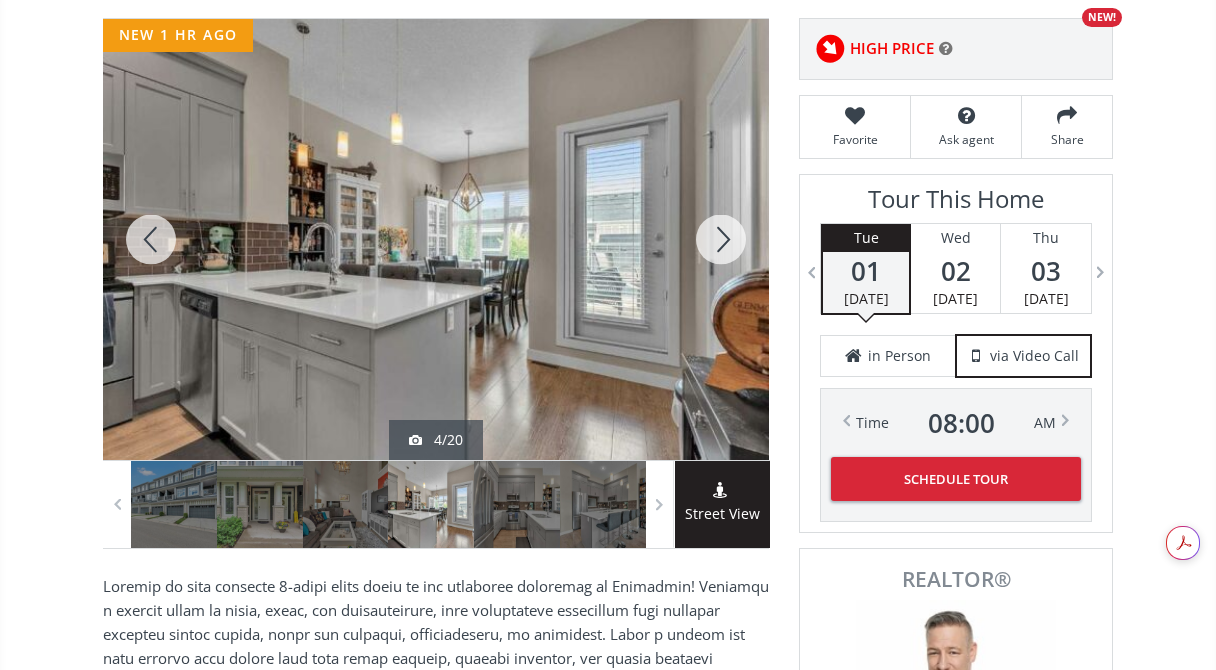 click at bounding box center [721, 239] 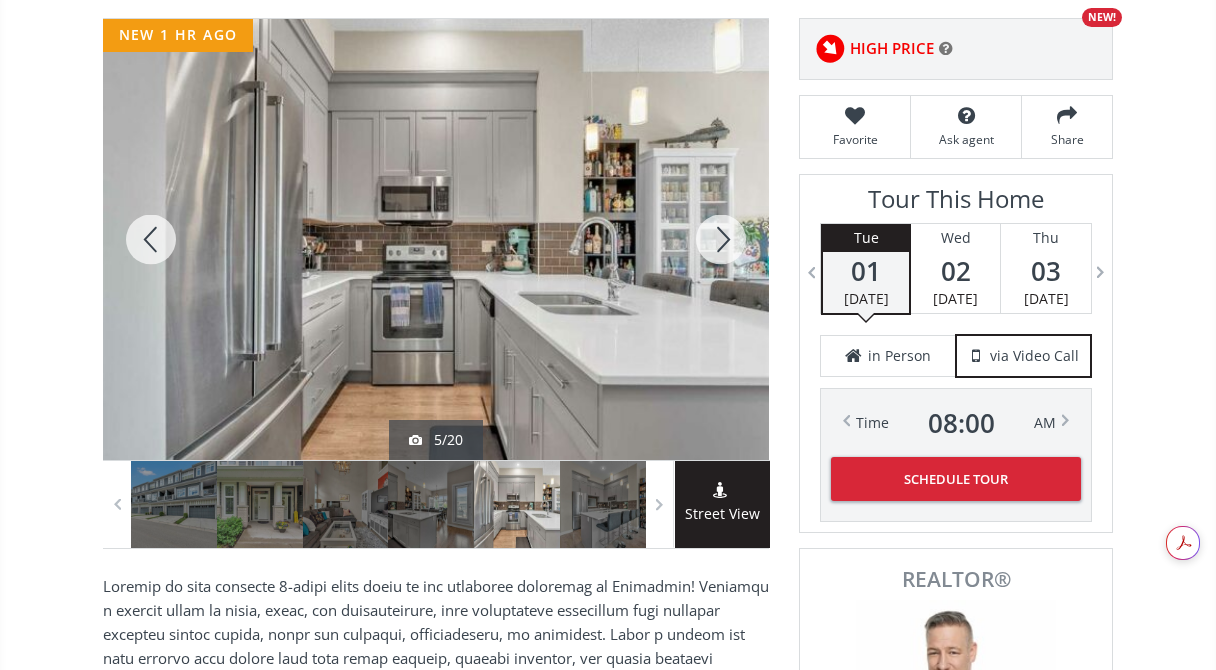 click at bounding box center (721, 239) 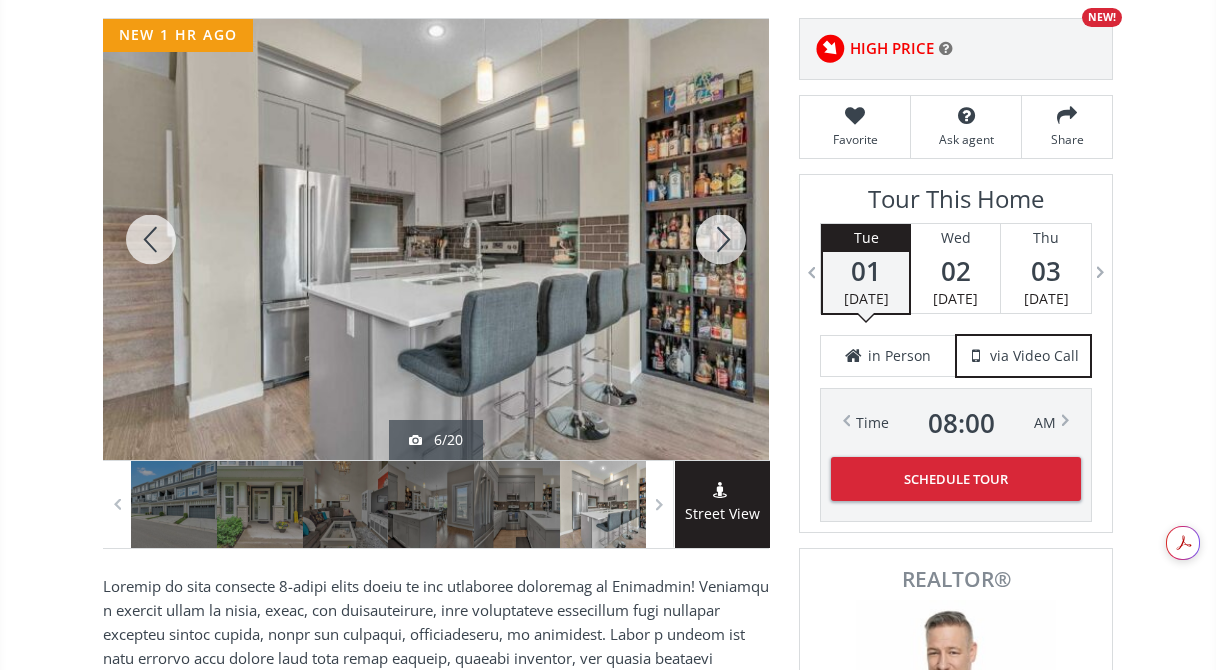 click at bounding box center [721, 239] 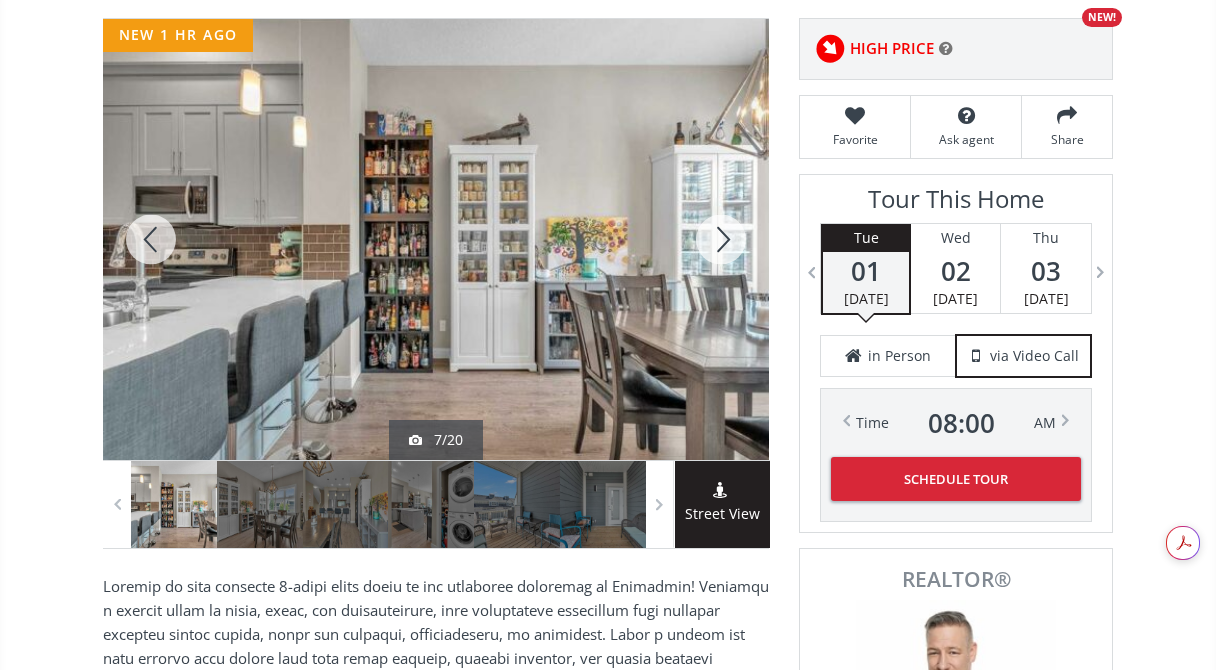 click at bounding box center [721, 239] 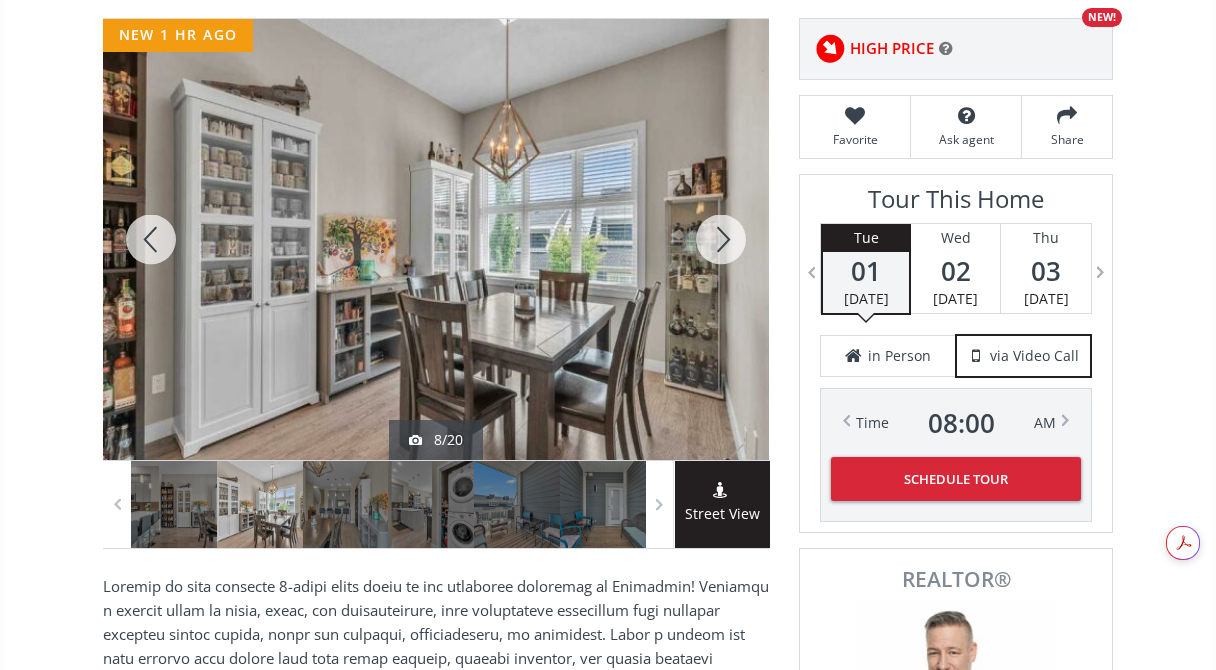 click at bounding box center [721, 239] 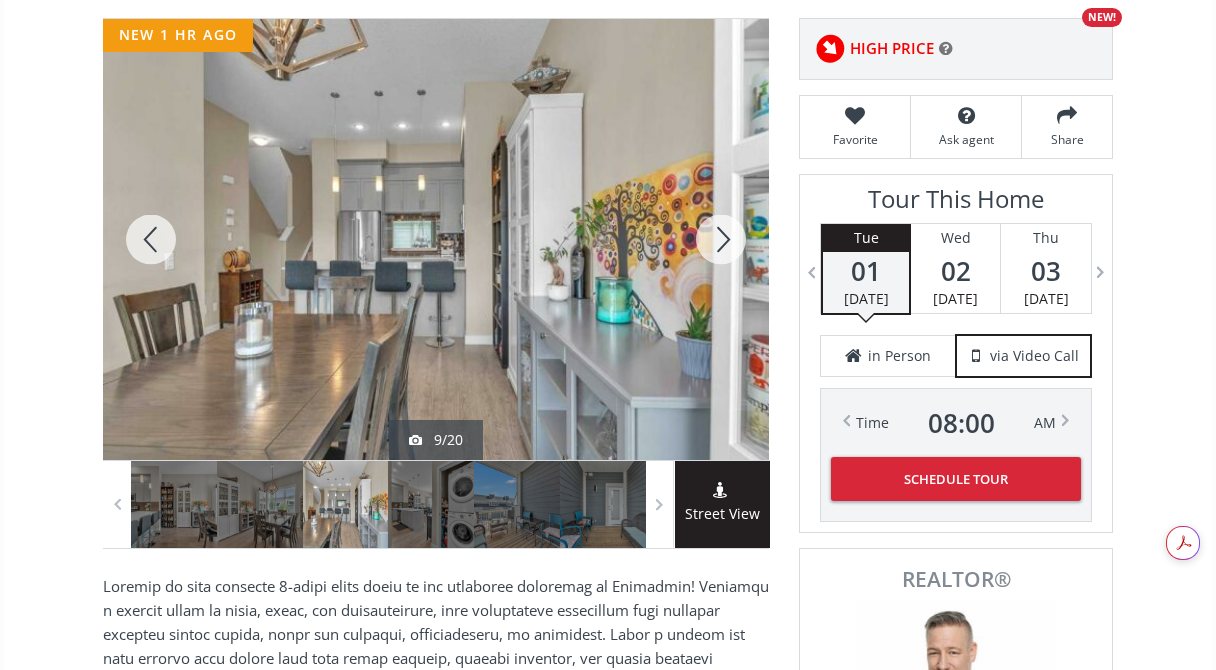 click at bounding box center [721, 239] 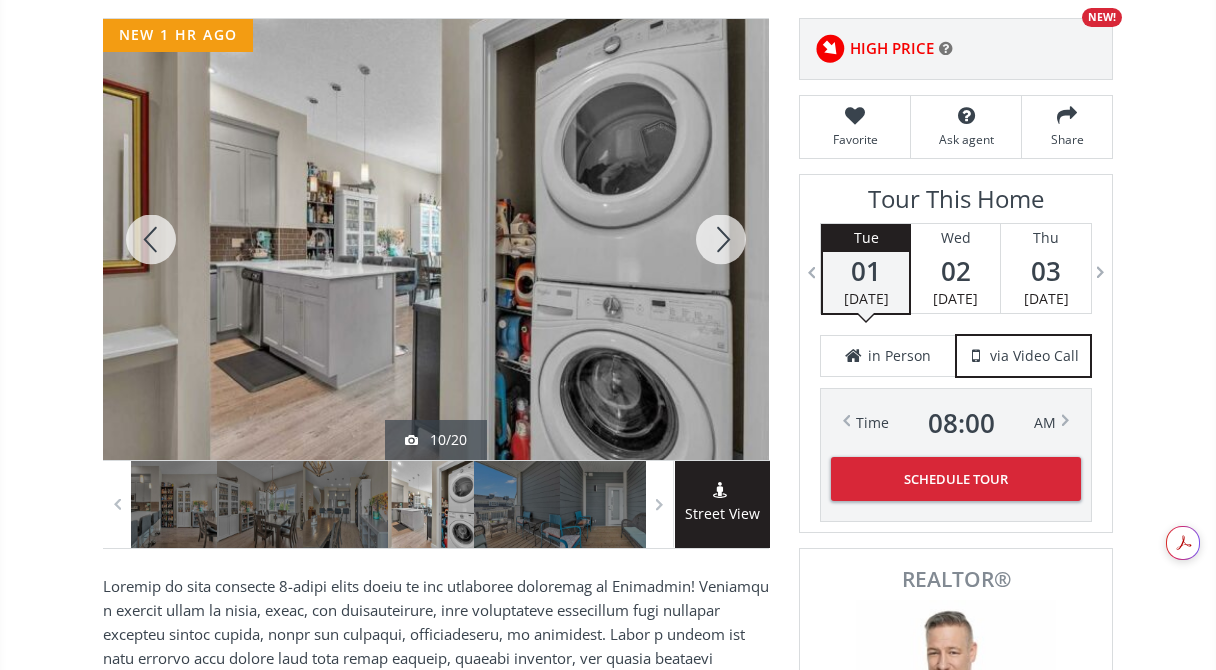 click at bounding box center (721, 239) 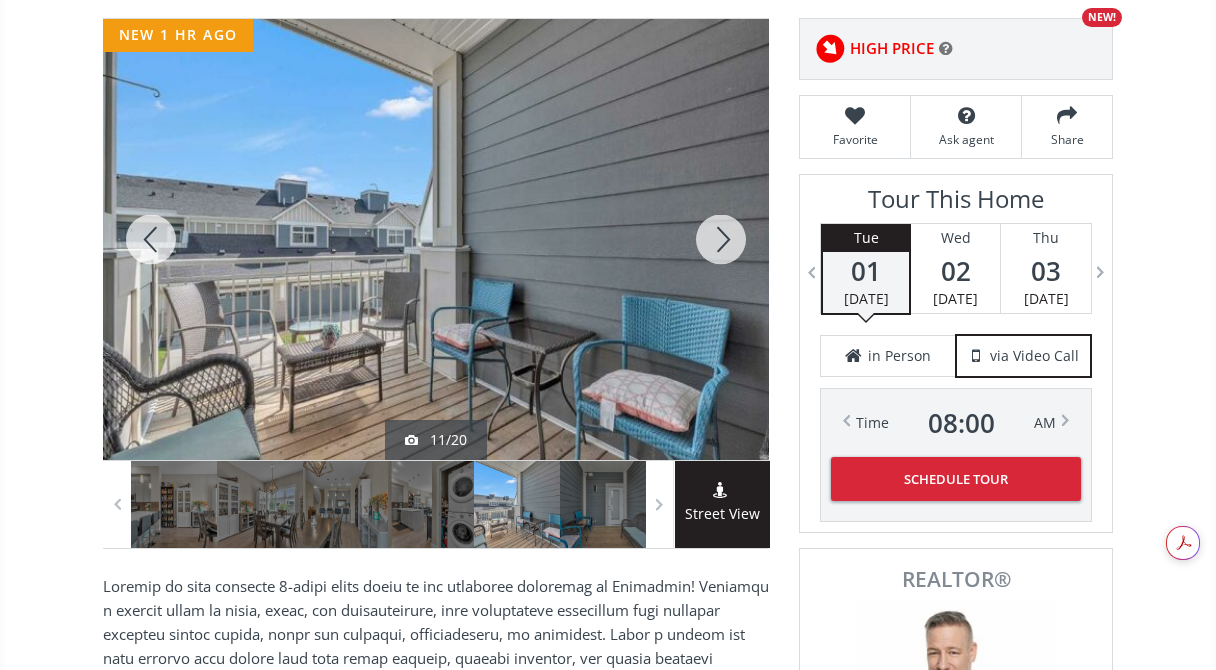 click at bounding box center [721, 239] 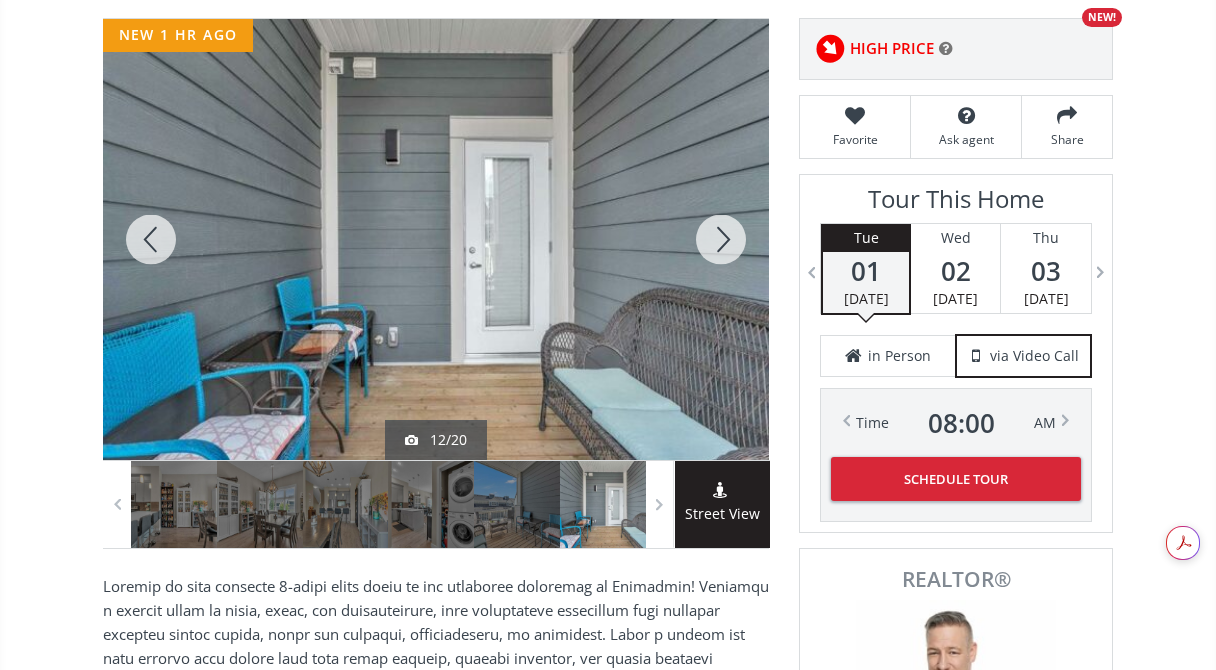 click at bounding box center (721, 239) 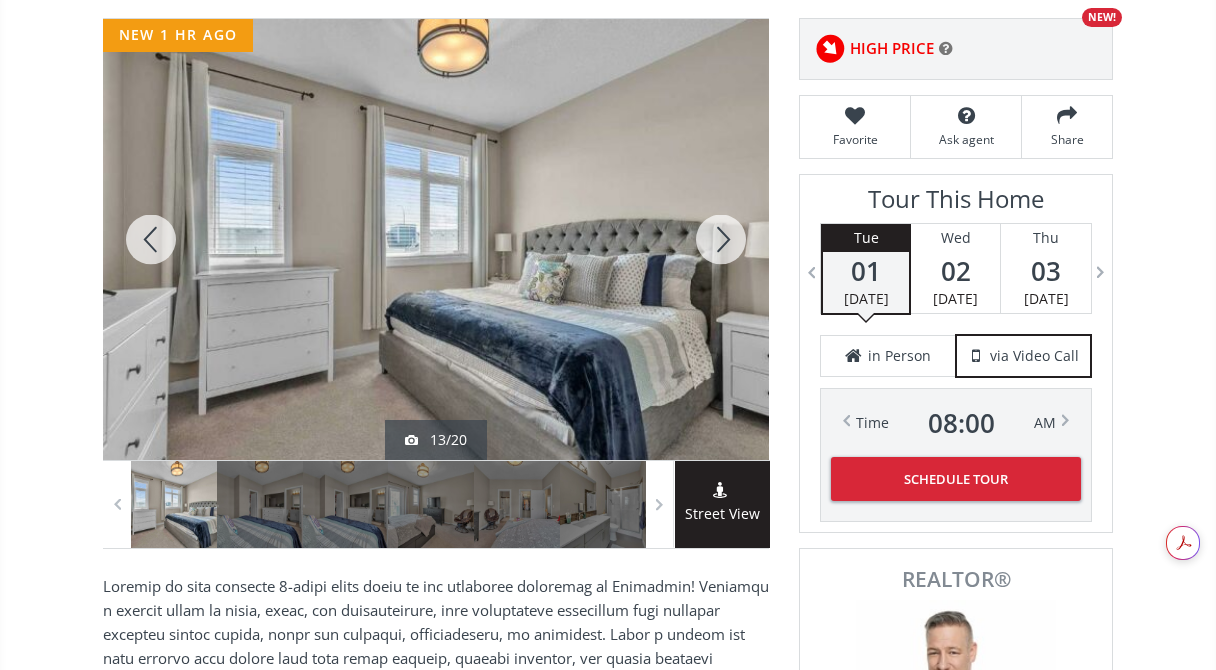click at bounding box center [721, 239] 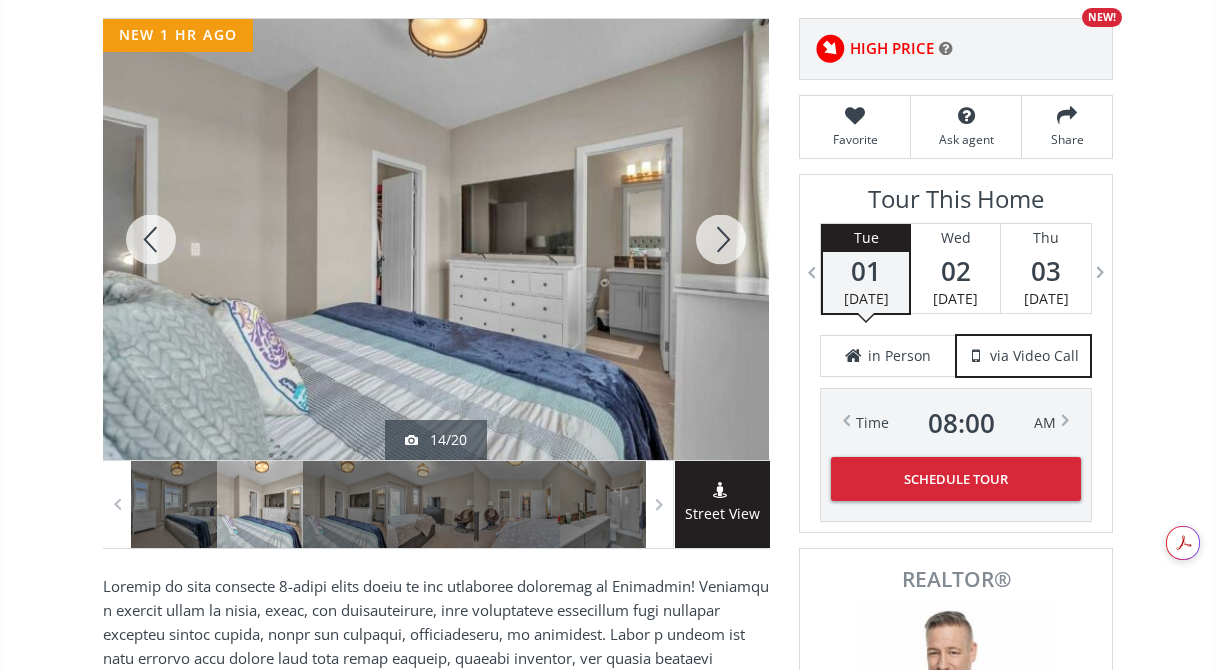 click at bounding box center [721, 239] 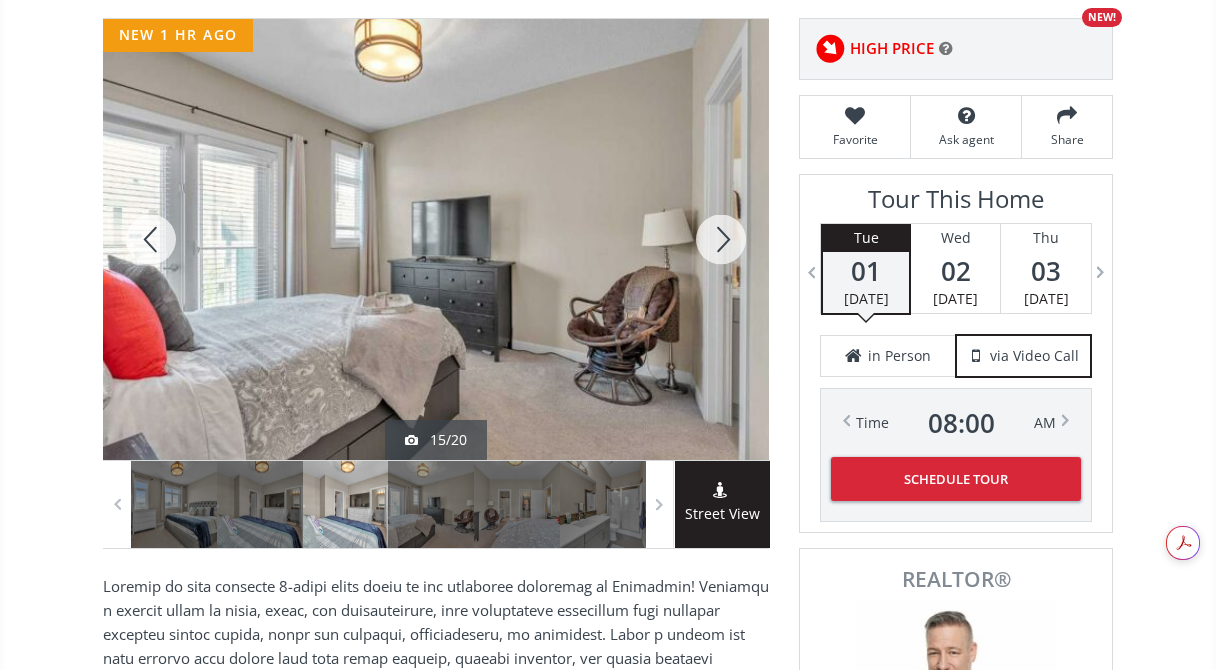 click at bounding box center (721, 239) 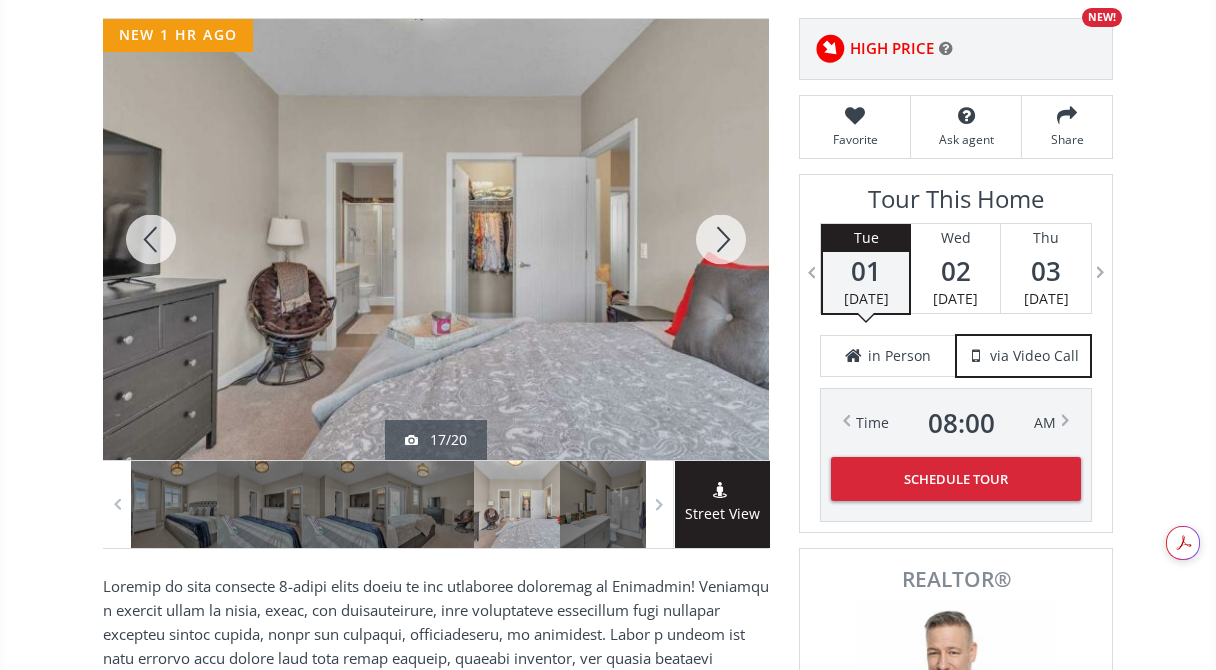 click at bounding box center (721, 239) 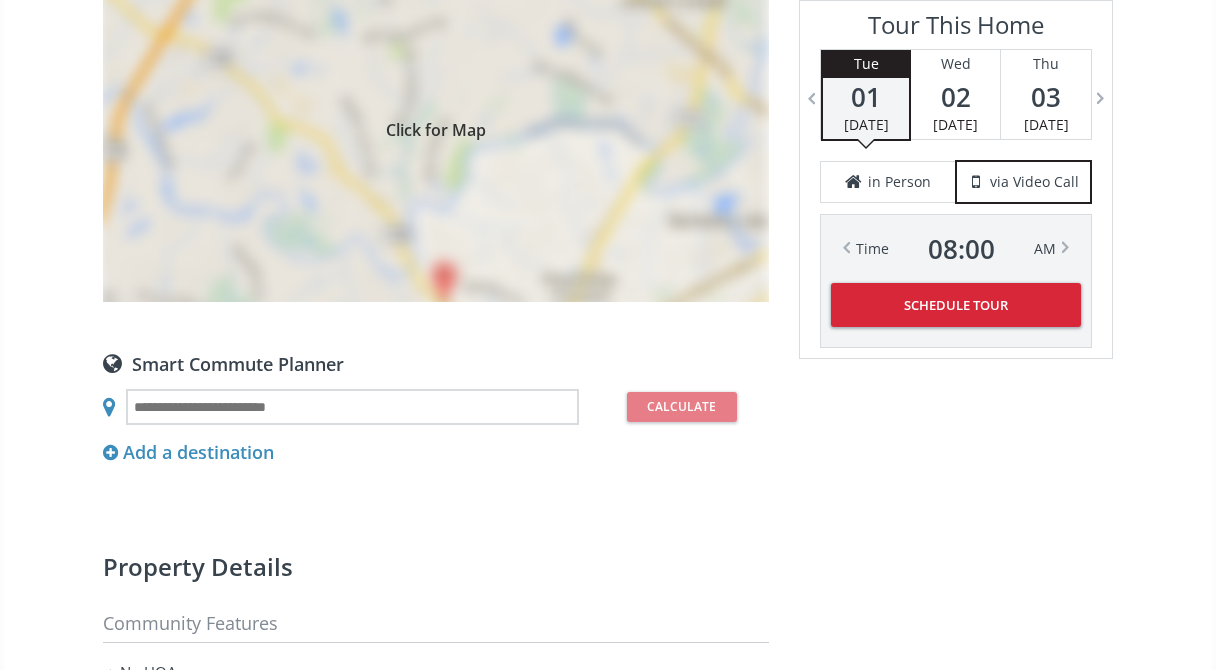 scroll, scrollTop: 1722, scrollLeft: 0, axis: vertical 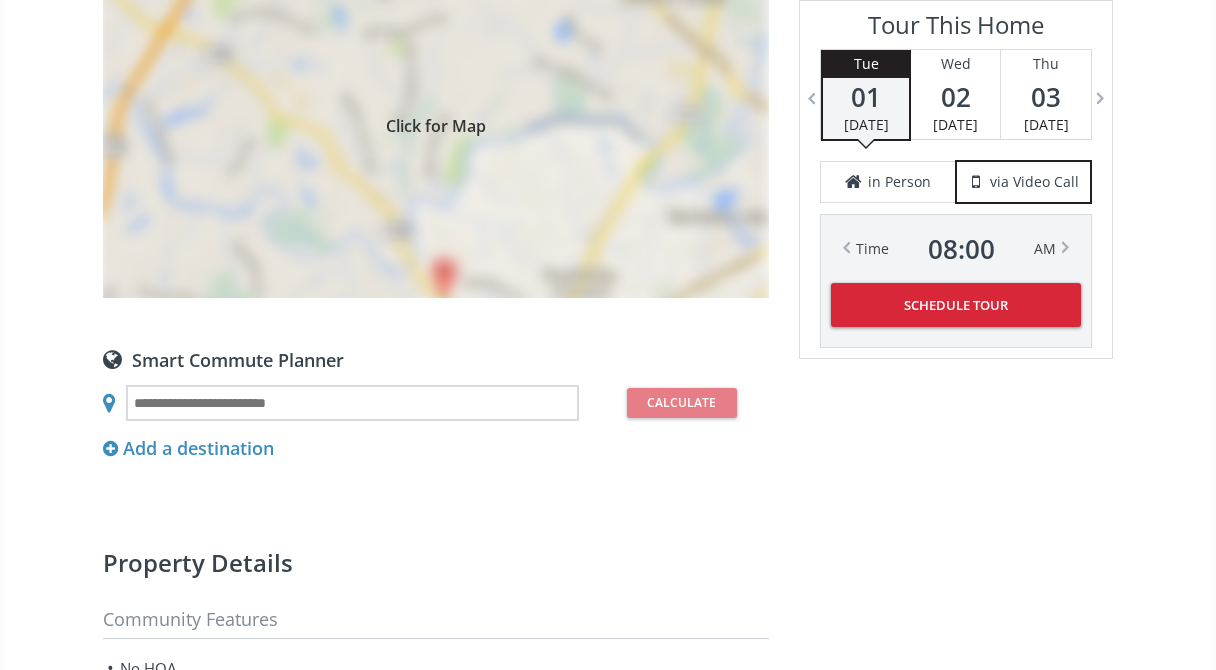 click on "Click for Map" at bounding box center [436, 123] 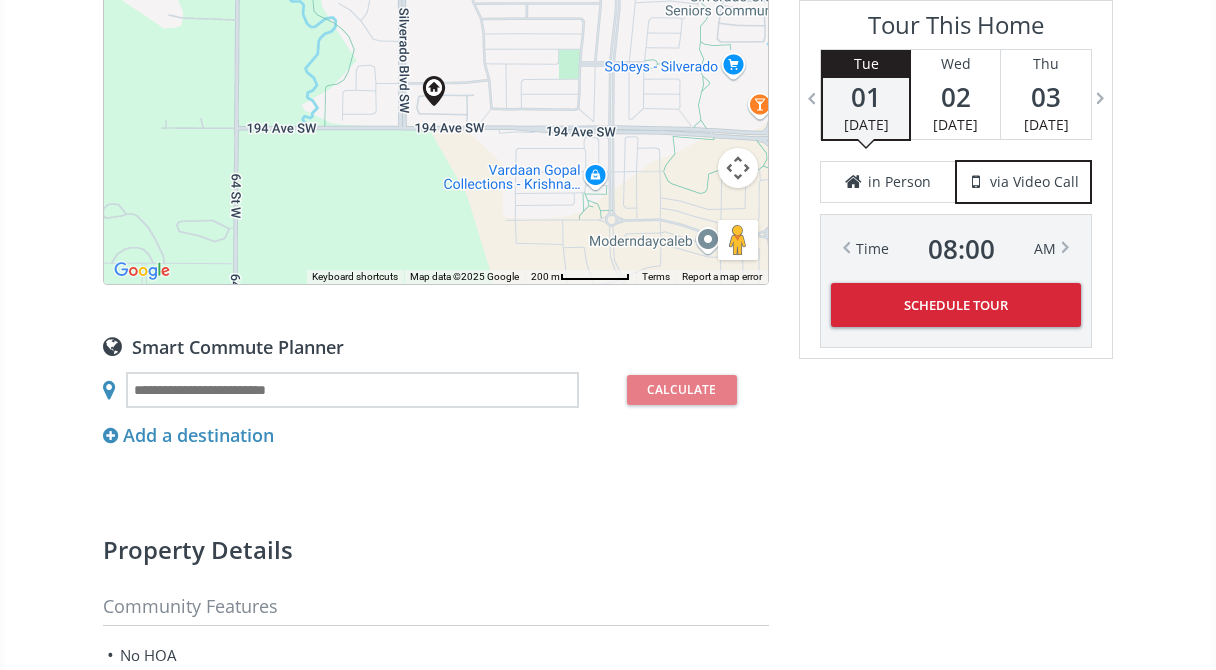 scroll, scrollTop: 1727, scrollLeft: 0, axis: vertical 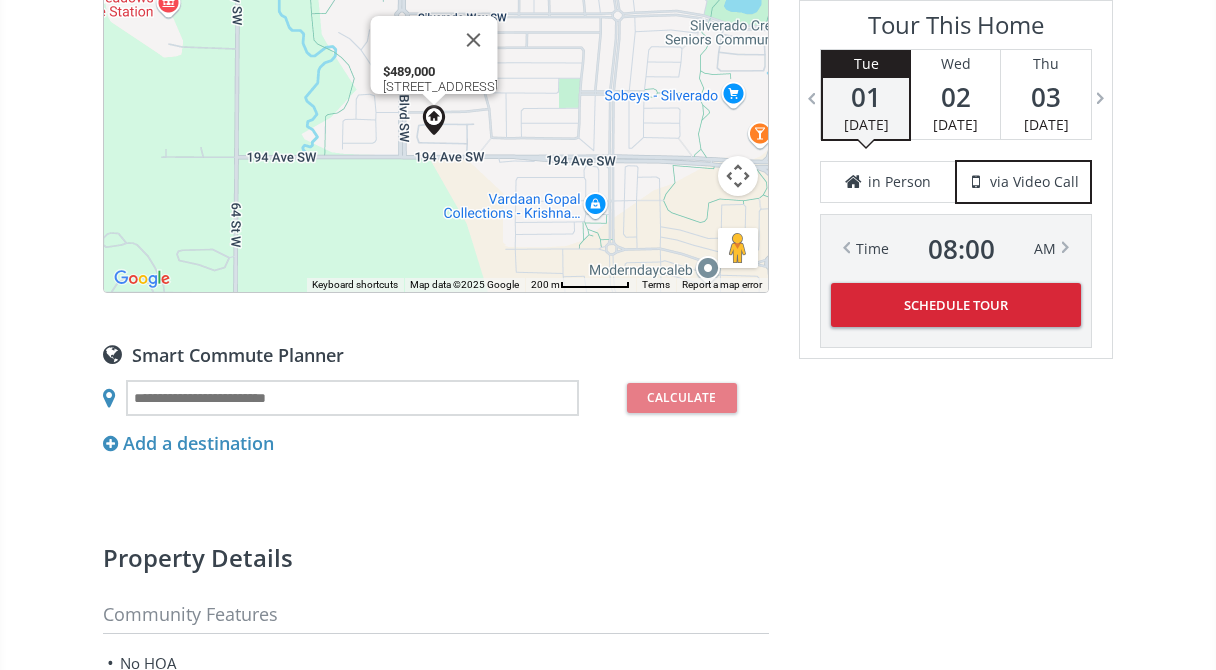 click at bounding box center (434, 120) 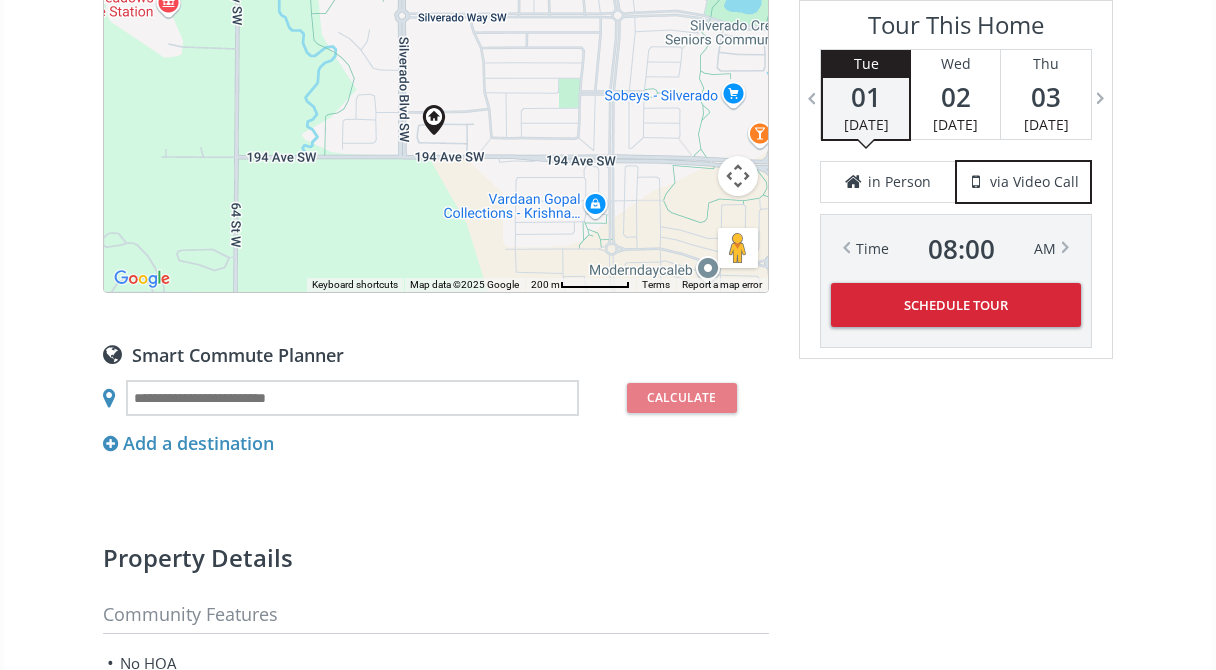 click on "To navigate, press the arrow keys." at bounding box center (436, 118) 